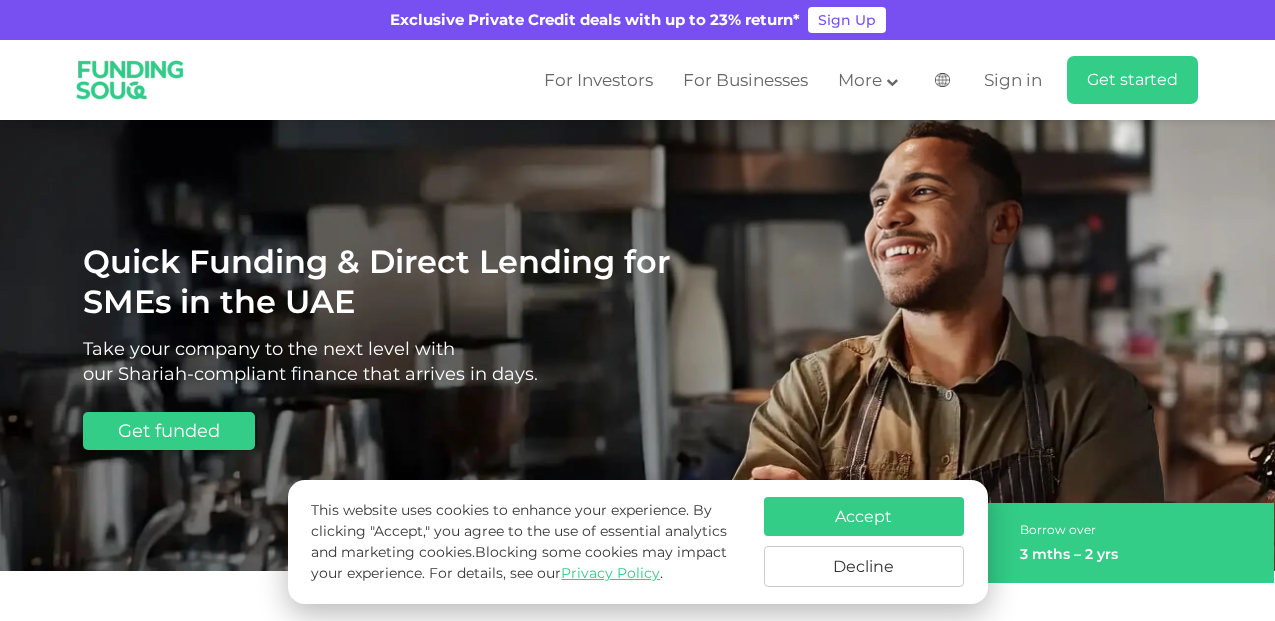 scroll, scrollTop: 0, scrollLeft: 0, axis: both 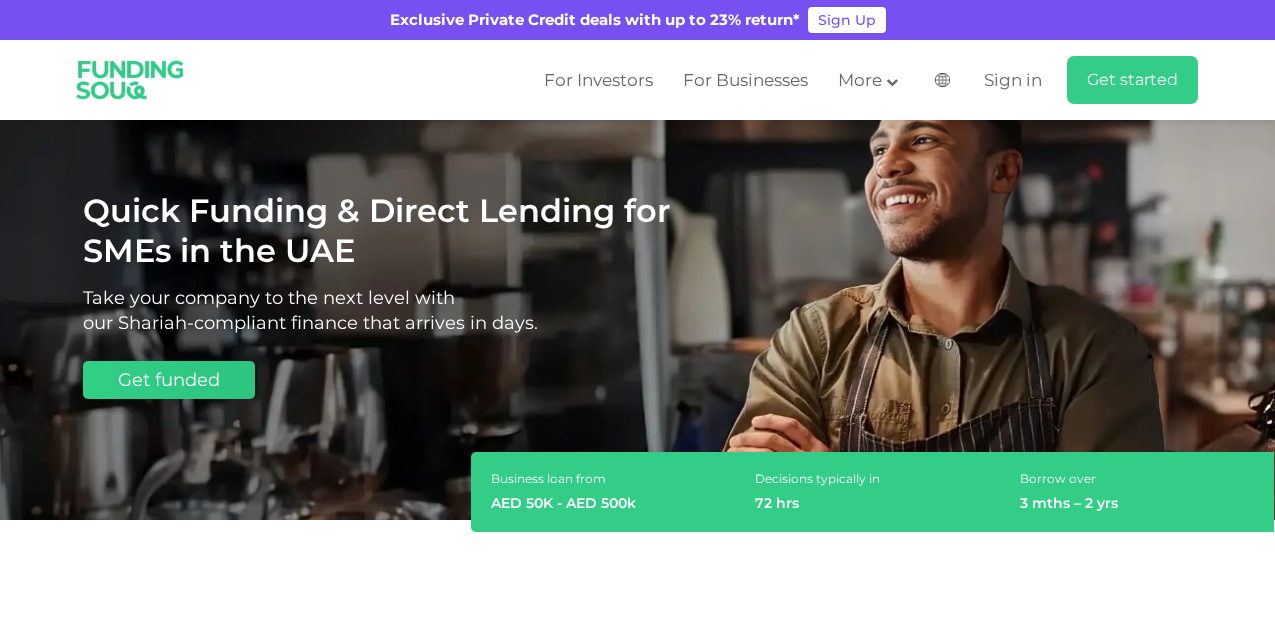 click on "Get funded" at bounding box center [169, 380] 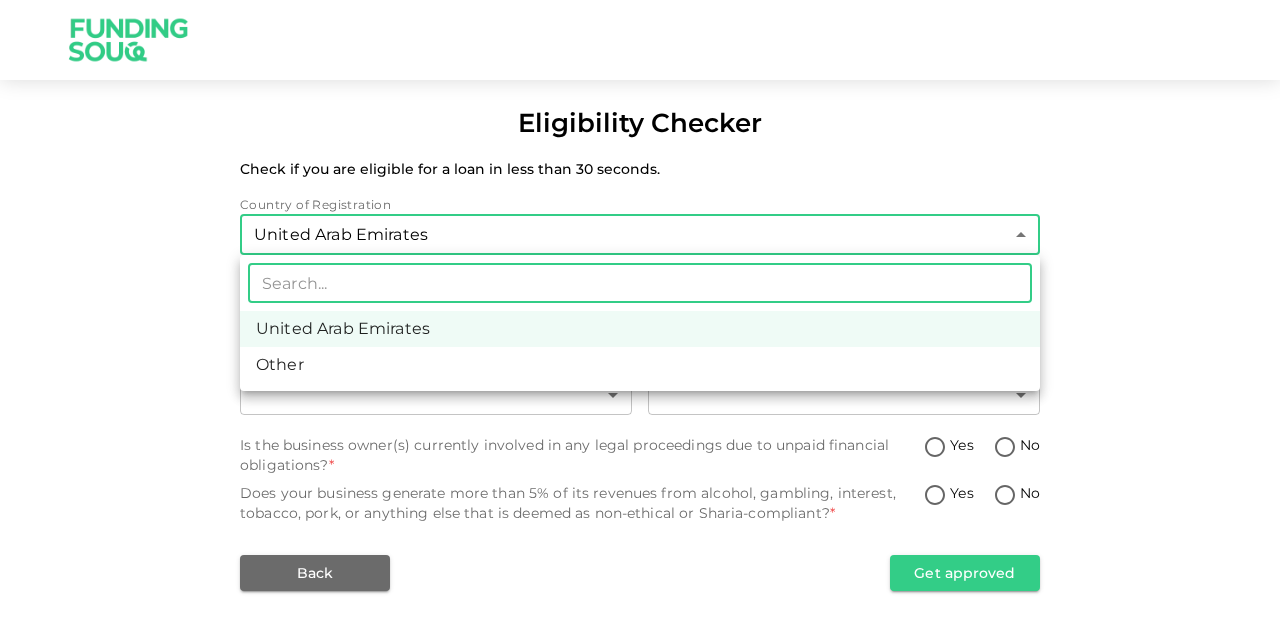 scroll, scrollTop: 0, scrollLeft: 0, axis: both 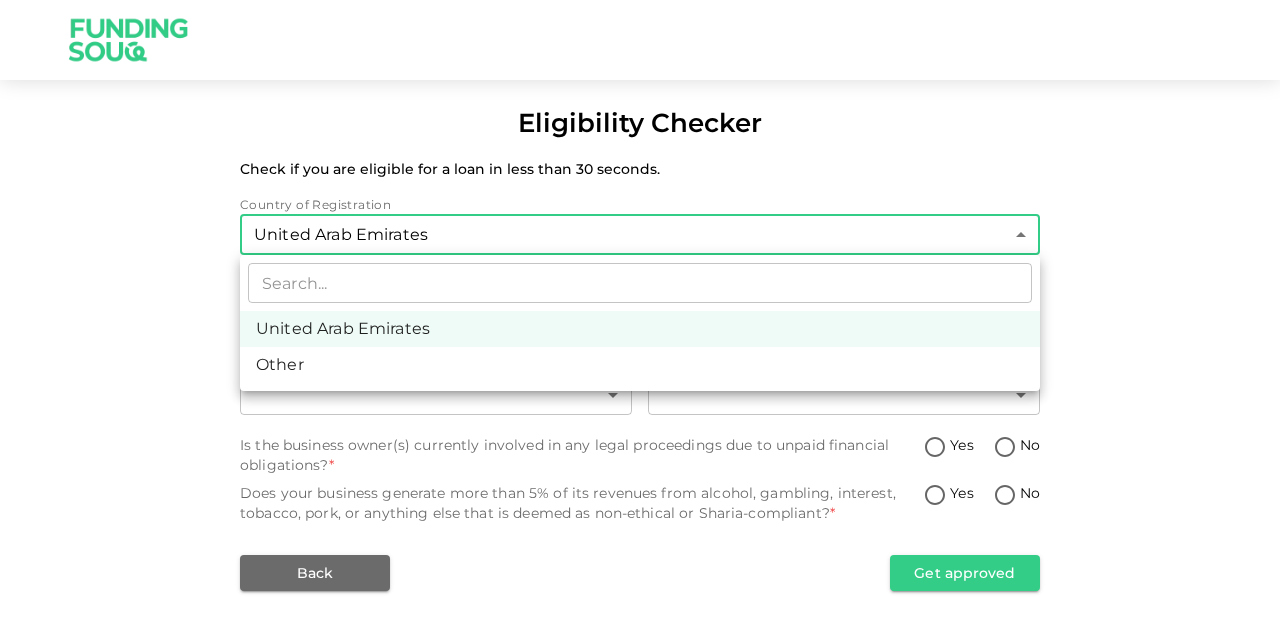 click at bounding box center (640, 310) 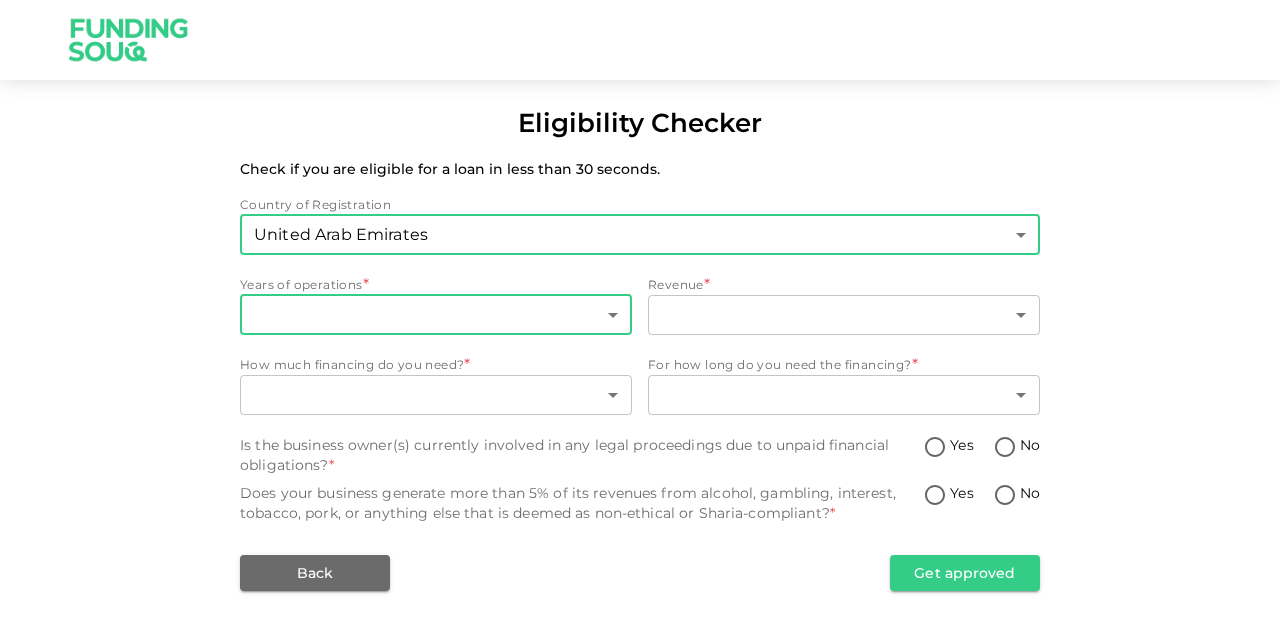 click on "Eligibility Checker Check if you are eligible for a loan in less than 30 seconds.   Country of Registration United Arab Emirates 1 ​   Years of operations * ​ ​   Revenue * ​ ​   How much financing do you need? * ​ ​   For how long do you need the financing? * ​ ​ Is the business owner(s) currently involved in any legal proceedings due to unpaid financial obligations? * Yes No Does your business generate more than 5% of its revenues from alcohol, gambling, interest, tobacco, pork, or anything else that is deemed as non-ethical or Sharia-compliant? * Yes No Back Get approved" at bounding box center (640, 310) 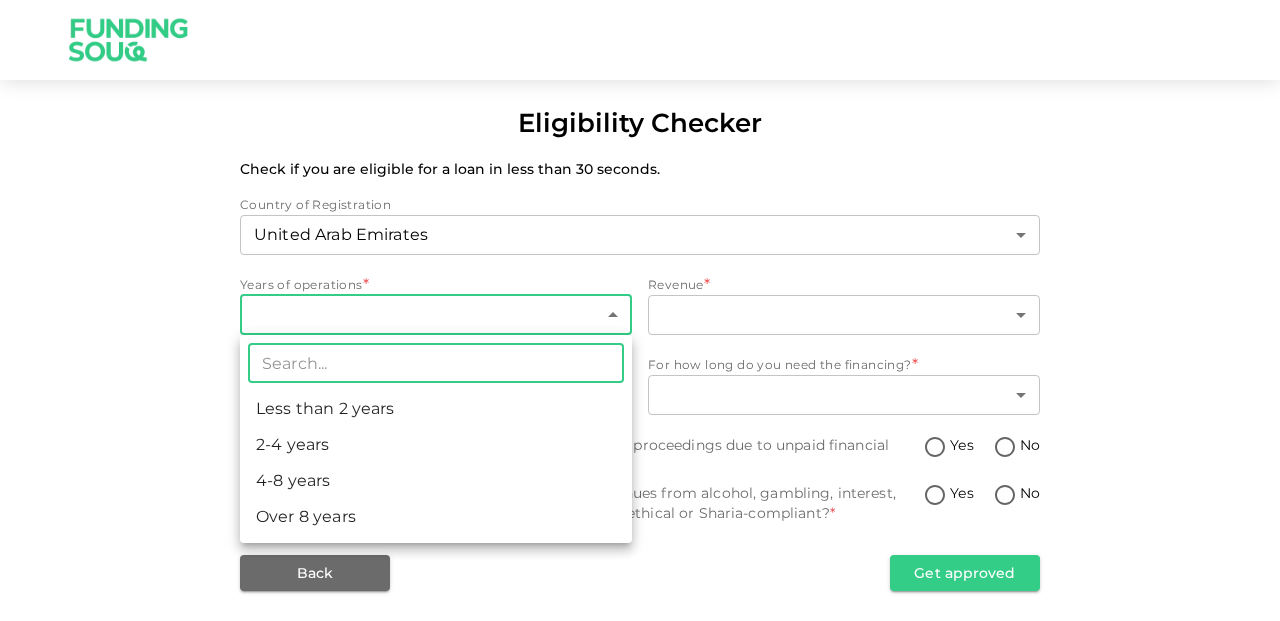 click on "2-4 years" at bounding box center [436, 445] 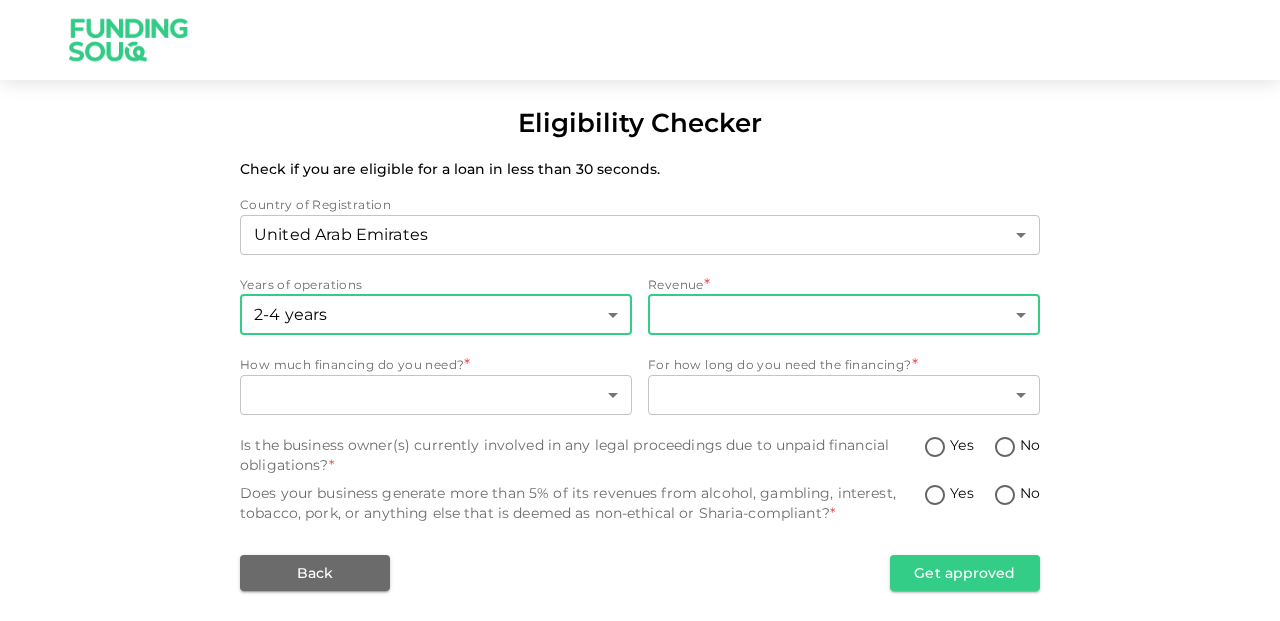 click on "Eligibility Checker Check if you are eligible for a loan in less than 30 seconds.   Country of Registration United Arab Emirates 1 ​   Years of operations 2-4 years 2 ​   Revenue * ​ ​   How much financing do you need? * ​ ​   For how long do you need the financing? * ​ ​ Is the business owner(s) currently involved in any legal proceedings due to unpaid financial obligations? * Yes No Does your business generate more than 5% of its revenues from alcohol, gambling, interest, tobacco, pork, or anything else that is deemed as non-ethical or Sharia-compliant? * Yes No Back Get approved" at bounding box center [640, 310] 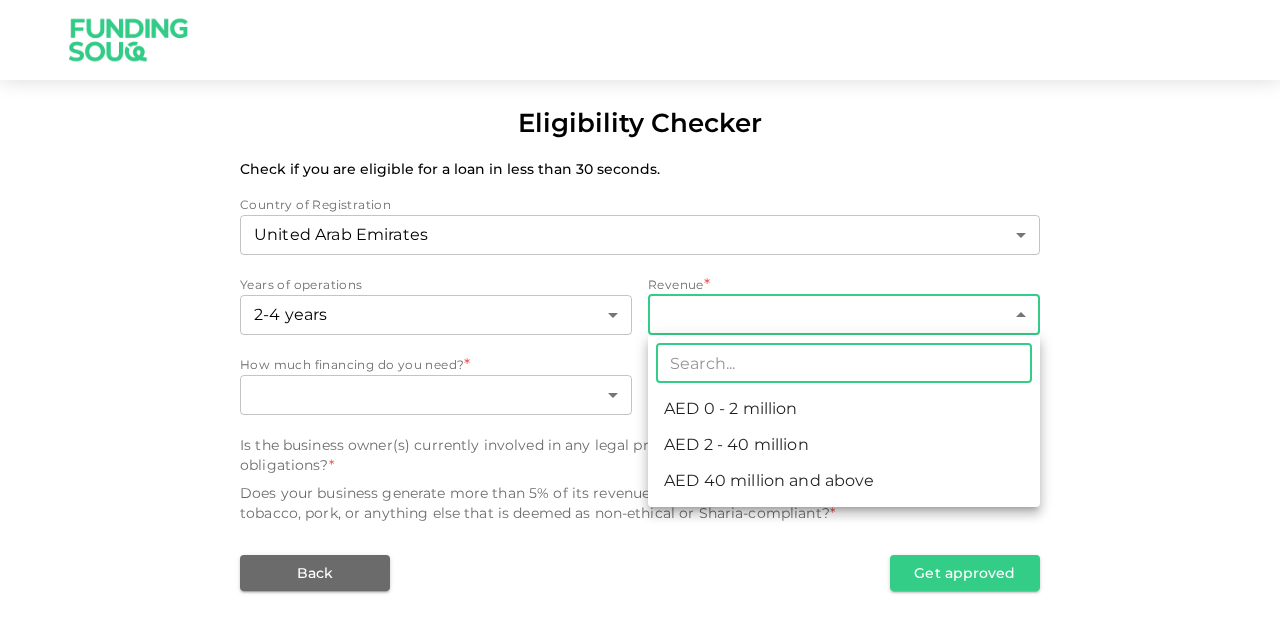 click on "AED 0 - 2 million" at bounding box center [844, 409] 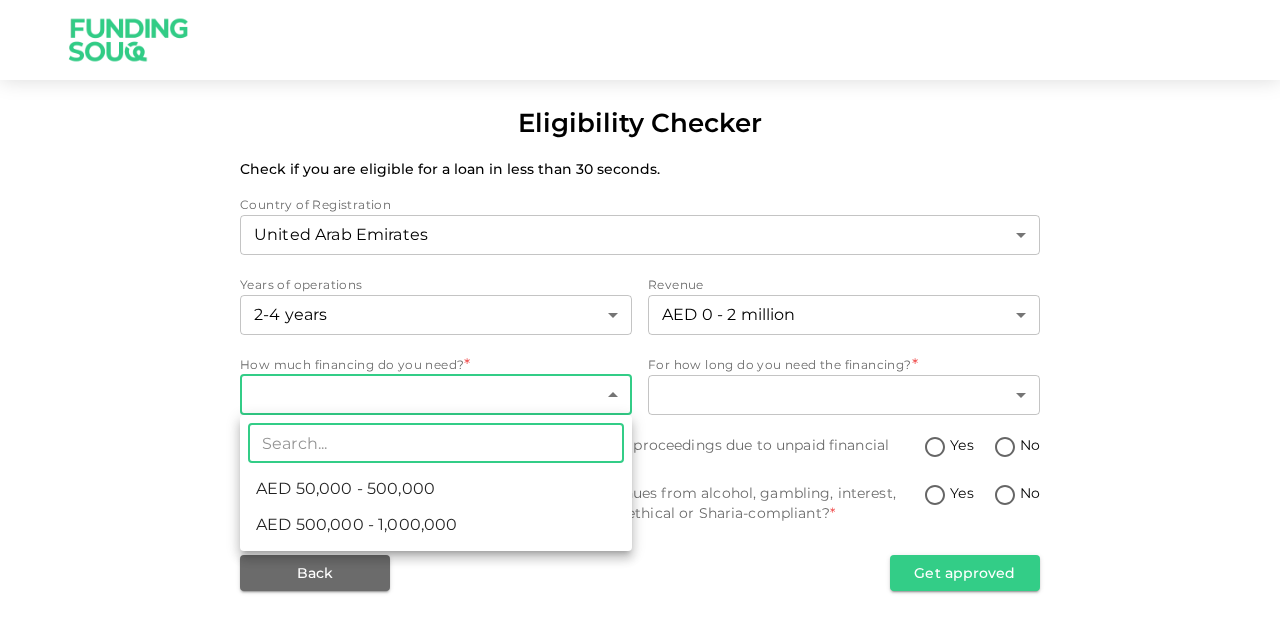click on "Eligibility Checker Check if you are eligible for a loan in less than 30 seconds.   Country of Registration United Arab Emirates 1 ​   Years of operations 2-4 years 2 ​   Revenue AED 0 - 2 million 1 ​   How much financing do you need? * ​ ​   For how long do you need the financing? * ​ ​ Is the business owner(s) currently involved in any legal proceedings due to unpaid financial obligations? * Yes No Does your business generate more than 5% of its revenues from alcohol, gambling, interest, tobacco, pork, or anything else that is deemed as non-ethical or Sharia-compliant? * Yes No Back Get approved
​ AED 50,000 - 500,000 AED 500,000 - 1,000,000" at bounding box center (640, 310) 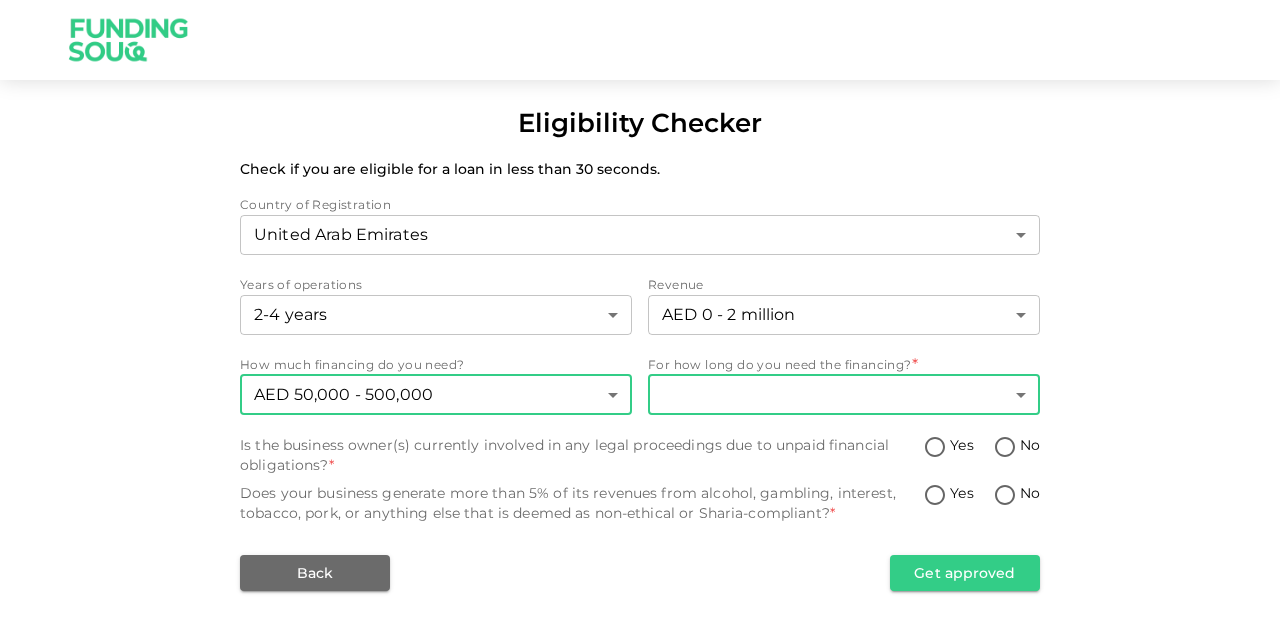 click on "Eligibility Checker Check if you are eligible for a loan in less than 30 seconds.   Country of Registration United Arab Emirates 1 ​   Years of operations 2-4 years 2 ​   Revenue AED 0 - 2 million 1 ​   How much financing do you need? AED 50,000 - 500,000 1 ​   For how long do you need the financing? * ​ ​ Is the business owner(s) currently involved in any legal proceedings due to unpaid financial obligations? * Yes No Does your business generate more than 5% of its revenues from alcohol, gambling, interest, tobacco, pork, or anything else that is deemed as non-ethical or Sharia-compliant? * Yes No Back Get approved" at bounding box center [640, 310] 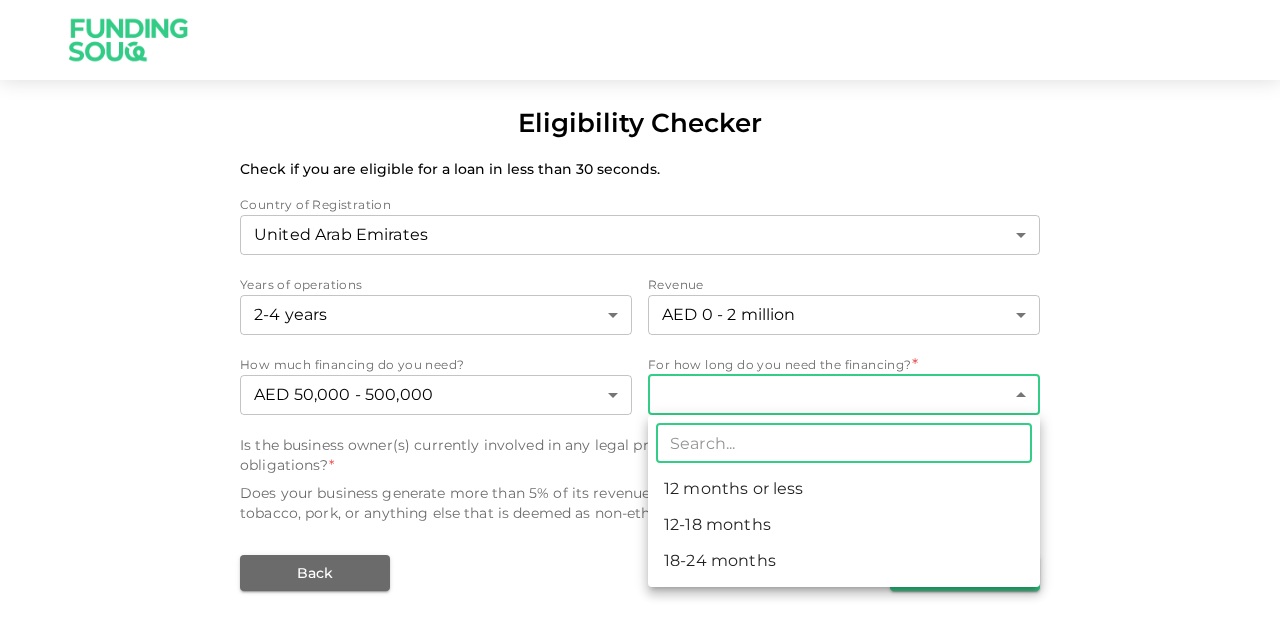 click on "12 months or less" at bounding box center [844, 489] 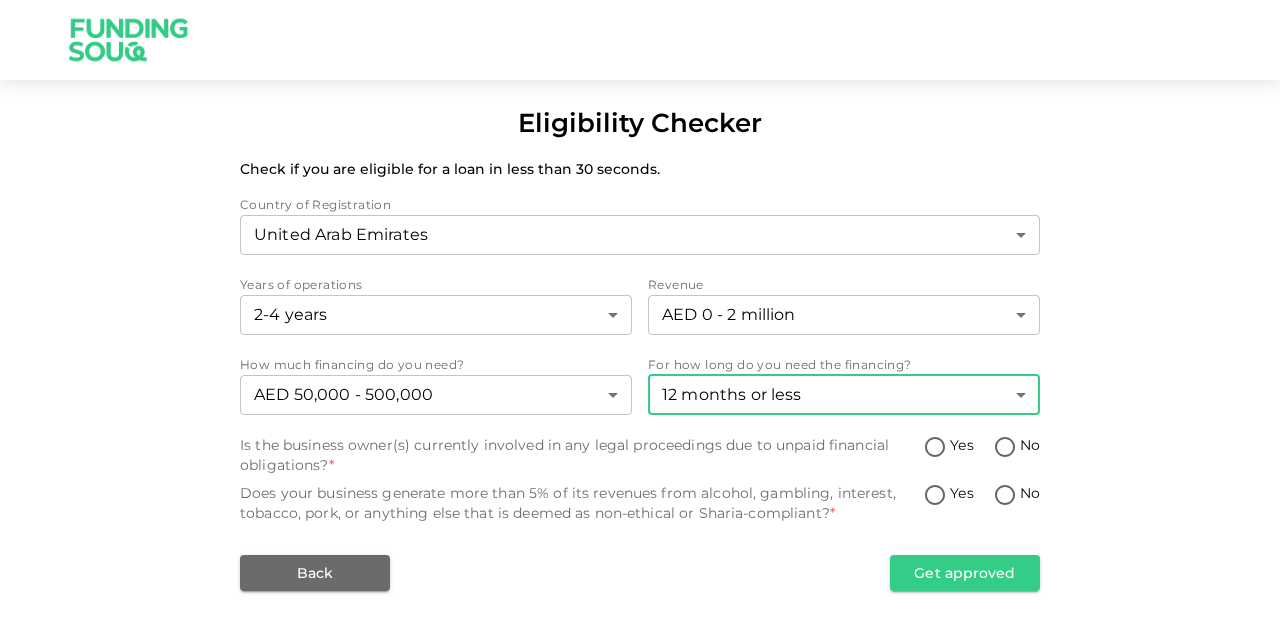 click on "No" at bounding box center (1005, 448) 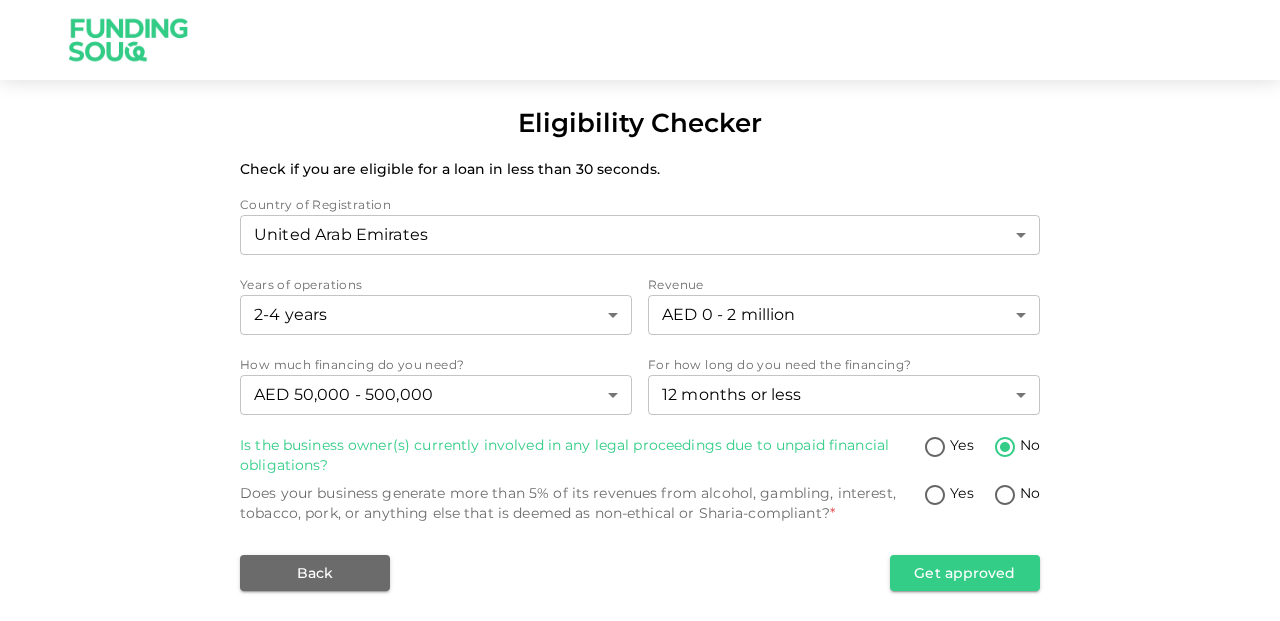 click on "No" at bounding box center [1005, 496] 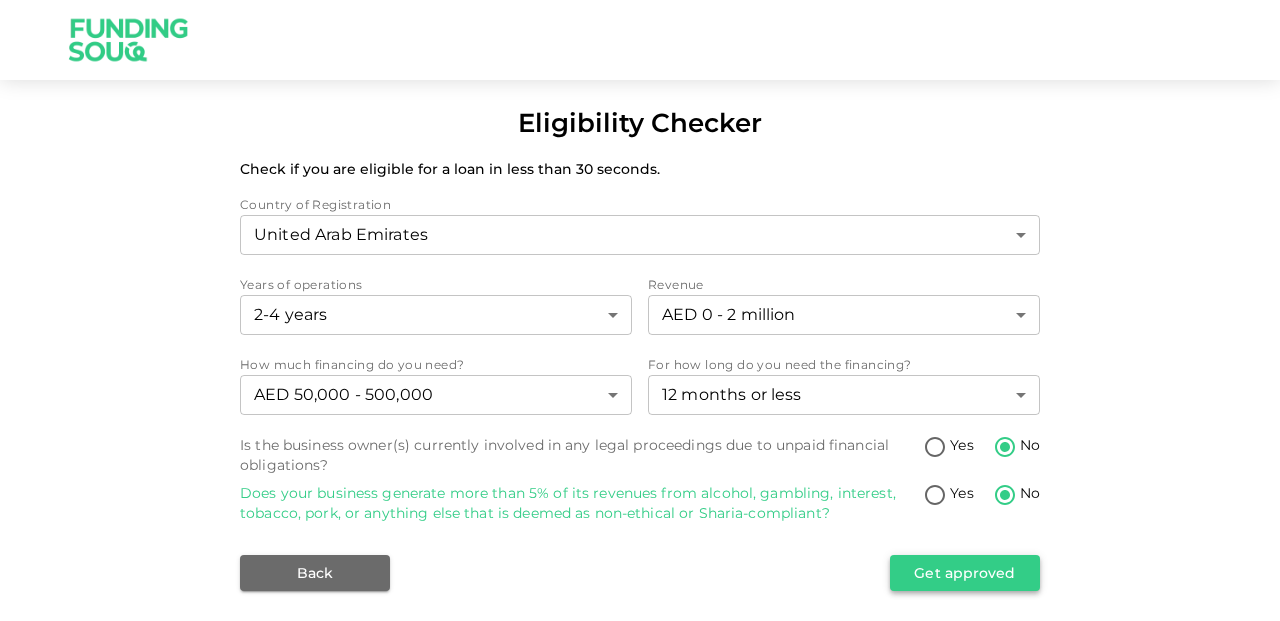 click on "Get approved" at bounding box center [965, 573] 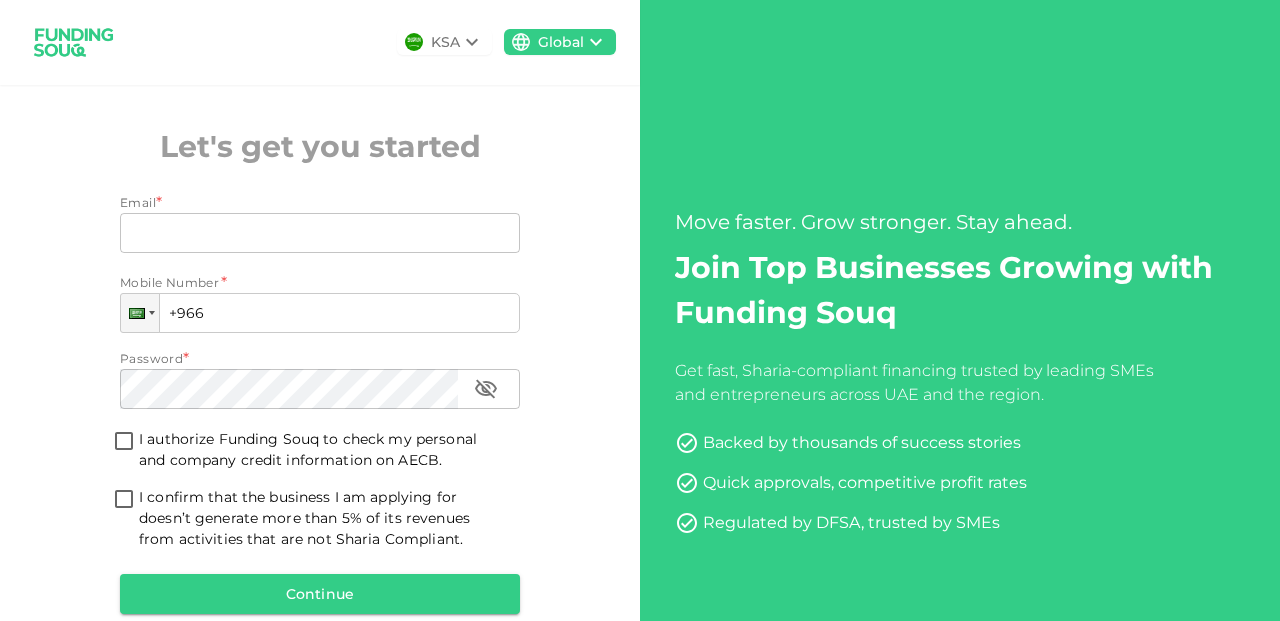 scroll, scrollTop: 0, scrollLeft: 0, axis: both 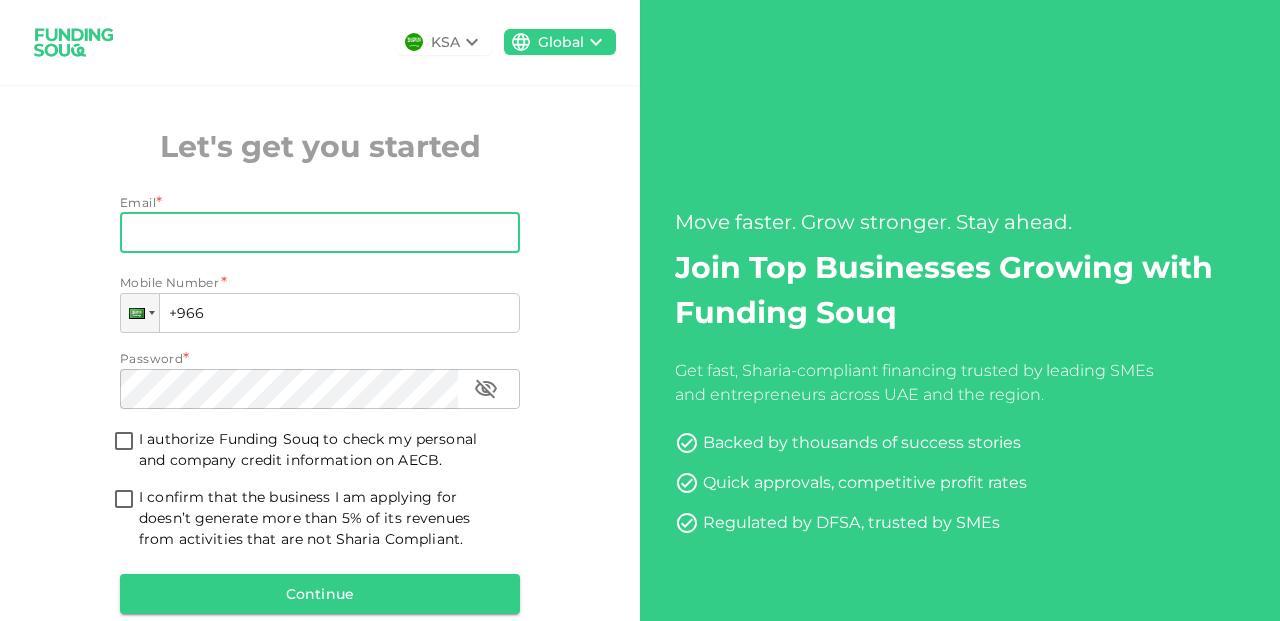 click on "Email" at bounding box center [309, 233] 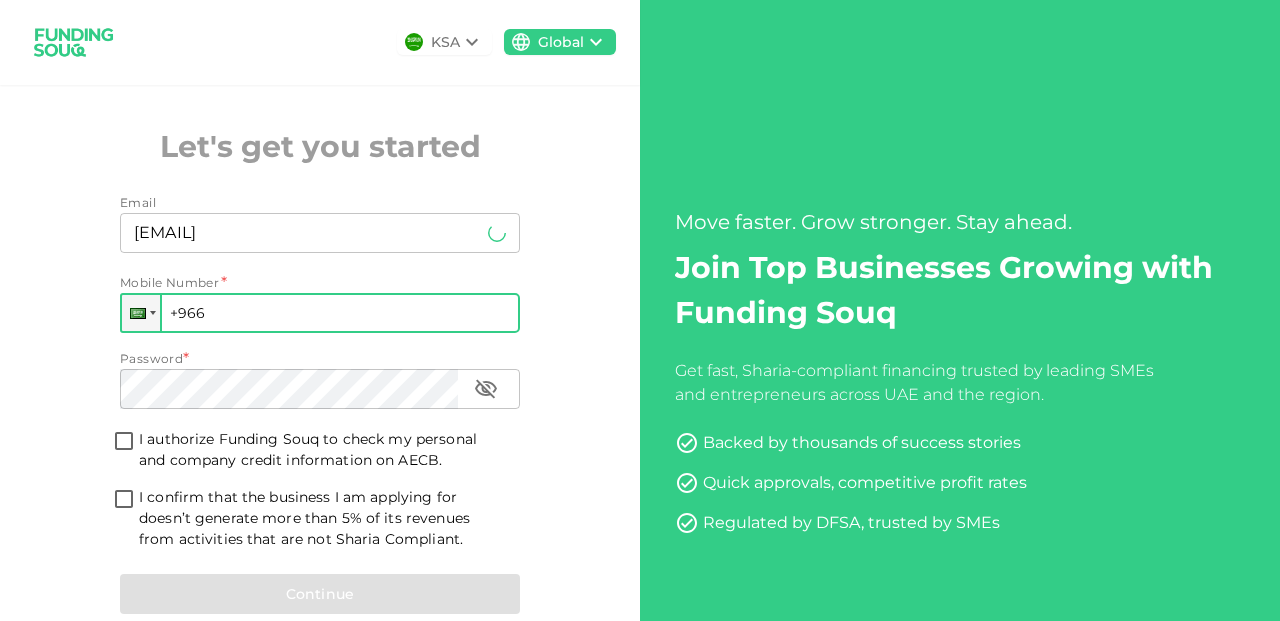 click on "+966" at bounding box center [320, 313] 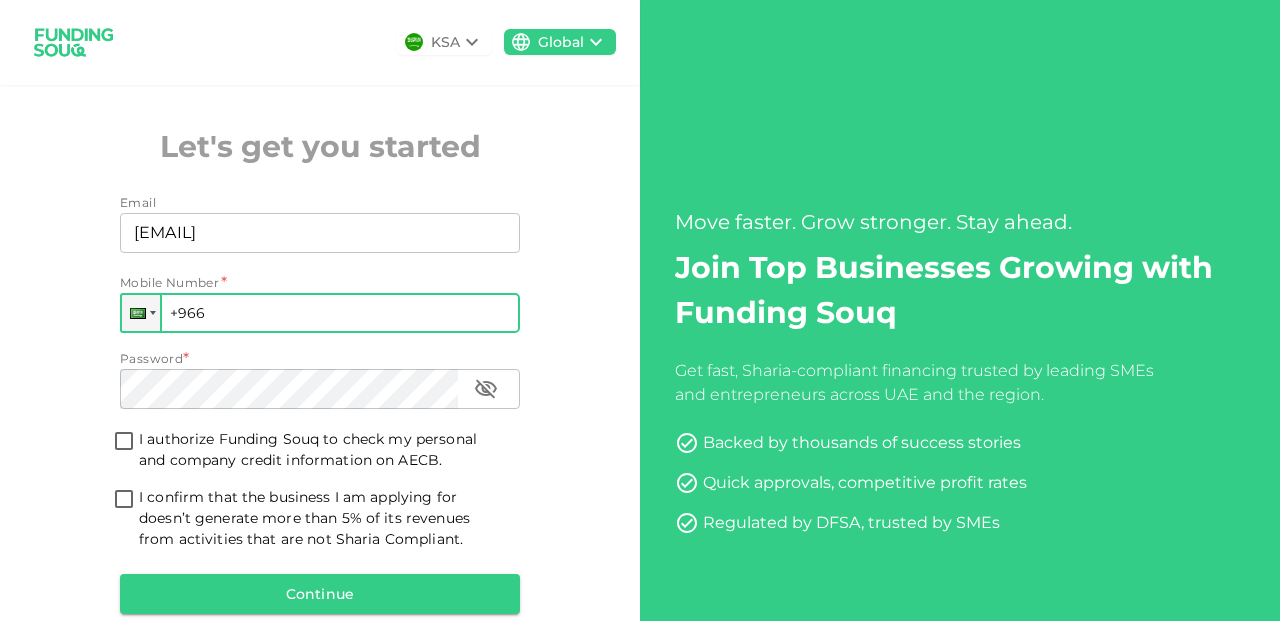 click on "+966" at bounding box center [320, 313] 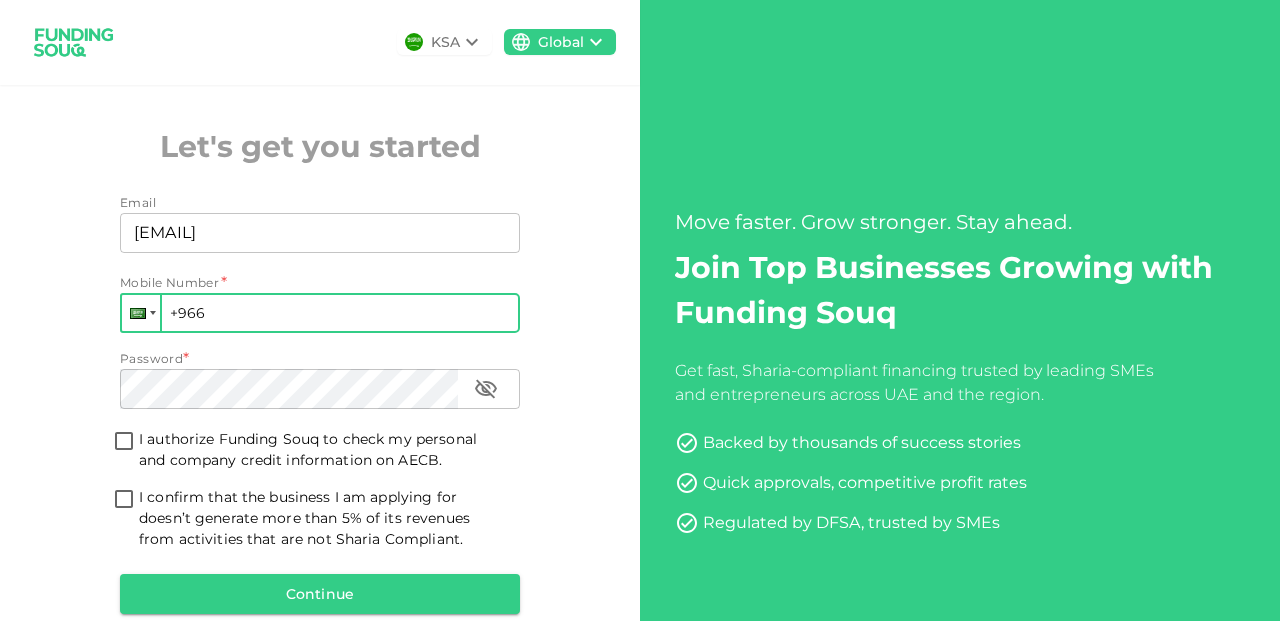 click at bounding box center [138, 313] 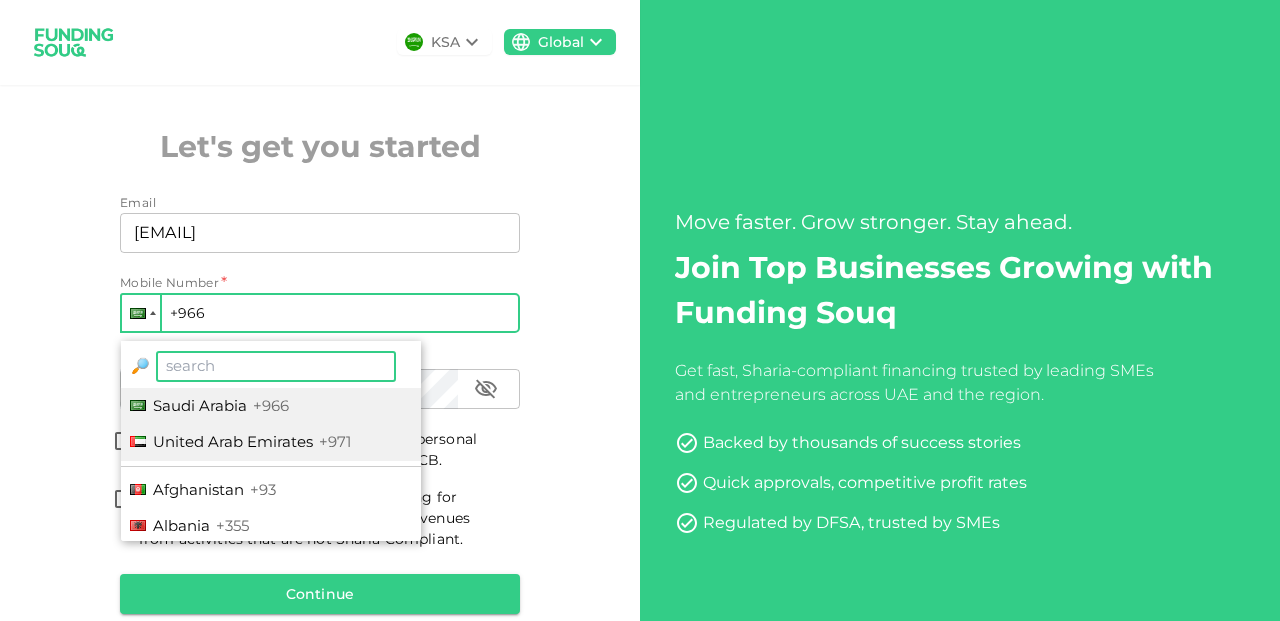 click on "United Arab Emirates" at bounding box center [233, 441] 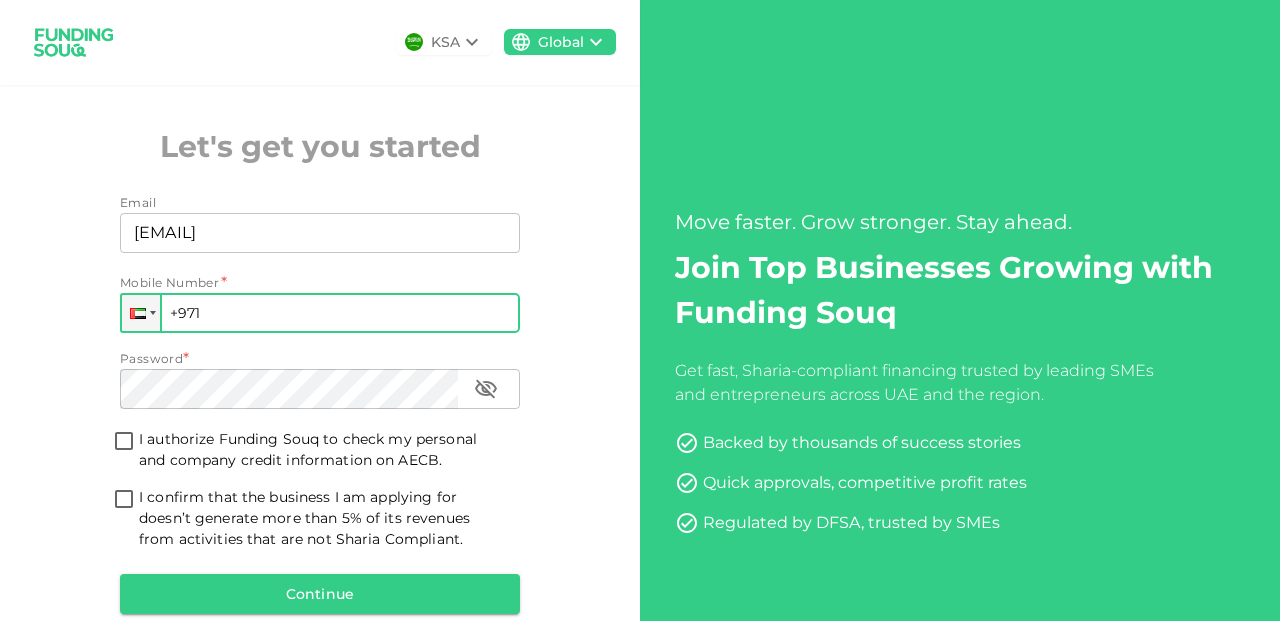 click on "+971" at bounding box center [320, 313] 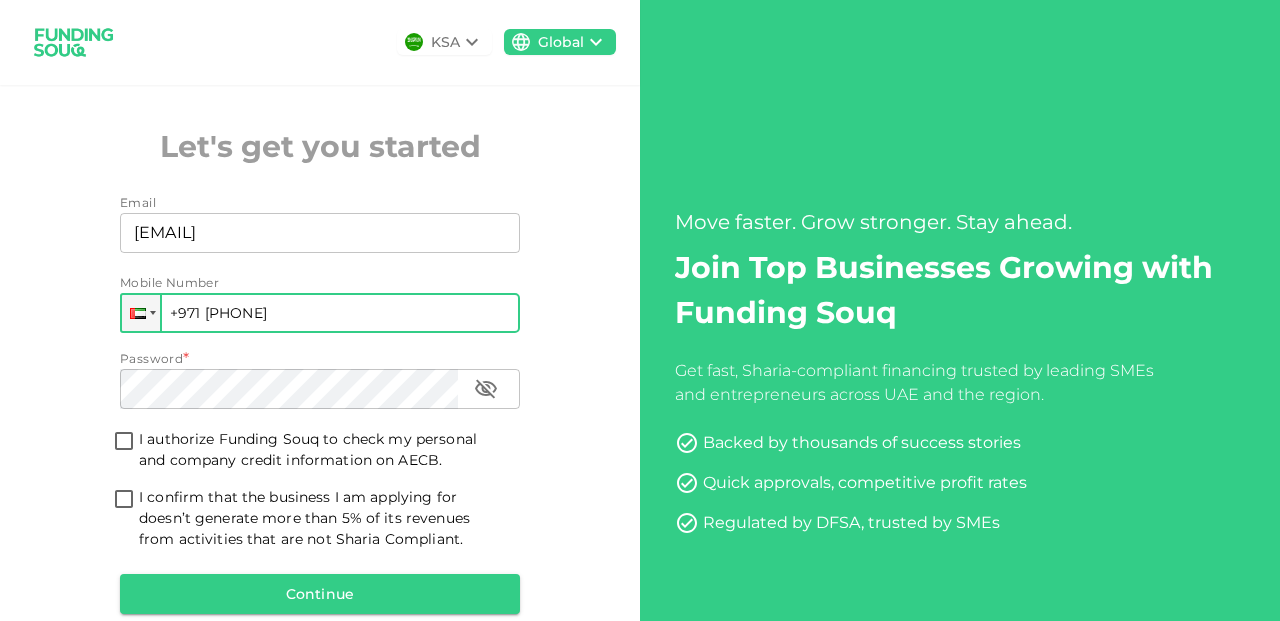 type on "+971 565 870 740" 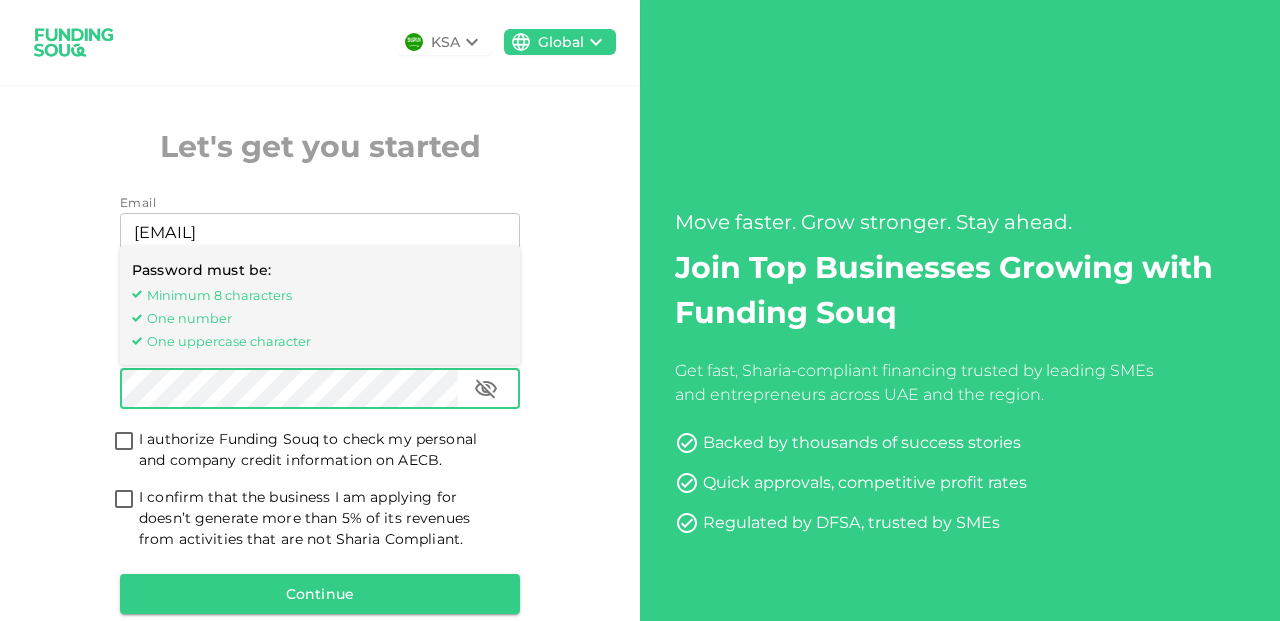 click on "I authorize Funding Souq to check my personal and company credit information on AECB." at bounding box center (124, 442) 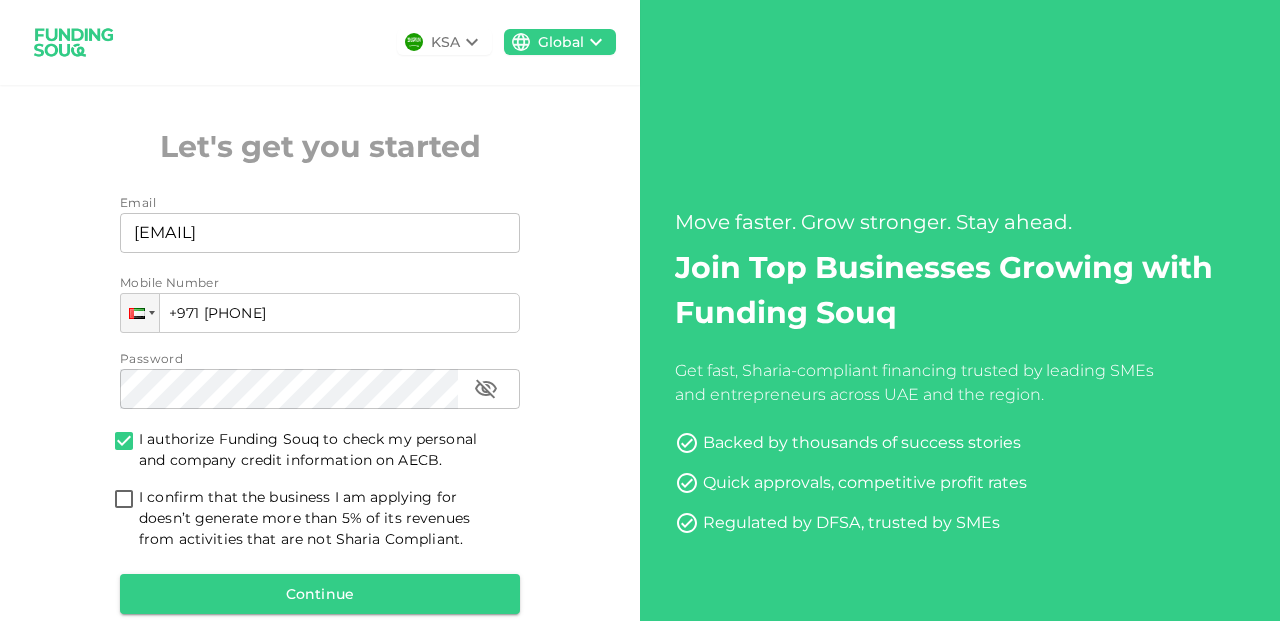 click on "I confirm that the business I am applying for doesn’t generate more than 5% of its revenues from activities that are not Sharia Compliant." at bounding box center (306, 518) 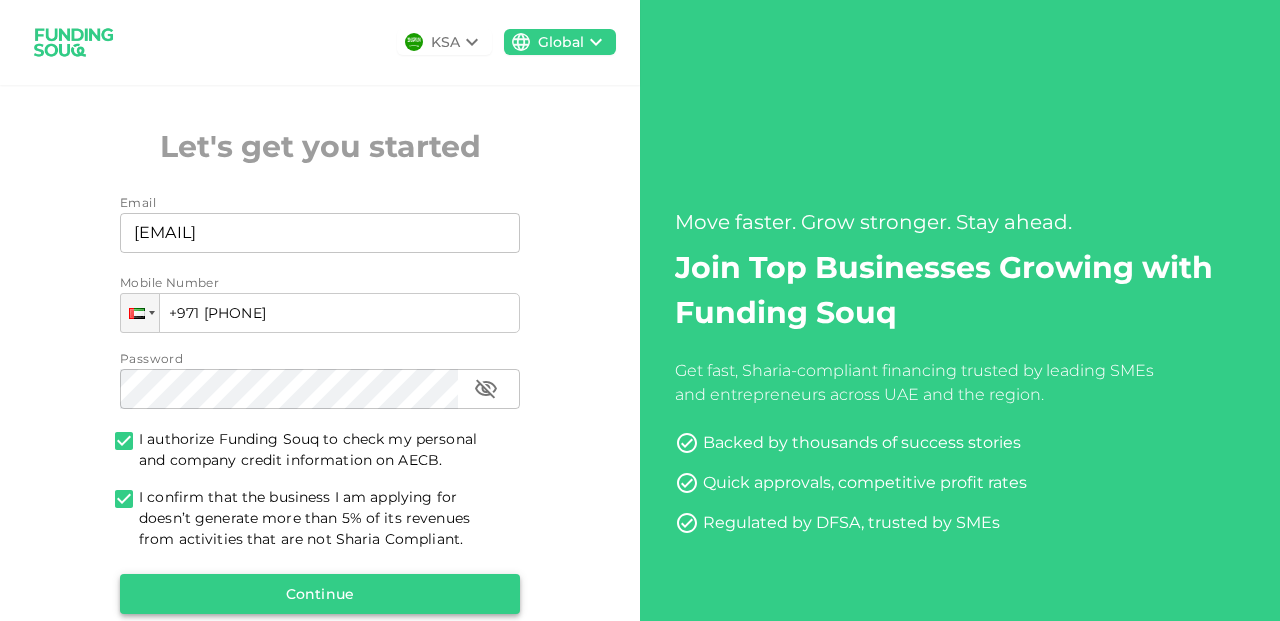 click on "Continue" at bounding box center (320, 594) 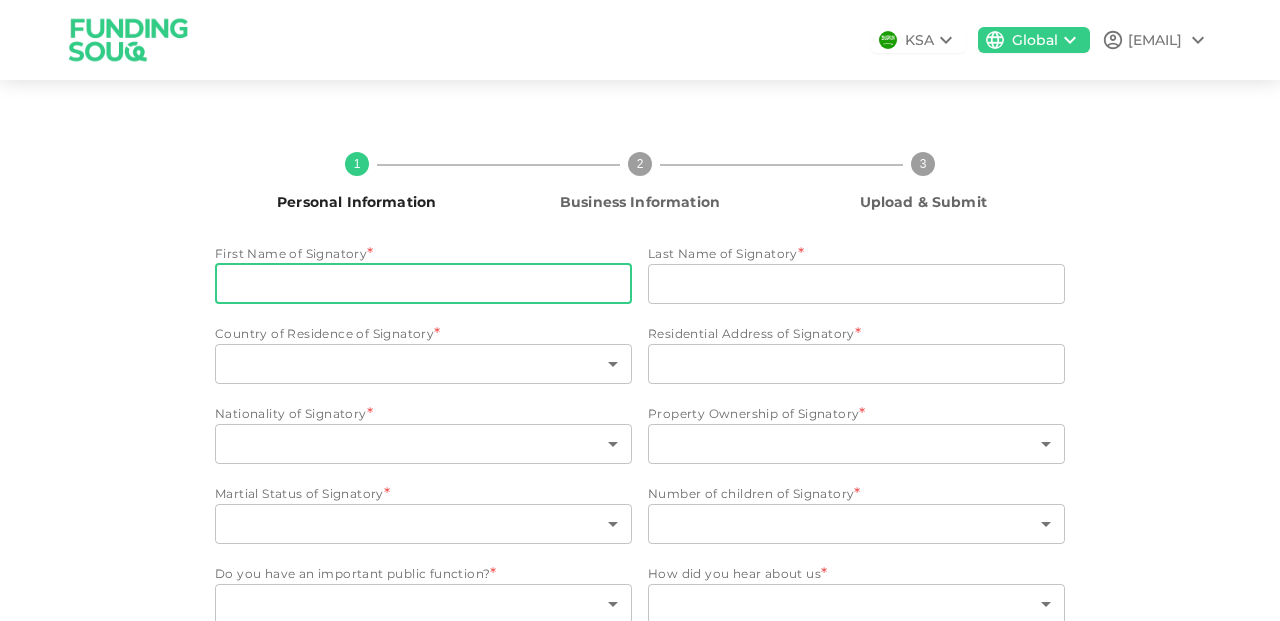 click on "First Name of Signatory" at bounding box center [423, 284] 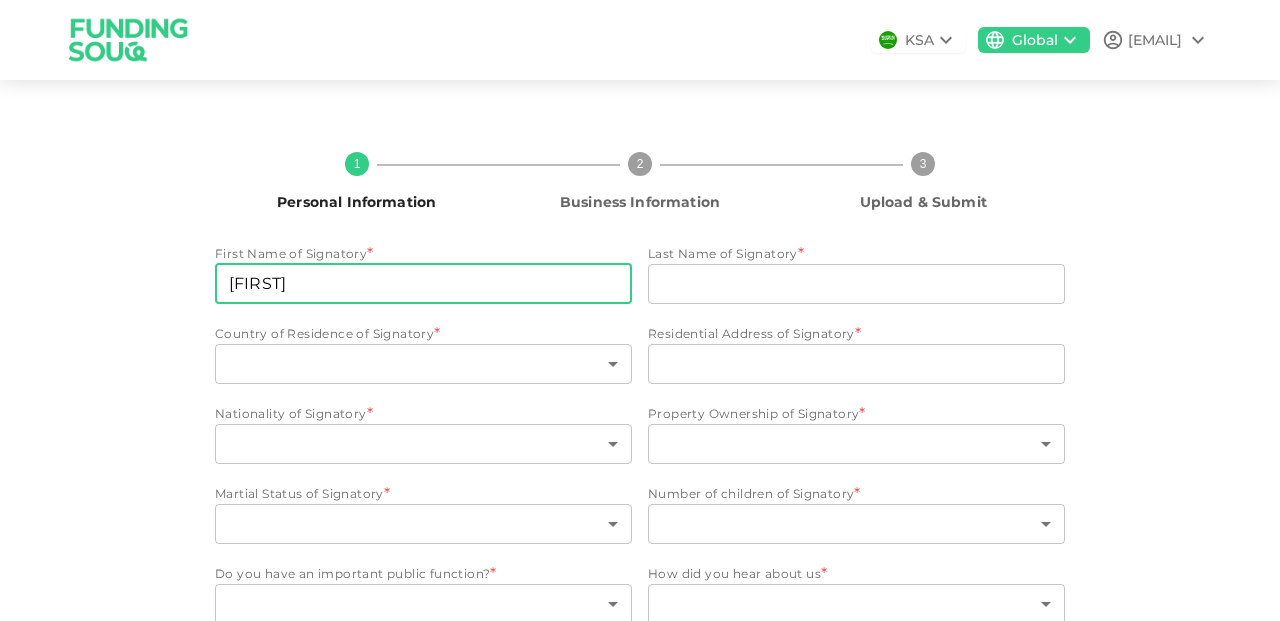 type on "Raffaeli" 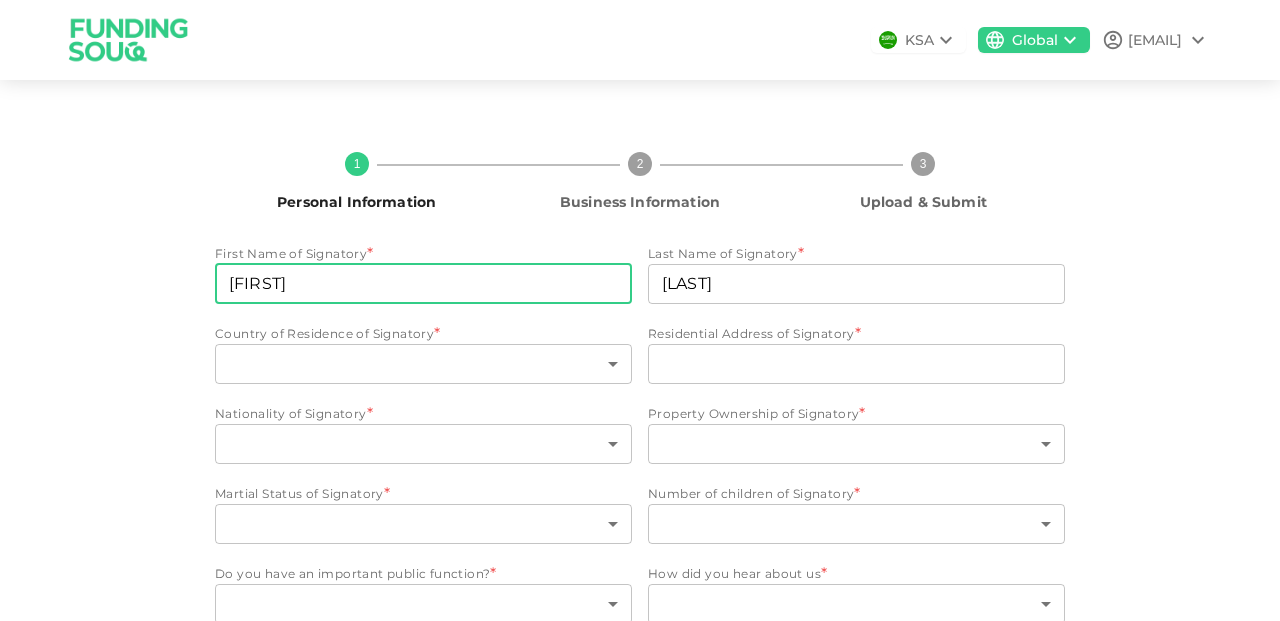 type on "United Arab Emirates" 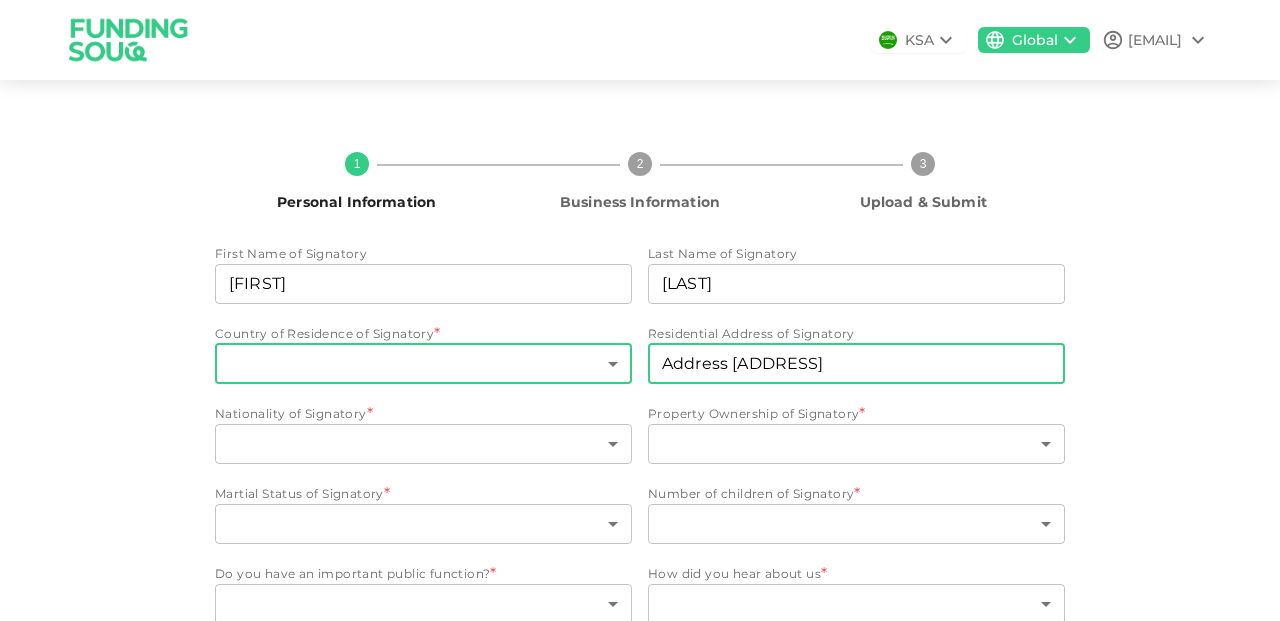 click on "KSA Global fabio@fabioraffaeli.com 1 Personal Information 2 Business Information 3 Upload & Submit   First Name of Signatory First Name of Signatory Fabio First Name of Signatory   Last Name of Signatory Last Name of Signatory Raffaeli Last Name of Signatory   Country of Residence of Signatory * ​ United Arab Emirates ​   Residential Address of Signatory Residential Address of Signatory Address Dubai Mall Tower 1 Apartment 601 Residential Address of Signatory   Nationality of Signatory * ​ ​   Property Ownership of Signatory * ​ ​   Martial Status of Signatory * ​ ​   Number of children of Signatory * ​ ​   Do you have an important public function? * ​ ​   How did you hear about us * ​ ​ Next" at bounding box center [640, 310] 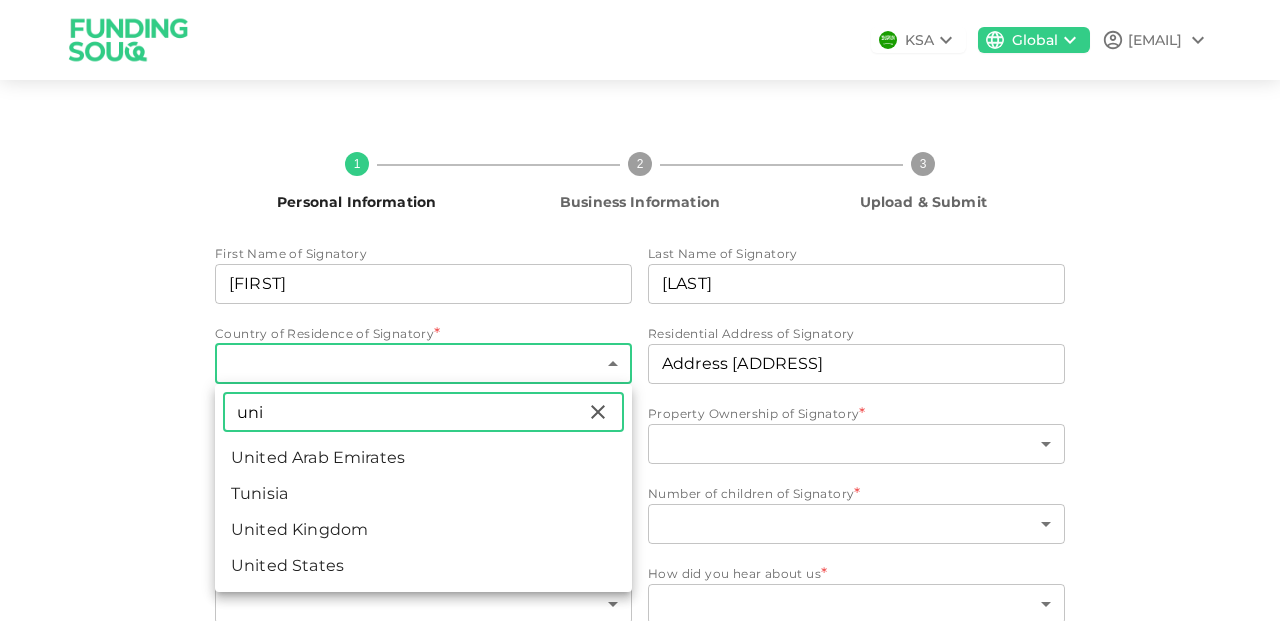type on "uni" 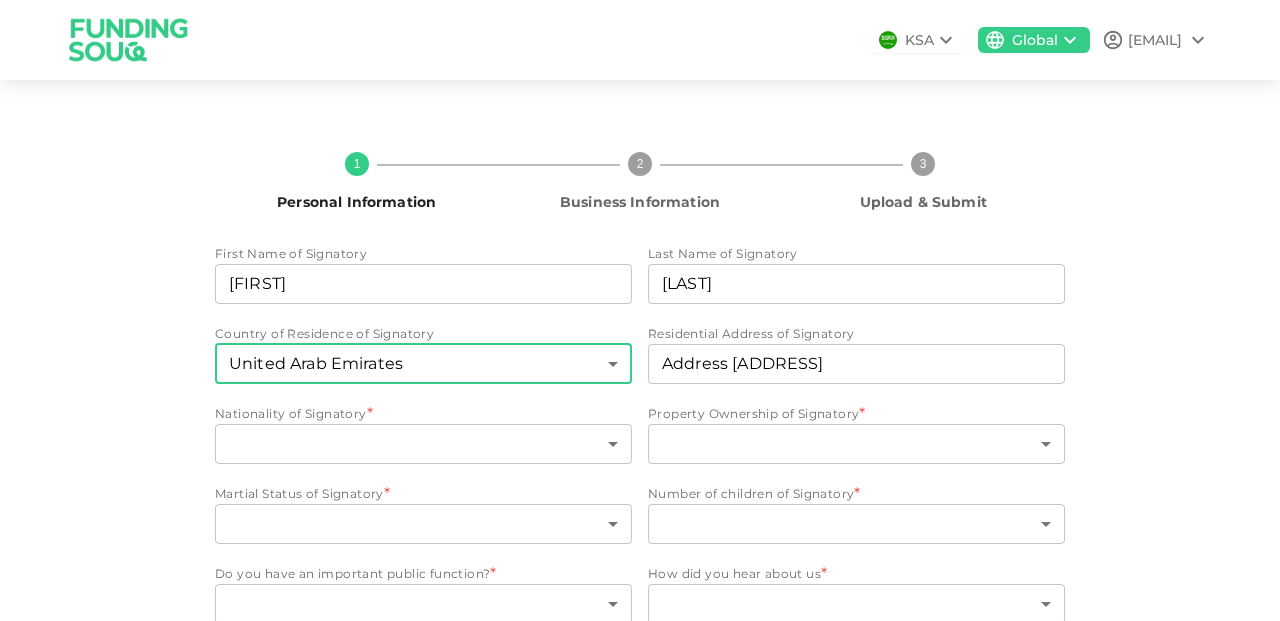 click on "KSA Global fabio@fabioraffaeli.com 1 Personal Information 2 Business Information 3 Upload & Submit   First Name of Signatory First Name of Signatory Fabio First Name of Signatory   Last Name of Signatory Last Name of Signatory Raffaeli Last Name of Signatory   Country of Residence of Signatory United Arab Emirates 2 ​   Residential Address of Signatory Residential Address of Signatory Address Dubai Mall Tower 1 Apartment 601 Residential Address of Signatory   Nationality of Signatory * ​ ​   Property Ownership of Signatory * ​ ​   Martial Status of Signatory * ​ ​   Number of children of Signatory * ​ ​   Do you have an important public function? * ​ ​   How did you hear about us * ​ ​ Next" at bounding box center (640, 310) 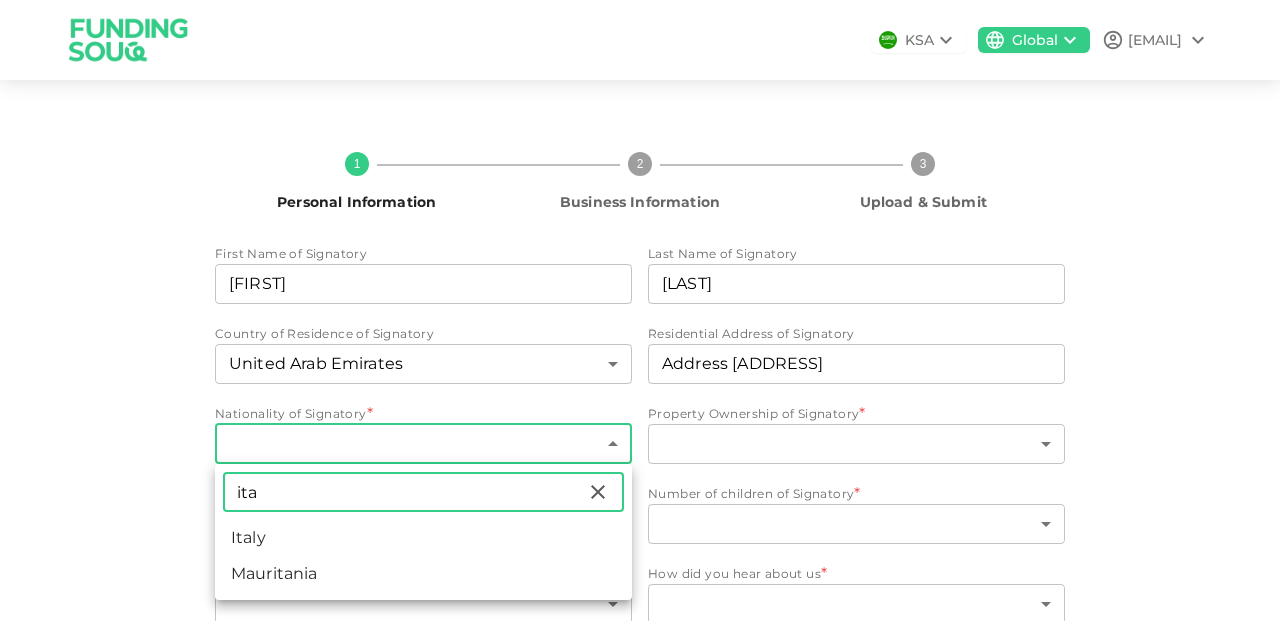 type on "ita" 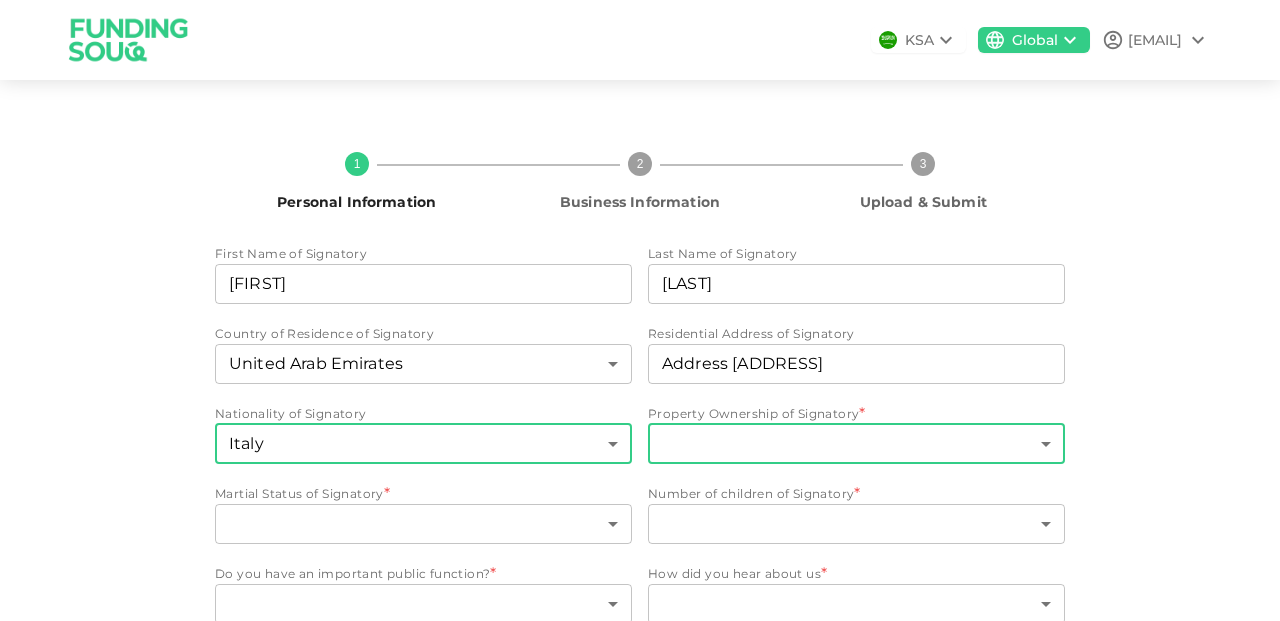 click on "KSA Global fabio@fabioraffaeli.com 1 Personal Information 2 Business Information 3 Upload & Submit   First Name of Signatory First Name of Signatory Fabio First Name of Signatory   Last Name of Signatory Last Name of Signatory Raffaeli Last Name of Signatory   Country of Residence of Signatory United Arab Emirates 2 ​   Residential Address of Signatory Residential Address of Signatory Address Dubai Mall Tower 1 Apartment 601 Residential Address of Signatory   Nationality of Signatory Italy 94 ​   Property Ownership of Signatory * ​ ​   Martial Status of Signatory * ​ ​   Number of children of Signatory * ​ ​   Do you have an important public function? * ​ ​   How did you hear about us * ​ ​ Next" at bounding box center (640, 310) 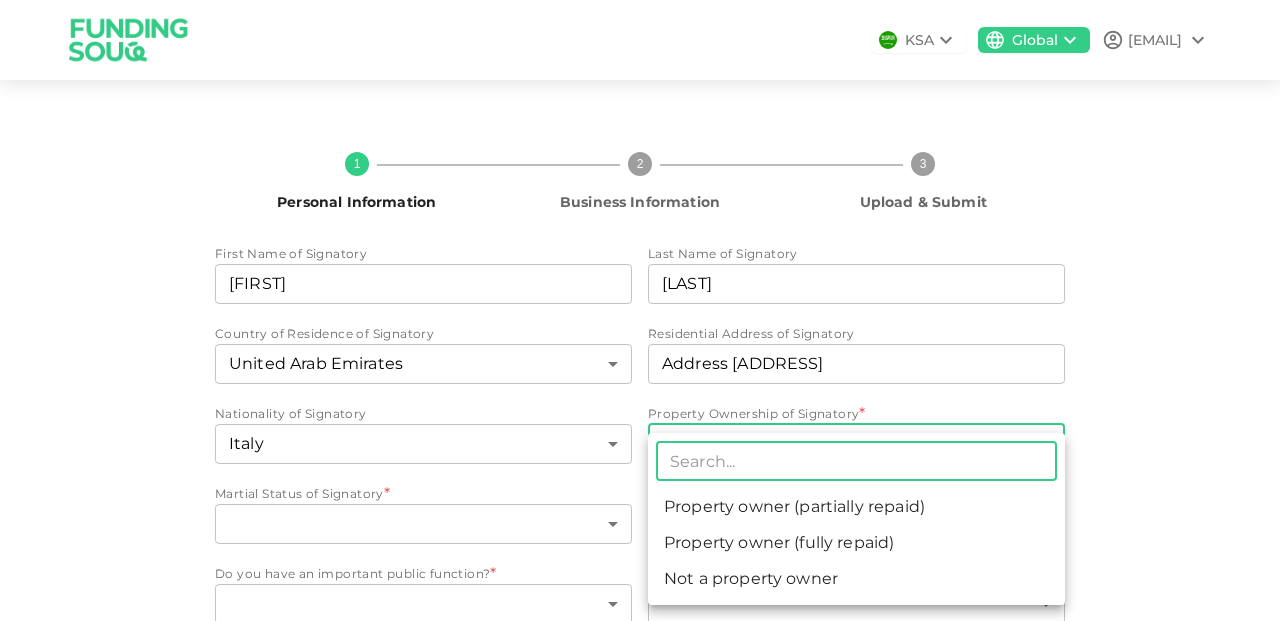 click on "Property owner (partially repaid)" at bounding box center [856, 507] 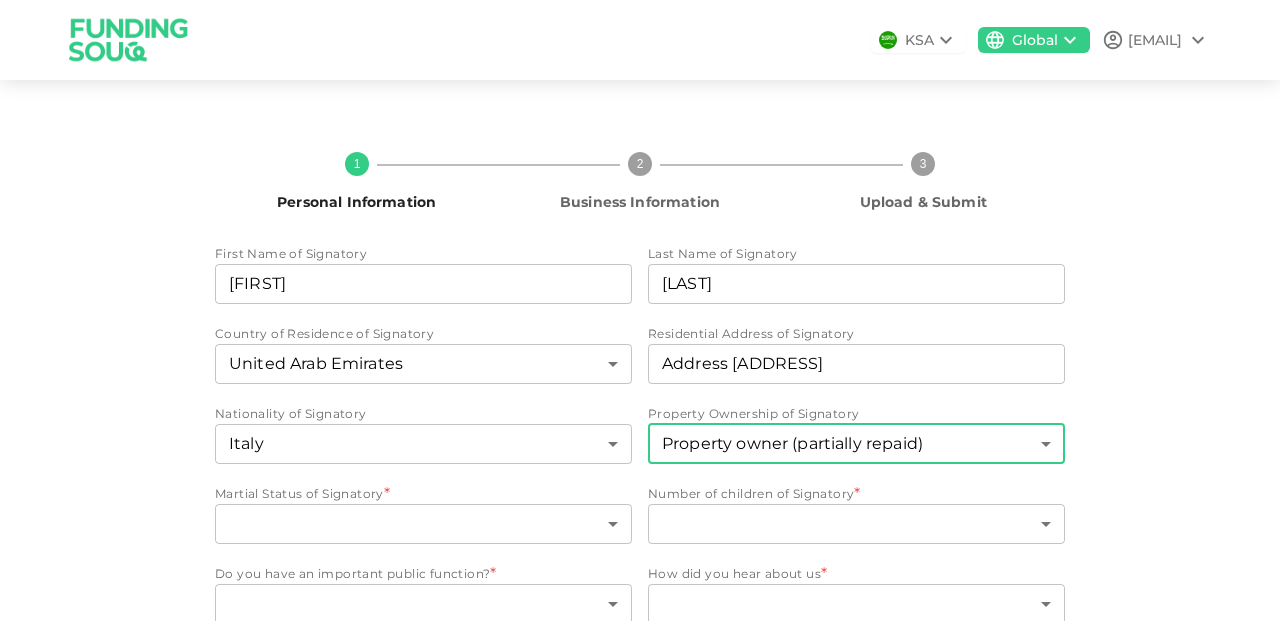 click on "Property owner (partially repaid) 1 ​" at bounding box center [856, 446] 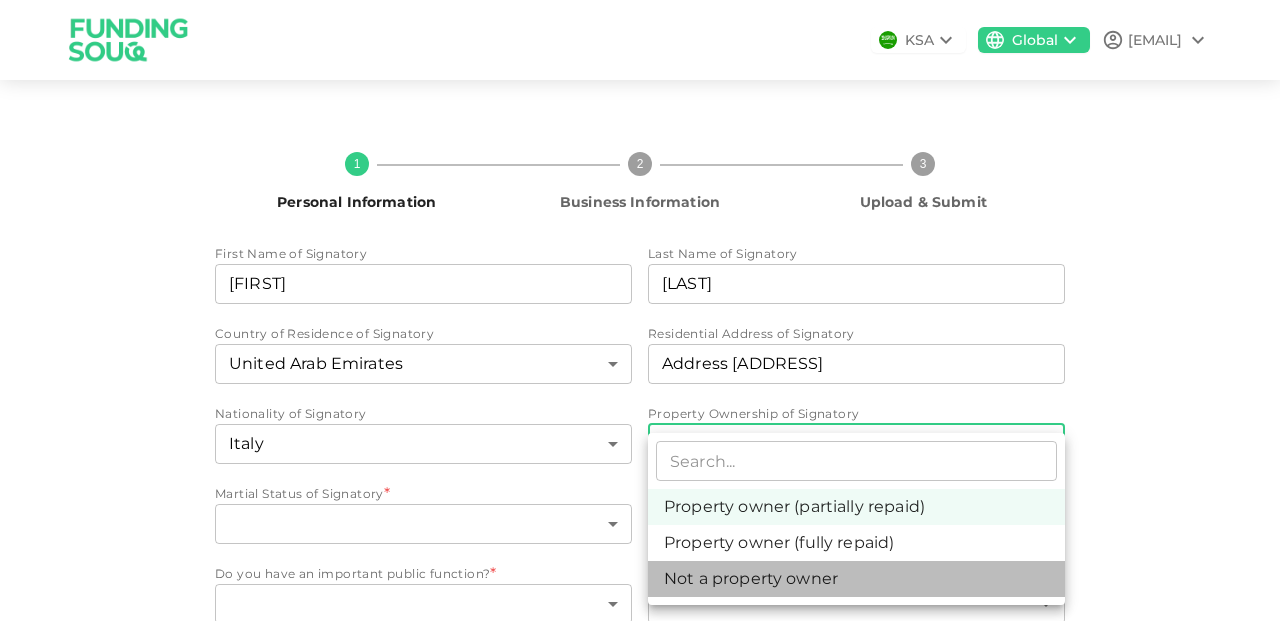 click on "Not a property owner" at bounding box center (856, 579) 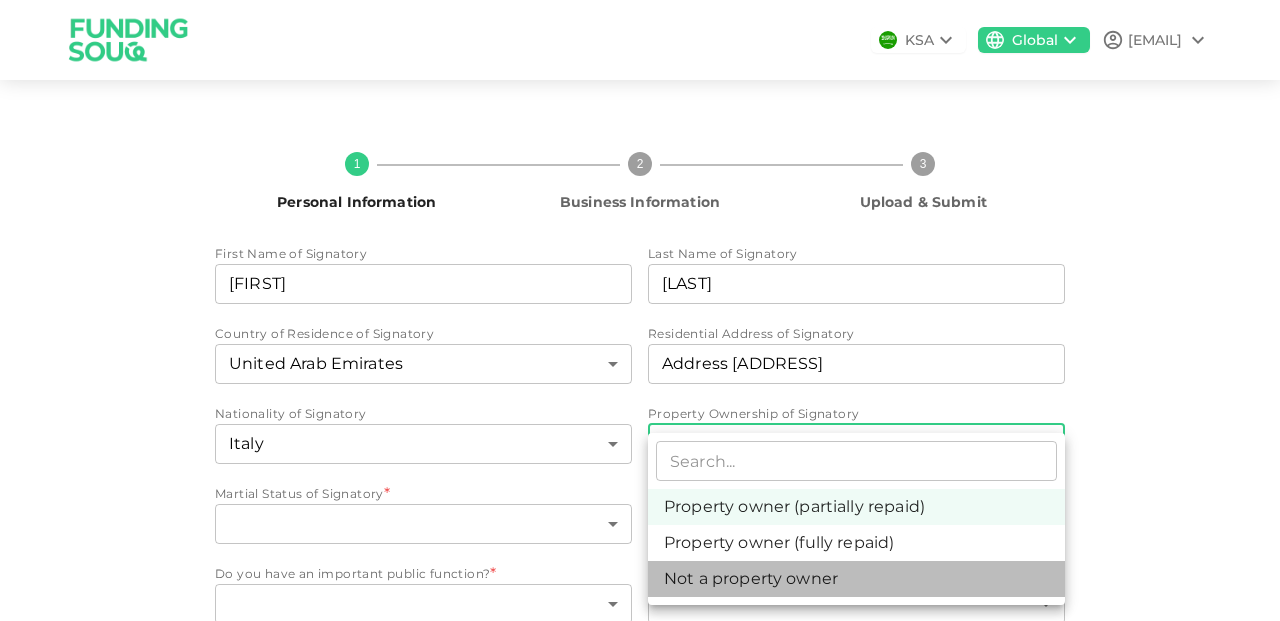 type on "3" 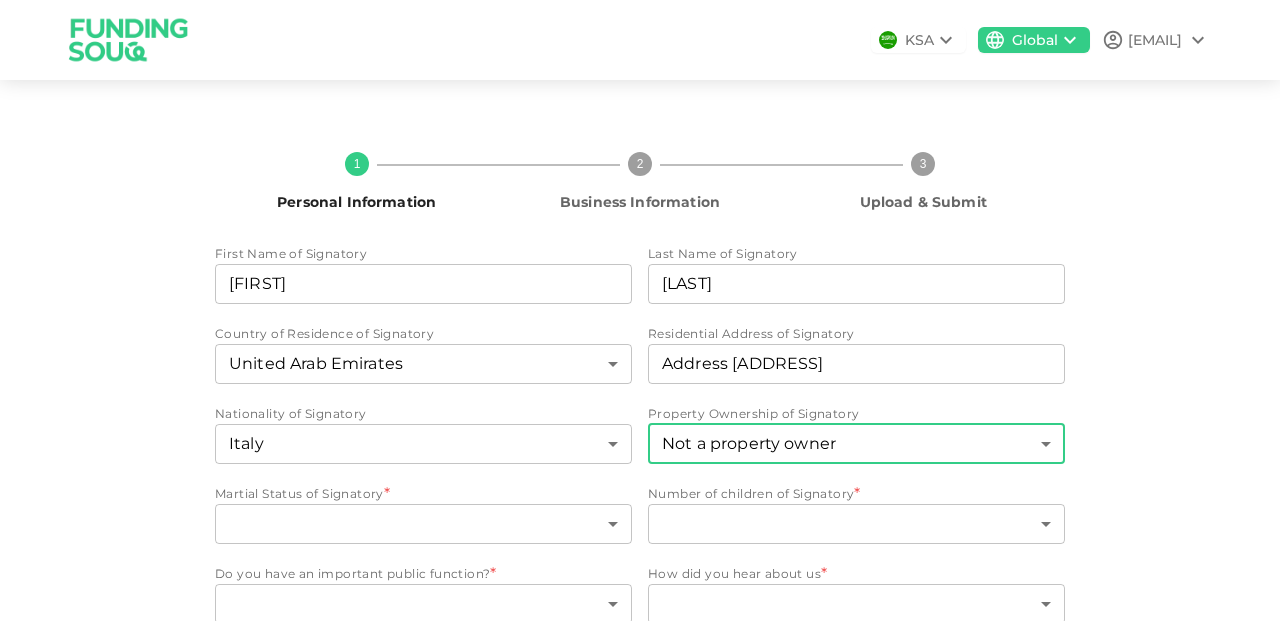 scroll, scrollTop: 67, scrollLeft: 0, axis: vertical 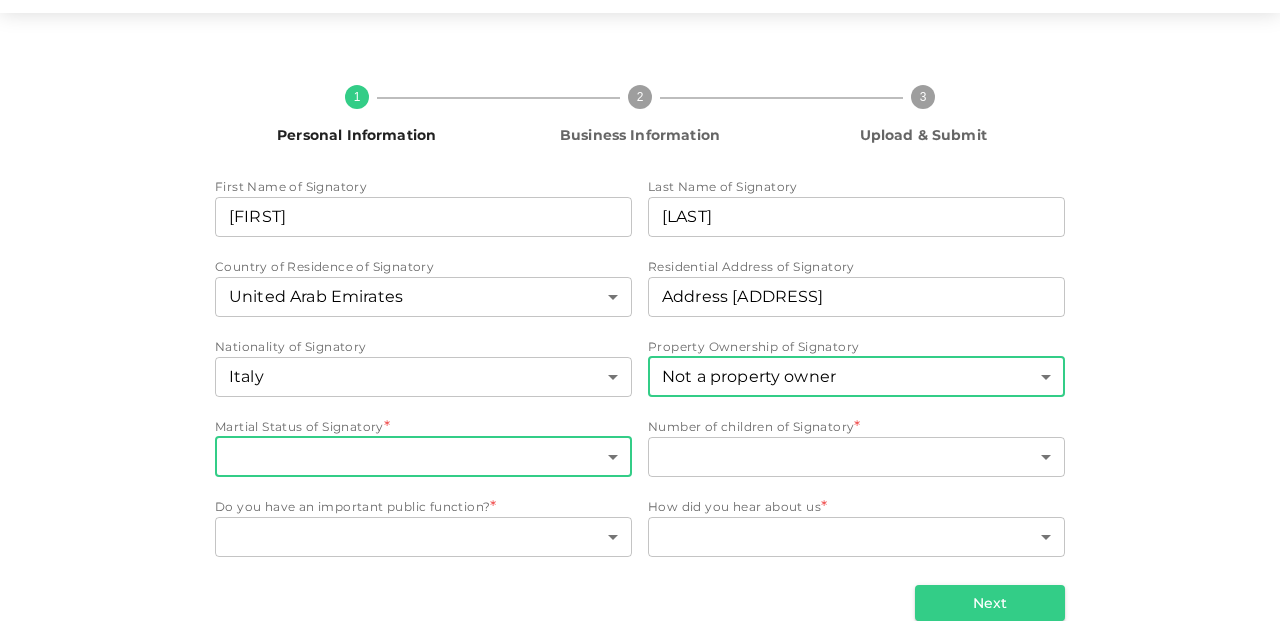 click on "KSA Global fabio@fabioraffaeli.com 1 Personal Information 2 Business Information 3 Upload & Submit   First Name of Signatory First Name of Signatory Fabio First Name of Signatory   Last Name of Signatory Last Name of Signatory Raffaeli Last Name of Signatory   Country of Residence of Signatory United Arab Emirates 2 ​   Residential Address of Signatory Residential Address of Signatory Address Dubai Mall Tower 1 Apartment 601 Residential Address of Signatory   Nationality of Signatory Italy 94 ​   Property Ownership of Signatory Not a property owner 3 ​   Martial Status of Signatory * ​ ​   Number of children of Signatory * ​ ​   Do you have an important public function? * ​ ​   How did you hear about us * ​ ​ Next" at bounding box center [640, 310] 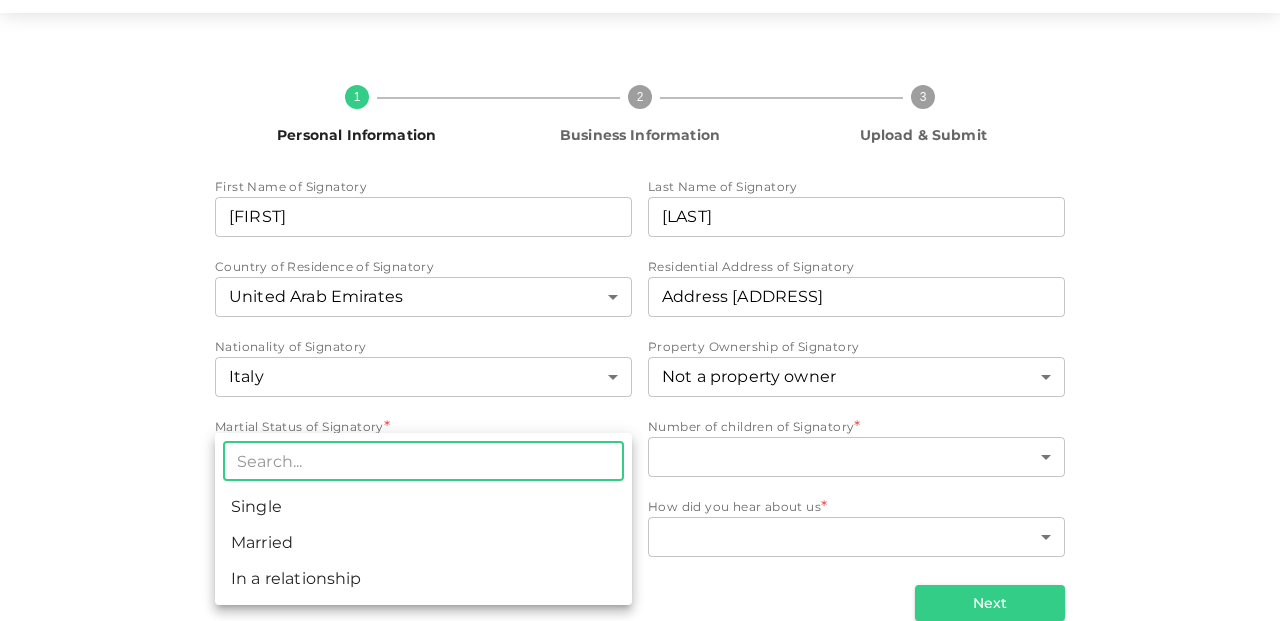 click on "Married" at bounding box center (423, 543) 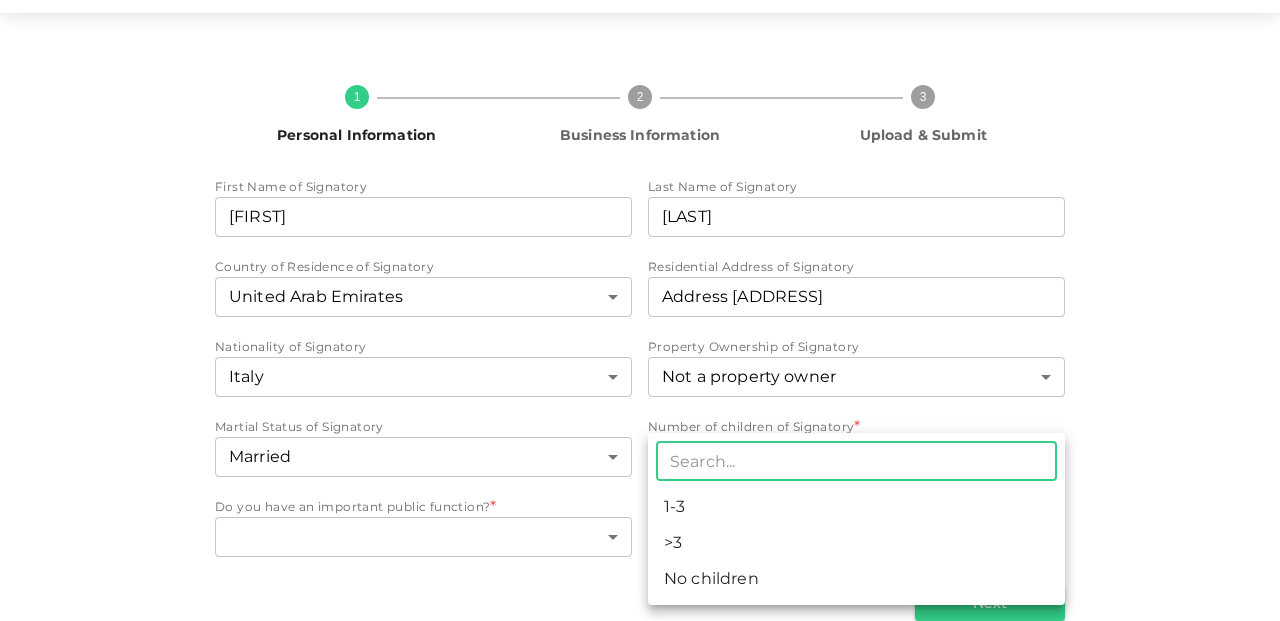 click on "KSA Global fabio@fabioraffaeli.com 1 Personal Information 2 Business Information 3 Upload & Submit   First Name of Signatory First Name of Signatory Fabio First Name of Signatory   Last Name of Signatory Last Name of Signatory Raffaeli Last Name of Signatory   Country of Residence of Signatory United Arab Emirates 2 ​   Residential Address of Signatory Residential Address of Signatory Address Dubai Mall Tower 1 Apartment 601 Residential Address of Signatory   Nationality of Signatory Italy 94 ​   Property Ownership of Signatory Not a property owner 3 ​   Martial Status of Signatory Married 2 ​   Number of children of Signatory * ​ ​   Do you have an important public function? * ​ ​   How did you hear about us * ​ ​ Next
​ 1-3 >3 No children" at bounding box center [640, 310] 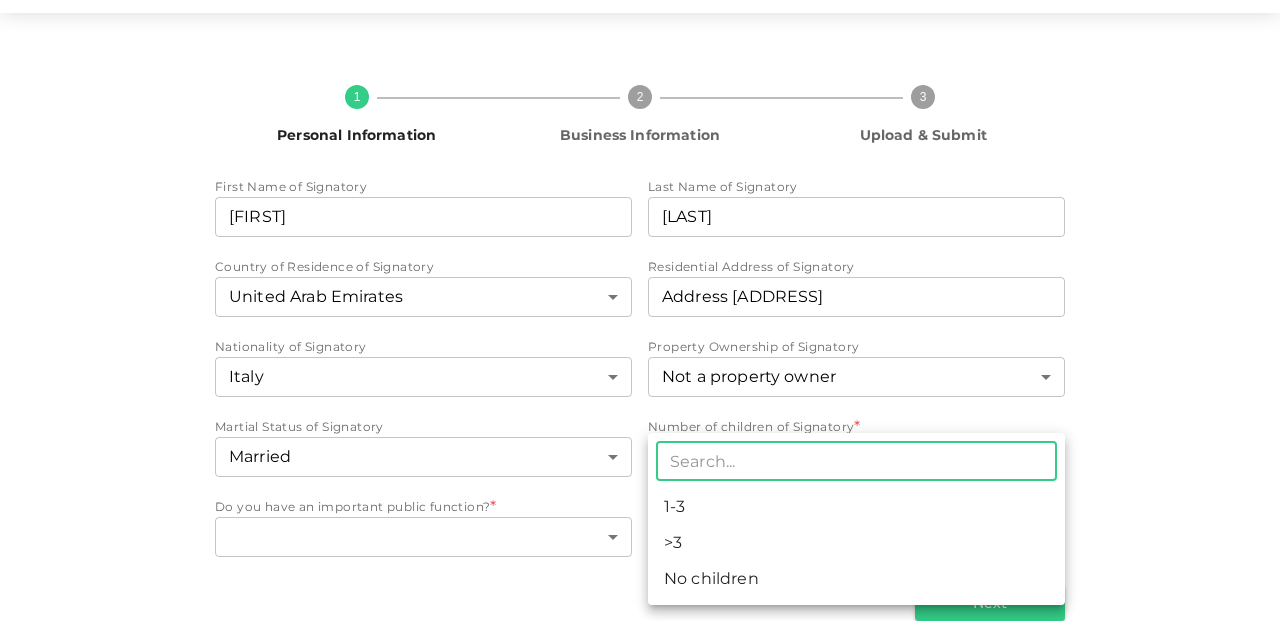 click on "1-3" at bounding box center (856, 507) 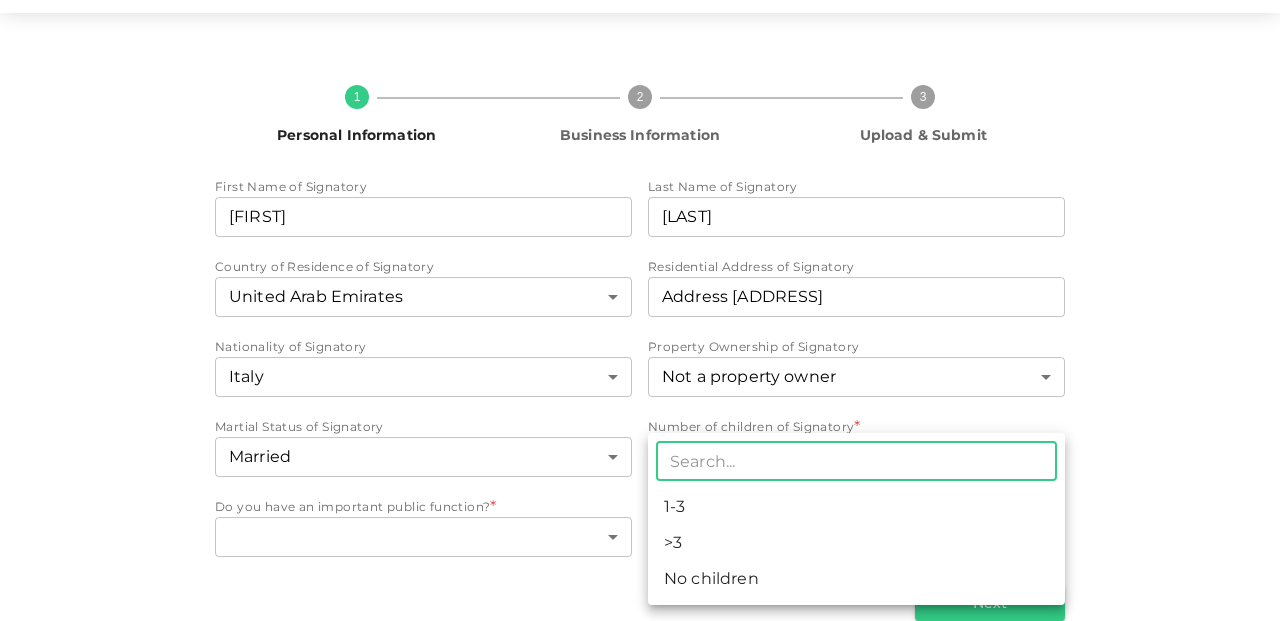 type on "1" 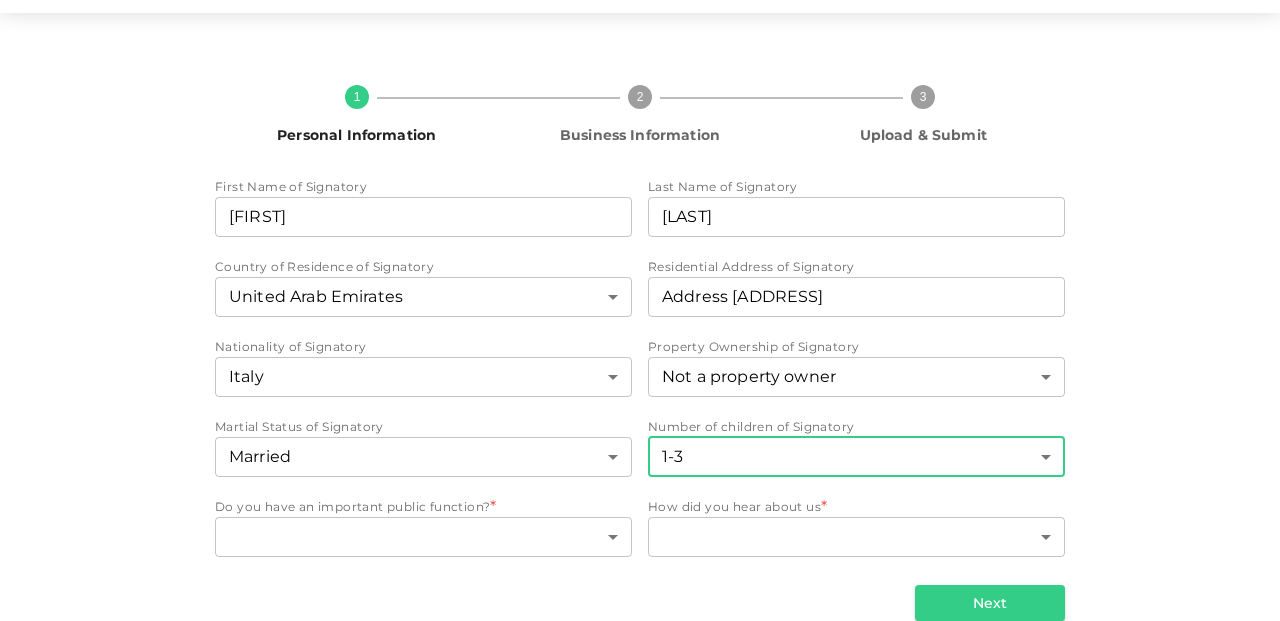 scroll, scrollTop: 98, scrollLeft: 0, axis: vertical 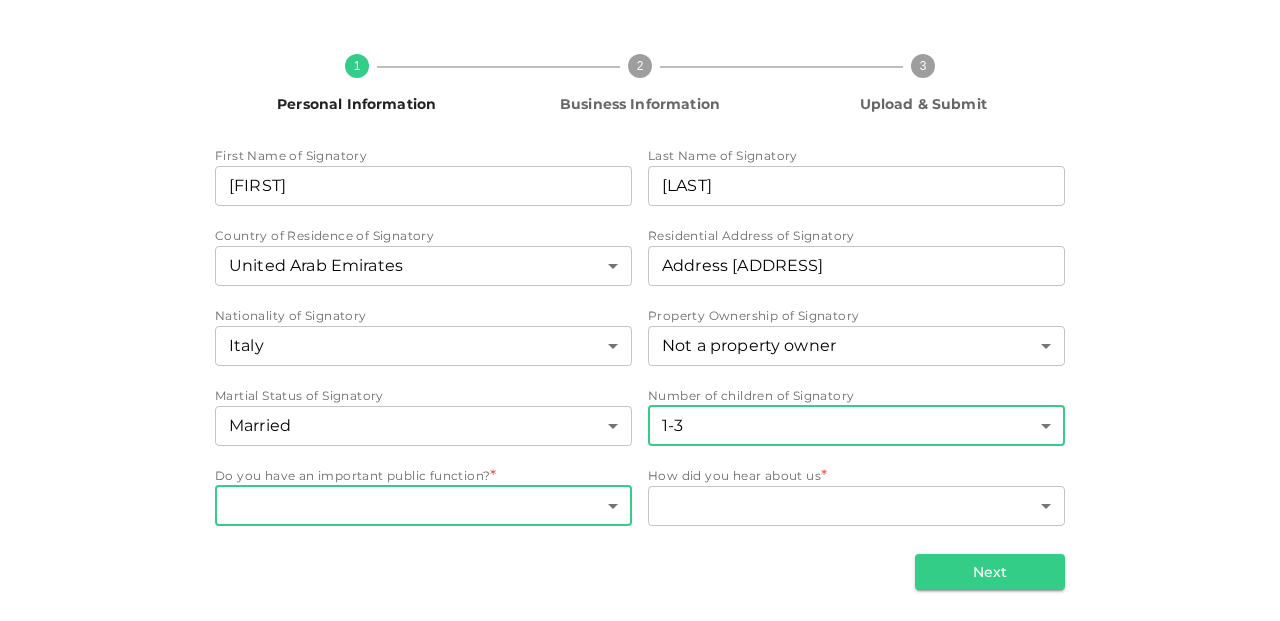 click on "KSA Global fabio@fabioraffaeli.com 1 Personal Information 2 Business Information 3 Upload & Submit   First Name of Signatory First Name of Signatory Fabio First Name of Signatory   Last Name of Signatory Last Name of Signatory Raffaeli Last Name of Signatory   Country of Residence of Signatory United Arab Emirates 2 ​   Residential Address of Signatory Residential Address of Signatory Address Dubai Mall Tower 1 Apartment 601 Residential Address of Signatory   Nationality of Signatory Italy 94 ​   Property Ownership of Signatory Not a property owner 3 ​   Martial Status of Signatory Married 2 ​   Number of children of Signatory 1-3 1 ​   Do you have an important public function? * ​ ​   How did you hear about us * ​ ​ Next" at bounding box center [640, 310] 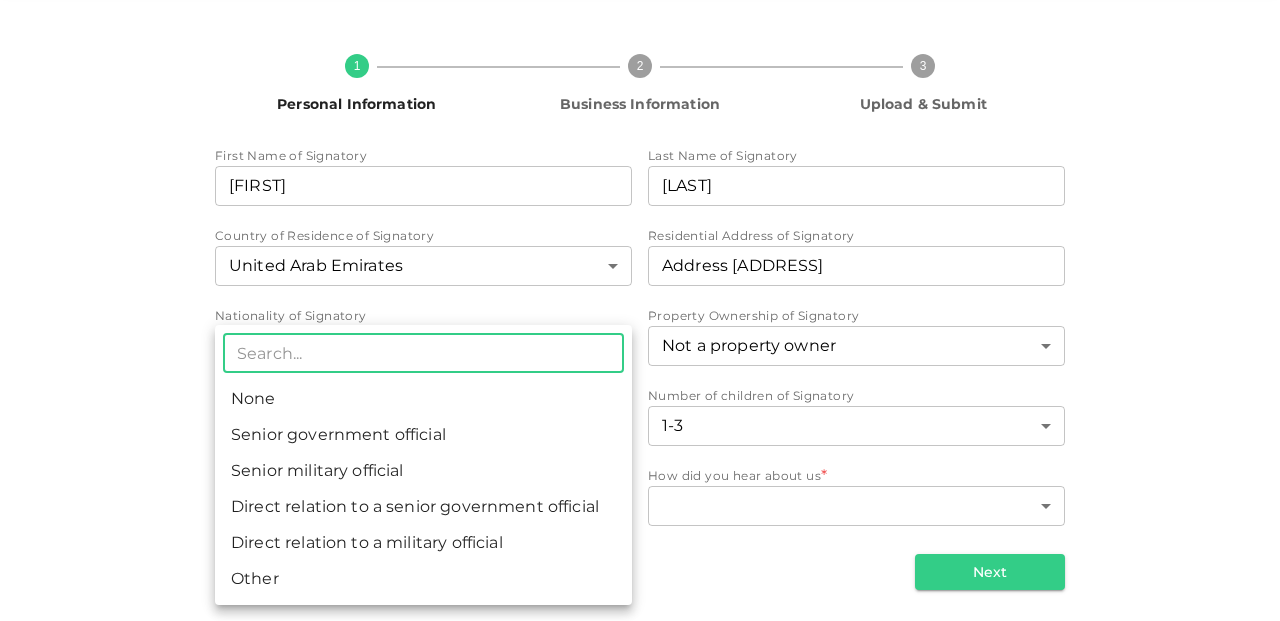 click on "None" at bounding box center [423, 399] 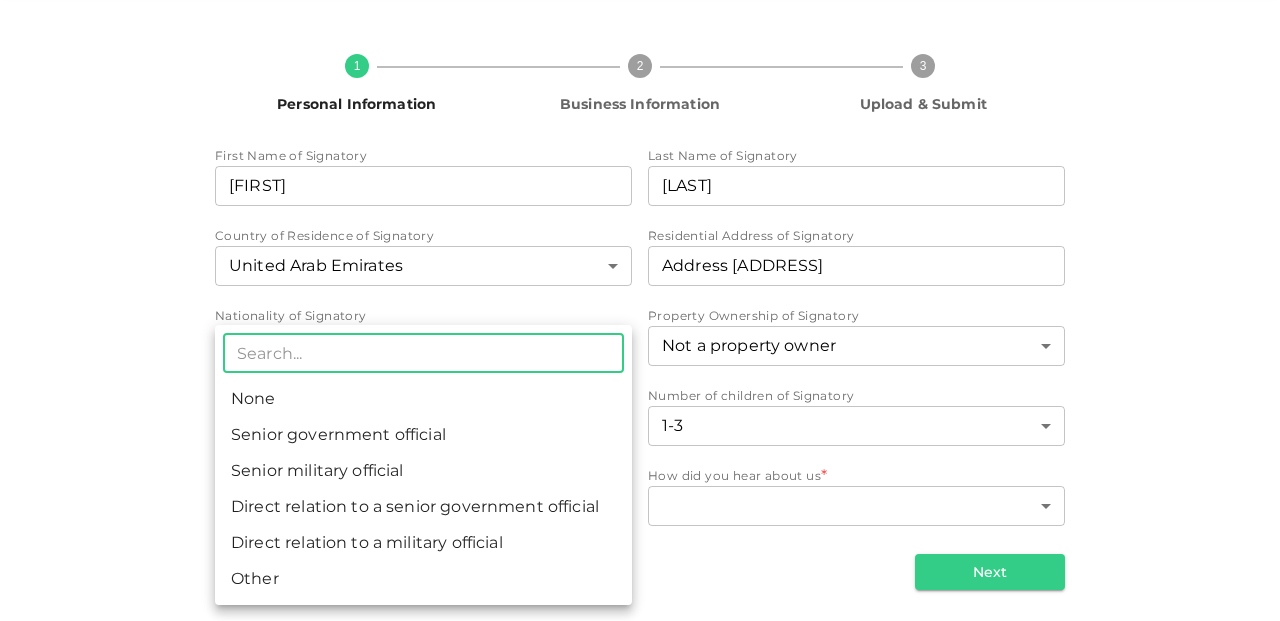 type on "1" 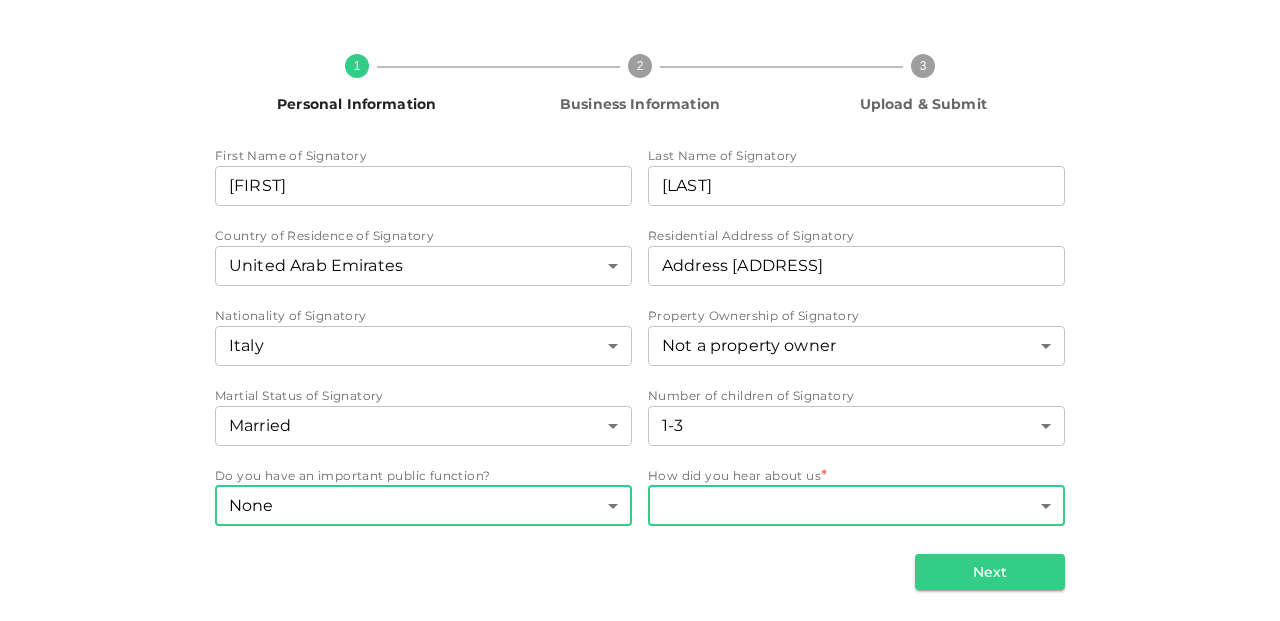 click on "KSA Global fabio@fabioraffaeli.com 1 Personal Information 2 Business Information 3 Upload & Submit   First Name of Signatory First Name of Signatory Fabio First Name of Signatory   Last Name of Signatory Last Name of Signatory Raffaeli Last Name of Signatory   Country of Residence of Signatory United Arab Emirates 2 ​   Residential Address of Signatory Residential Address of Signatory Address Dubai Mall Tower 1 Apartment 601 Residential Address of Signatory   Nationality of Signatory Italy 94 ​   Property Ownership of Signatory Not a property owner 3 ​   Martial Status of Signatory Married 2 ​   Number of children of Signatory 1-3 1 ​   Do you have an important public function? None 1 ​   How did you hear about us * ​ ​ Next" at bounding box center [640, 310] 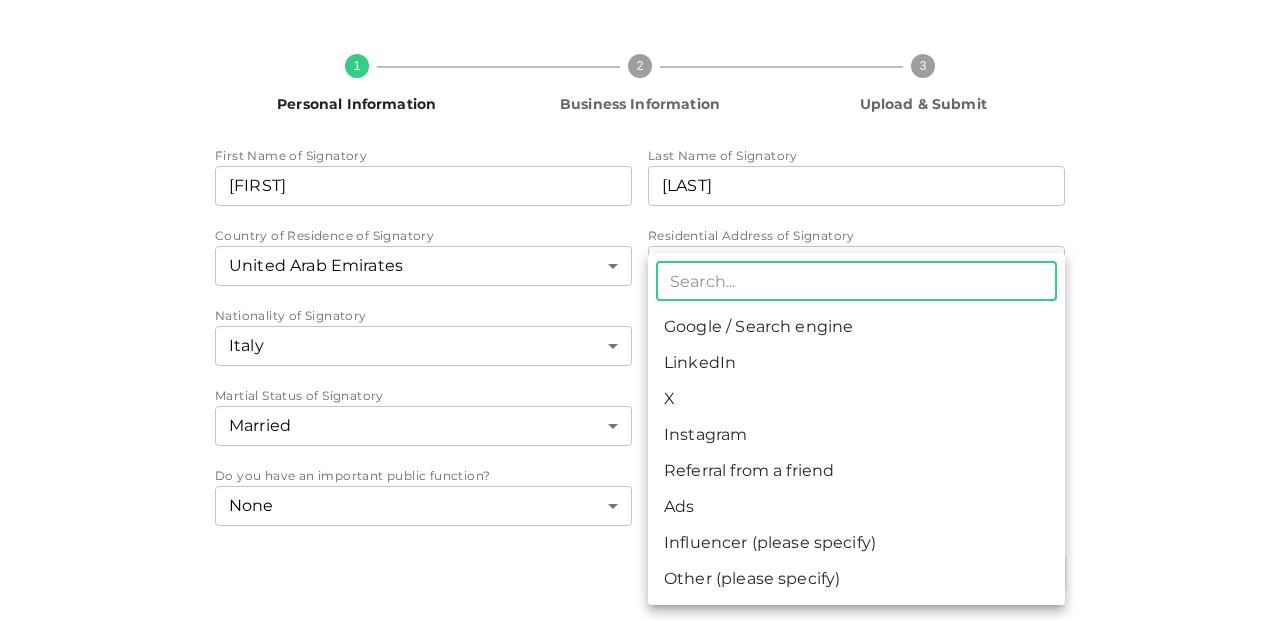 click on "Google / Search engine" at bounding box center [856, 327] 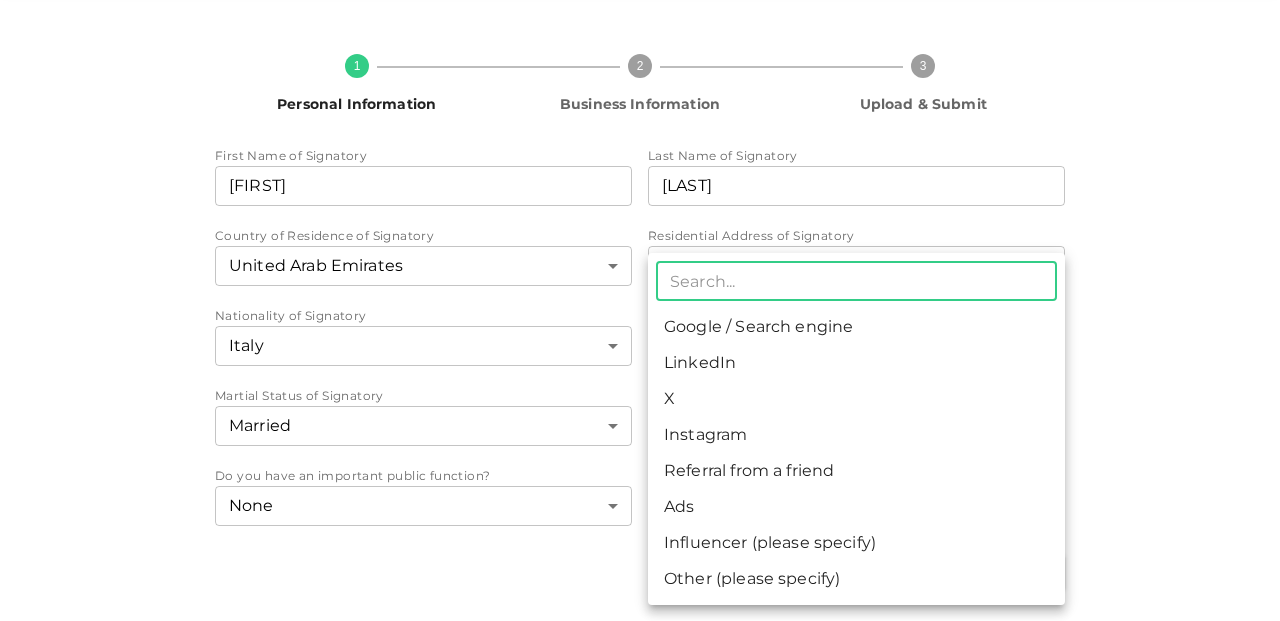 type on "1" 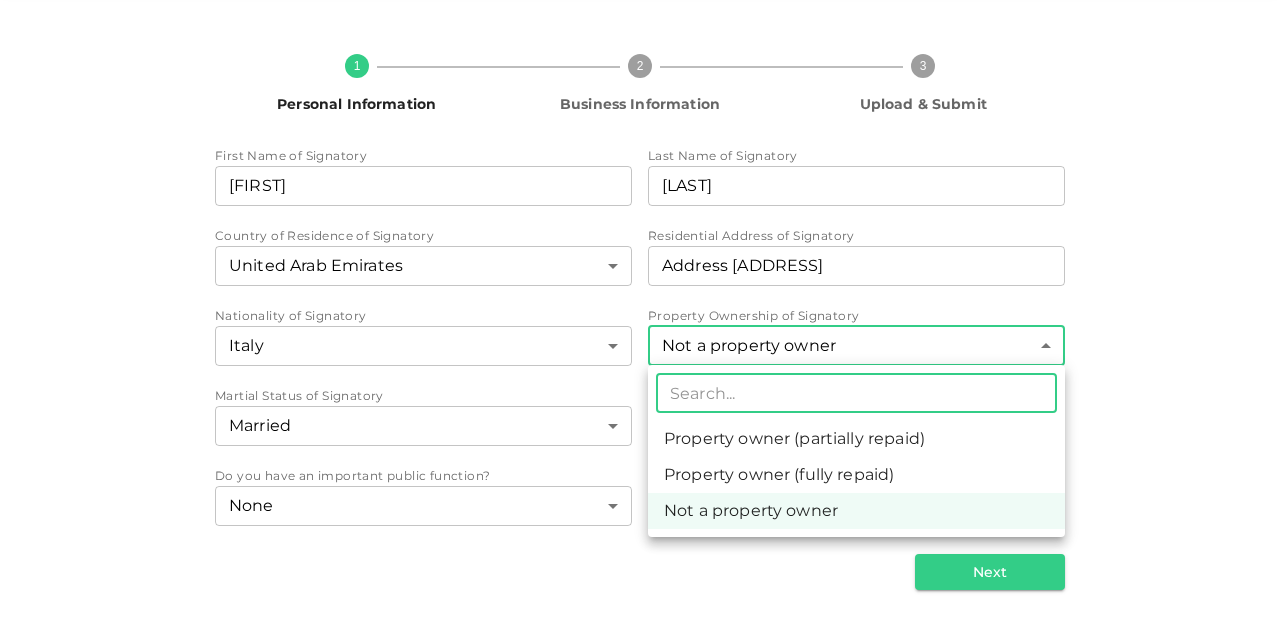 click on "KSA Global fabio@fabioraffaeli.com 1 Personal Information 2 Business Information 3 Upload & Submit   First Name of Signatory First Name of Signatory Fabio First Name of Signatory   Last Name of Signatory Last Name of Signatory Raffaeli Last Name of Signatory   Country of Residence of Signatory United Arab Emirates 2 ​   Residential Address of Signatory Residential Address of Signatory Address Dubai Mall Tower 1 Apartment 601 Residential Address of Signatory   Nationality of Signatory Italy 94 ​   Property Ownership of Signatory Not a property owner 3 ​   Martial Status of Signatory Married 2 ​   Number of children of Signatory 1-3 1 ​   Do you have an important public function? None 1 ​   How did you hear about us Google / Search engine 1 ​ Next
​ Property owner (partially repaid) Property owner (fully repaid) Not a property owner" at bounding box center [640, 310] 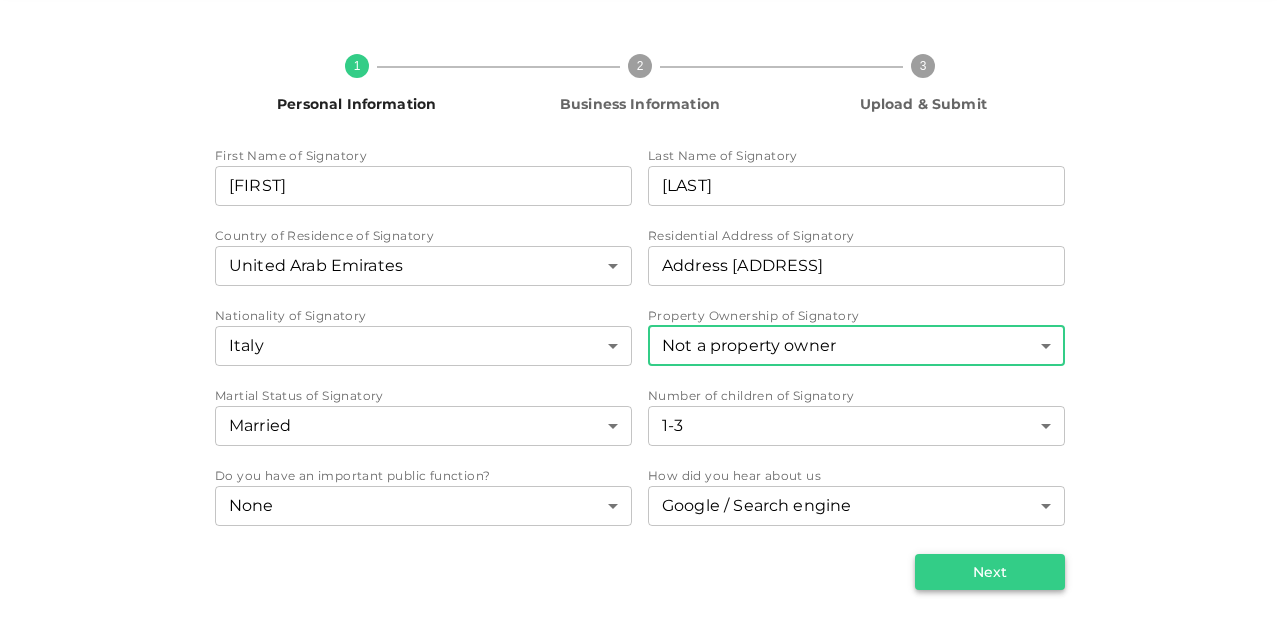 click on "Next" at bounding box center (990, 572) 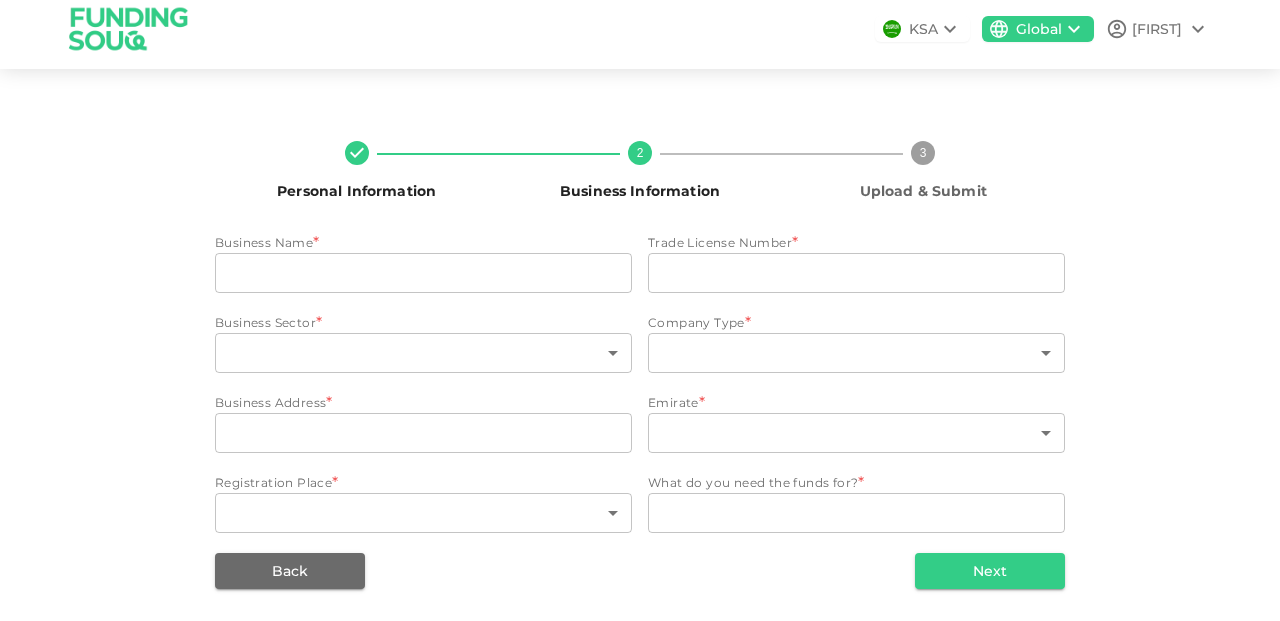 scroll, scrollTop: 10, scrollLeft: 0, axis: vertical 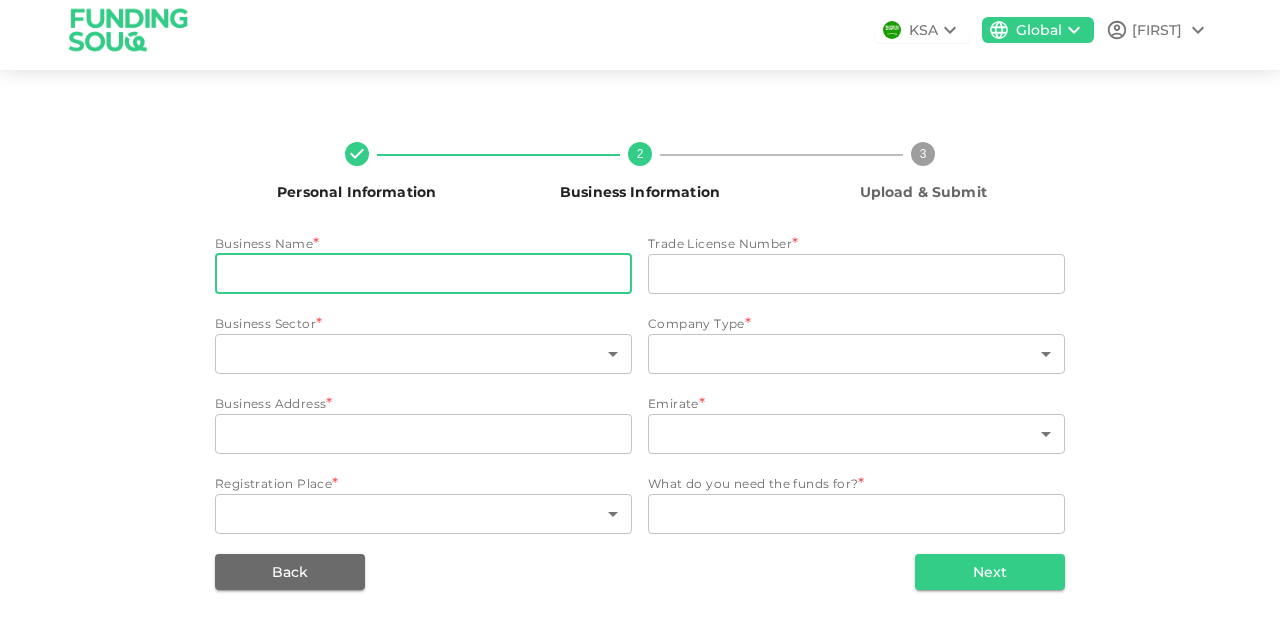 click on "businessName" at bounding box center [423, 274] 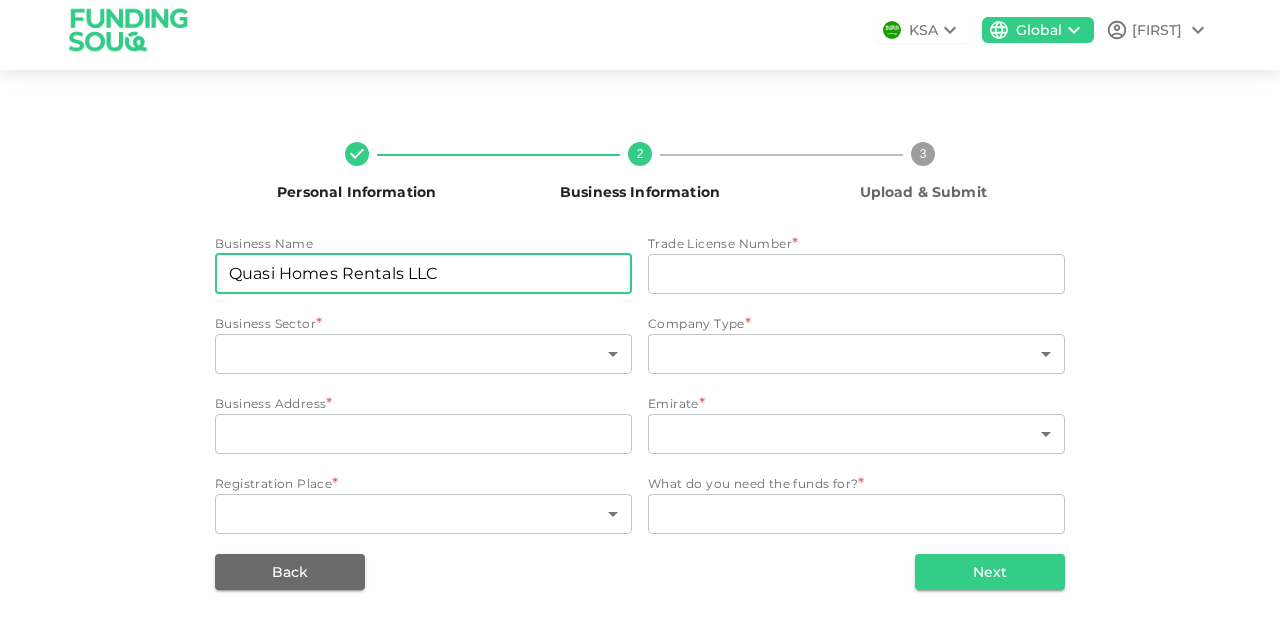 type on "[COMPANY] Rentals LLC" 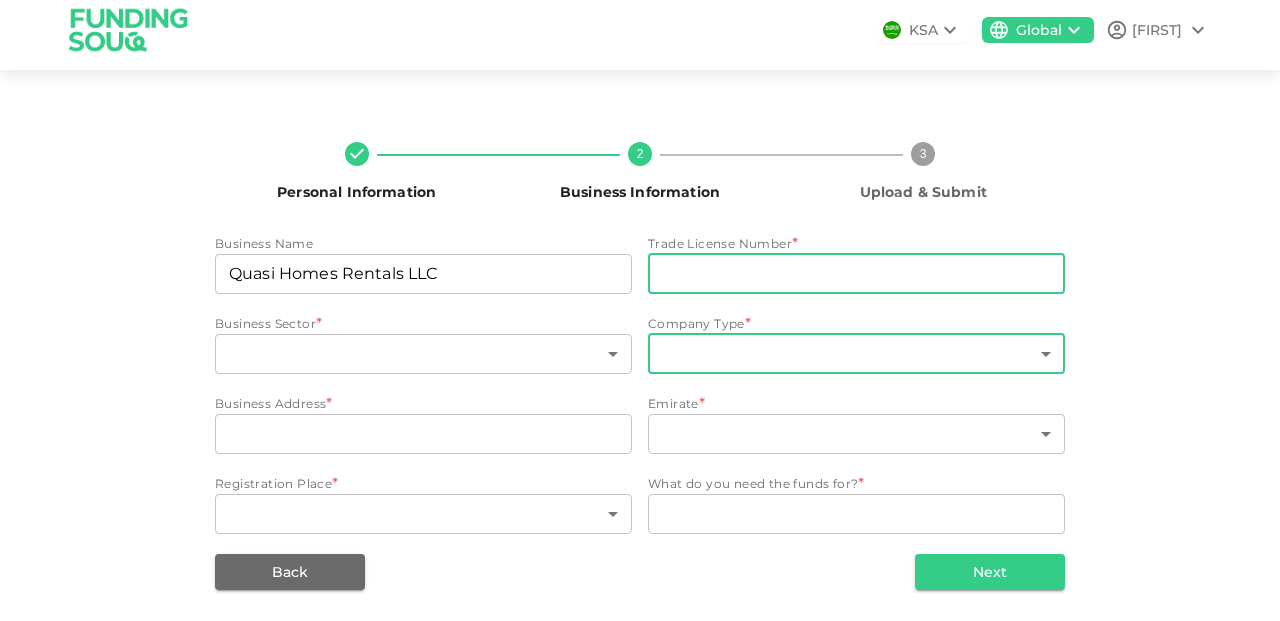 click on "KSA Global Fabio Personal Information 2 Business Information 3 Upload & Submit   Business Name businessName Quasi Homes Rentals LLC businessName   Trade License Number * tradeLicenseNumber tradeLicenseNumber   Business Sector * ​ ​   Company Type * ​ ​   Business Address * businessAddress businessAddress   Emirate * ​ ​   Registration Place * ​ ​   What do you need the funds for? * WhatDoYouNeedFundsFor x WhatDoYouNeedFundsFor Back Next" at bounding box center (640, 310) 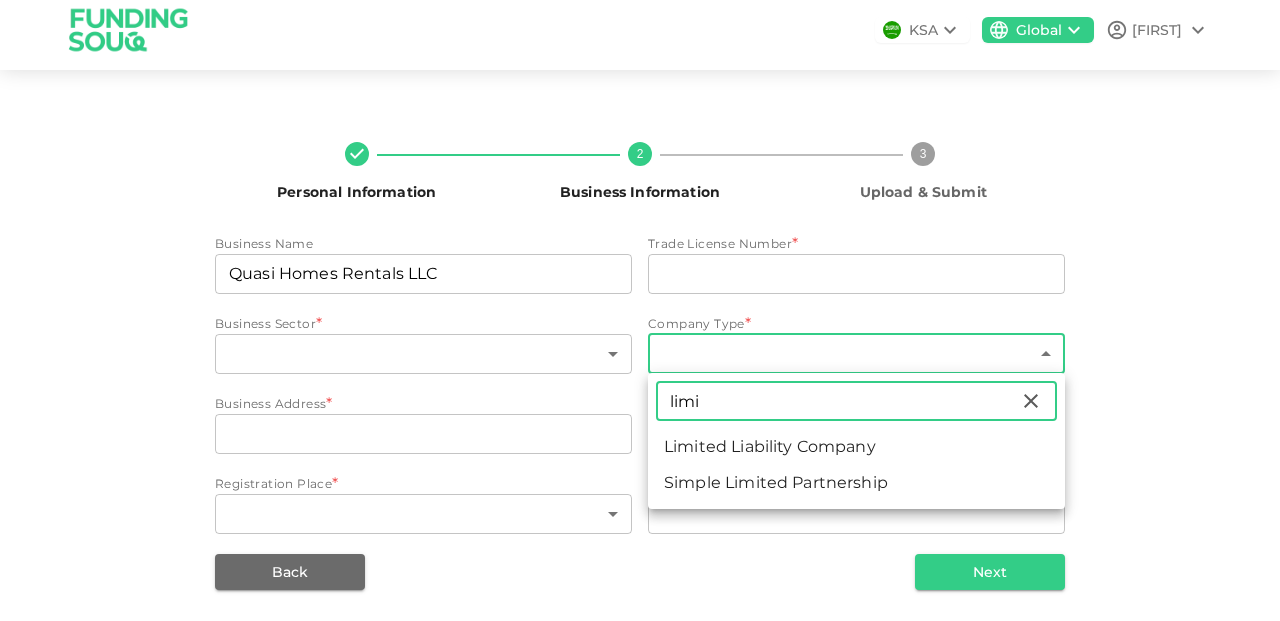 type on "limi" 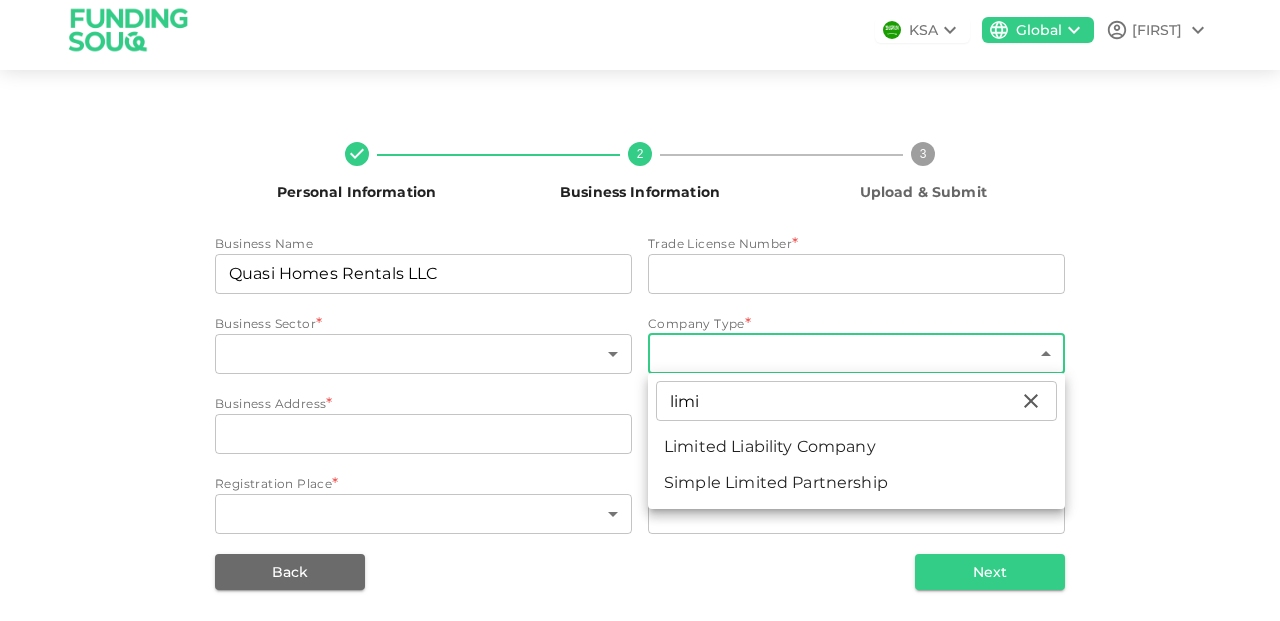 click on "limi ​ Limited Liability Company Simple Limited Partnership" at bounding box center (856, 441) 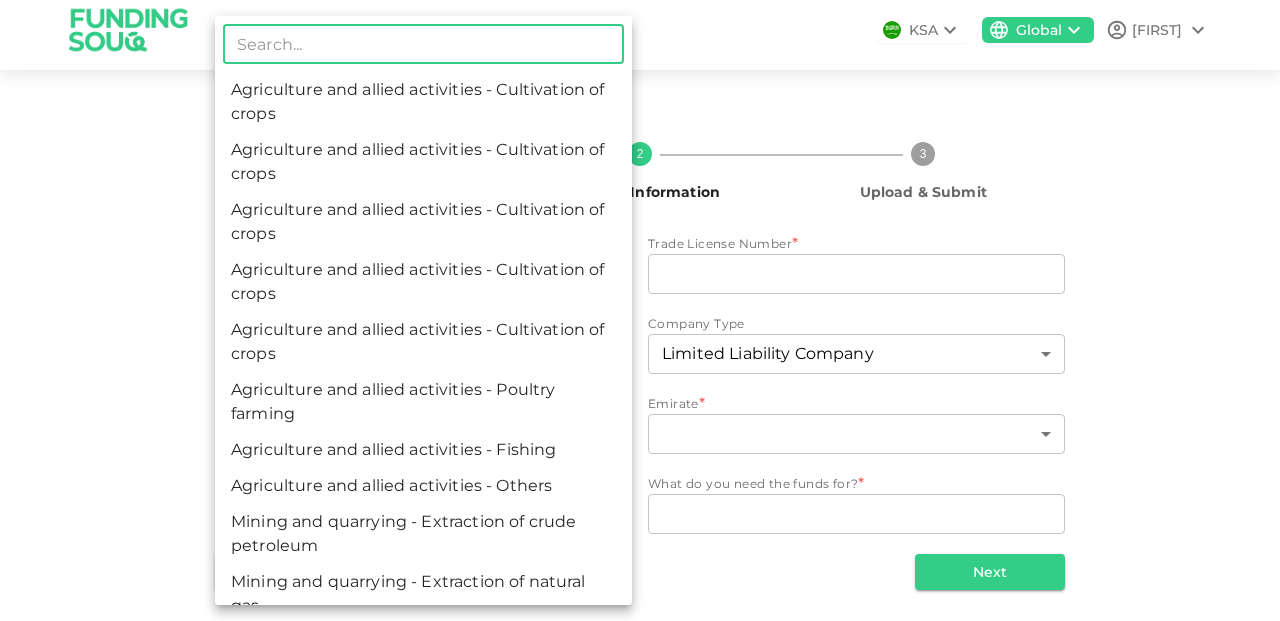 click on "KSA Global Fabio Personal Information 2 Business Information 3 Upload & Submit   Business Name businessName Quasi Homes Rentals LLC businessName   Trade License Number * tradeLicenseNumber tradeLicenseNumber   Business Sector * ​ ​   Company Type Limited Liability Company 4 ​   Business Address * businessAddress businessAddress   Emirate * ​ ​   Registration Place * ​ ​   What do you need the funds for? * WhatDoYouNeedFundsFor x WhatDoYouNeedFundsFor Back Next
​ Agriculture and allied activities - Cultivation of crops Agriculture and allied activities - Cultivation of crops Agriculture and allied activities - Cultivation of crops Agriculture and allied activities - Cultivation of crops Agriculture and allied activities - Cultivation of crops Agriculture and allied activities - Poultry farming Agriculture and allied activities - Fishing Agriculture and allied activities - Others Mining and quarrying - Extraction of crude petroleum Mining and quarrying - Extraction of natural gas  Education" at bounding box center (640, 310) 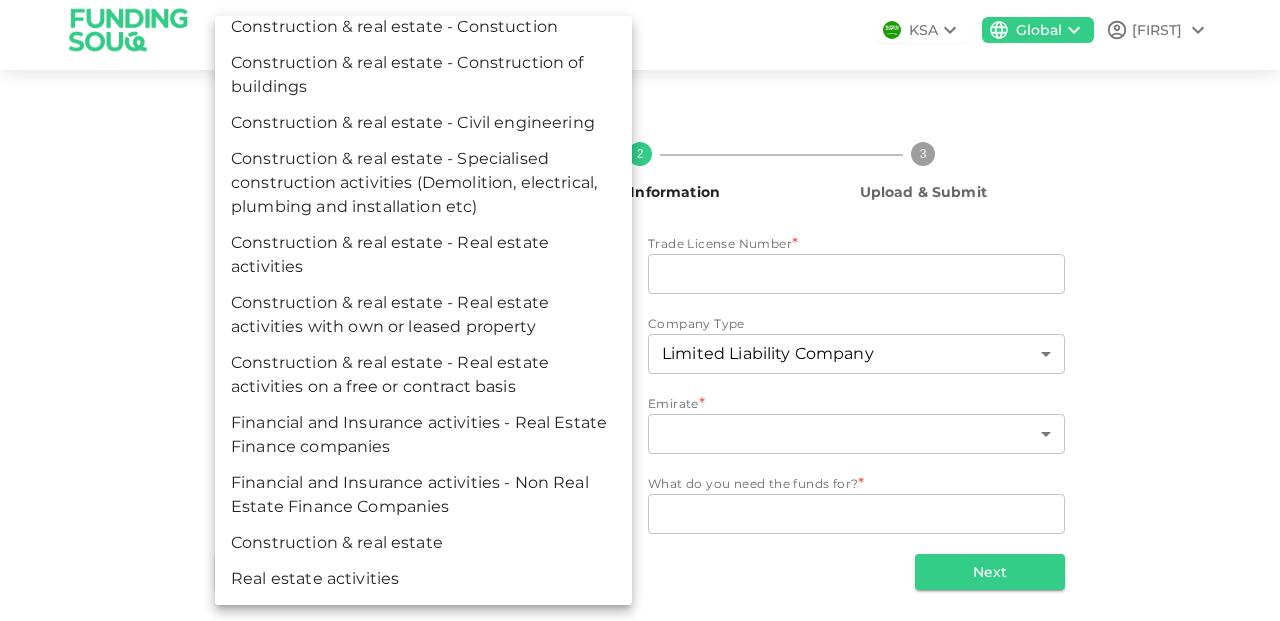 scroll, scrollTop: 0, scrollLeft: 0, axis: both 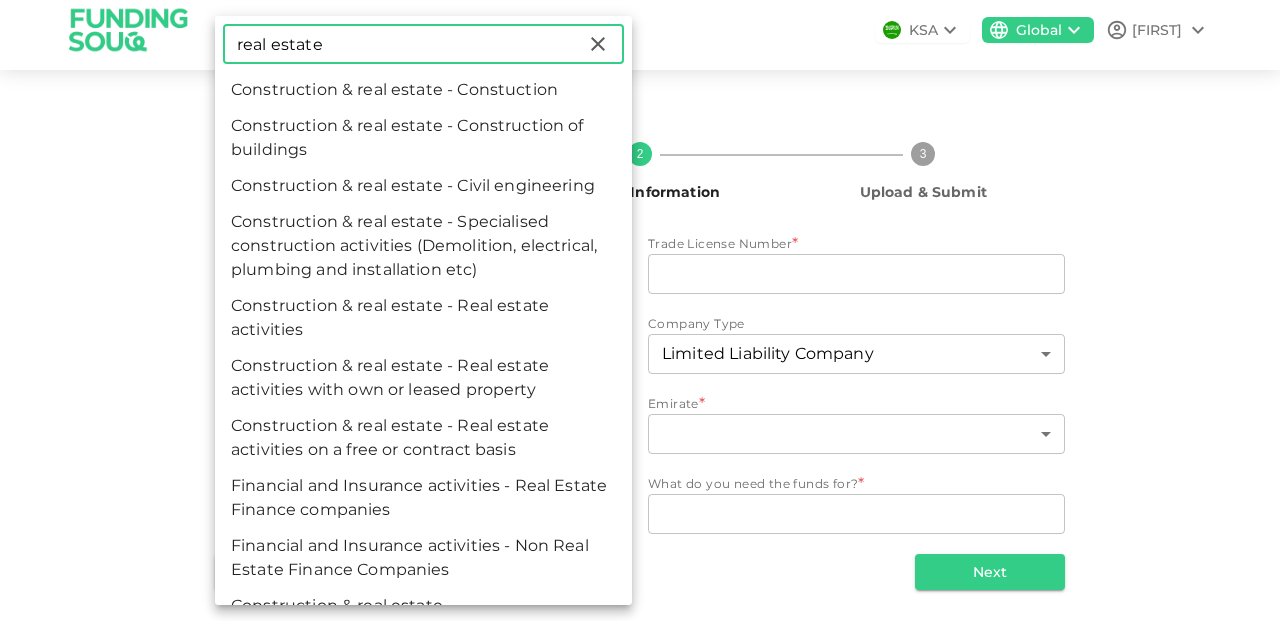 click on "real estate" at bounding box center (404, 44) 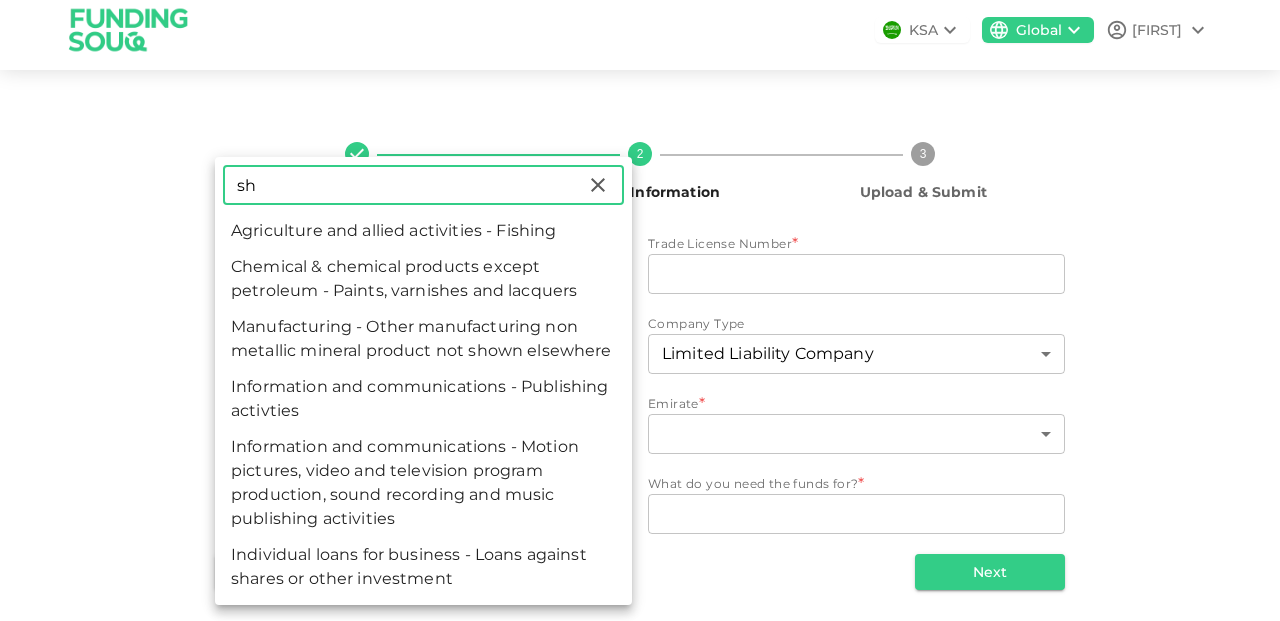 type on "s" 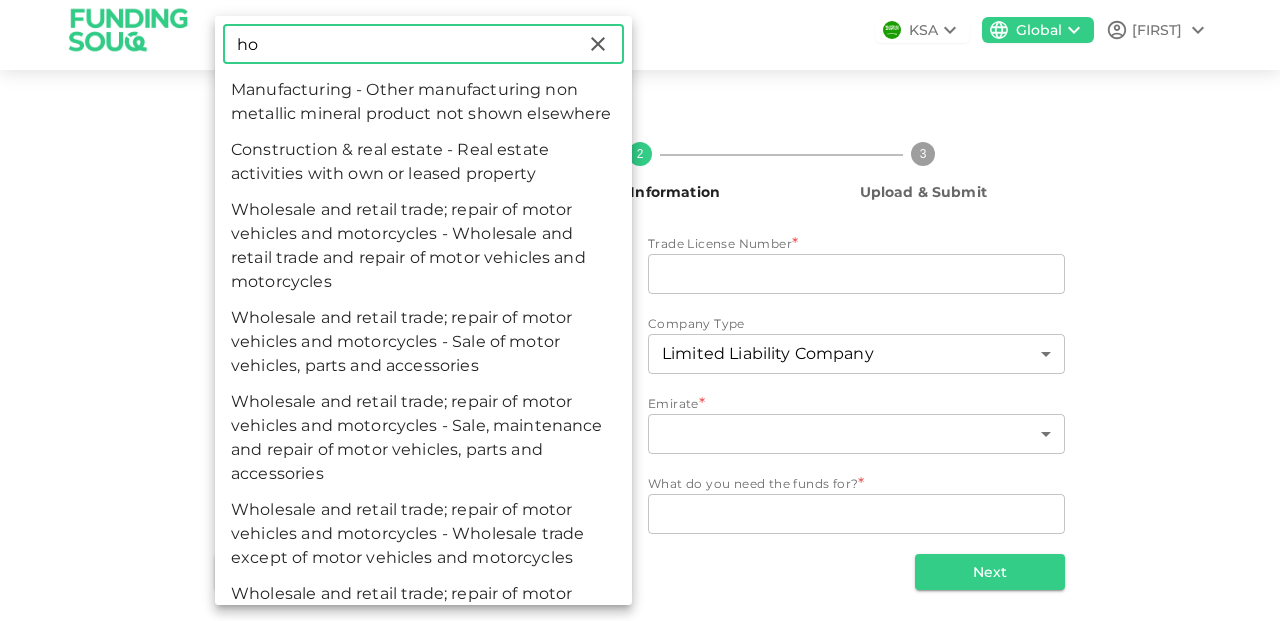 type on "h" 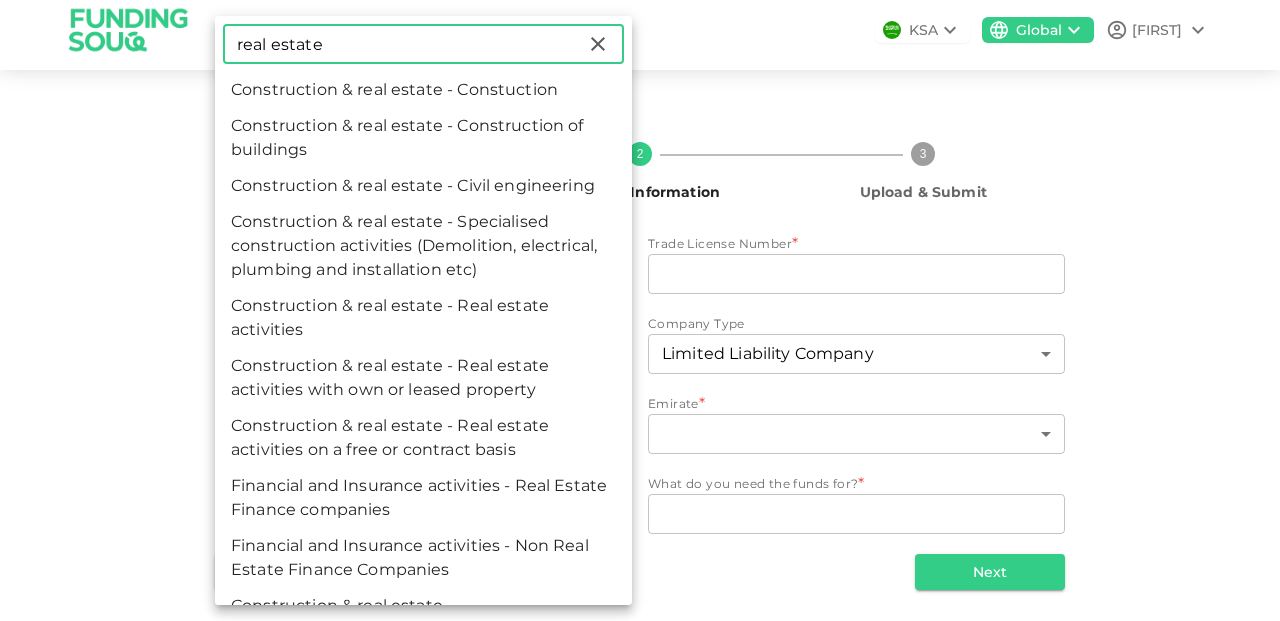 scroll, scrollTop: 63, scrollLeft: 0, axis: vertical 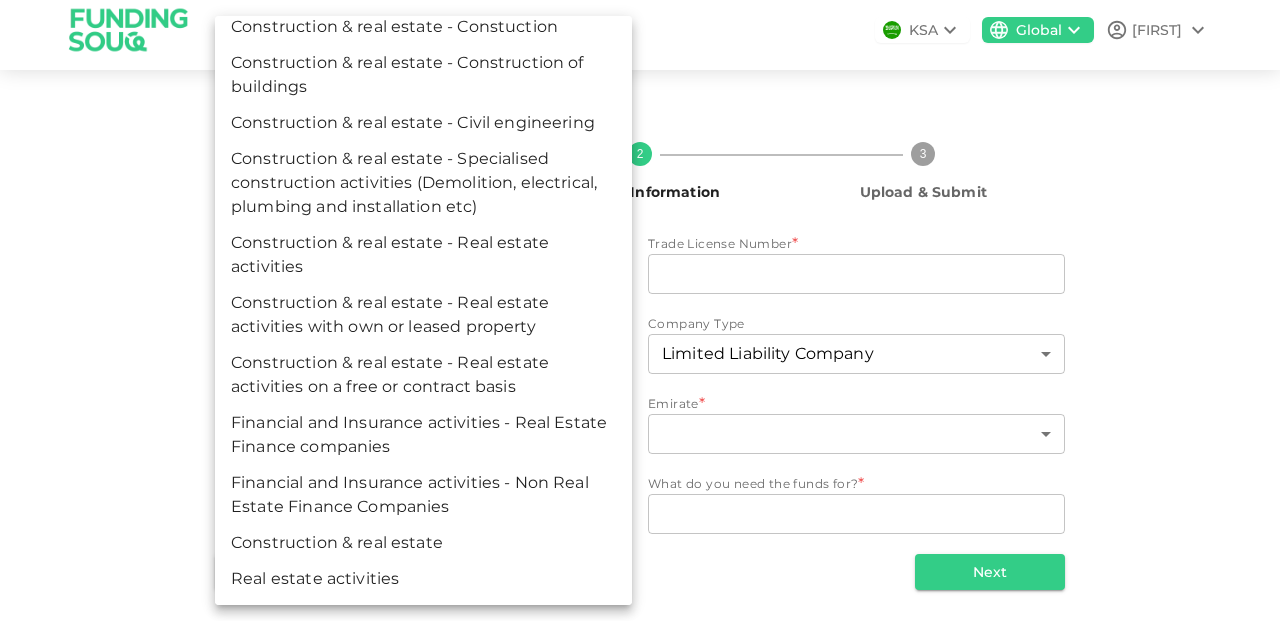 type on "real estate" 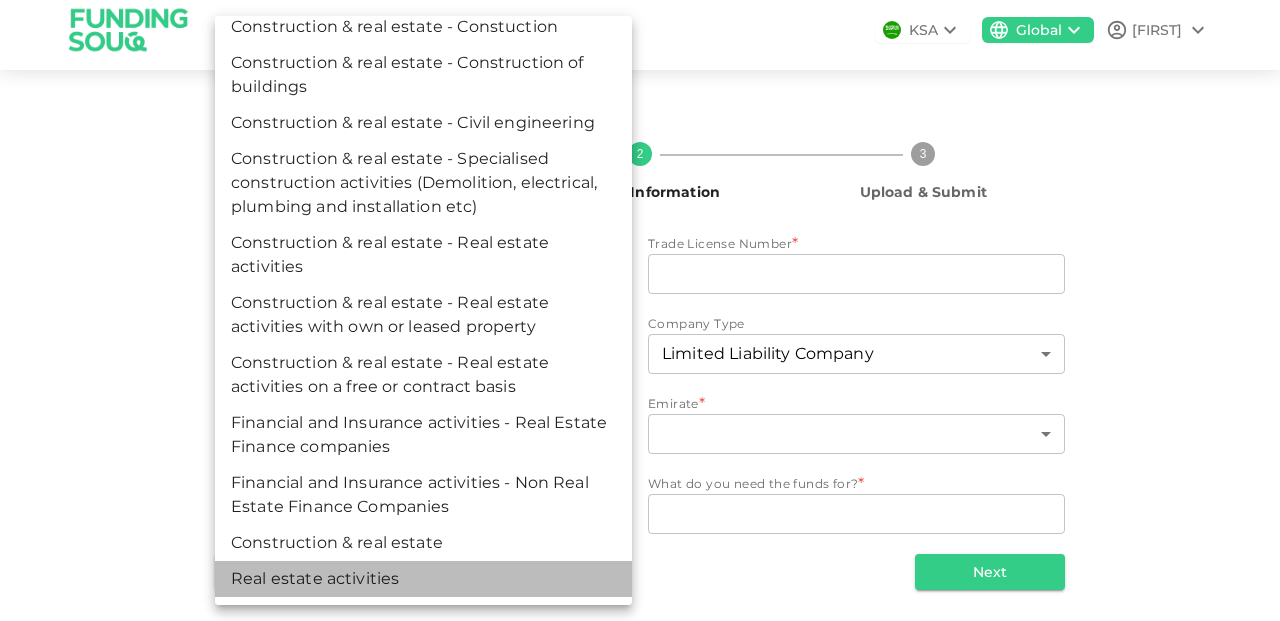 click on "Real estate activities" at bounding box center (423, 579) 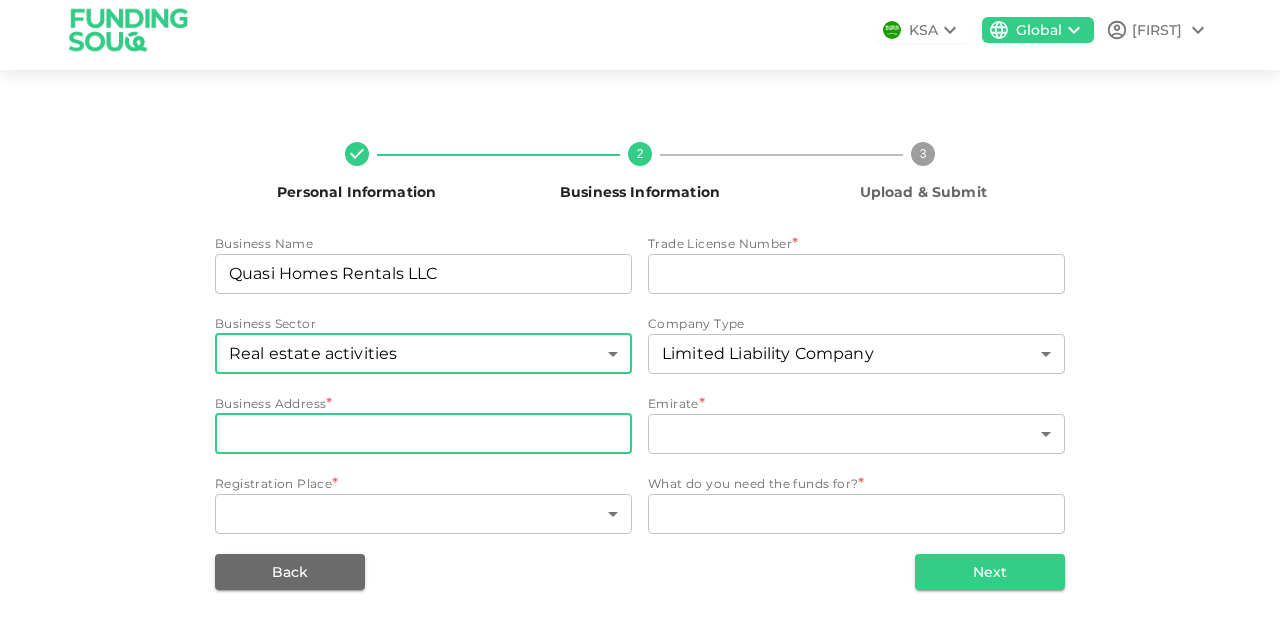 click on "businessAddress" at bounding box center [423, 434] 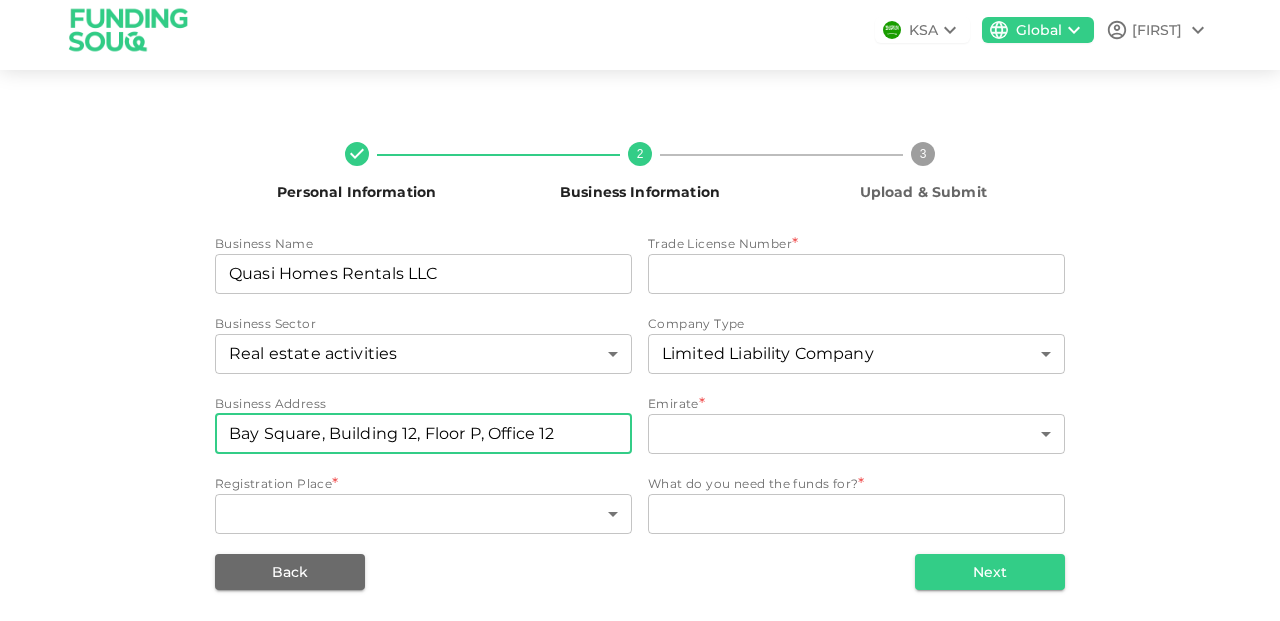 type on "Bay Square, Building 12, Floor P, Office 12" 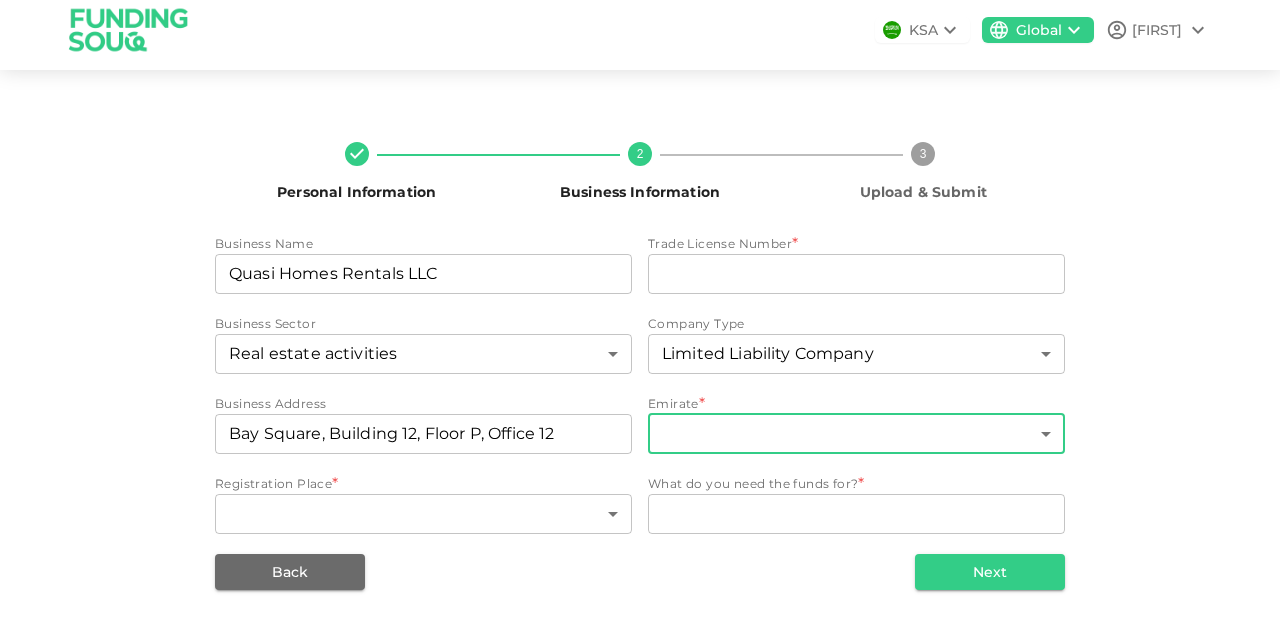 click on "KSA Global Fabio Personal Information 2 Business Information 3 Upload & Submit   Business Name businessName Quasi Homes Rentals LLC businessName   Trade License Number * tradeLicenseNumber tradeLicenseNumber   Business Sector Real estate activities 139 ​   Company Type Limited Liability Company 4 ​   Business Address businessAddress Bay Square, Building 12, Floor P, Office 12 businessAddress   Emirate * ​ ​   Registration Place * ​ ​   What do you need the funds for? * WhatDoYouNeedFundsFor x WhatDoYouNeedFundsFor Back Next" at bounding box center (640, 310) 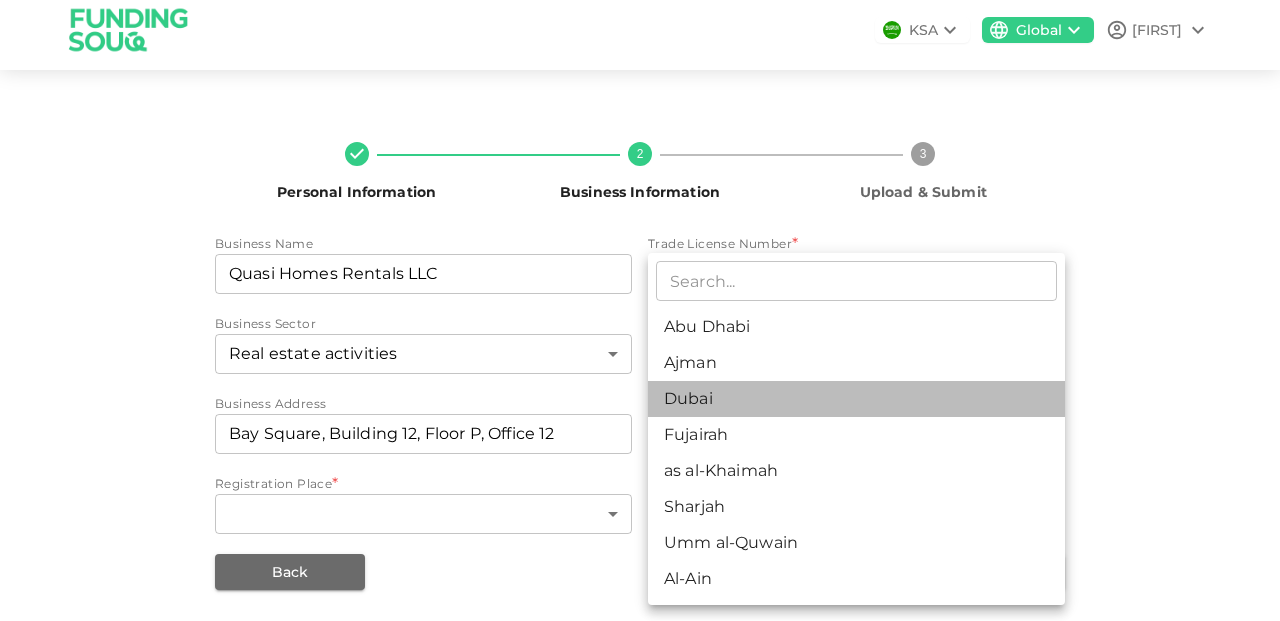 click on "Dubai" at bounding box center [856, 399] 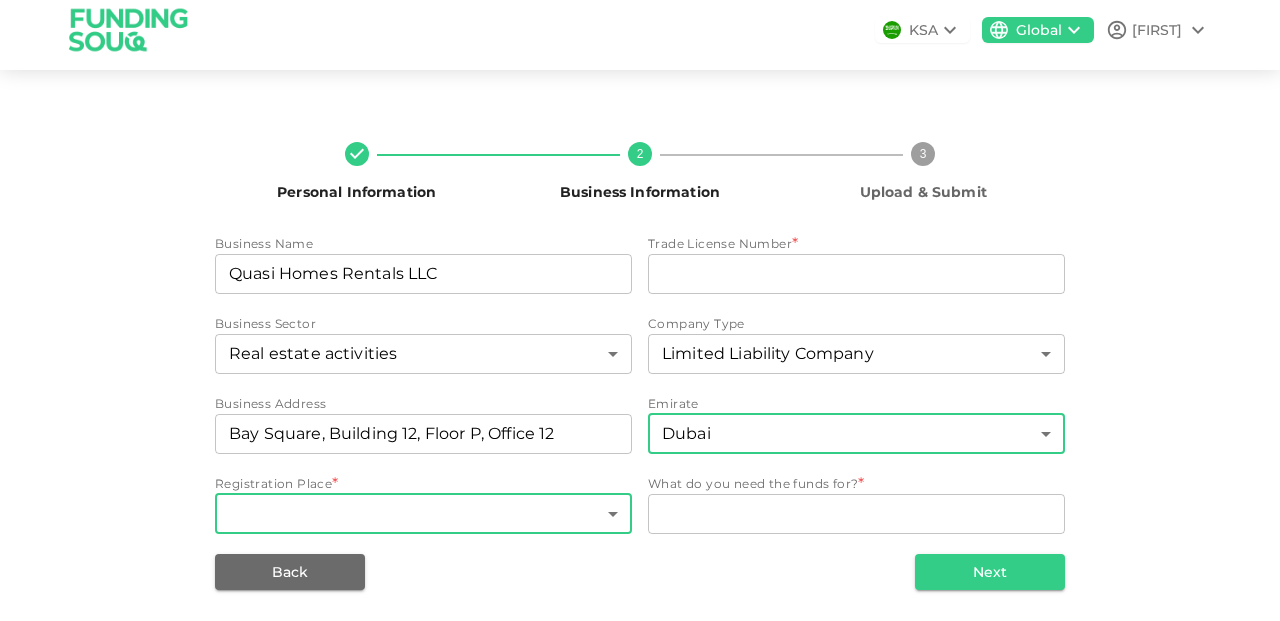 click on "KSA Global Fabio Personal Information 2 Business Information 3 Upload & Submit   Business Name businessName Quasi Homes Rentals LLC businessName   Trade License Number * tradeLicenseNumber tradeLicenseNumber   Business Sector Real estate activities 139 ​   Company Type Limited Liability Company 4 ​   Business Address businessAddress Bay Square, Building 12, Floor P, Office 12 businessAddress   Emirate Dubai 3 ​   Registration Place * ​ ​   What do you need the funds for? * WhatDoYouNeedFundsFor x WhatDoYouNeedFundsFor Back Next" at bounding box center [640, 310] 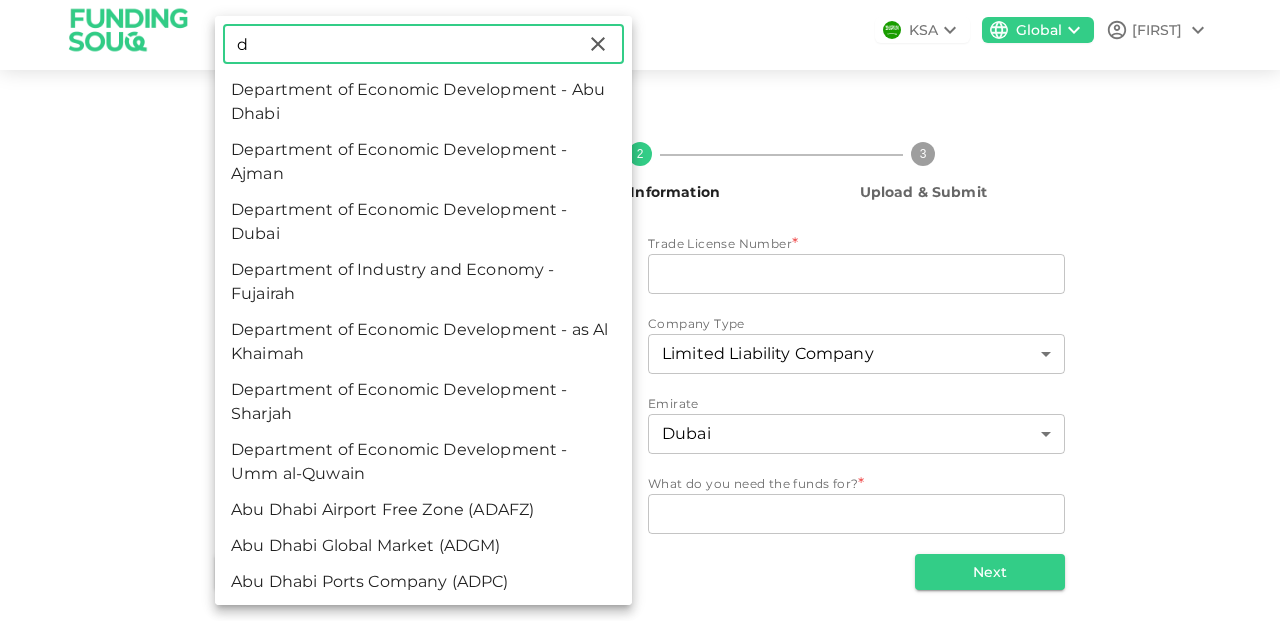 type on "d" 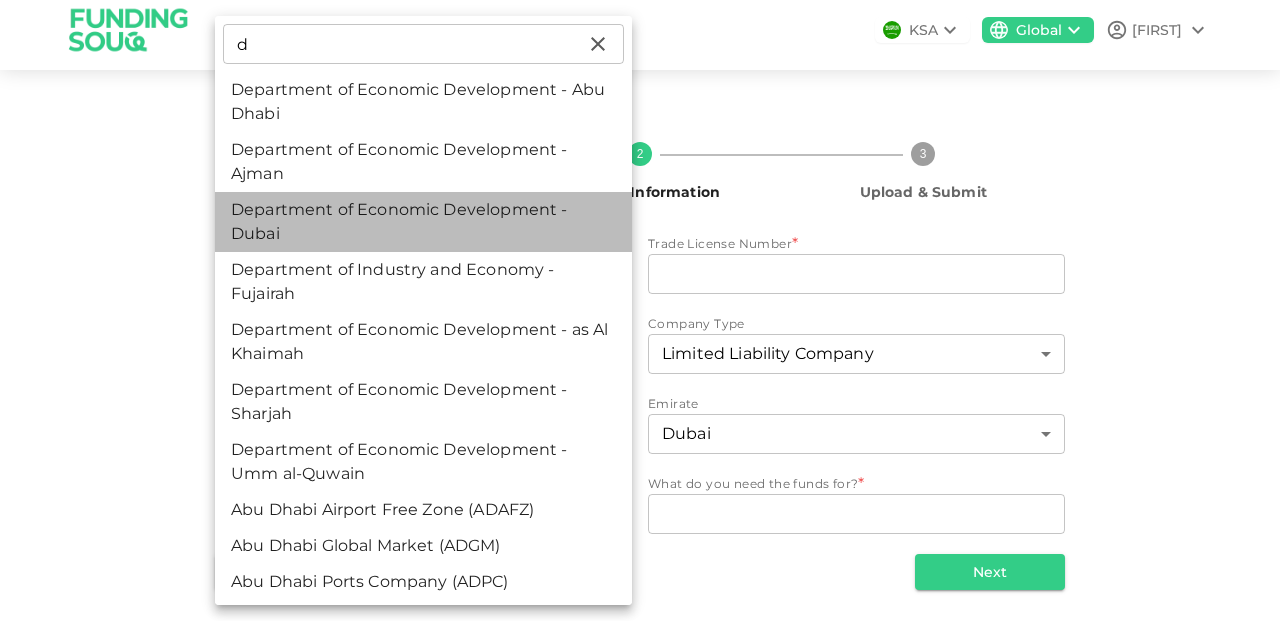 click on "Department of Economic Development - Dubai" at bounding box center [423, 222] 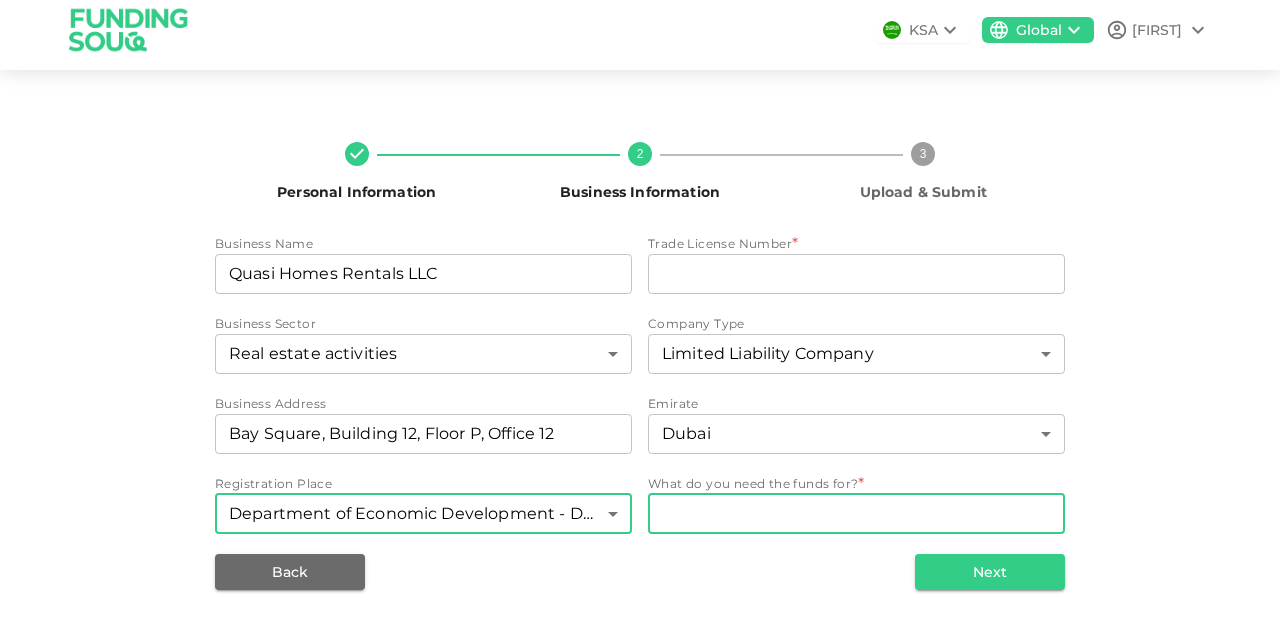 click on "WhatDoYouNeedFundsFor" at bounding box center [856, 513] 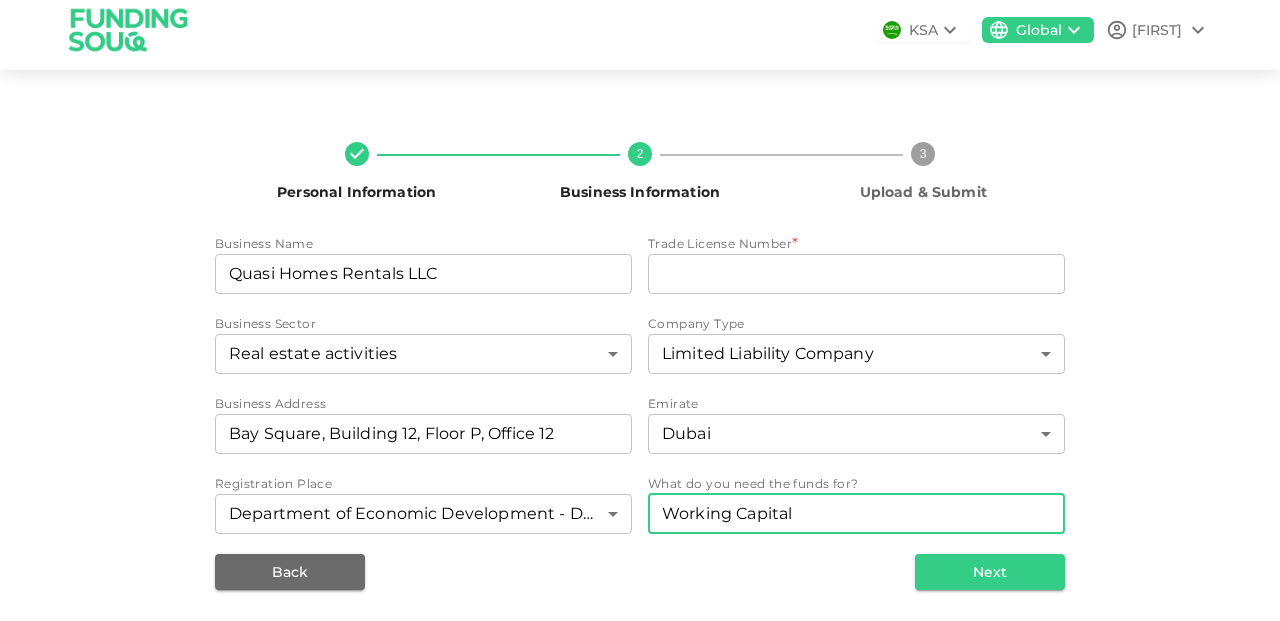 type on "Working Capital" 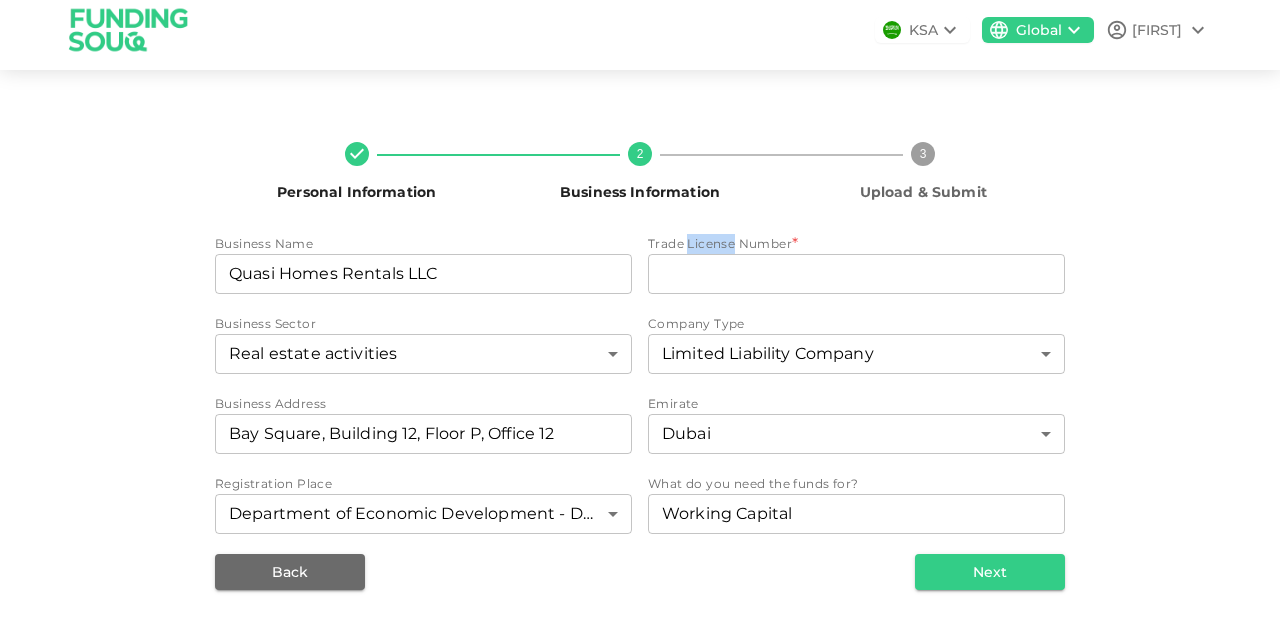 click on "Trade License Number *" at bounding box center [720, 244] 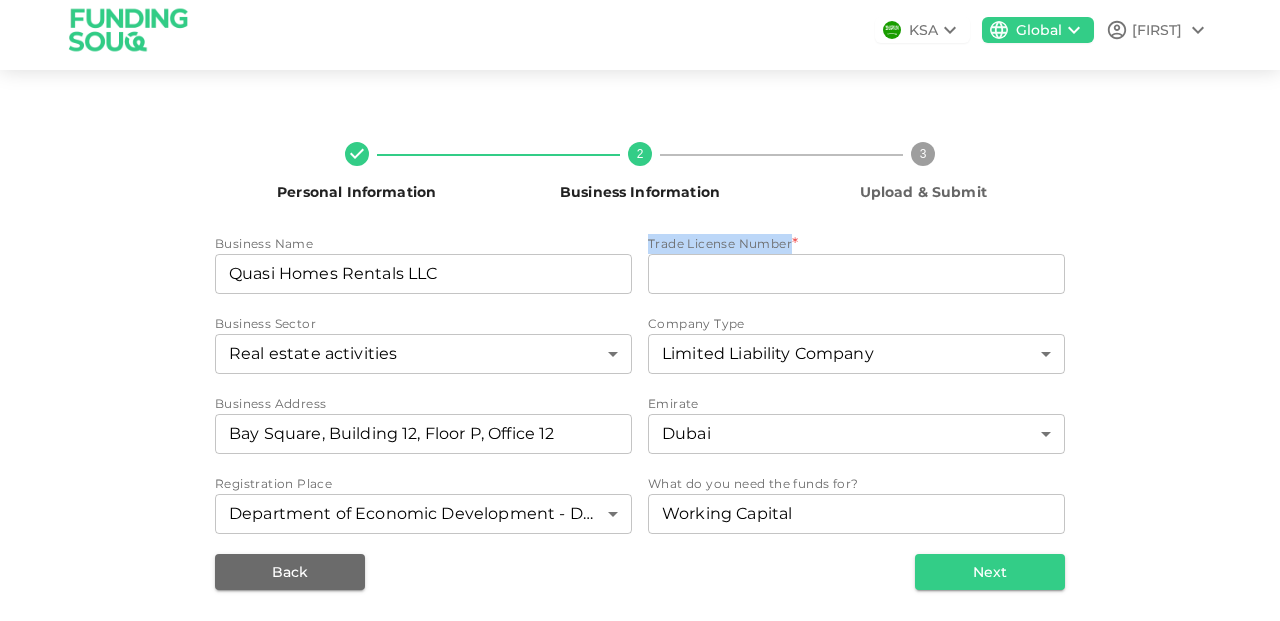 click on "Trade License Number *" at bounding box center (720, 244) 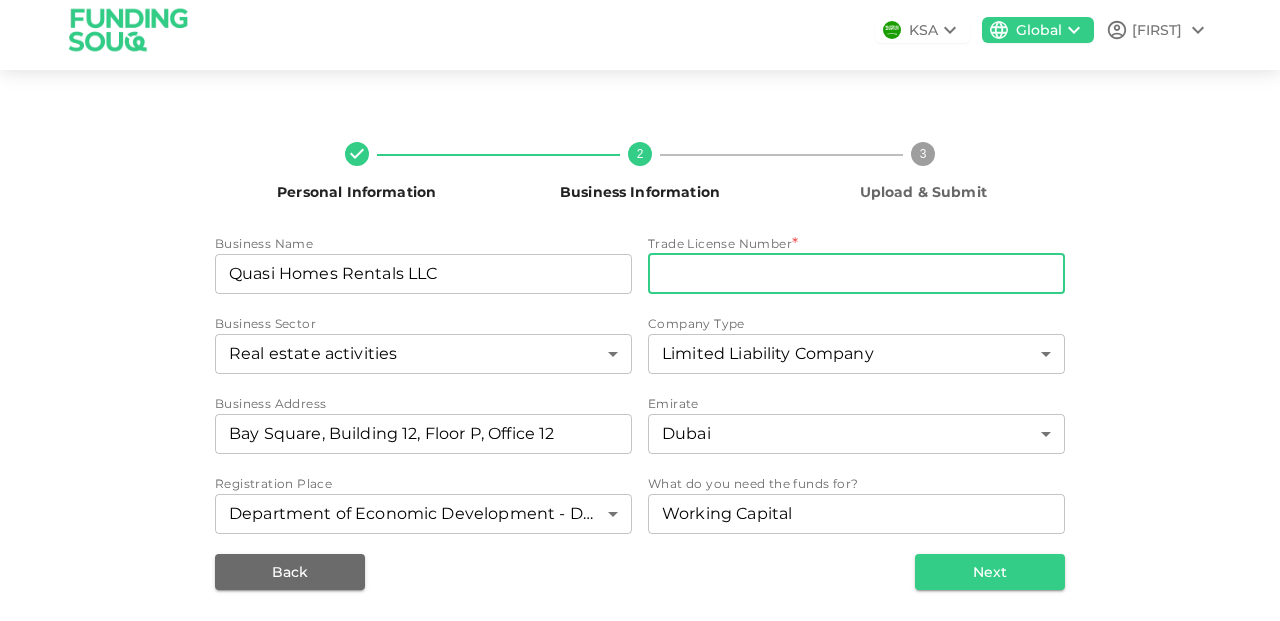 click on "tradeLicenseNumber" at bounding box center (856, 274) 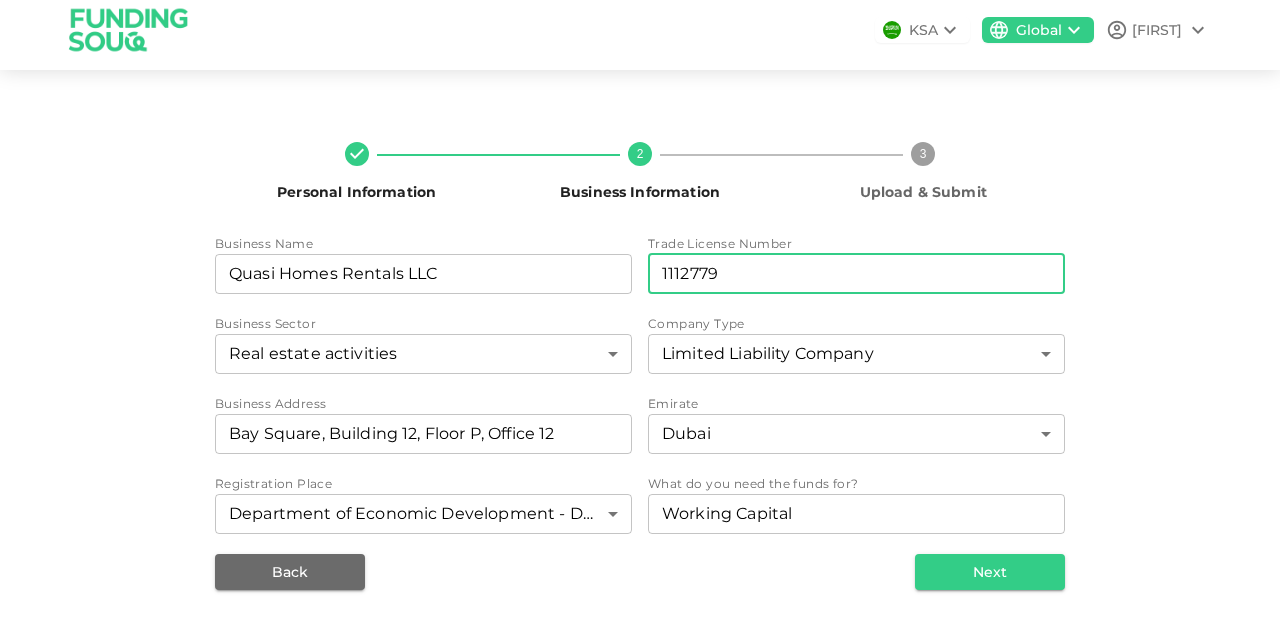 type on "1112779" 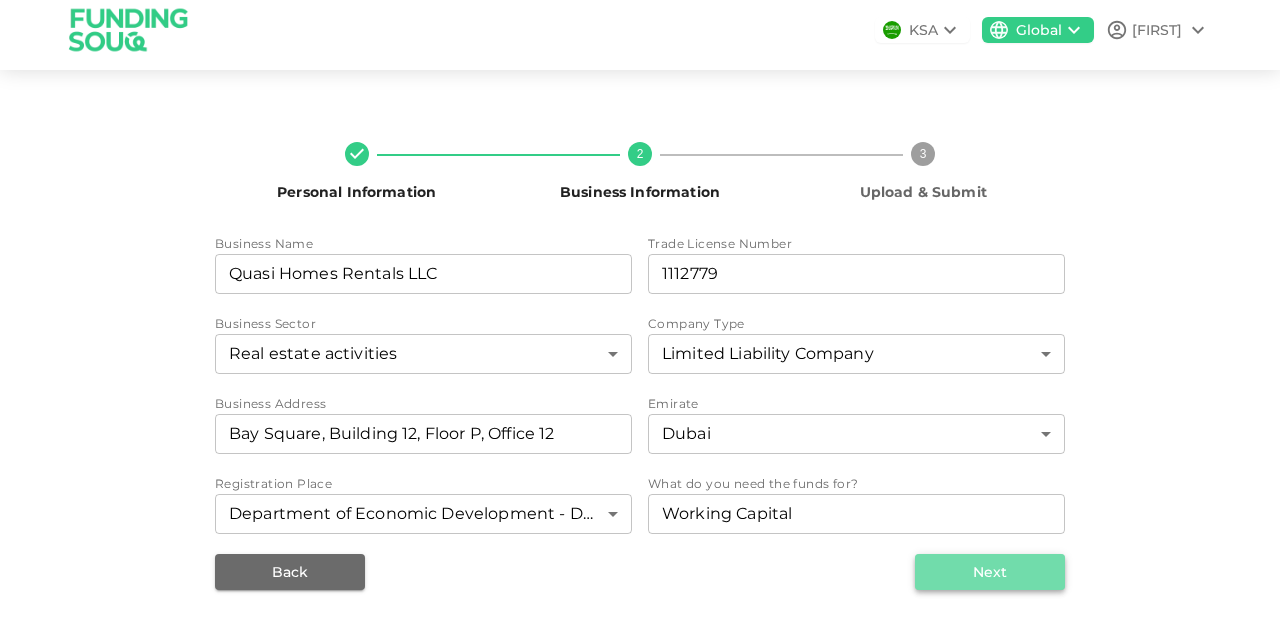 click on "Next" at bounding box center [990, 572] 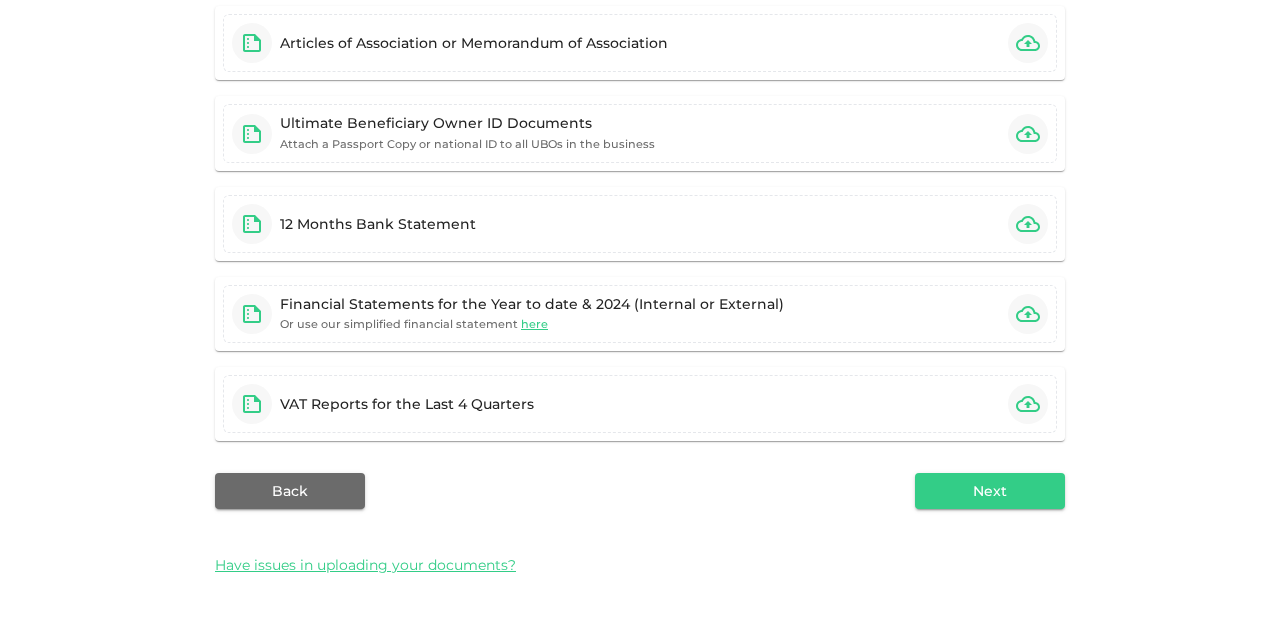 scroll, scrollTop: 0, scrollLeft: 0, axis: both 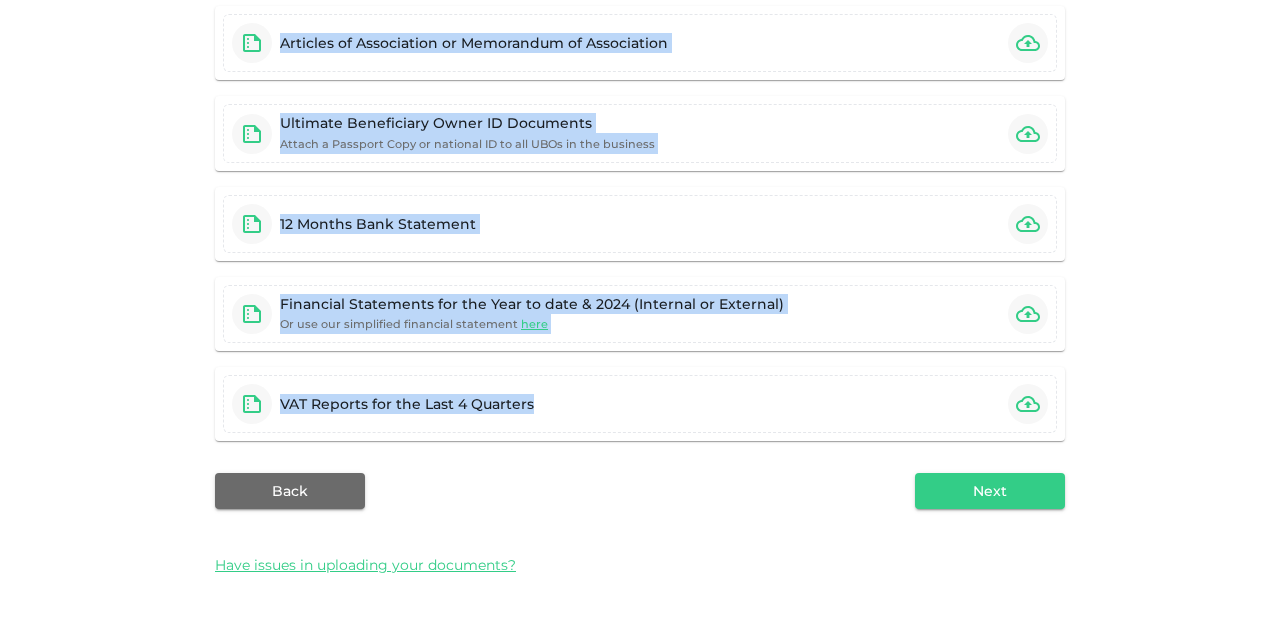 drag, startPoint x: 285, startPoint y: 154, endPoint x: 654, endPoint y: 687, distance: 648.2669 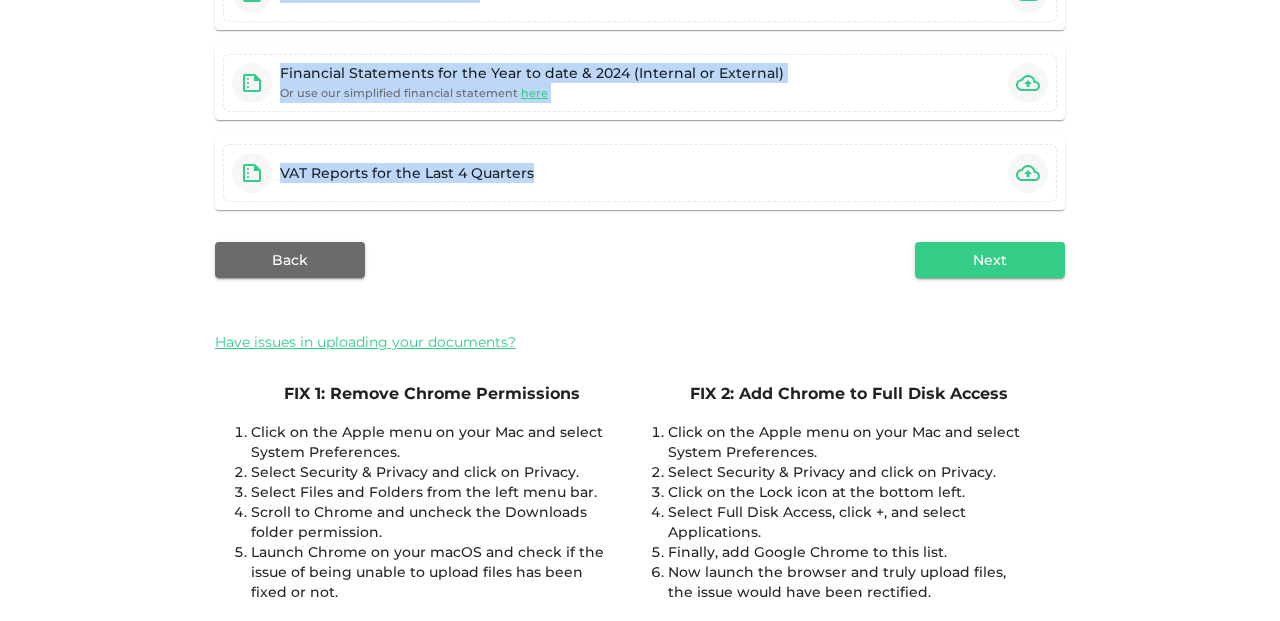 scroll, scrollTop: 588, scrollLeft: 0, axis: vertical 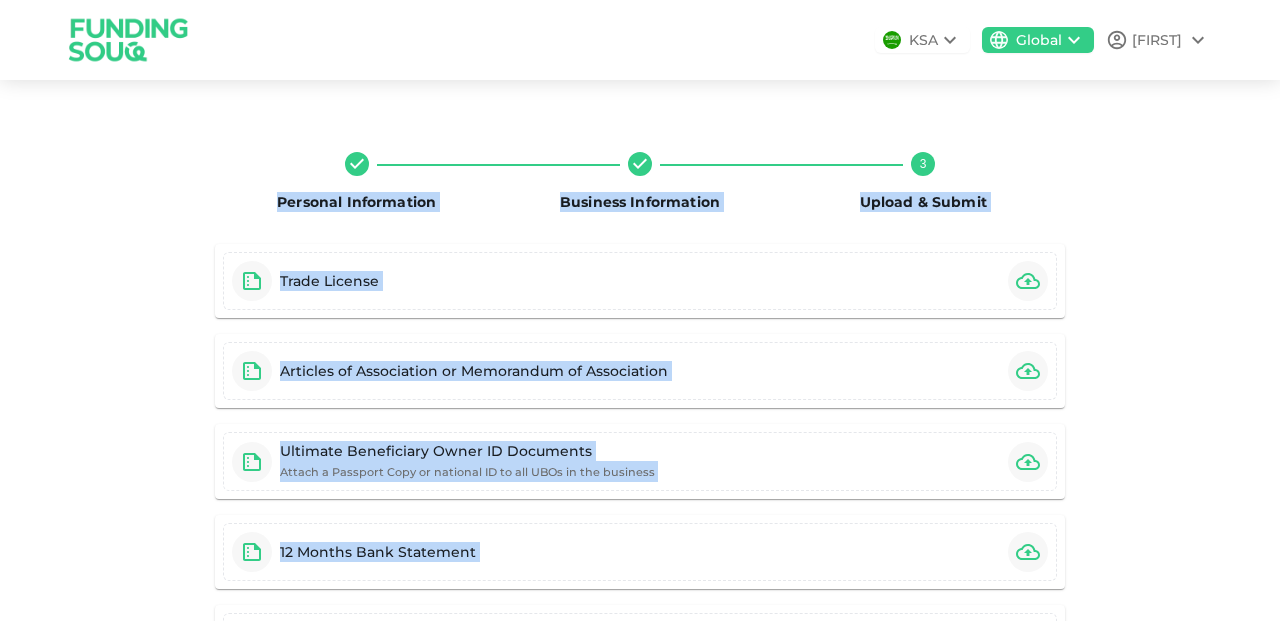 drag, startPoint x: 948, startPoint y: 578, endPoint x: 248, endPoint y: 119, distance: 837.0669 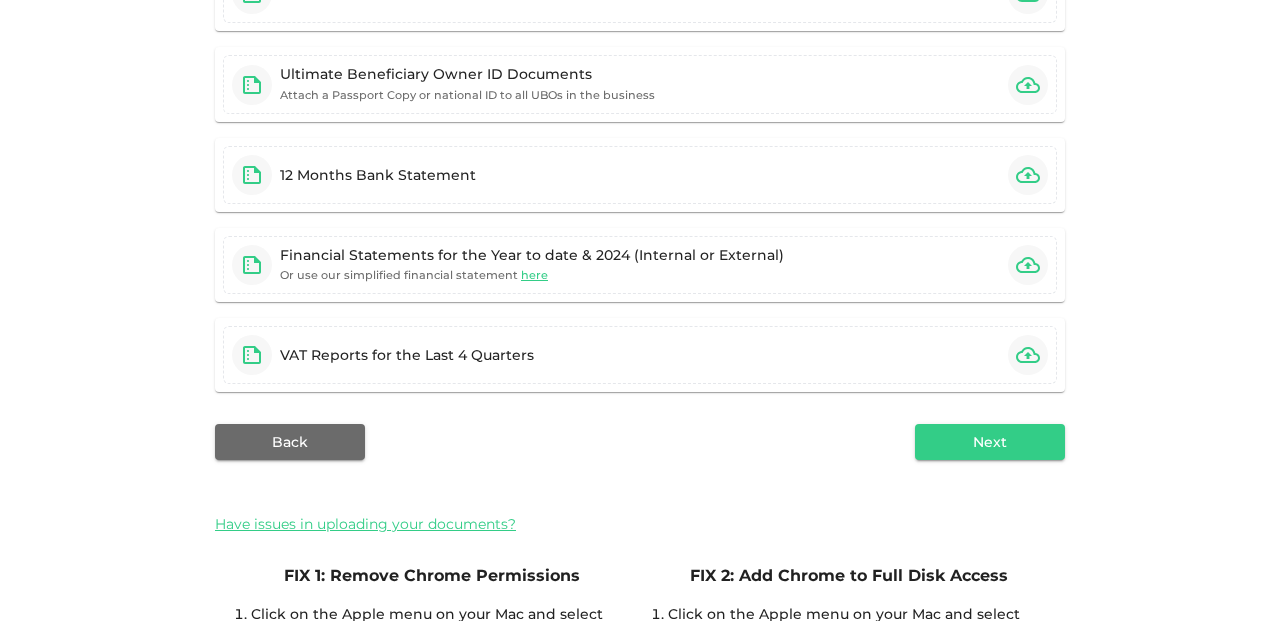 scroll, scrollTop: 588, scrollLeft: 0, axis: vertical 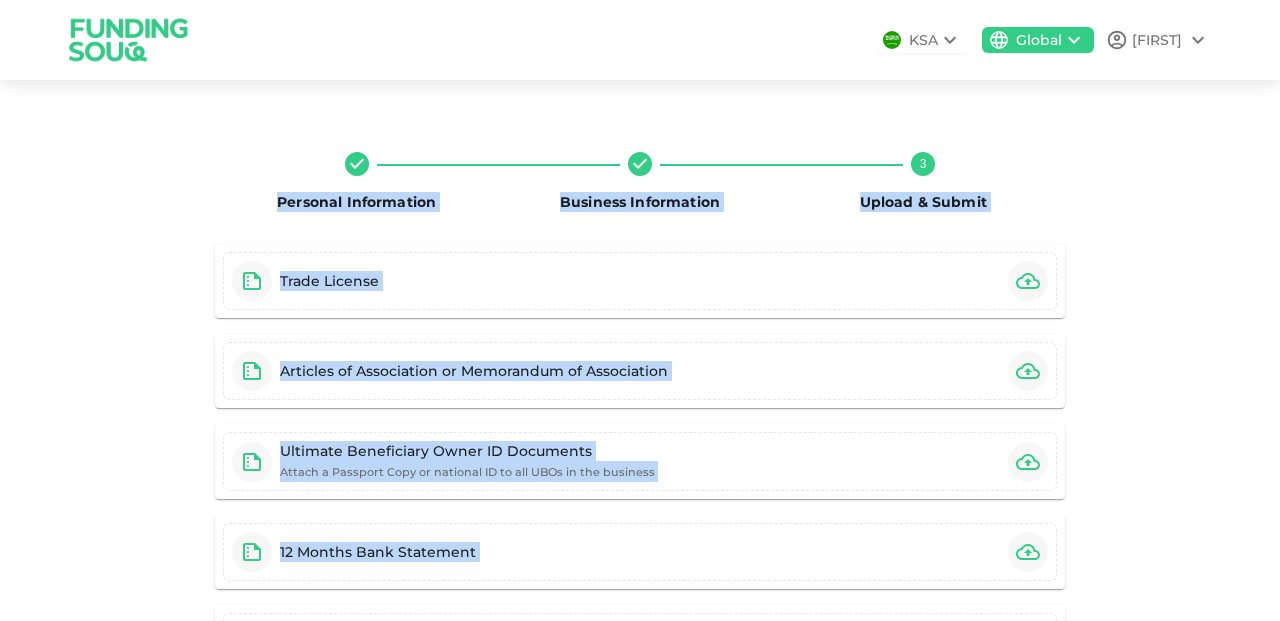 drag, startPoint x: 962, startPoint y: 582, endPoint x: 306, endPoint y: 114, distance: 805.8288 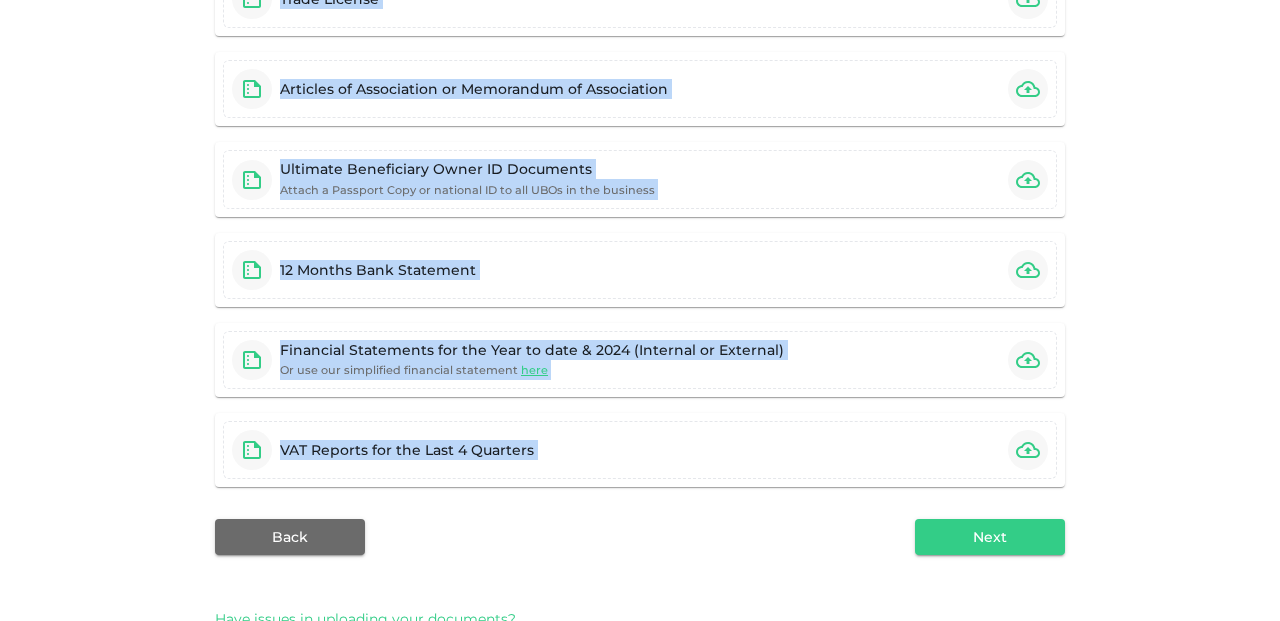 scroll, scrollTop: 588, scrollLeft: 0, axis: vertical 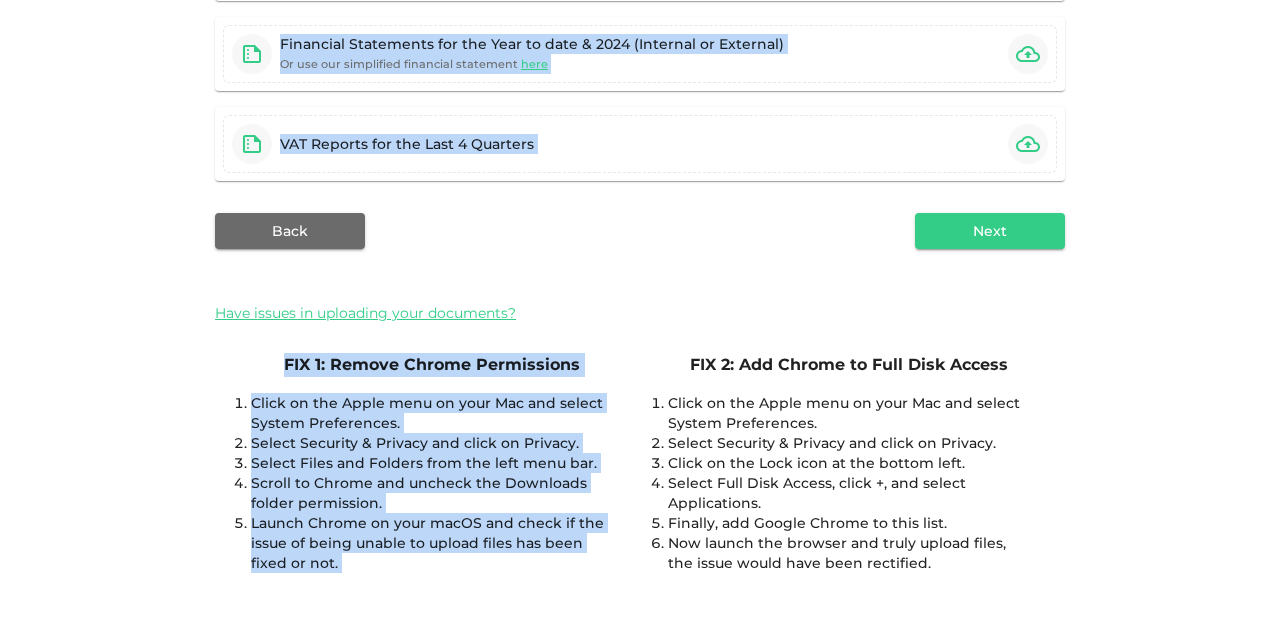 drag, startPoint x: 147, startPoint y: 140, endPoint x: 461, endPoint y: 687, distance: 630.71783 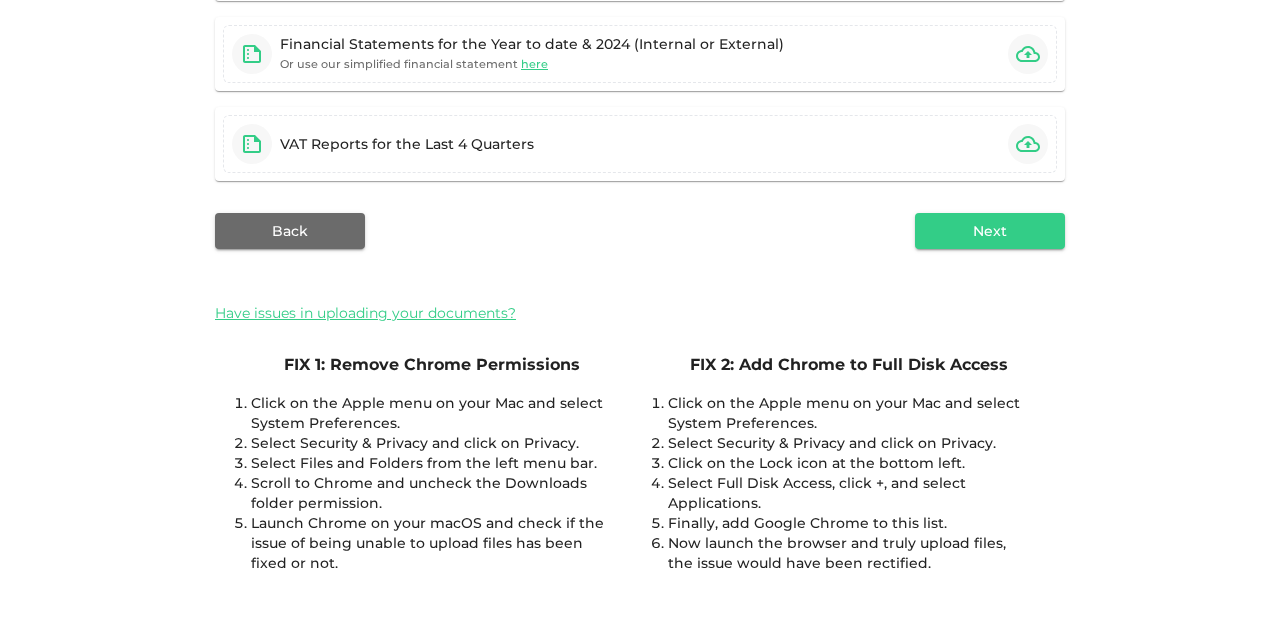 click on "Now launch the browser and truly upload files, the issue would have been rectified." at bounding box center [848, 553] 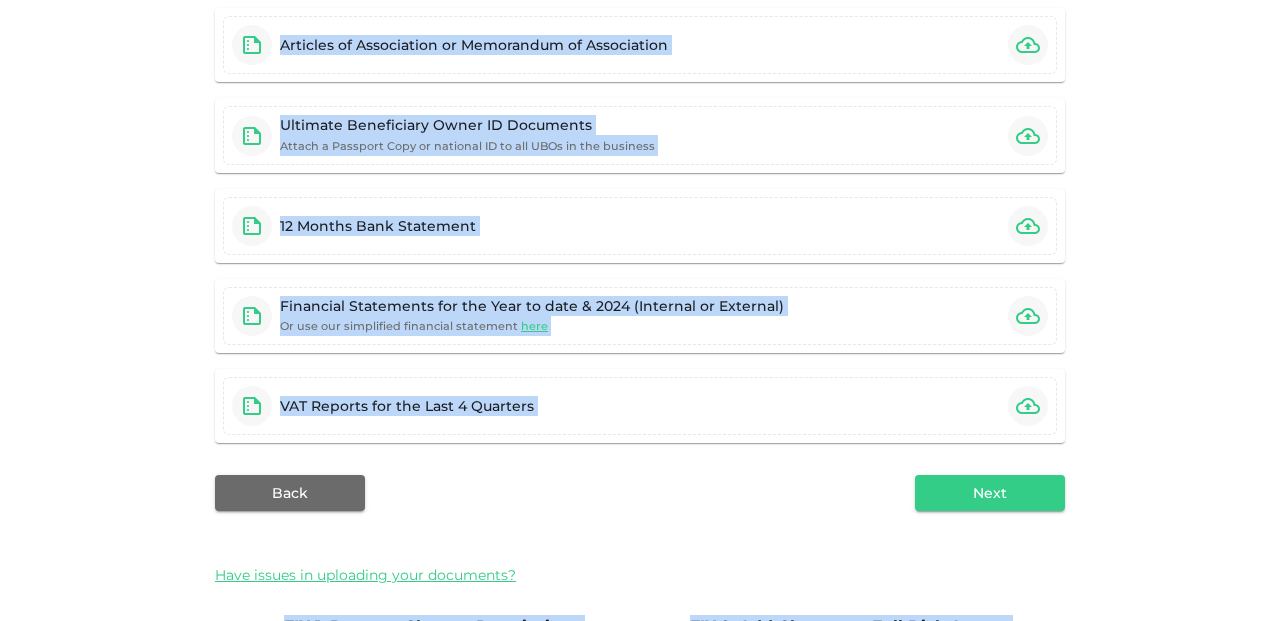 scroll, scrollTop: 0, scrollLeft: 0, axis: both 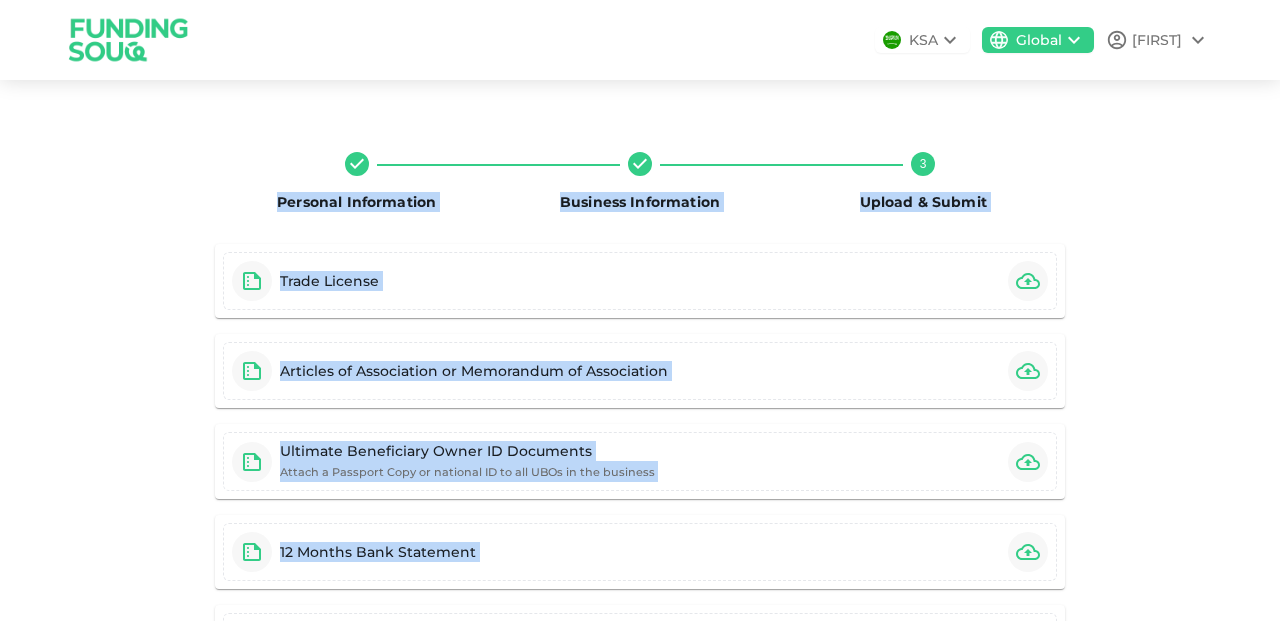 drag, startPoint x: 1004, startPoint y: 590, endPoint x: 59, endPoint y: 125, distance: 1053.2094 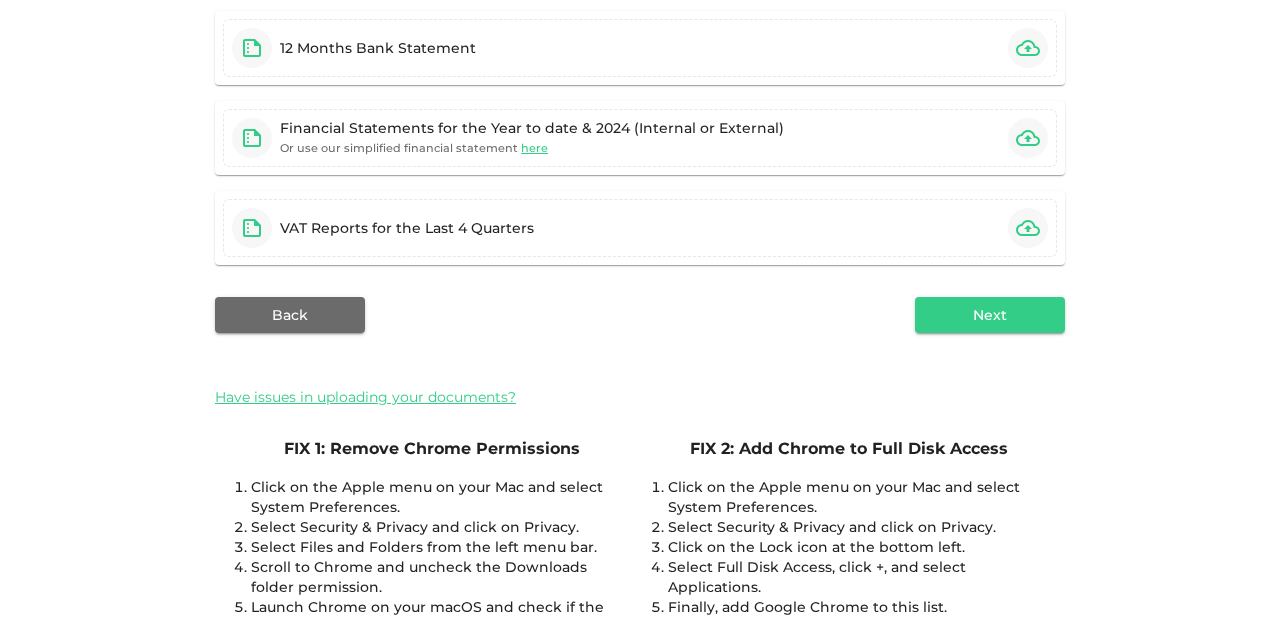 scroll, scrollTop: 588, scrollLeft: 0, axis: vertical 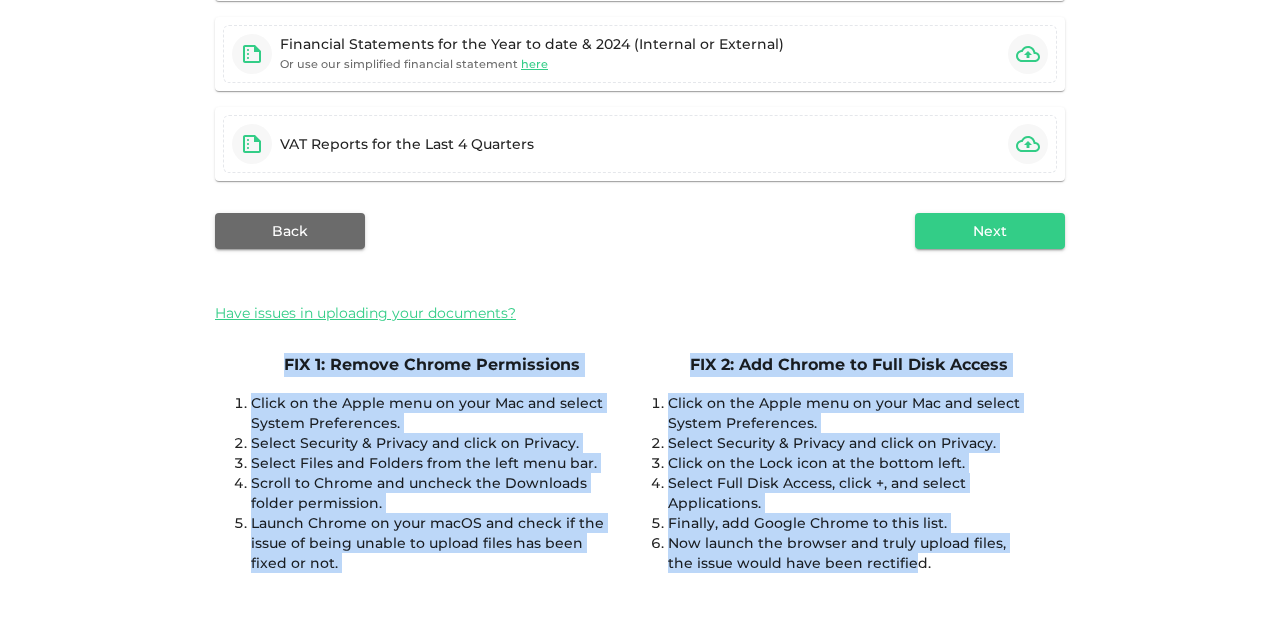drag, startPoint x: 280, startPoint y: 358, endPoint x: 880, endPoint y: 561, distance: 633.4106 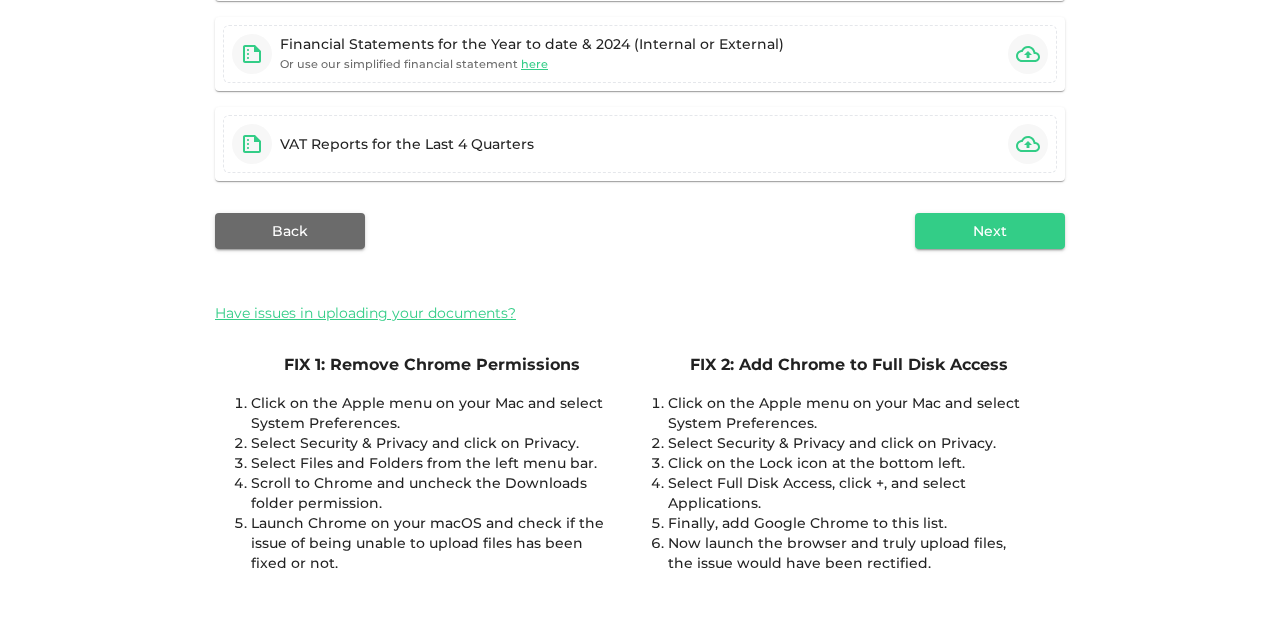click on "Now launch the browser and truly upload files, the issue would have been rectified." at bounding box center (848, 553) 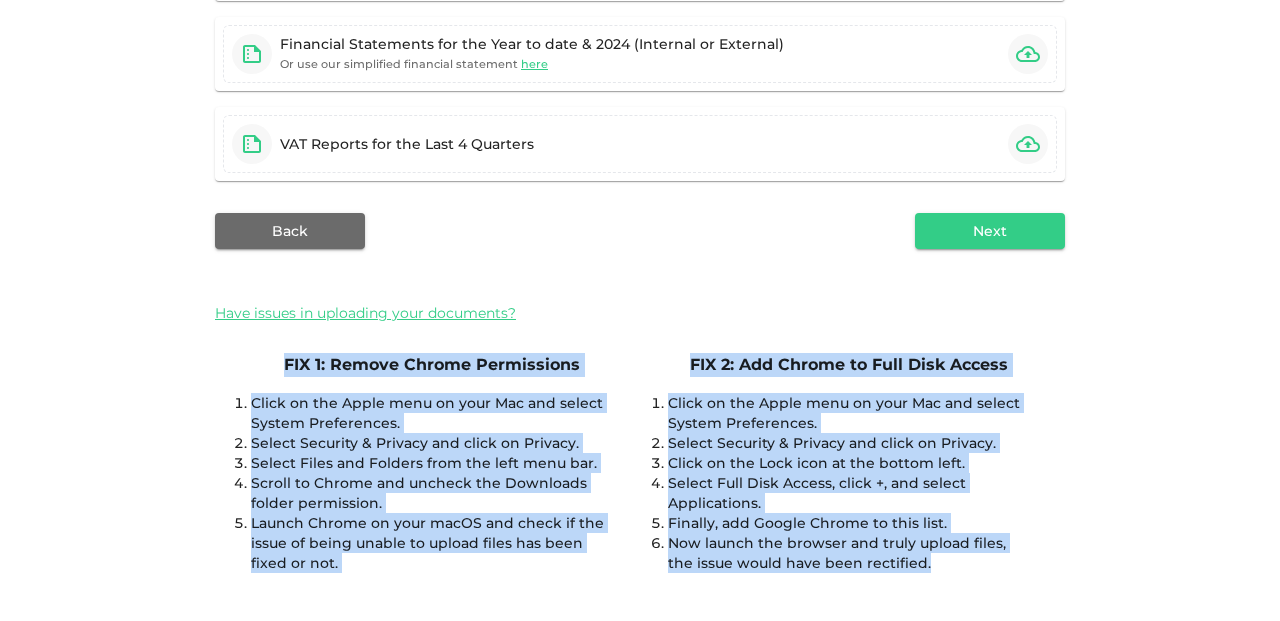 drag, startPoint x: 897, startPoint y: 561, endPoint x: 175, endPoint y: 227, distance: 795.5124 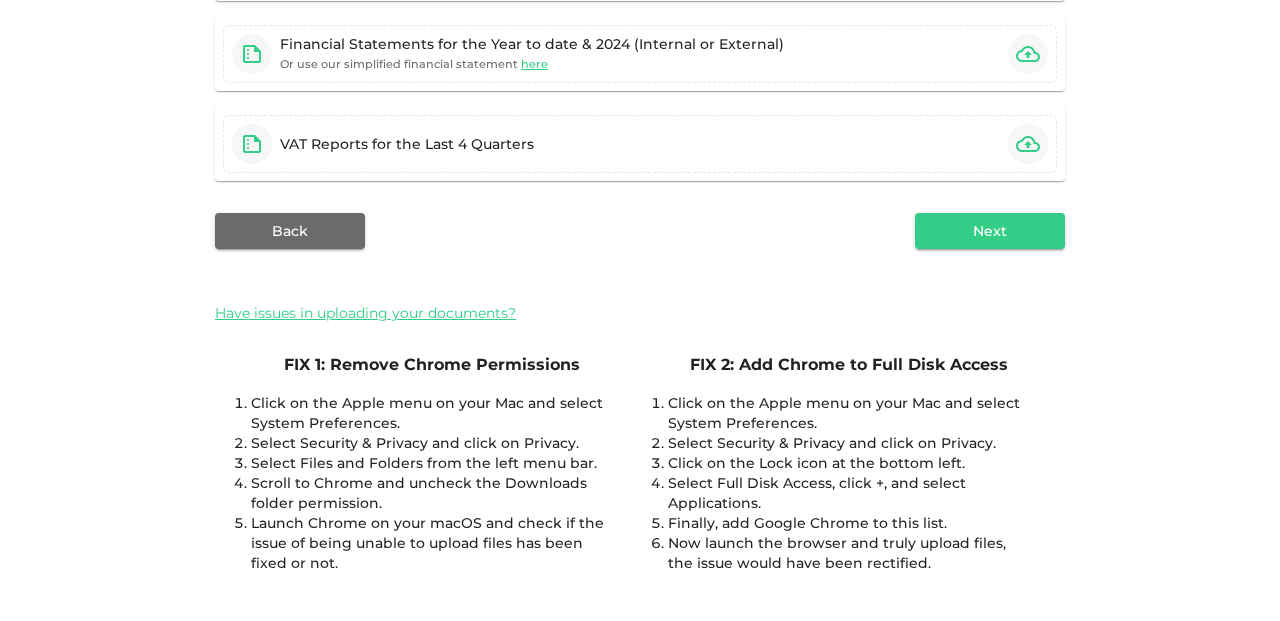 click on "Personal Information Business Information 3 Upload & Submit Trade License Articles of Association or Memorandum of Association Ultimate Beneficiary Owner ID Documents  Attach a Passport Copy or national ID to all UBOs in the business  12 Months Bank Statement Financial Statements for the Year to date & 2024 (Internal or External) Or use our simplified financial statement   here VAT Reports for the Last 4 Quarters Back Next Have issues in uploading your documents? FIX 1: Remove Chrome Permissions Click on the Apple menu on your Mac and select System Preferences. Select Security & Privacy and click on Privacy. Select Files and Folders from the left menu bar. Scroll to Chrome and uncheck the Downloads folder permission. Launch Chrome on your macOS and check if the issue of being unable to upload files has been fixed or not. FIX 2: Add Chrome to Full Disk Access Click on the Apple menu on your Mac and select System Preferences. Select Security & Privacy and click on Privacy." at bounding box center (640, 68) 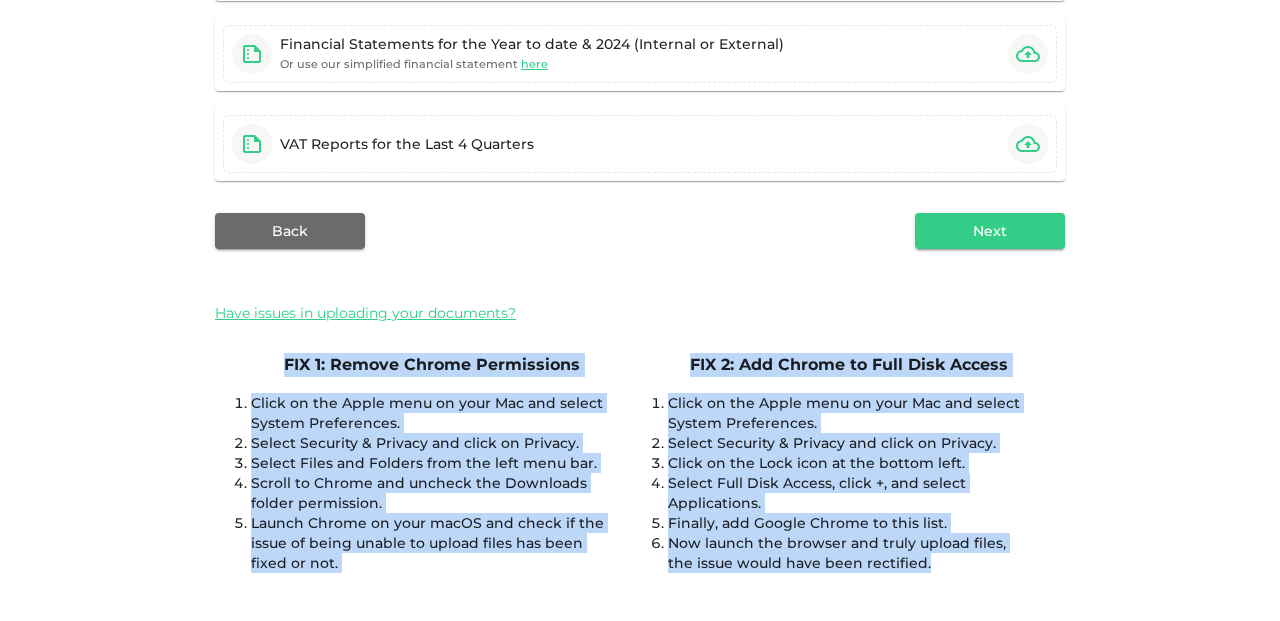drag, startPoint x: 180, startPoint y: 319, endPoint x: 993, endPoint y: 578, distance: 853.2585 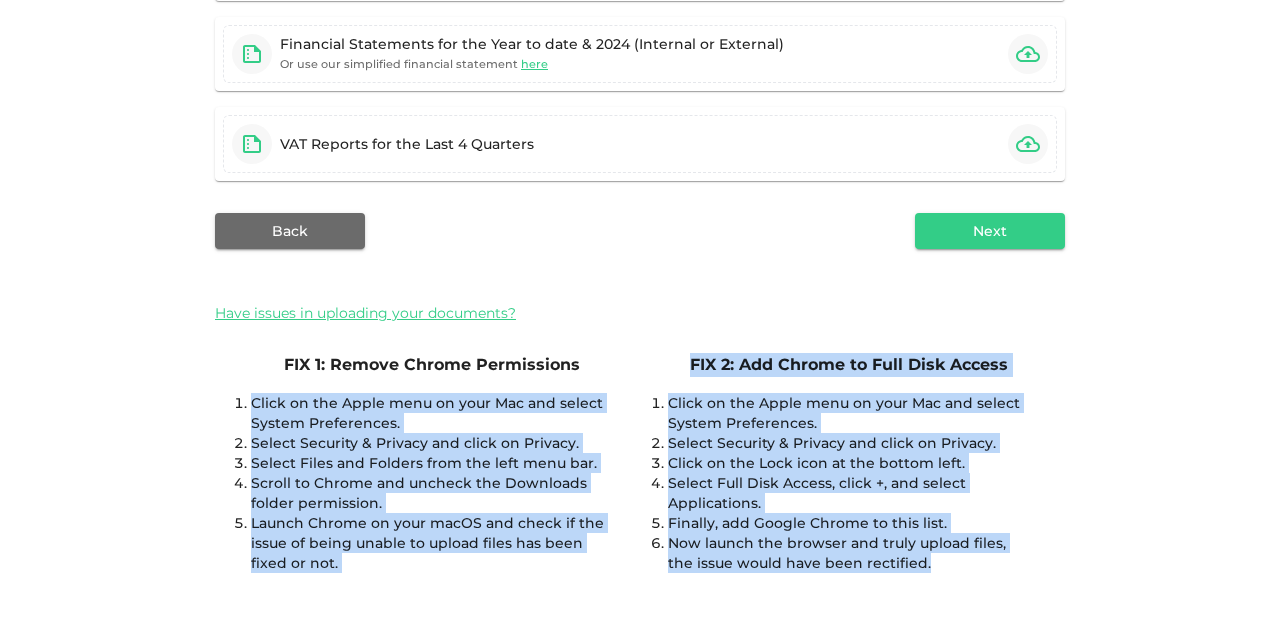 drag, startPoint x: 228, startPoint y: 384, endPoint x: 836, endPoint y: 607, distance: 647.6056 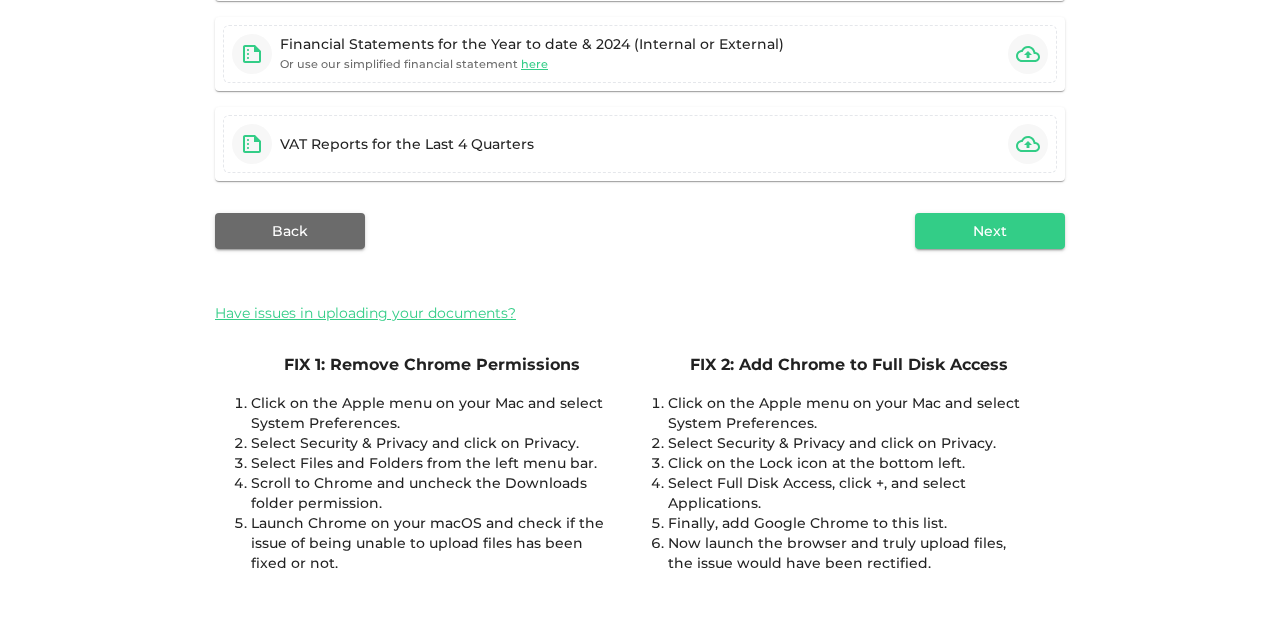 click on "Now launch the browser and truly upload files, the issue would have been rectified." at bounding box center (848, 553) 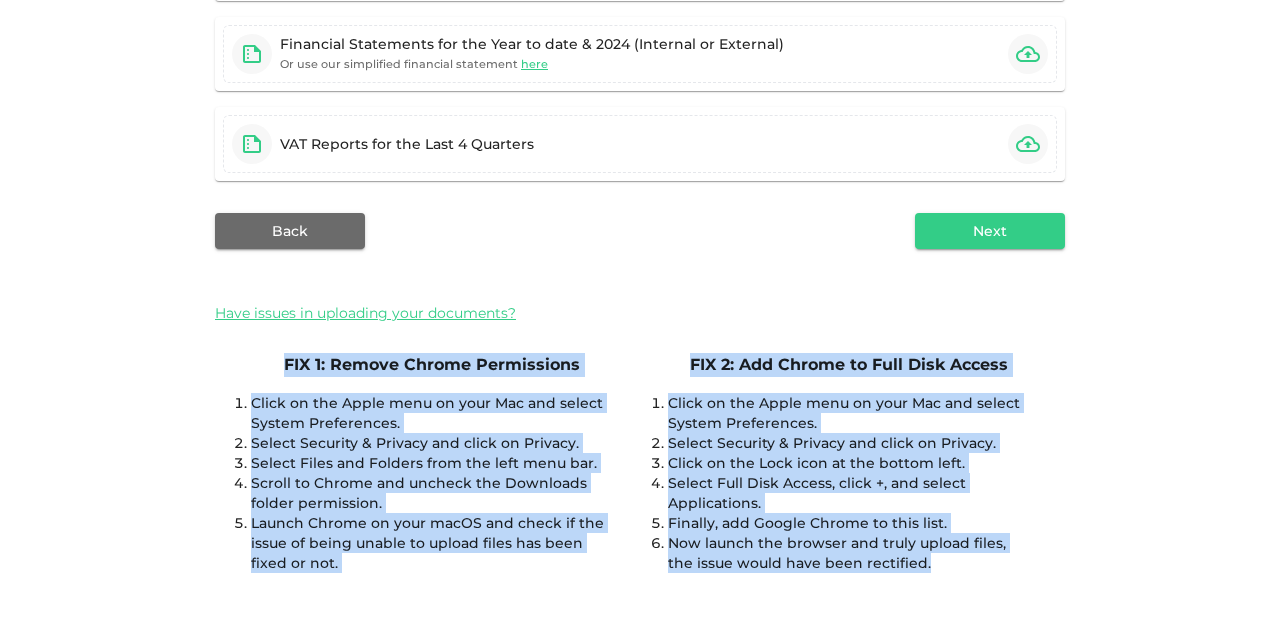drag, startPoint x: 955, startPoint y: 557, endPoint x: 165, endPoint y: 205, distance: 864.87225 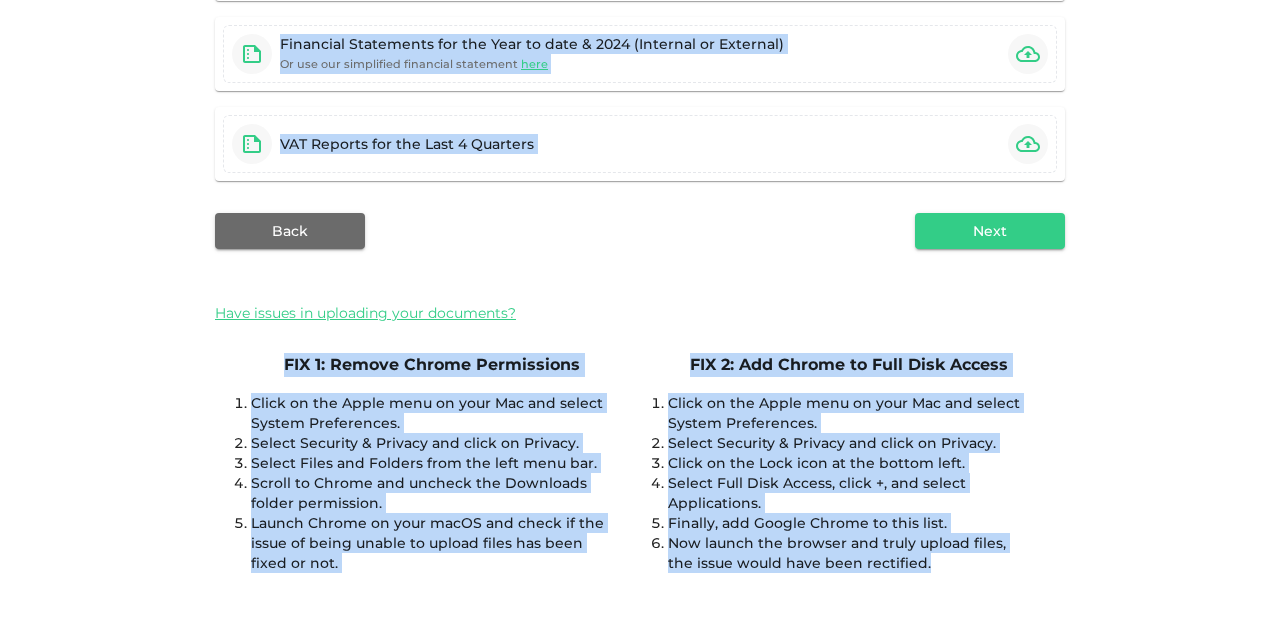 scroll, scrollTop: 0, scrollLeft: 0, axis: both 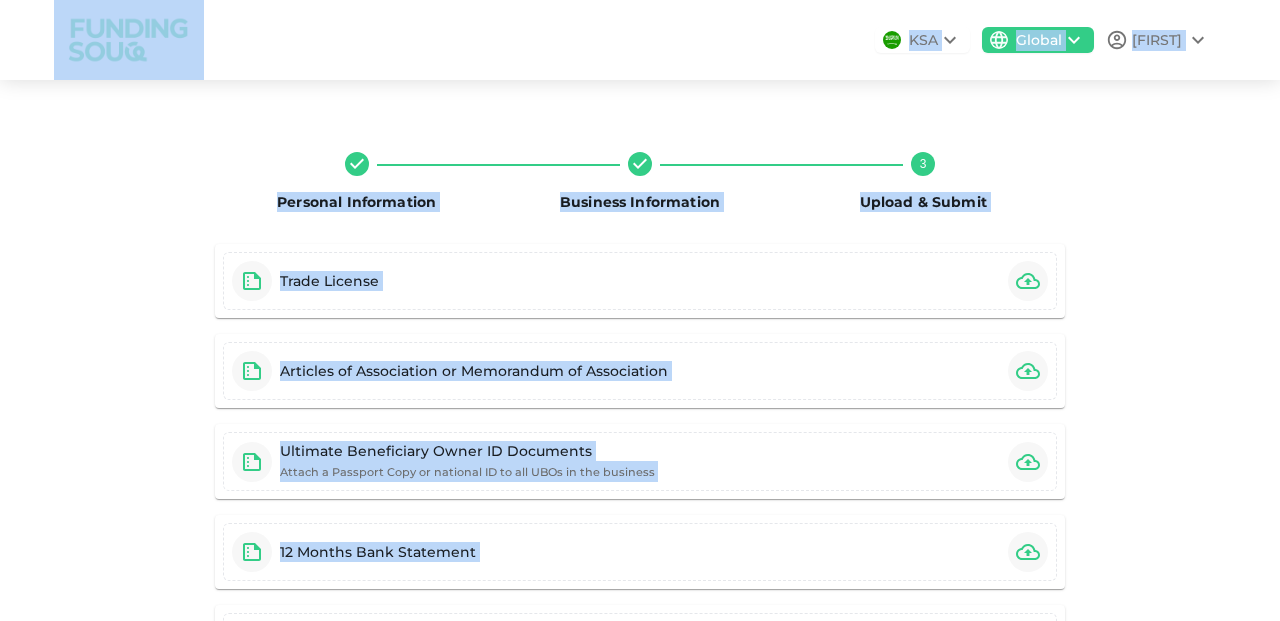 drag, startPoint x: 929, startPoint y: 576, endPoint x: 59, endPoint y: 46, distance: 1018.7247 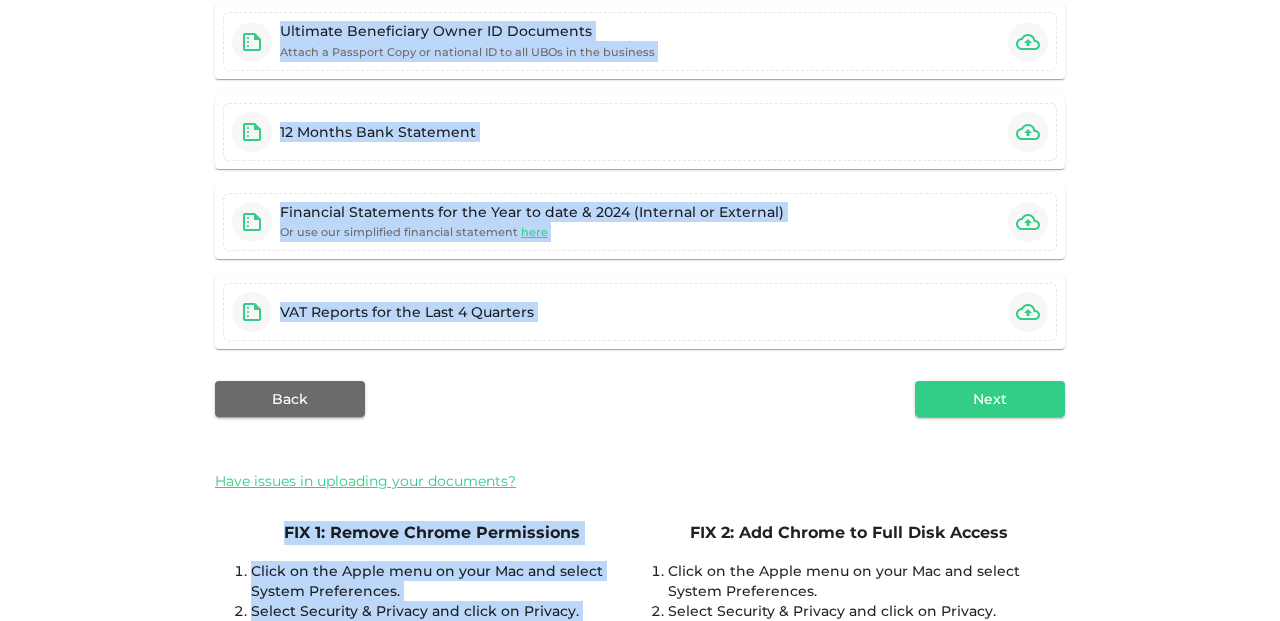 scroll, scrollTop: 588, scrollLeft: 0, axis: vertical 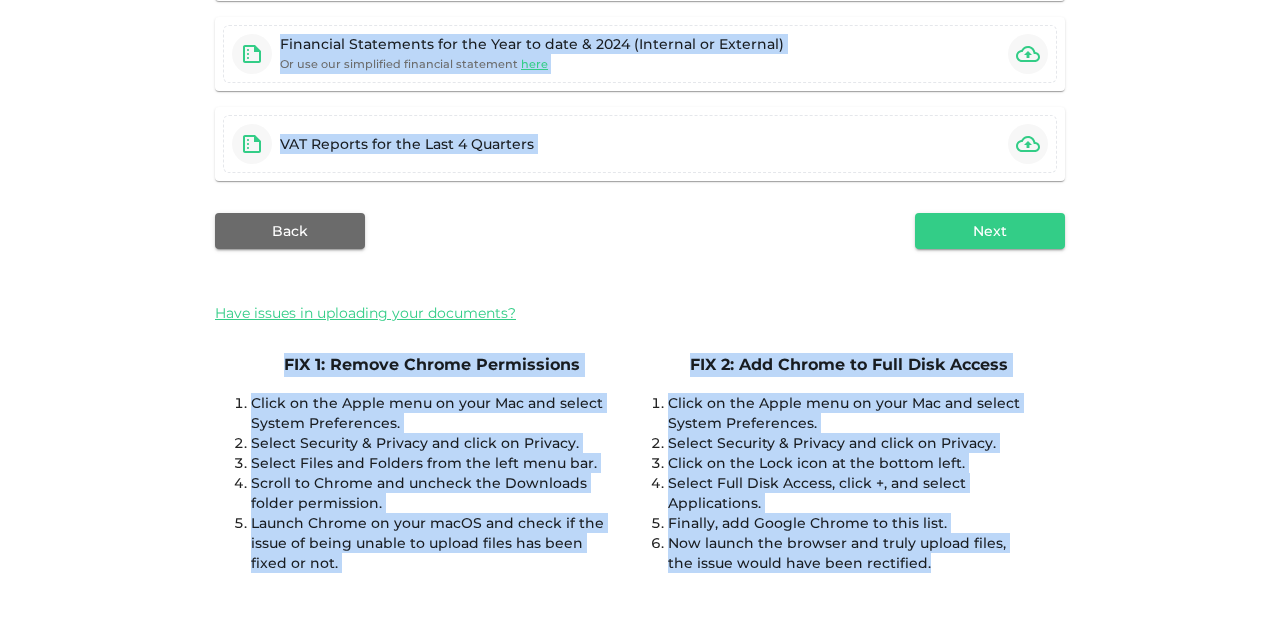 drag, startPoint x: 29, startPoint y: 19, endPoint x: 972, endPoint y: 568, distance: 1091.1691 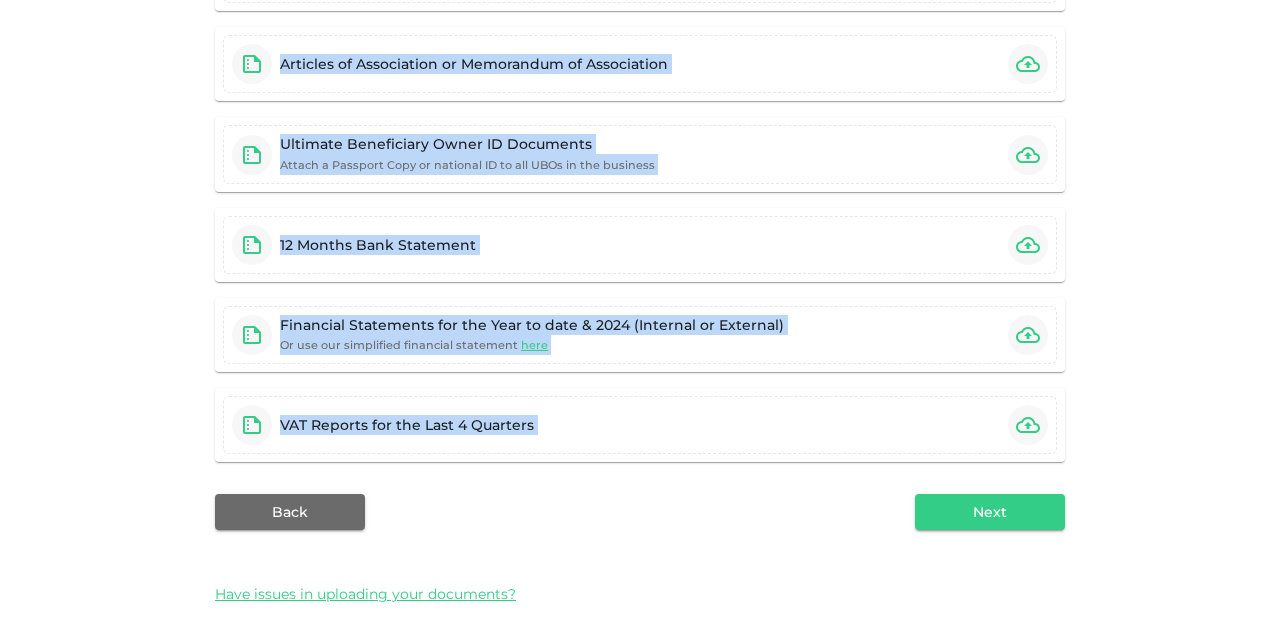 scroll, scrollTop: 0, scrollLeft: 0, axis: both 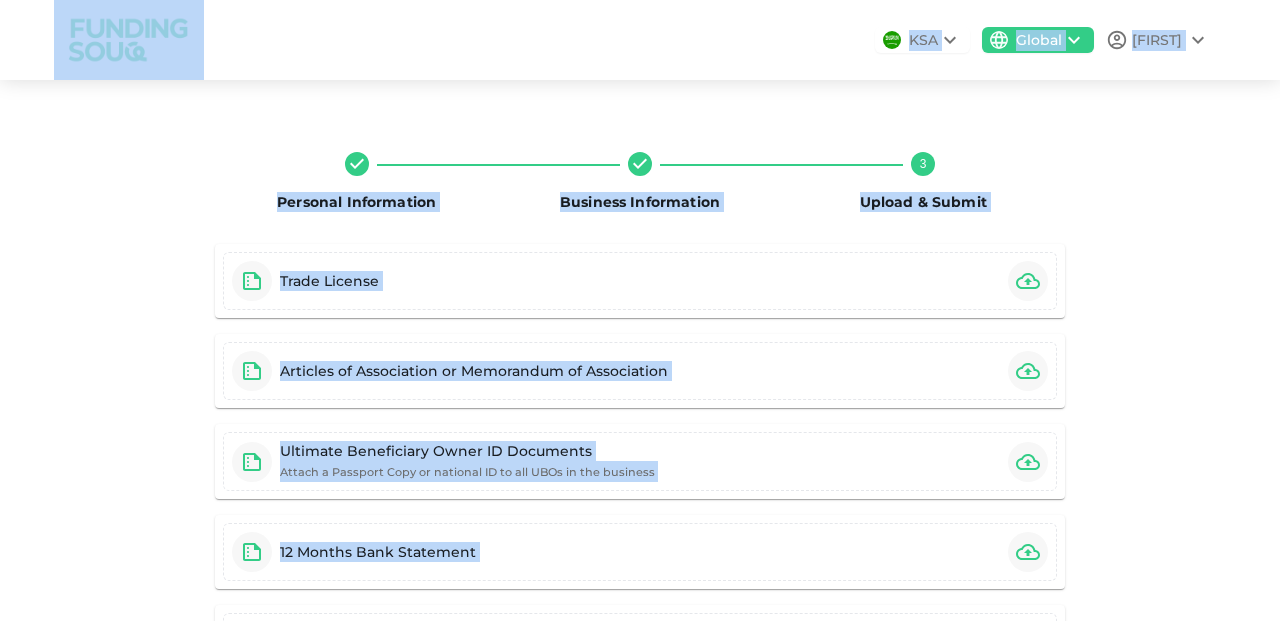 drag, startPoint x: 972, startPoint y: 568, endPoint x: 122, endPoint y: -10, distance: 1027.9027 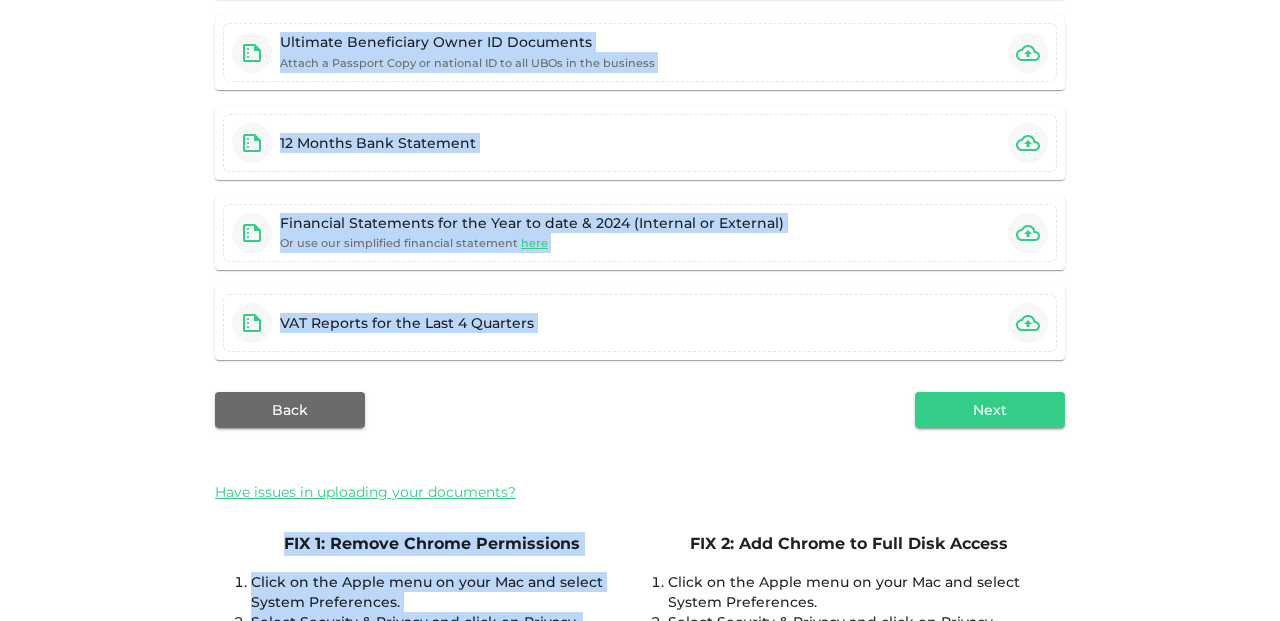 scroll, scrollTop: 588, scrollLeft: 0, axis: vertical 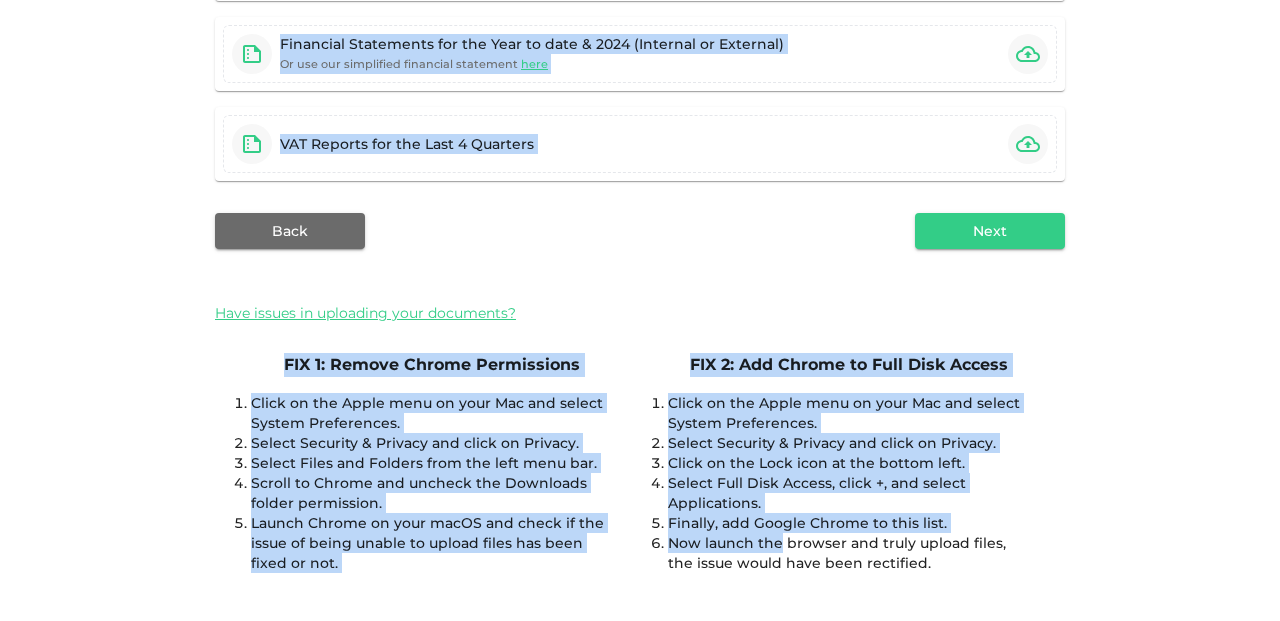 drag, startPoint x: 30, startPoint y: 48, endPoint x: 779, endPoint y: 551, distance: 902.22504 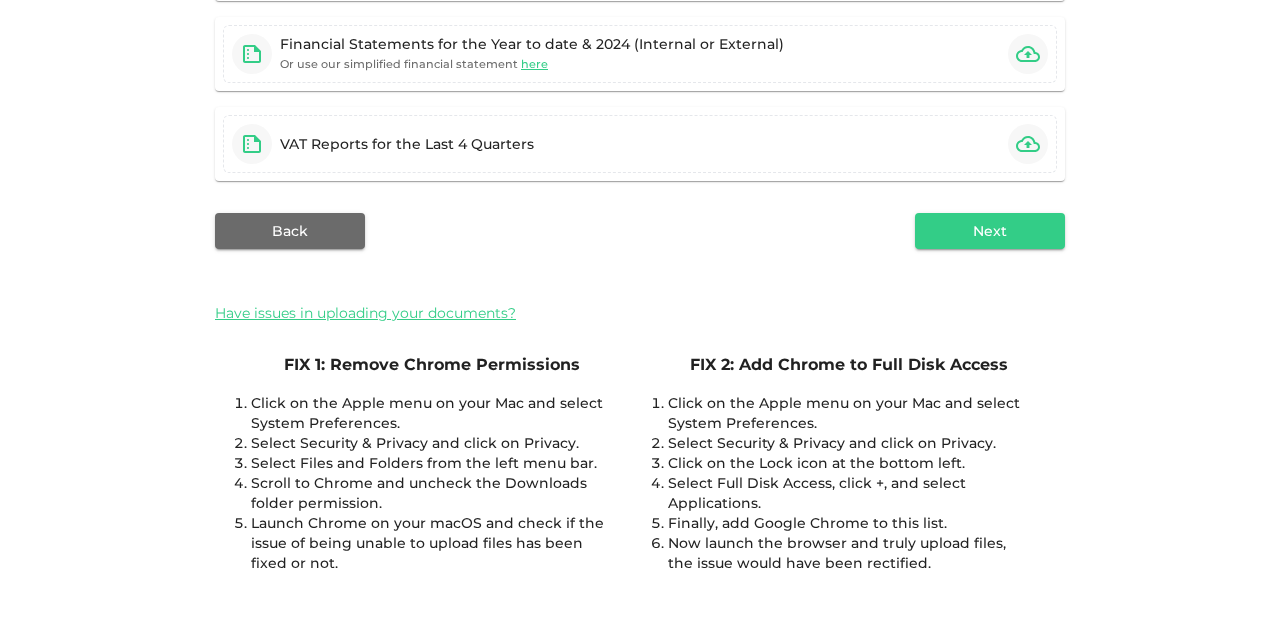click on "Personal Information Business Information 3 Upload & Submit Trade License Articles of Association or Memorandum of Association Ultimate Beneficiary Owner ID Documents  Attach a Passport Copy or national ID to all UBOs in the business  12 Months Bank Statement Financial Statements for the Year to date & 2024 (Internal or External) Or use our simplified financial statement   here VAT Reports for the Last 4 Quarters Back Next Have issues in uploading your documents? FIX 1: Remove Chrome Permissions Click on the Apple menu on your Mac and select System Preferences. Select Security & Privacy and click on Privacy. Select Files and Folders from the left menu bar. Scroll to Chrome and uncheck the Downloads folder permission. Launch Chrome on your macOS and check if the issue of being unable to upload files has been fixed or not. FIX 2: Add Chrome to Full Disk Access Click on the Apple menu on your Mac and select System Preferences. Select Security & Privacy and click on Privacy." at bounding box center [640, 68] 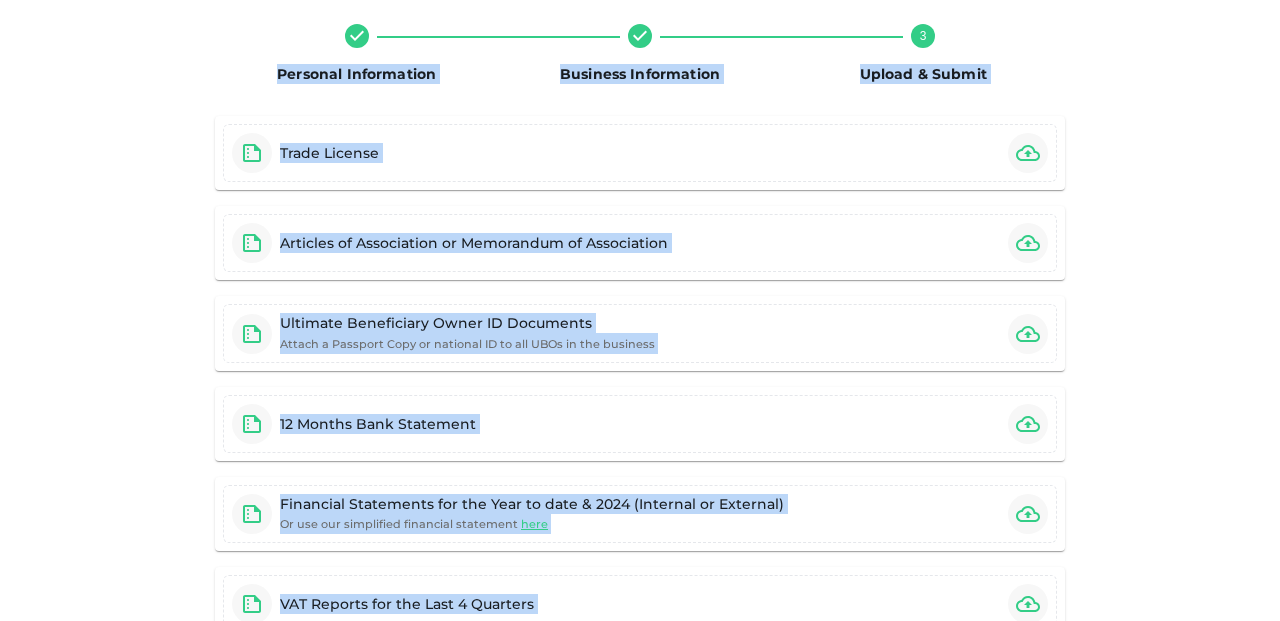 scroll, scrollTop: 0, scrollLeft: 0, axis: both 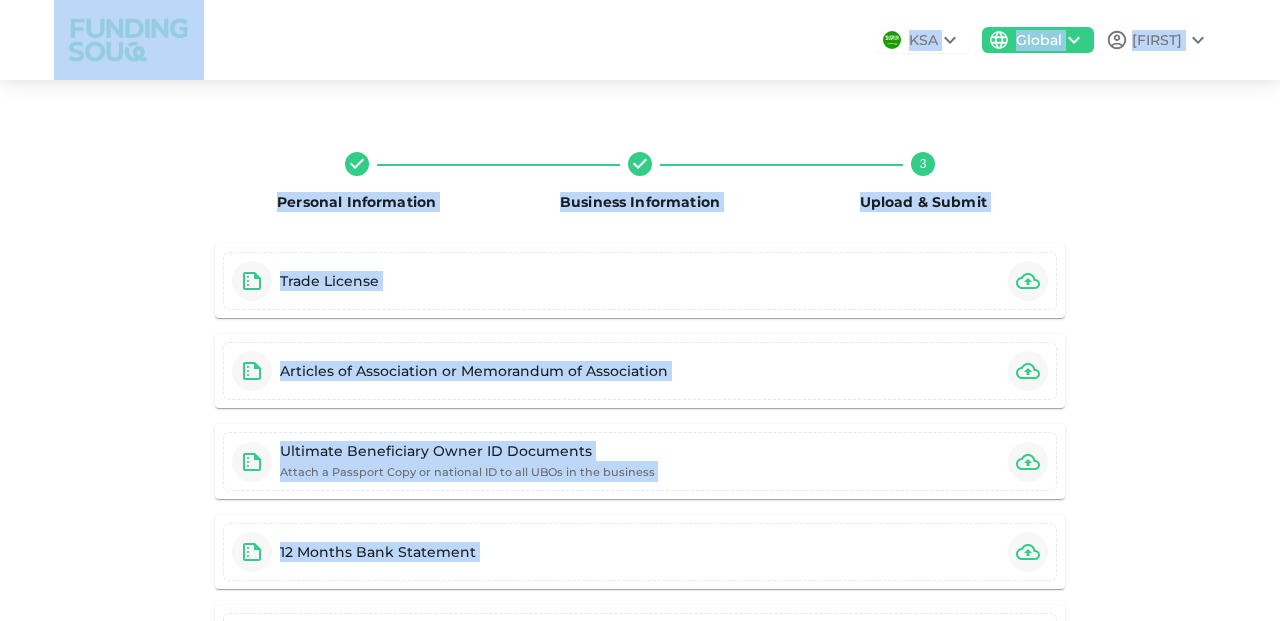 drag, startPoint x: 940, startPoint y: 581, endPoint x: 214, endPoint y: -15, distance: 939.304 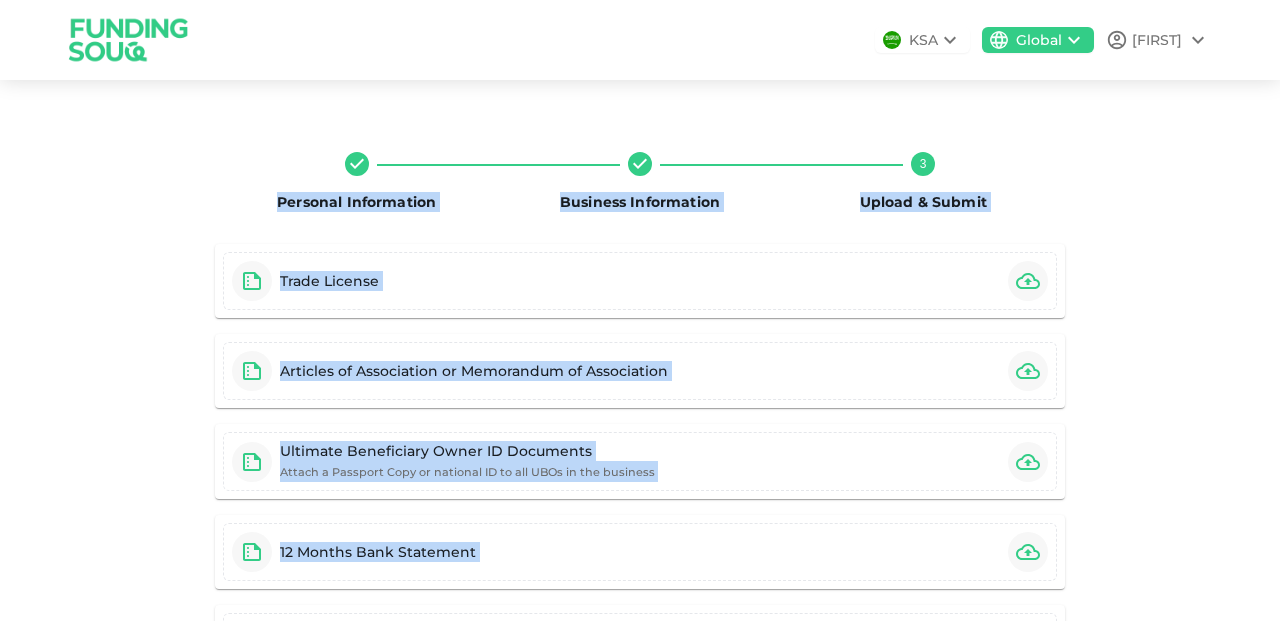 scroll, scrollTop: 588, scrollLeft: 0, axis: vertical 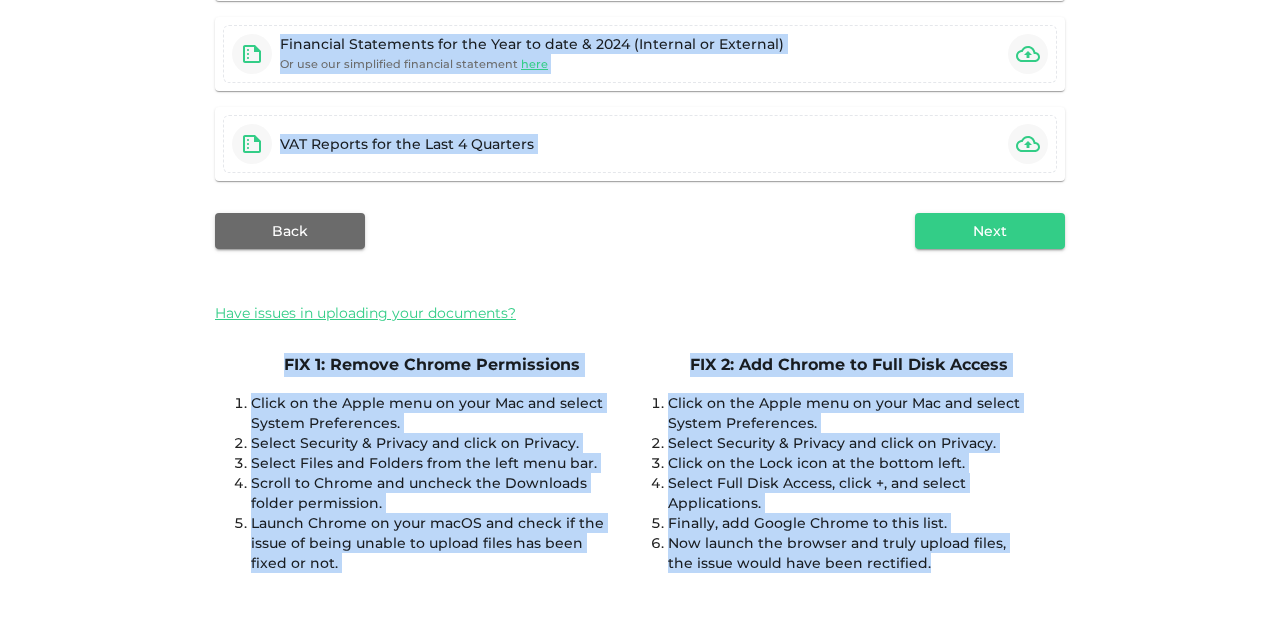 drag, startPoint x: 254, startPoint y: 178, endPoint x: 752, endPoint y: 687, distance: 712.099 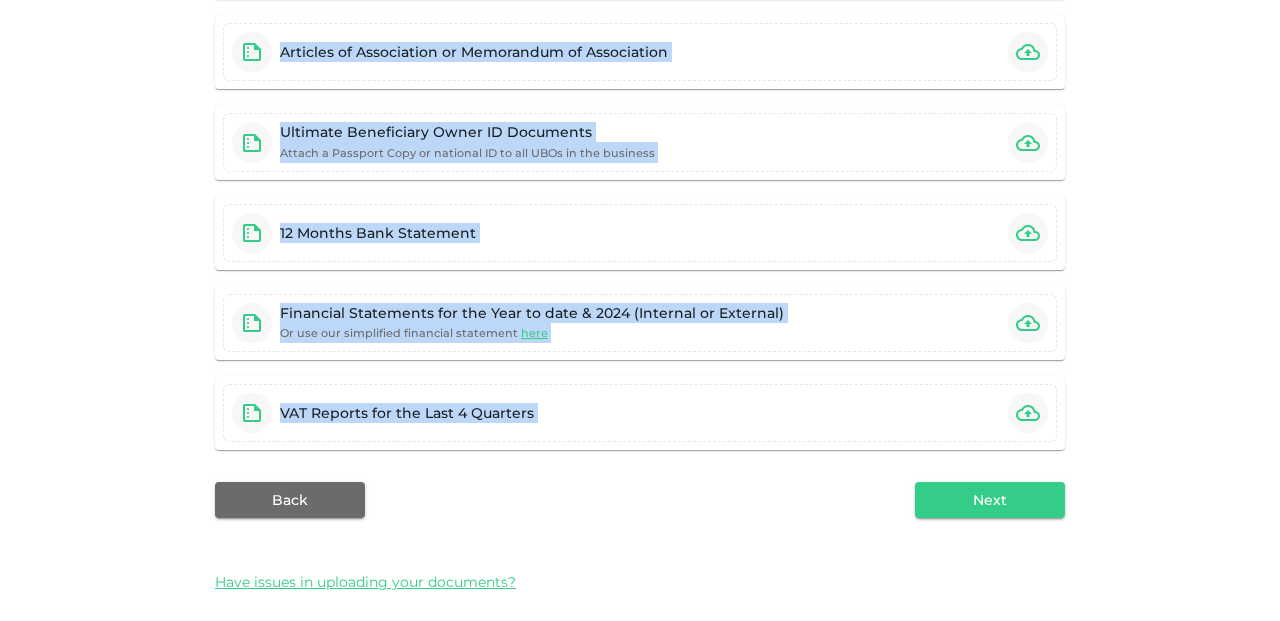 scroll, scrollTop: 0, scrollLeft: 0, axis: both 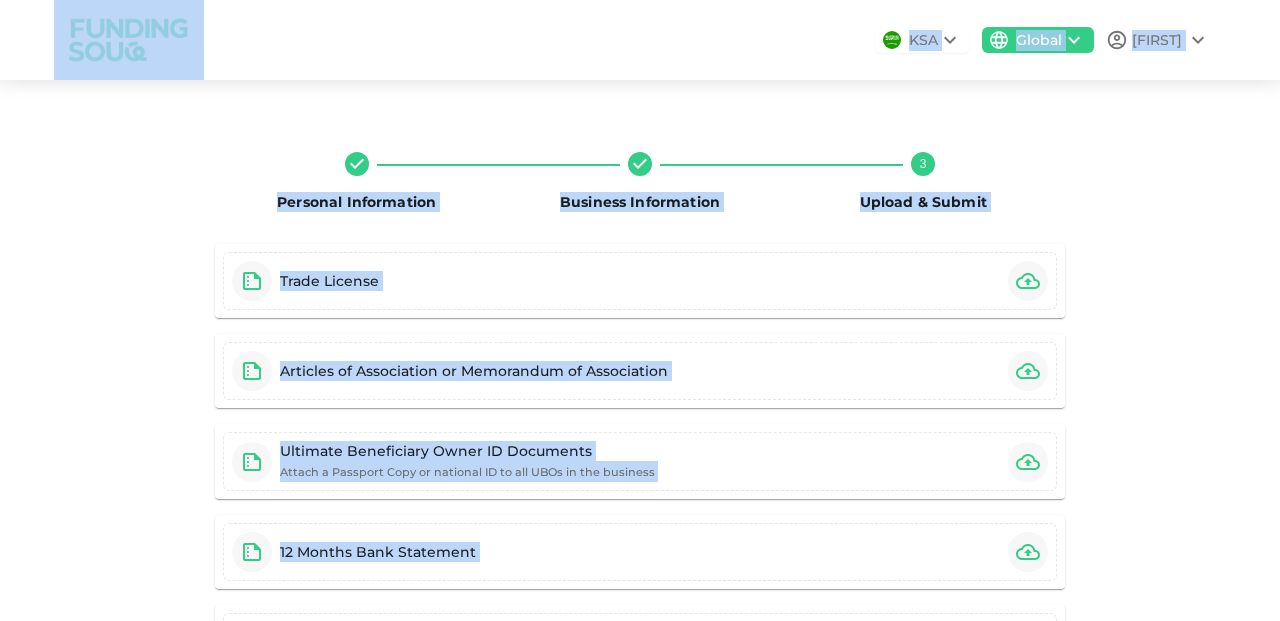 drag, startPoint x: 945, startPoint y: 561, endPoint x: 296, endPoint y: 51, distance: 825.4096 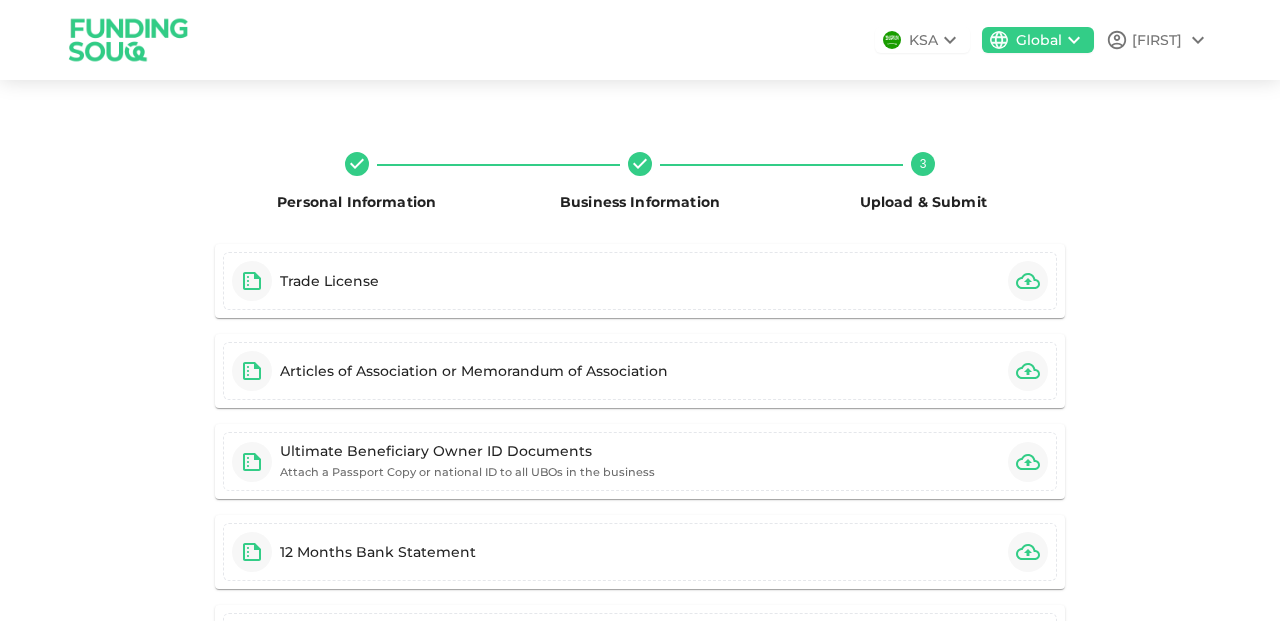 click on "Personal Information Business Information 3 Upload & Submit Trade License Articles of Association or Memorandum of Association Ultimate Beneficiary Owner ID Documents  Attach a Passport Copy or national ID to all UBOs in the business  12 Months Bank Statement Financial Statements for the Year to date & 2024 (Internal or External) Or use our simplified financial statement   here VAT Reports for the Last 4 Quarters Back Next Have issues in uploading your documents? FIX 1: Remove Chrome Permissions Click on the Apple menu on your Mac and select System Preferences. Select Security & Privacy and click on Privacy. Select Files and Folders from the left menu bar. Scroll to Chrome and uncheck the Downloads folder permission. Launch Chrome on your macOS and check if the issue of being unable to upload files has been fixed or not. FIX 2: Add Chrome to Full Disk Access Click on the Apple menu on your Mac and select System Preferences. Select Security & Privacy and click on Privacy." at bounding box center [640, 656] 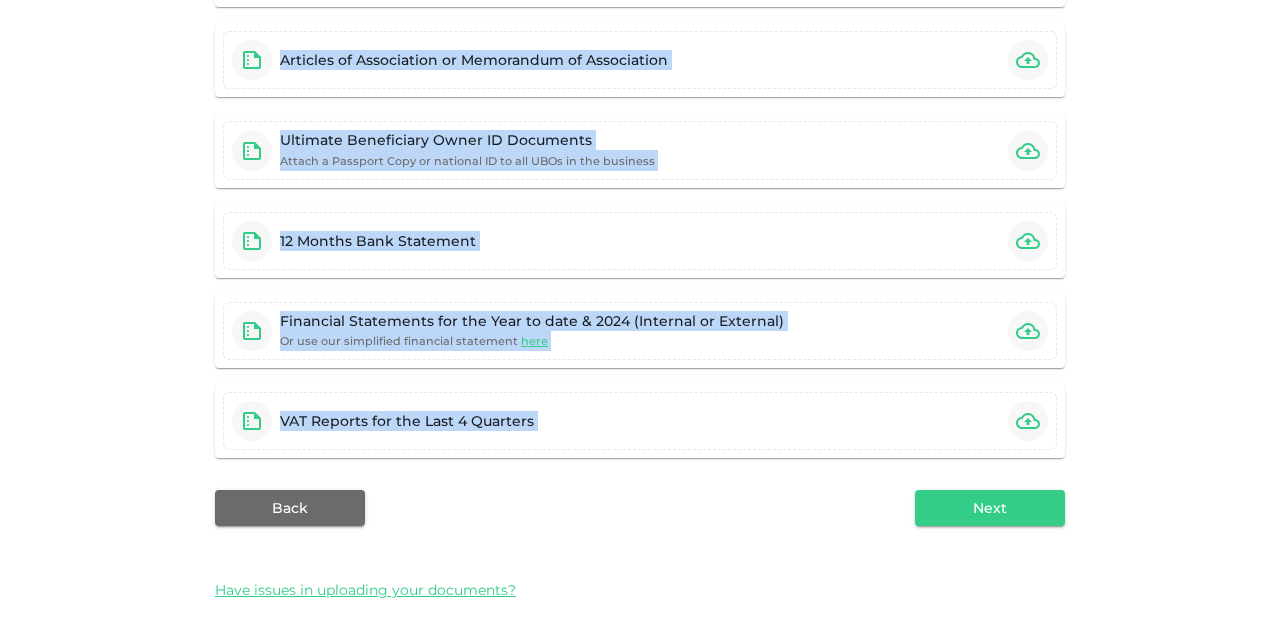 scroll, scrollTop: 588, scrollLeft: 0, axis: vertical 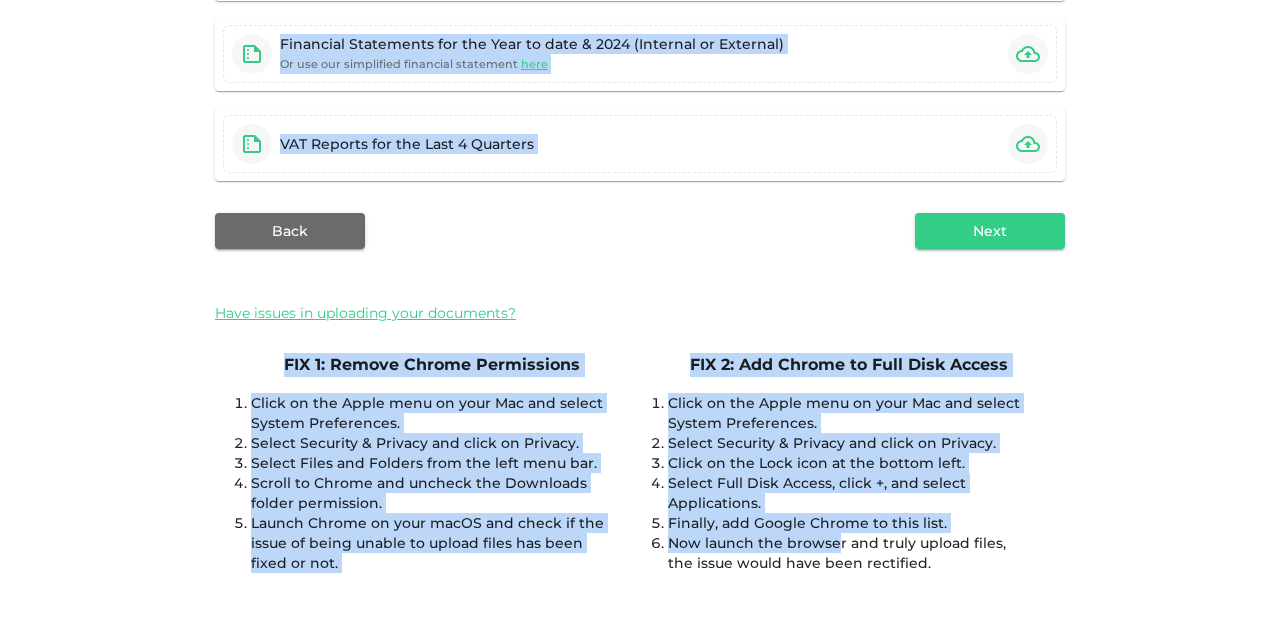drag, startPoint x: 35, startPoint y: 40, endPoint x: 837, endPoint y: 551, distance: 950.96 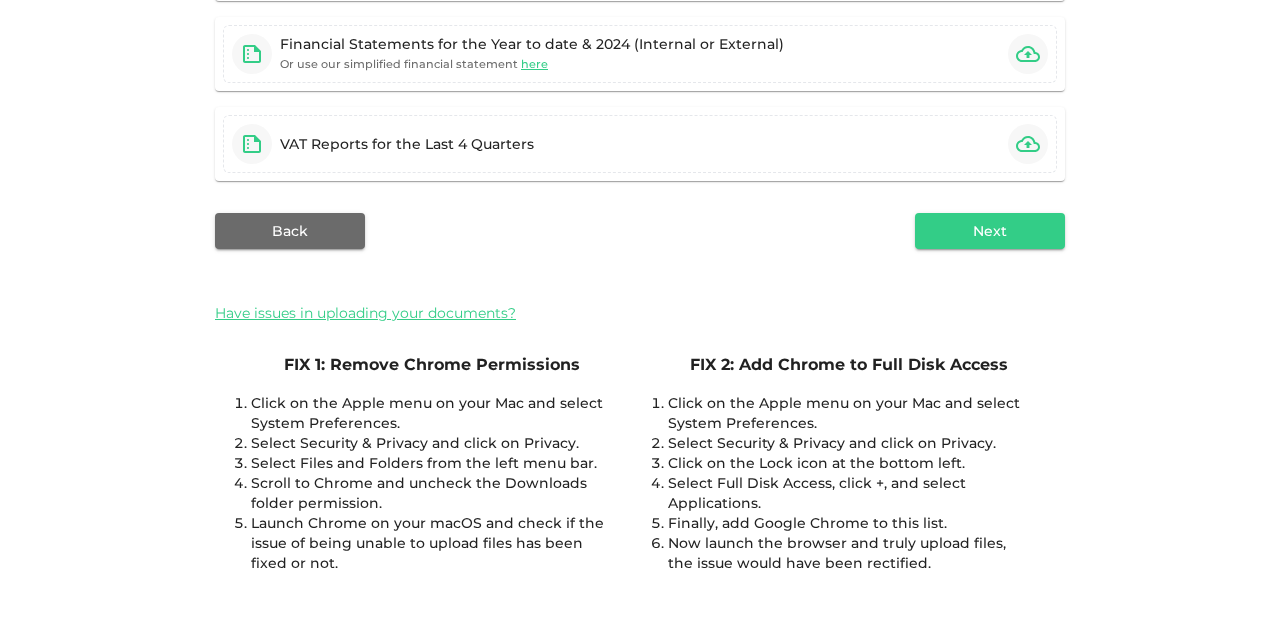 click on "Now launch the browser and truly upload files, the issue would have been rectified." at bounding box center [848, 553] 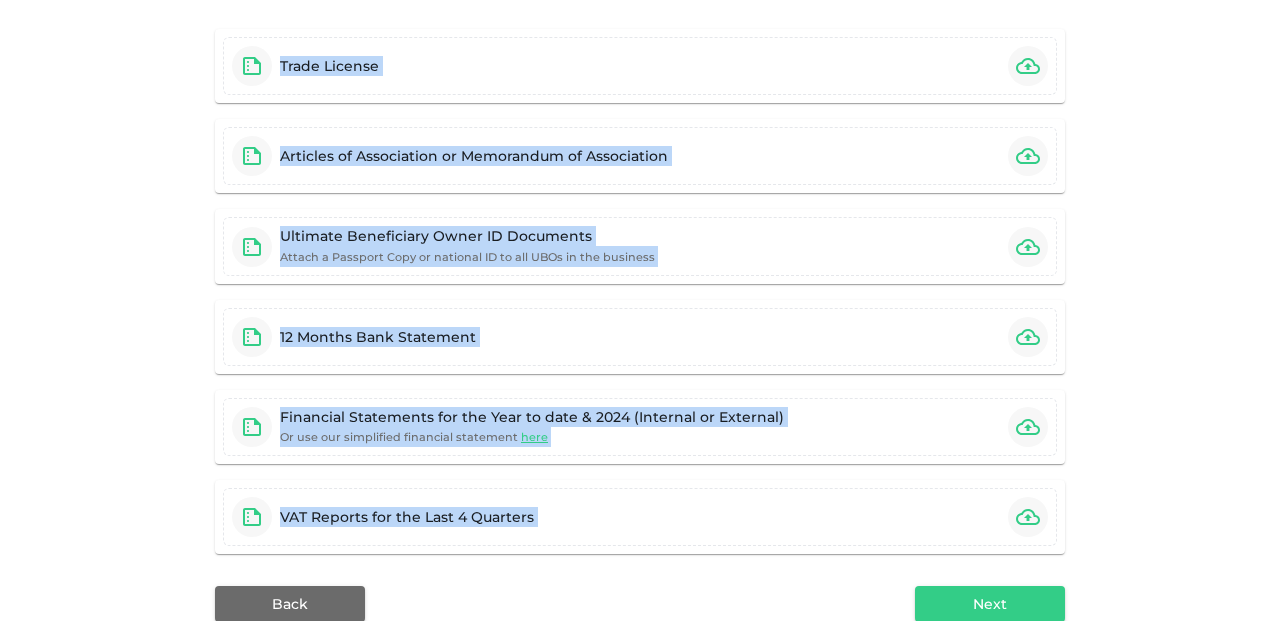 scroll, scrollTop: 0, scrollLeft: 0, axis: both 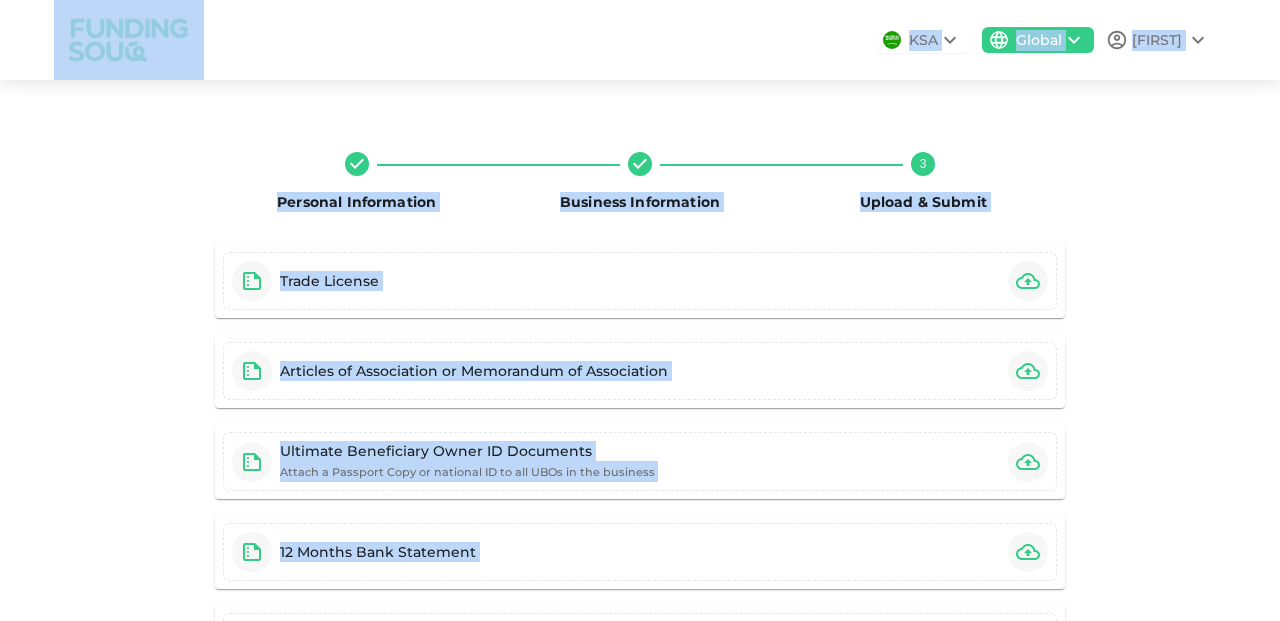 drag, startPoint x: 960, startPoint y: 562, endPoint x: 128, endPoint y: -5, distance: 1006.8331 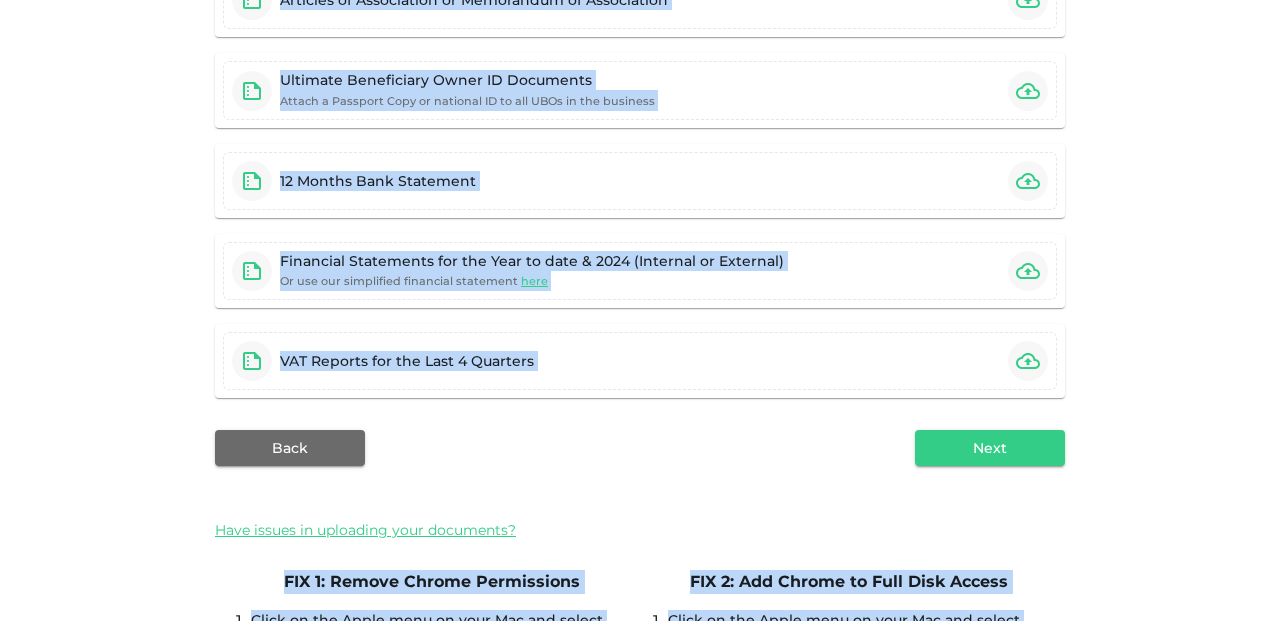 scroll, scrollTop: 588, scrollLeft: 0, axis: vertical 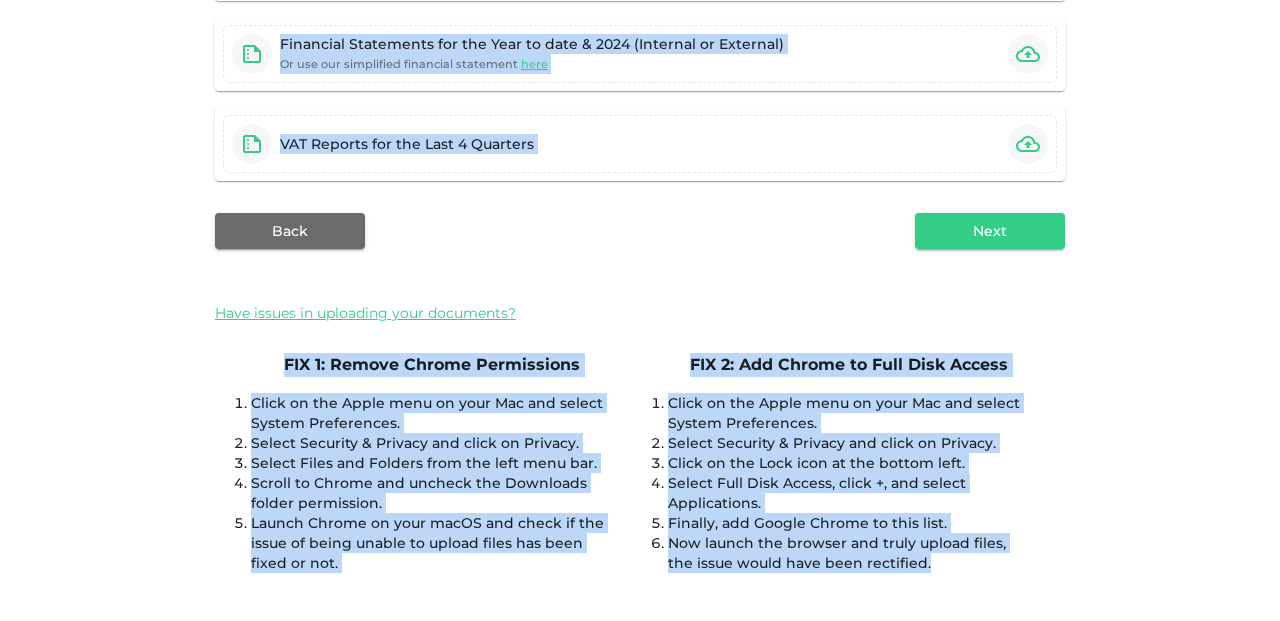 drag, startPoint x: 38, startPoint y: 23, endPoint x: 719, endPoint y: 687, distance: 951.1346 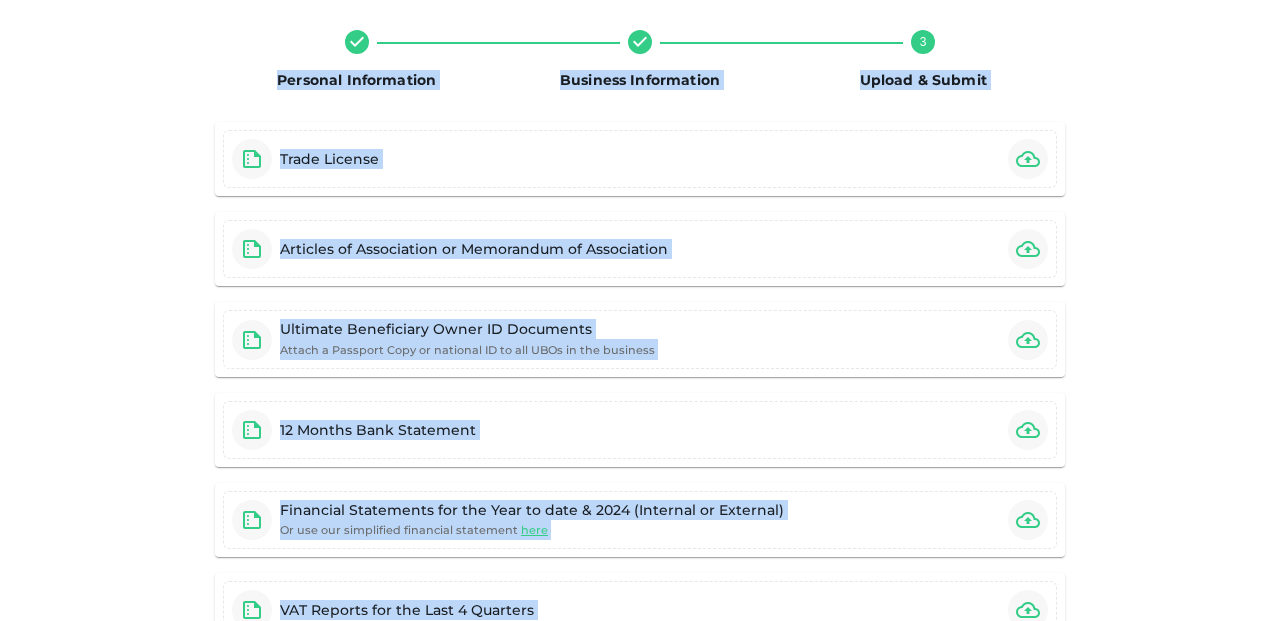 scroll, scrollTop: 0, scrollLeft: 0, axis: both 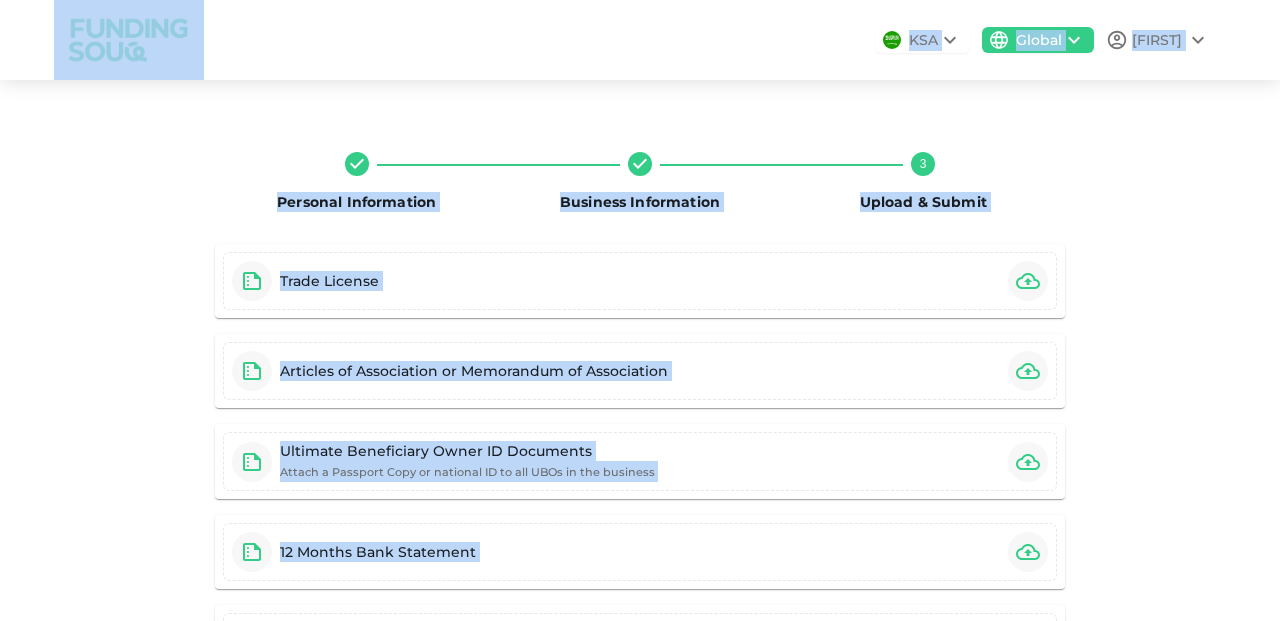 drag, startPoint x: 902, startPoint y: 583, endPoint x: 126, endPoint y: 38, distance: 948.2621 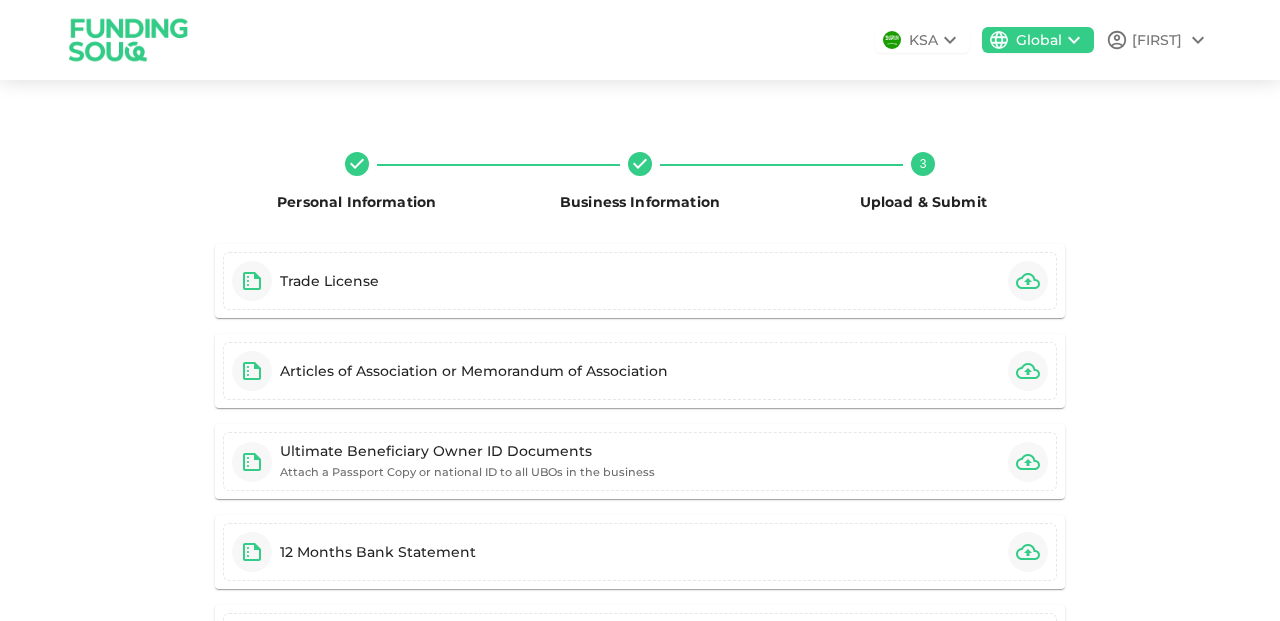 click on "KSA Global Fabio" at bounding box center [640, 40] 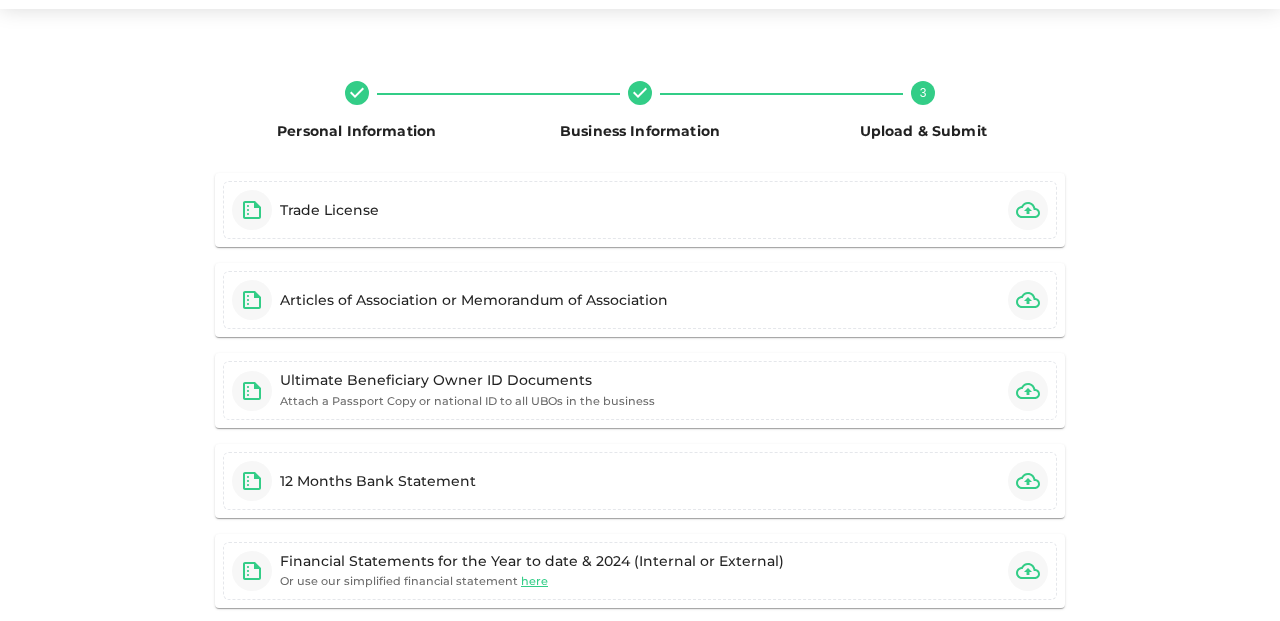 scroll, scrollTop: 0, scrollLeft: 0, axis: both 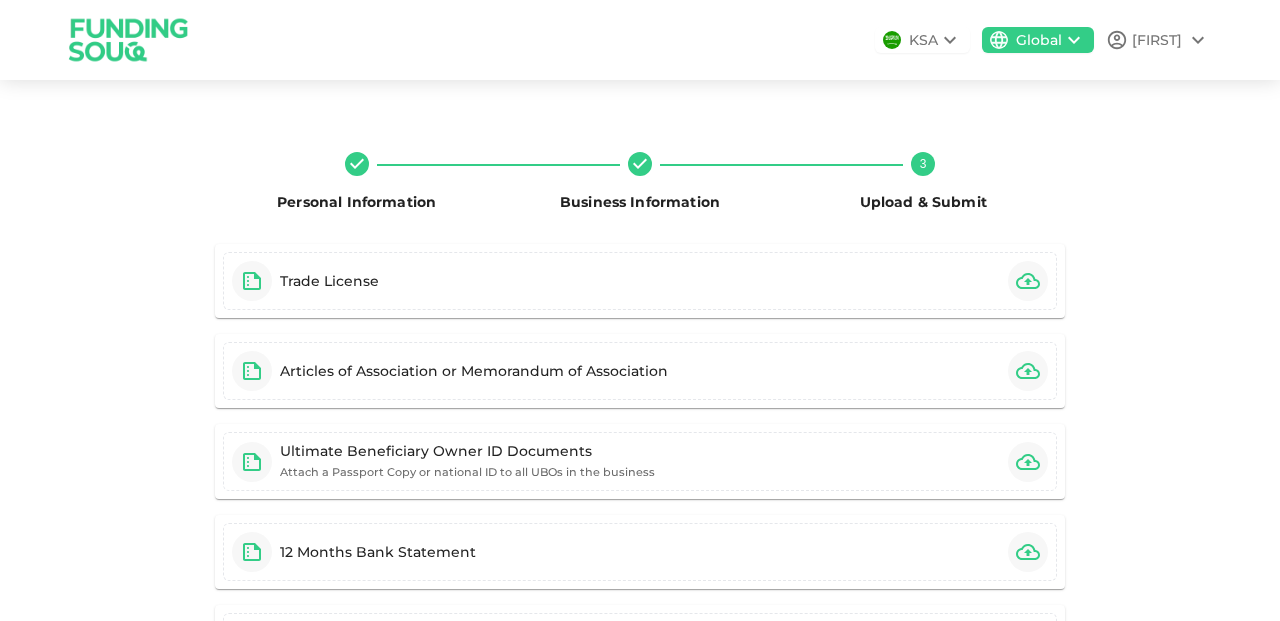 click on "KSA" at bounding box center [923, 40] 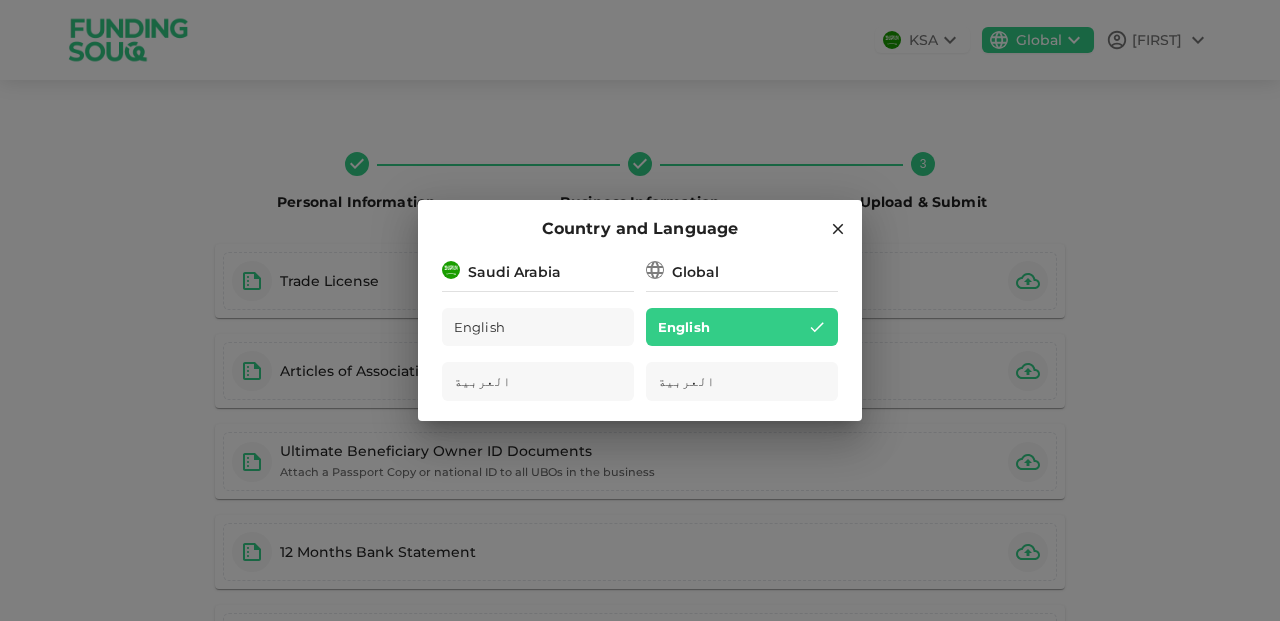 click 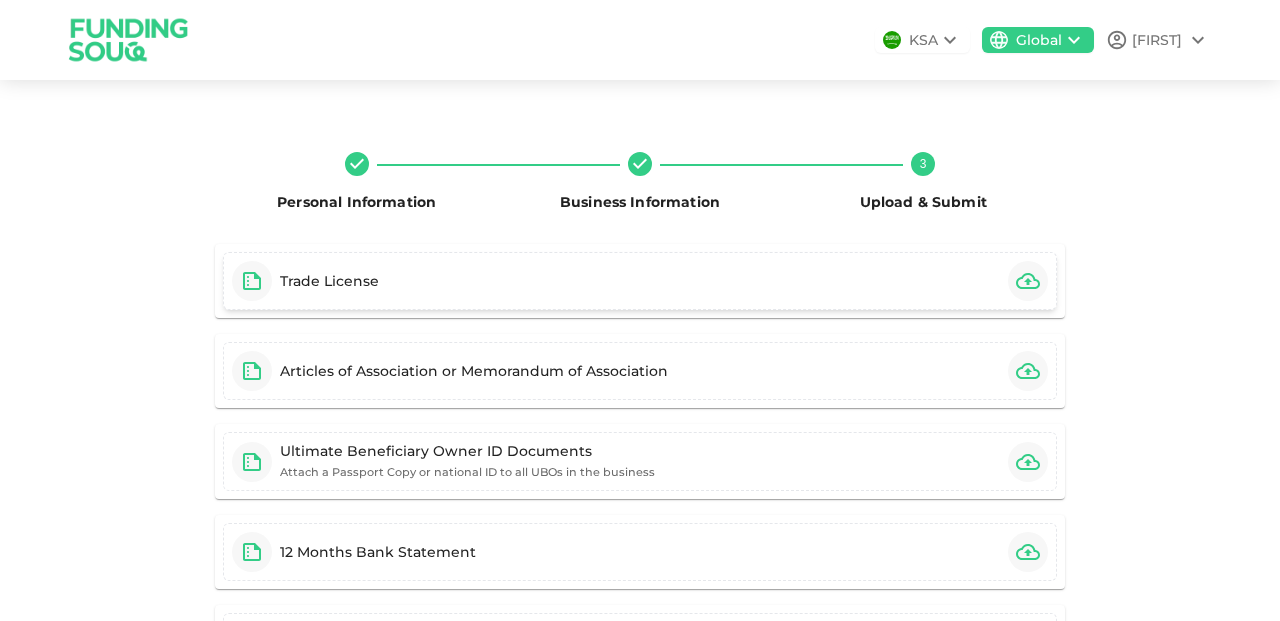click on "Trade License" at bounding box center [640, 281] 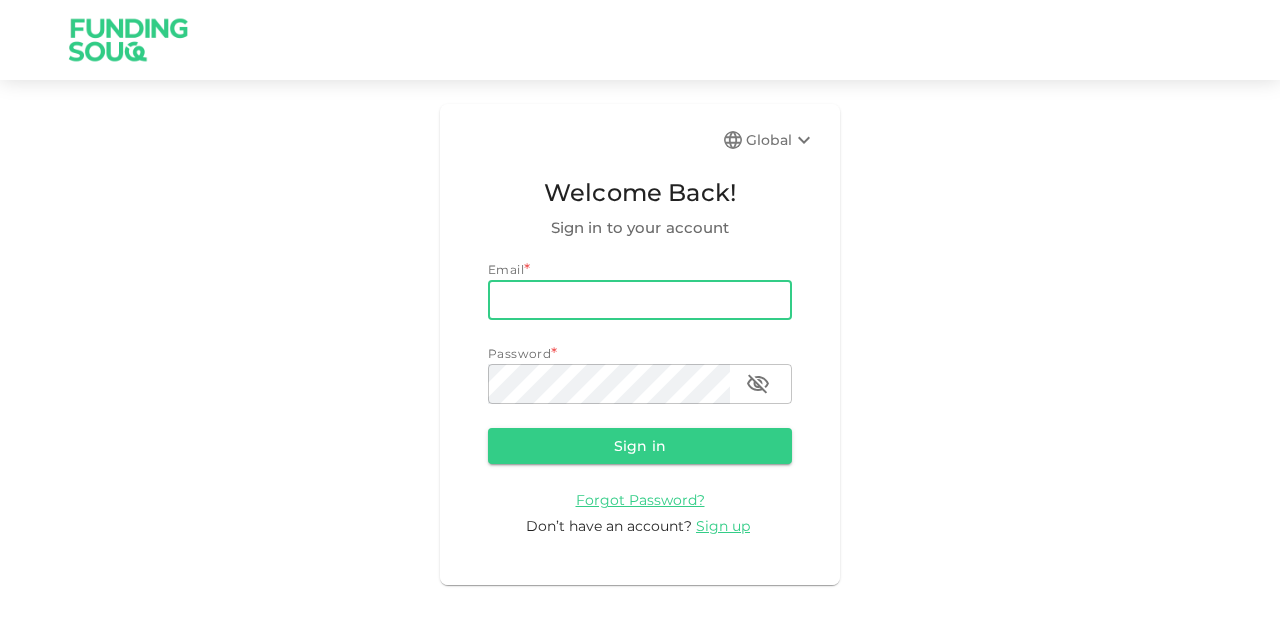 scroll, scrollTop: 0, scrollLeft: 0, axis: both 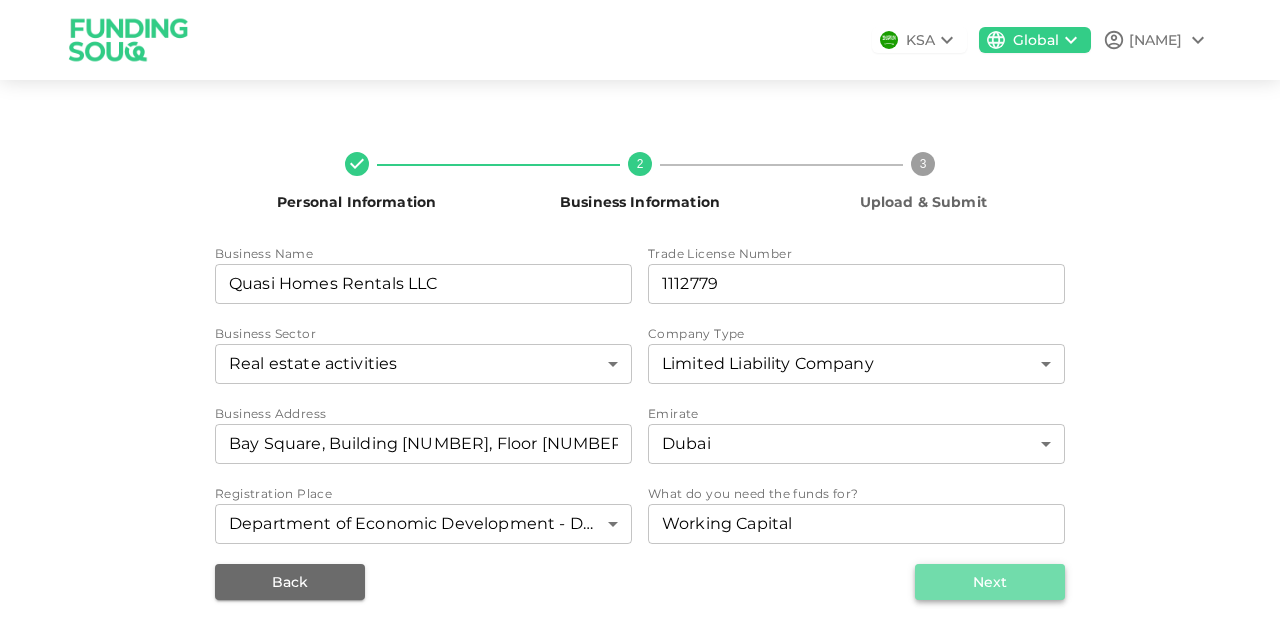 click on "Next" at bounding box center (990, 582) 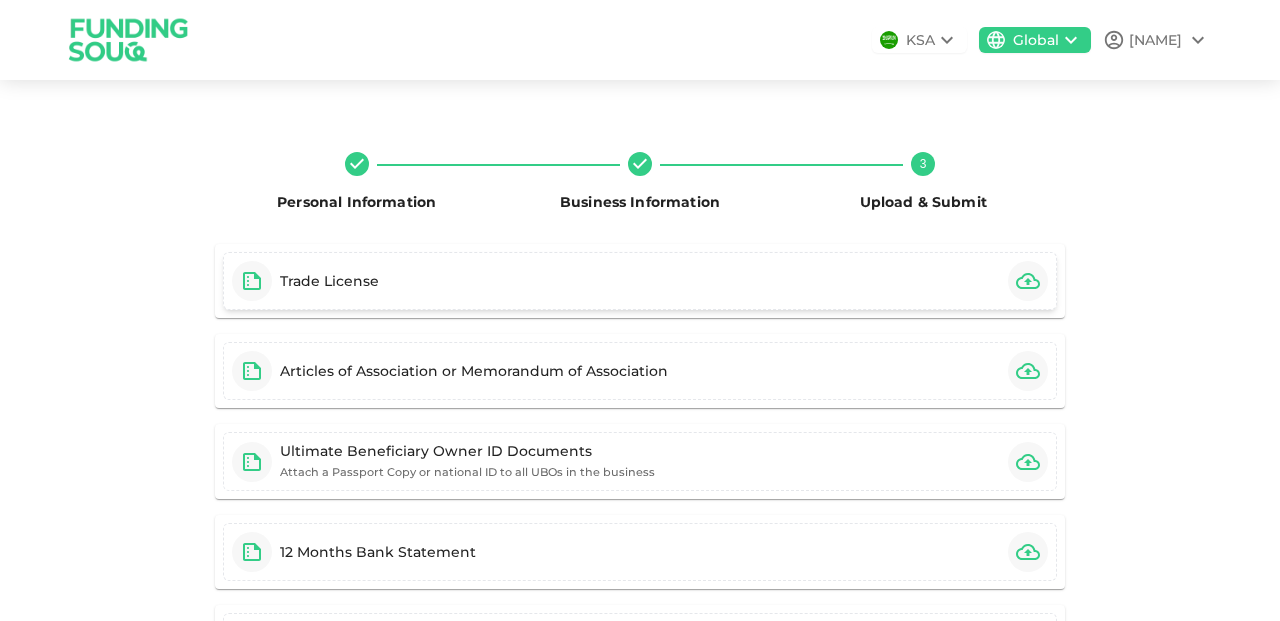 click on "Trade License" at bounding box center [640, 281] 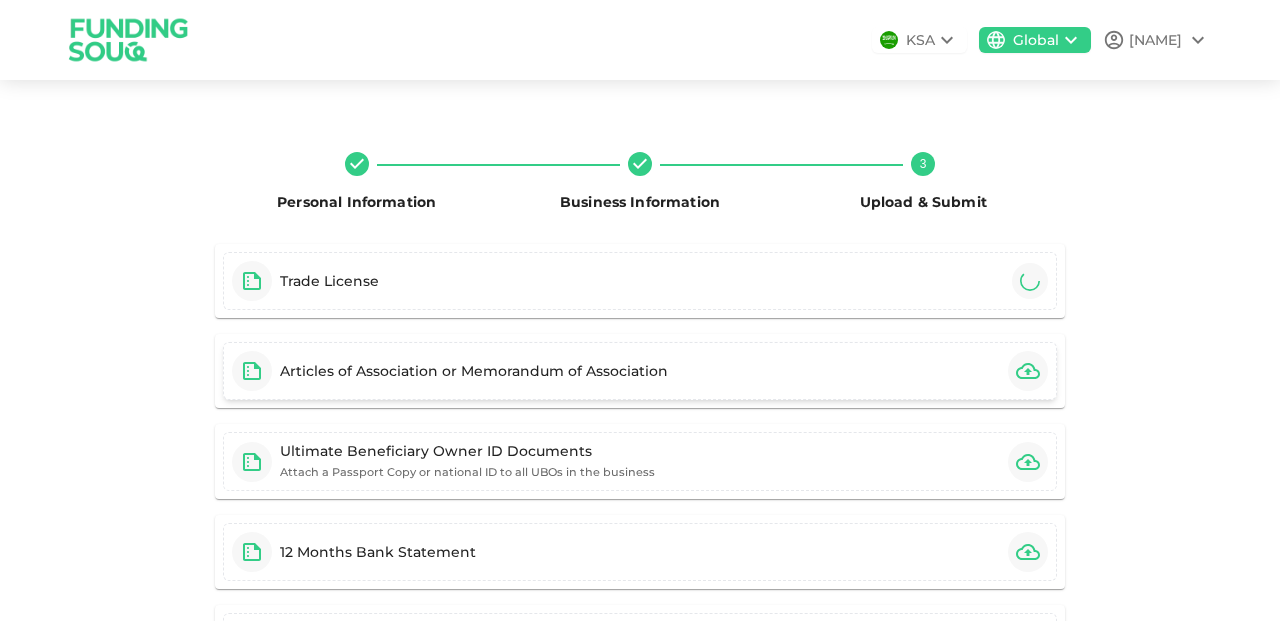 click on "Articles of Association or Memorandum of Association" at bounding box center [474, 371] 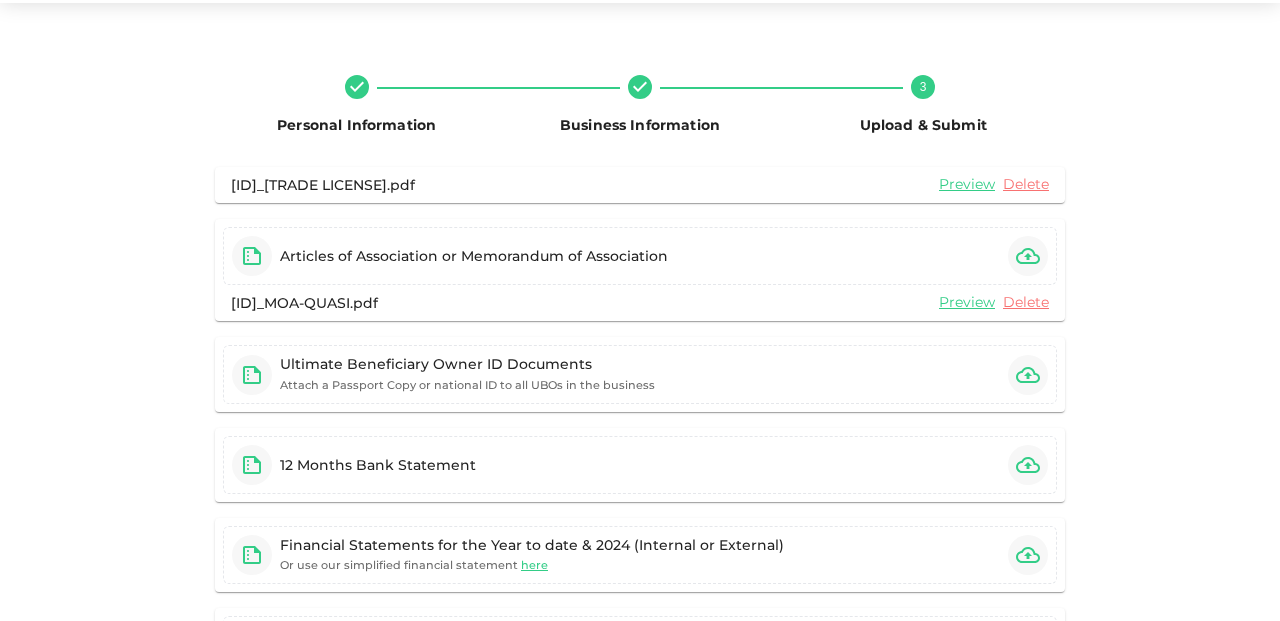 scroll, scrollTop: 81, scrollLeft: 0, axis: vertical 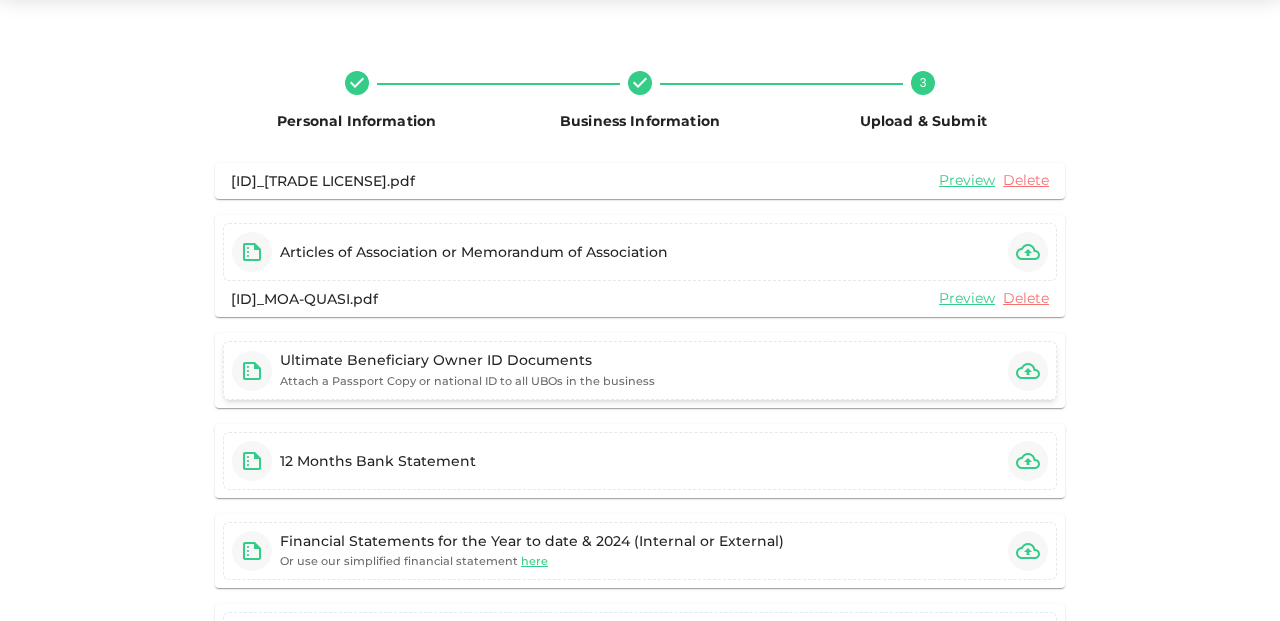 click on "Ultimate Beneficiary Owner ID Documents" at bounding box center [467, 360] 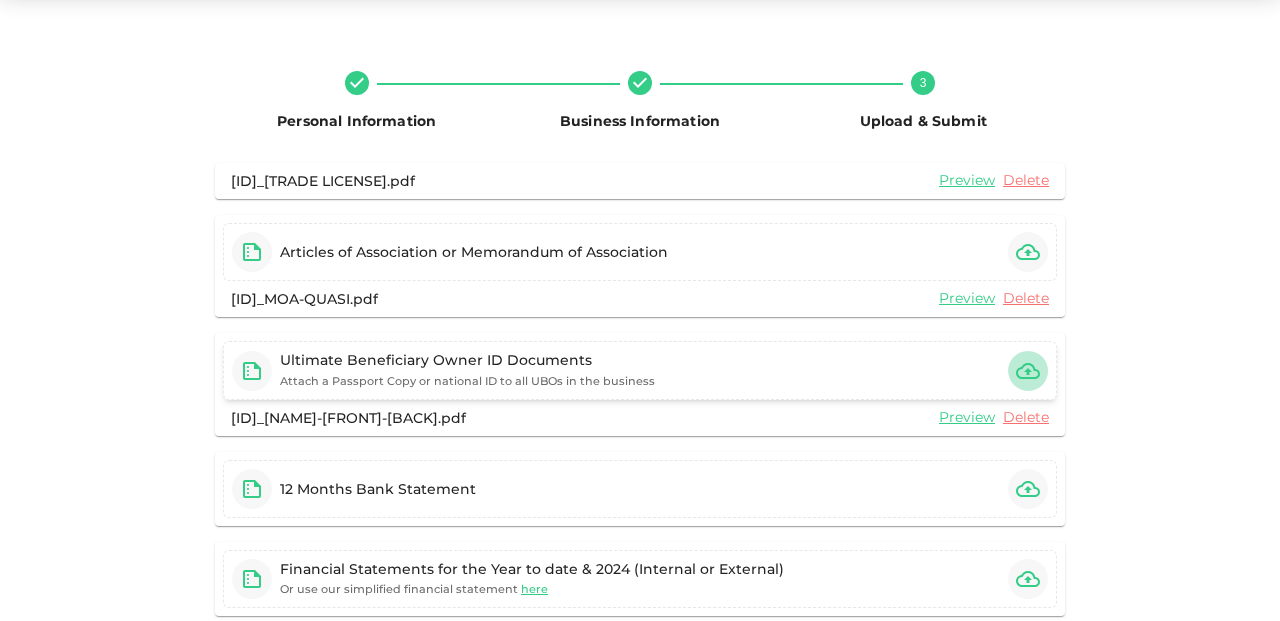 click 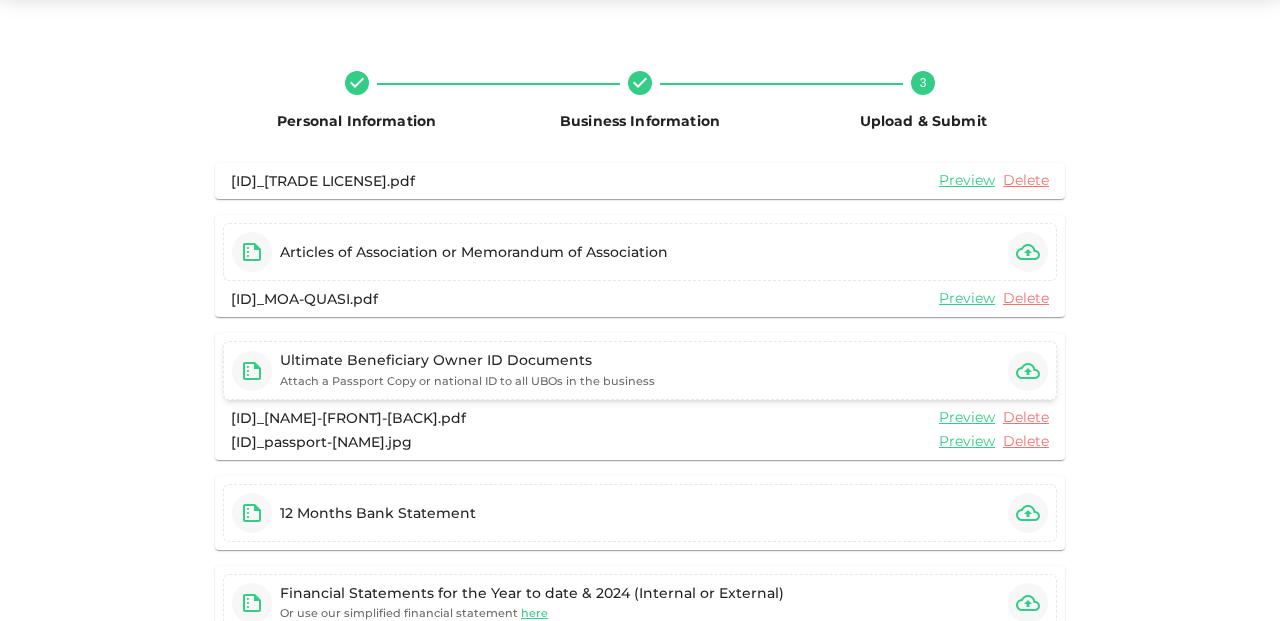 click 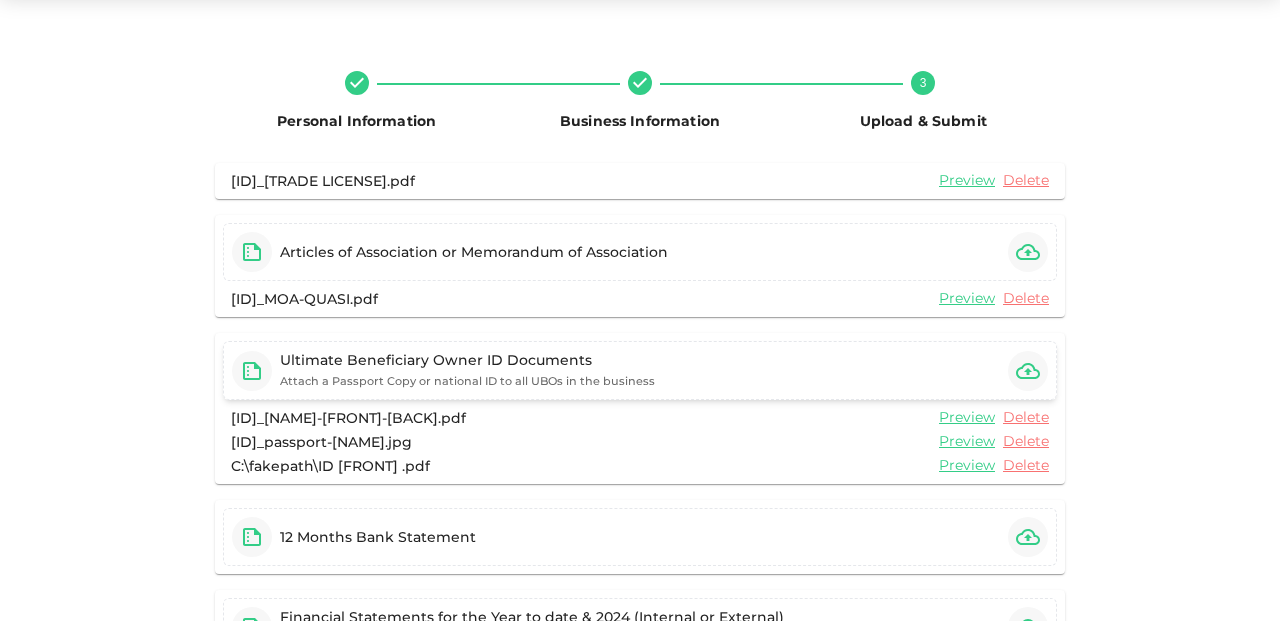 click 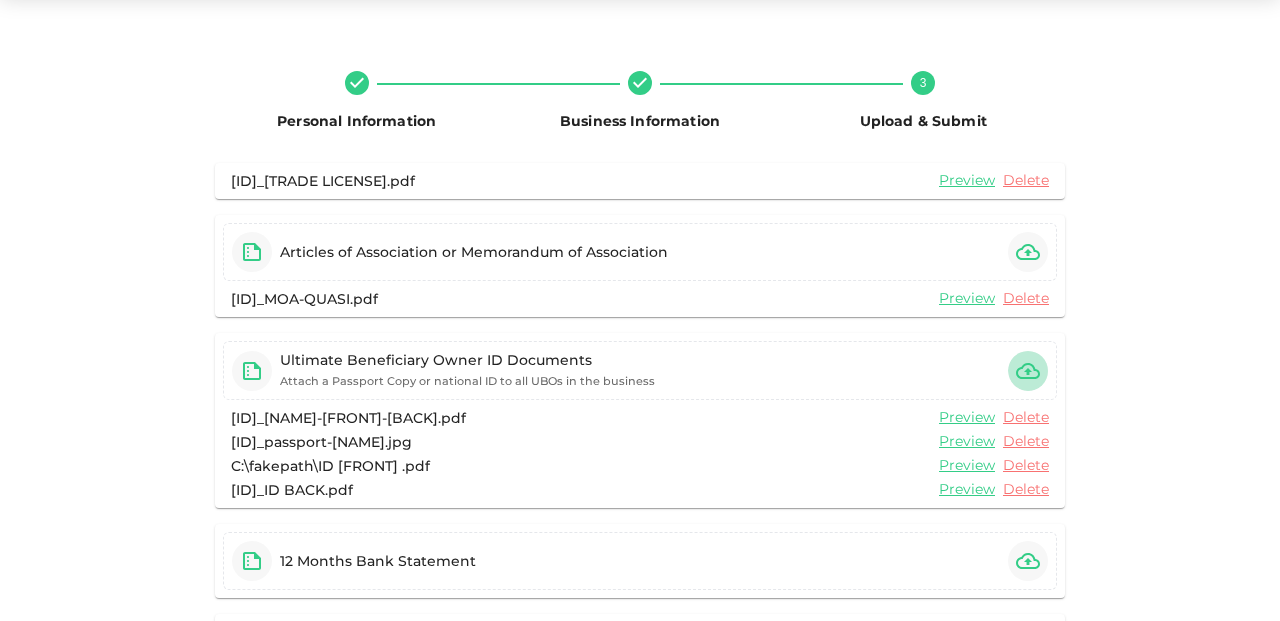 click 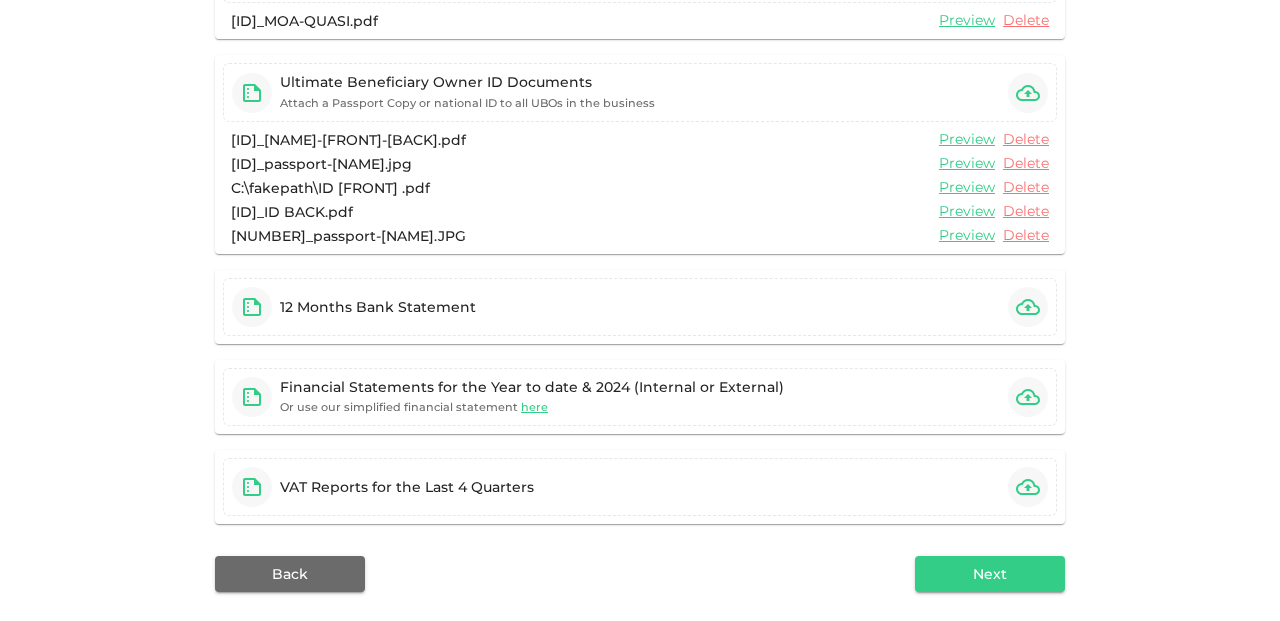 scroll, scrollTop: 366, scrollLeft: 0, axis: vertical 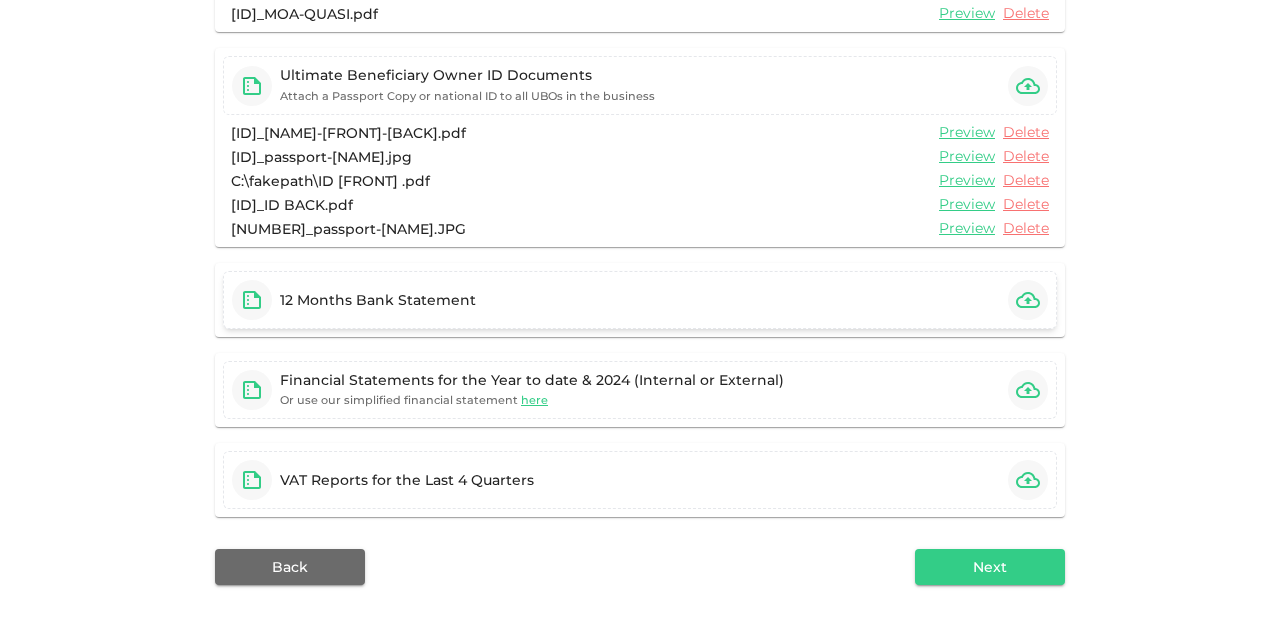 click on "12 Months Bank Statement" at bounding box center [640, 300] 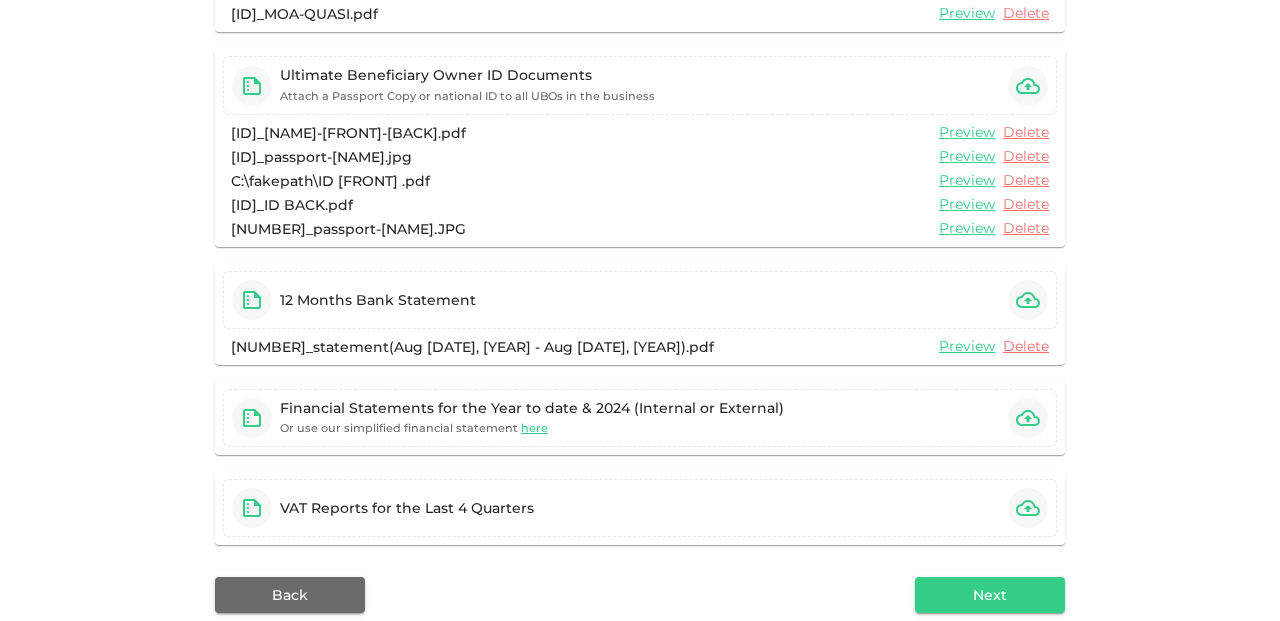 scroll, scrollTop: 470, scrollLeft: 0, axis: vertical 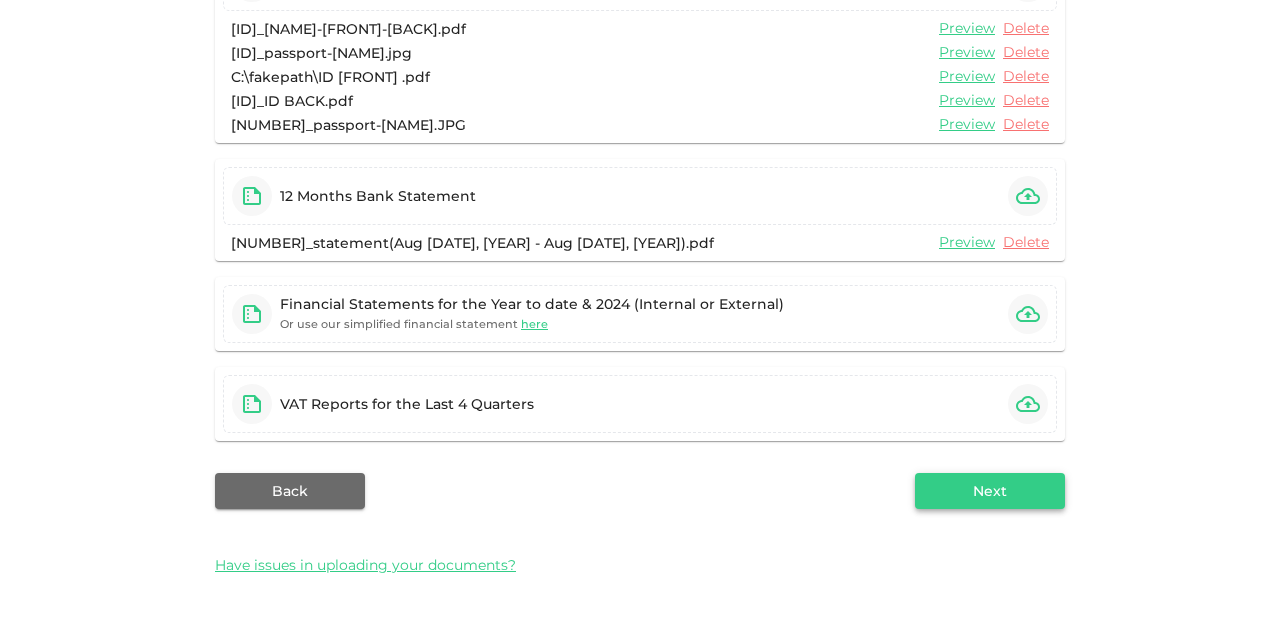 click on "Next" at bounding box center (990, 491) 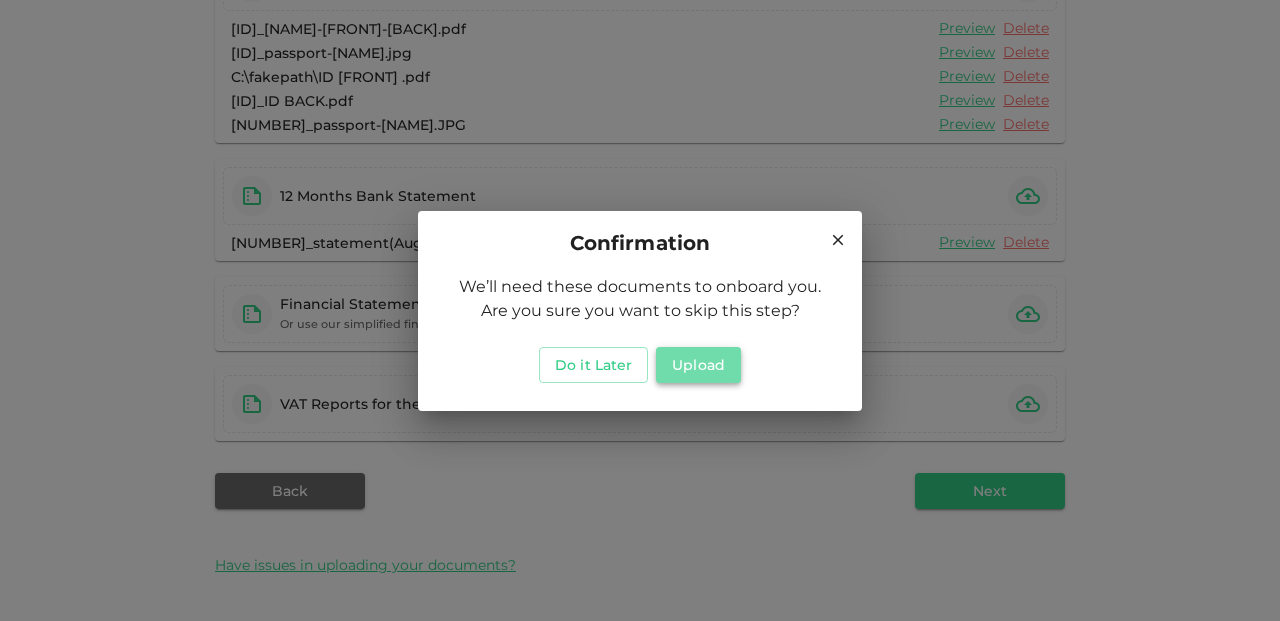 click on "Upload" at bounding box center [698, 365] 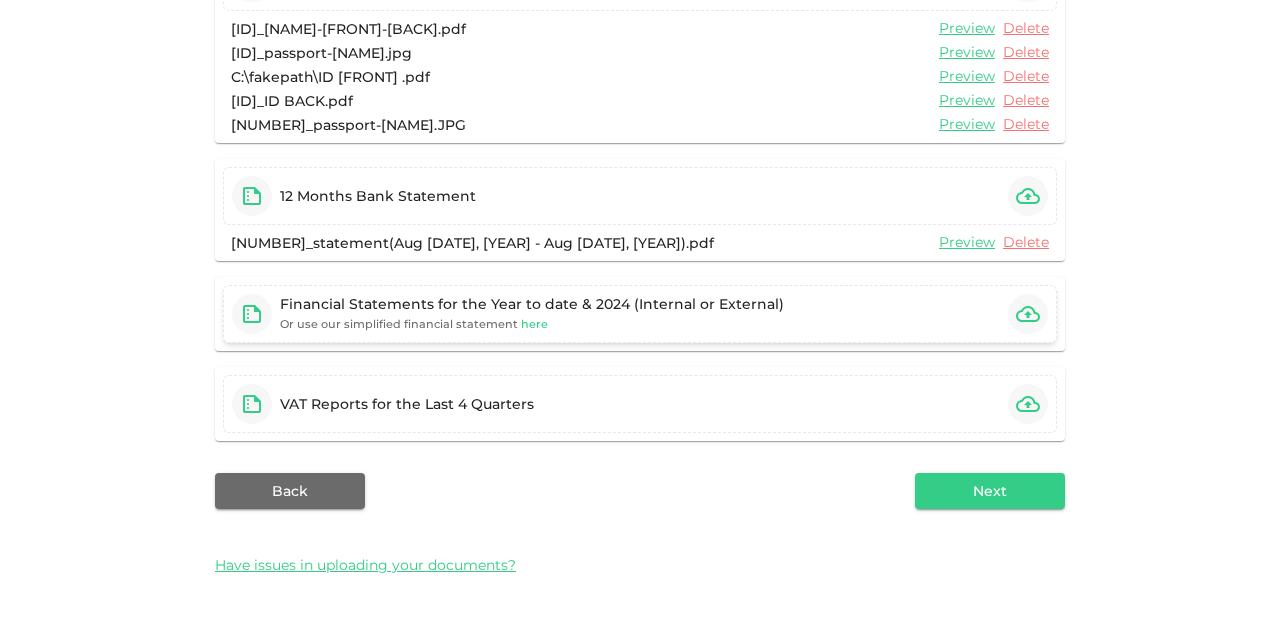 click on "here" at bounding box center [534, 324] 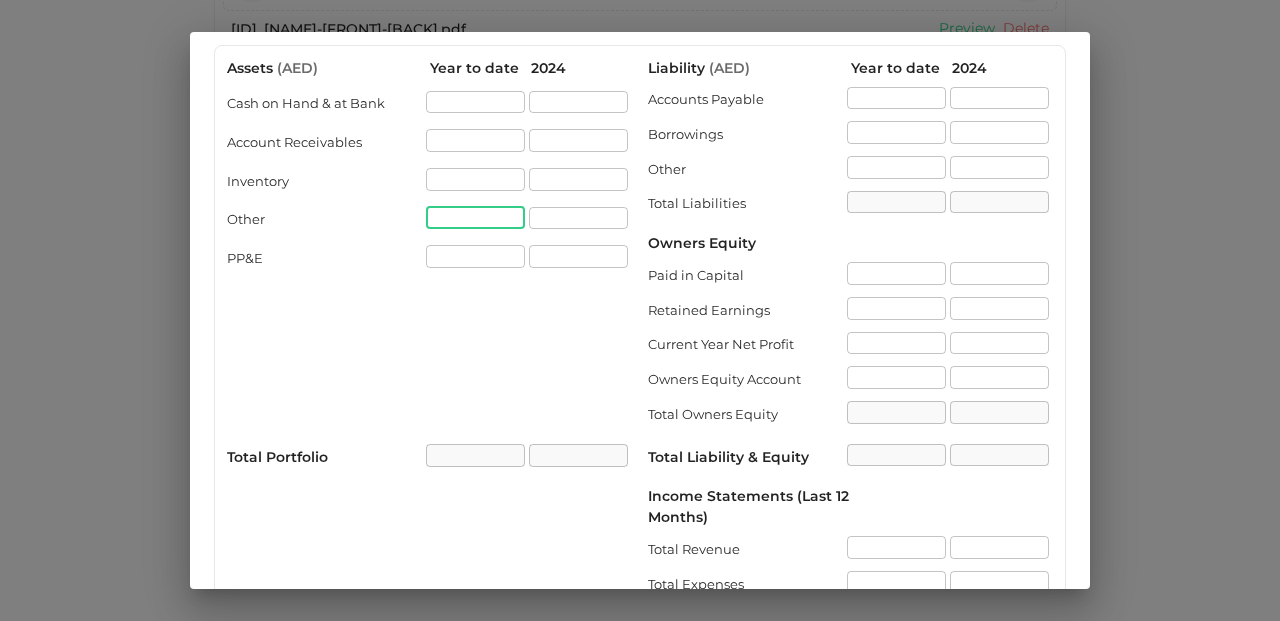 scroll, scrollTop: 0, scrollLeft: 0, axis: both 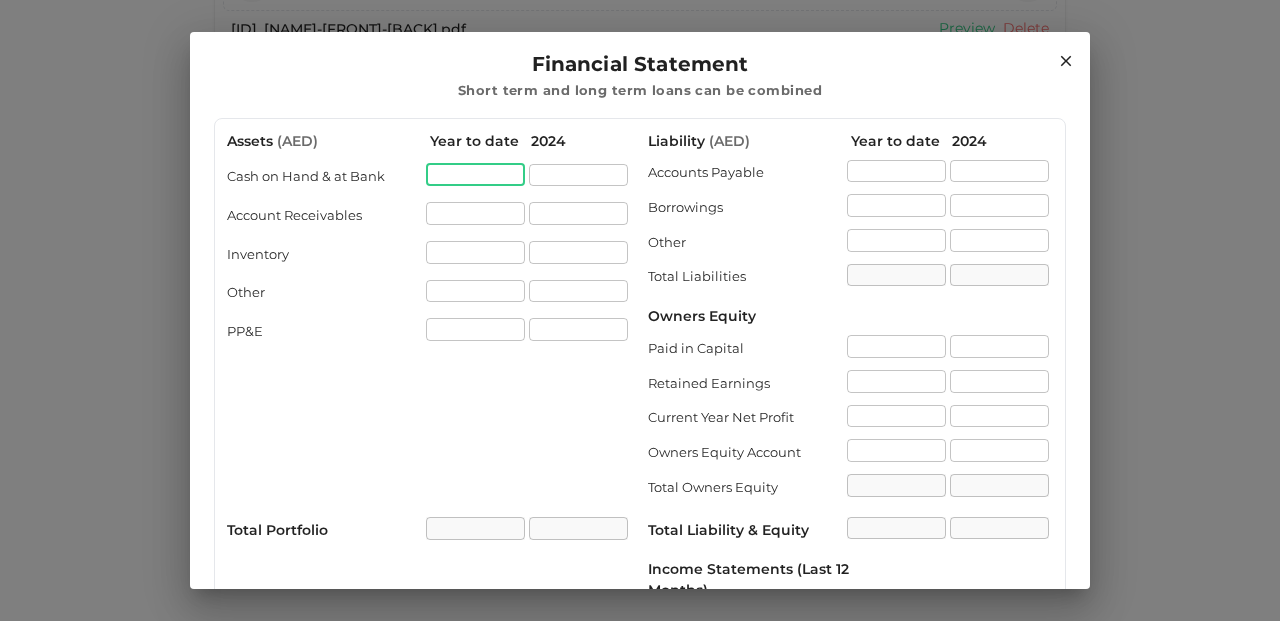click at bounding box center [475, 175] 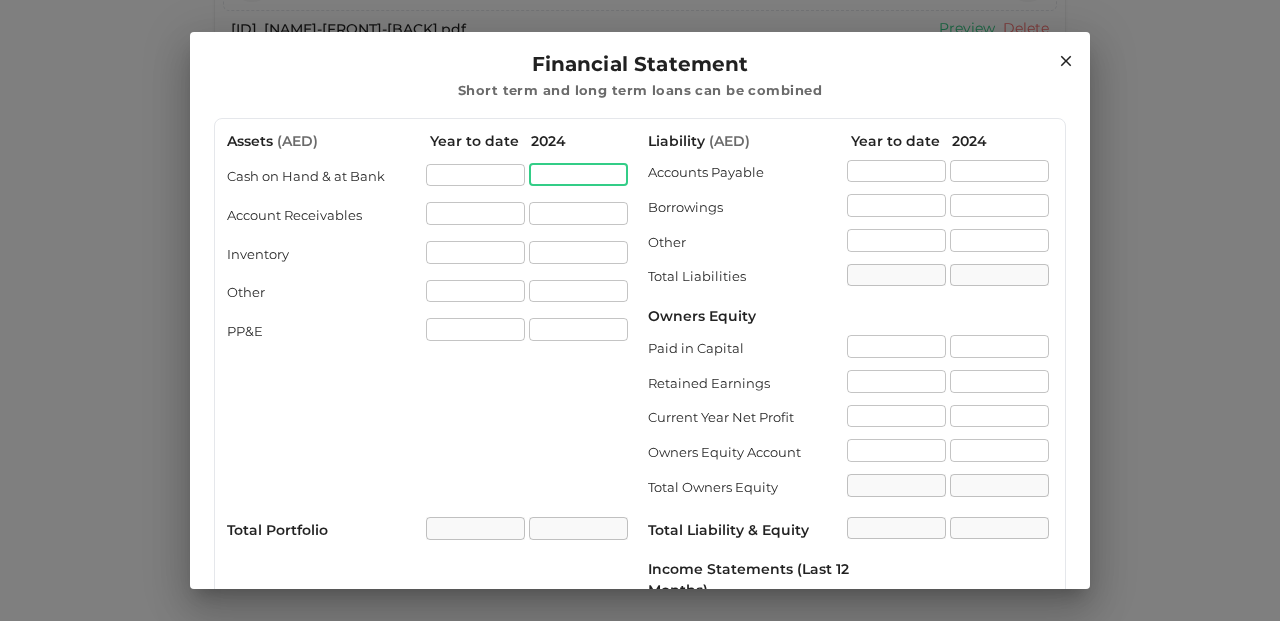 click at bounding box center (578, 175) 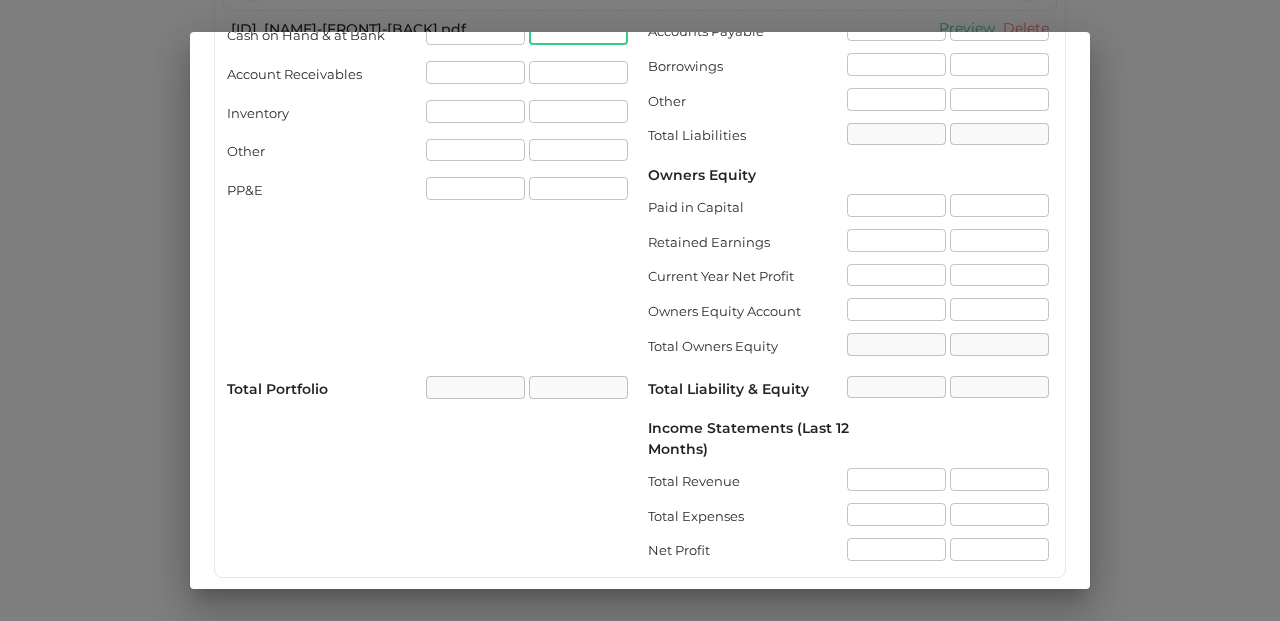 scroll, scrollTop: 252, scrollLeft: 0, axis: vertical 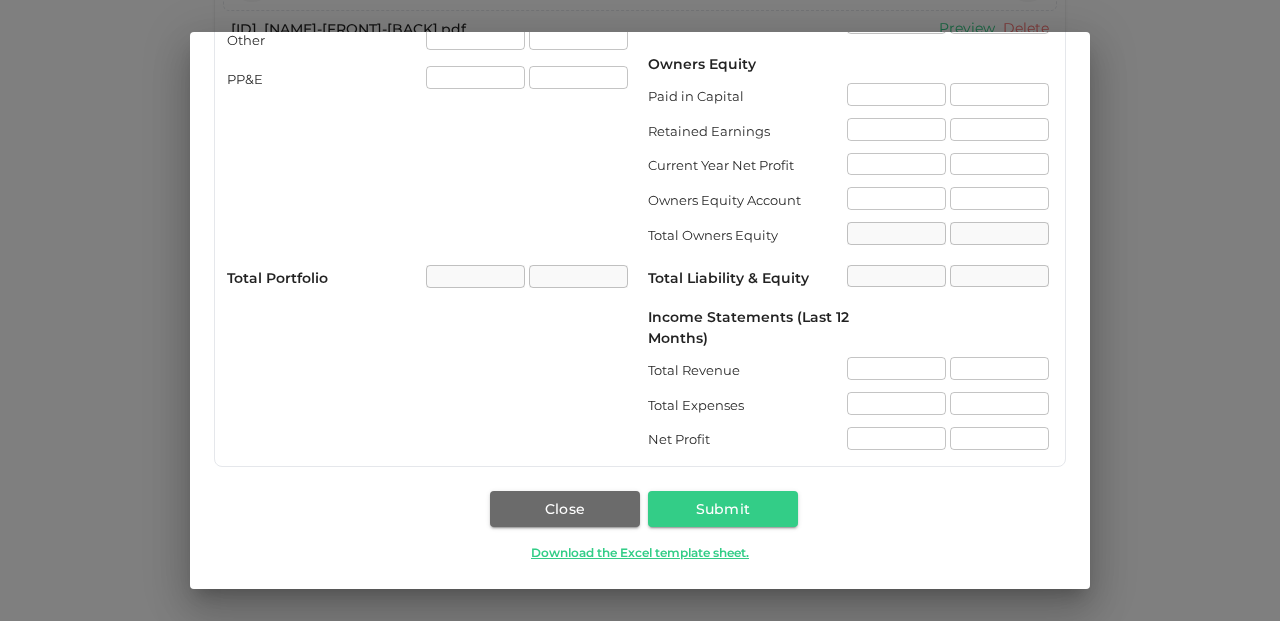 click on "​" at bounding box center (896, 370) 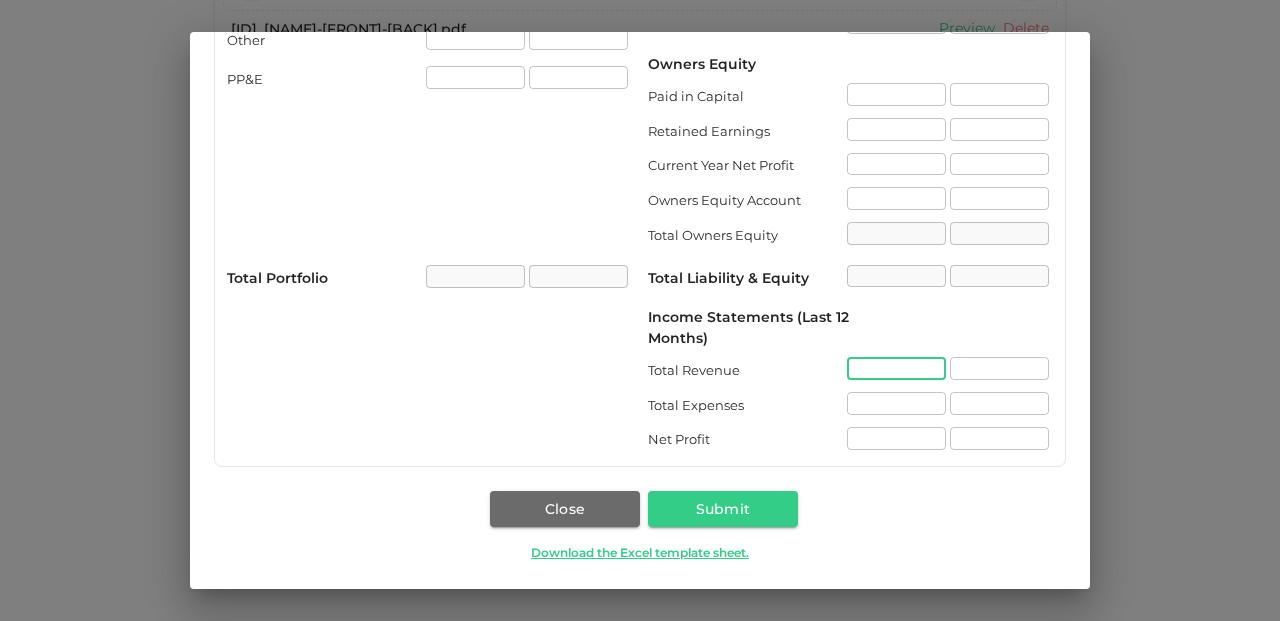 click at bounding box center [896, 368] 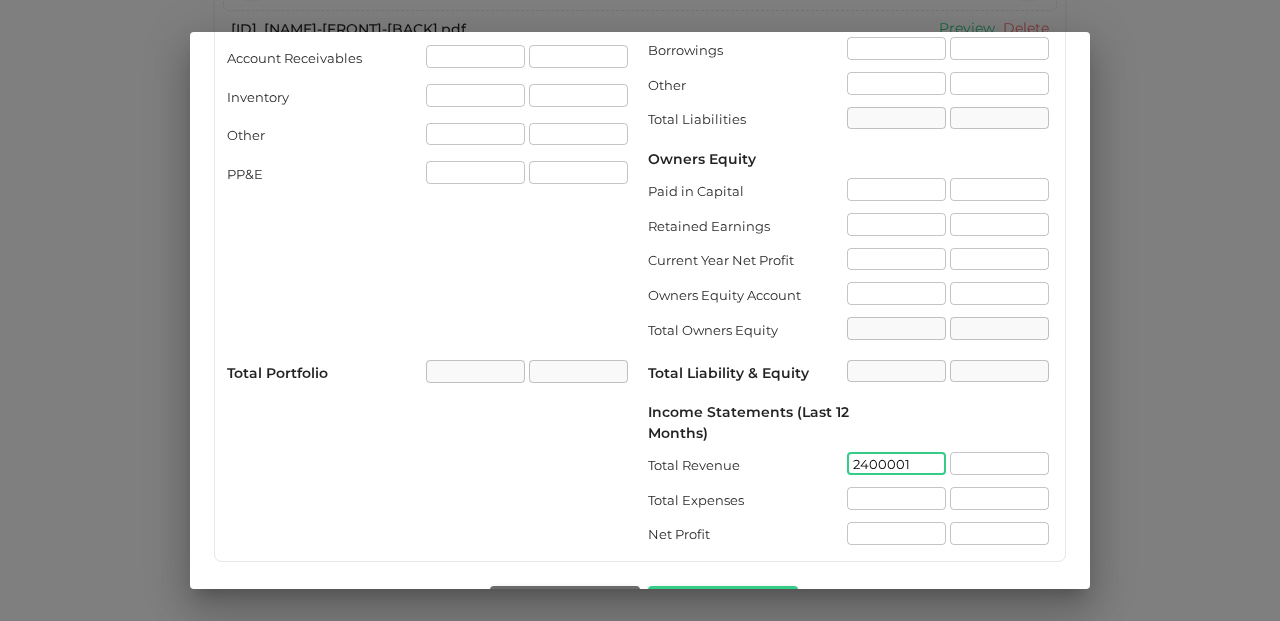scroll, scrollTop: 252, scrollLeft: 0, axis: vertical 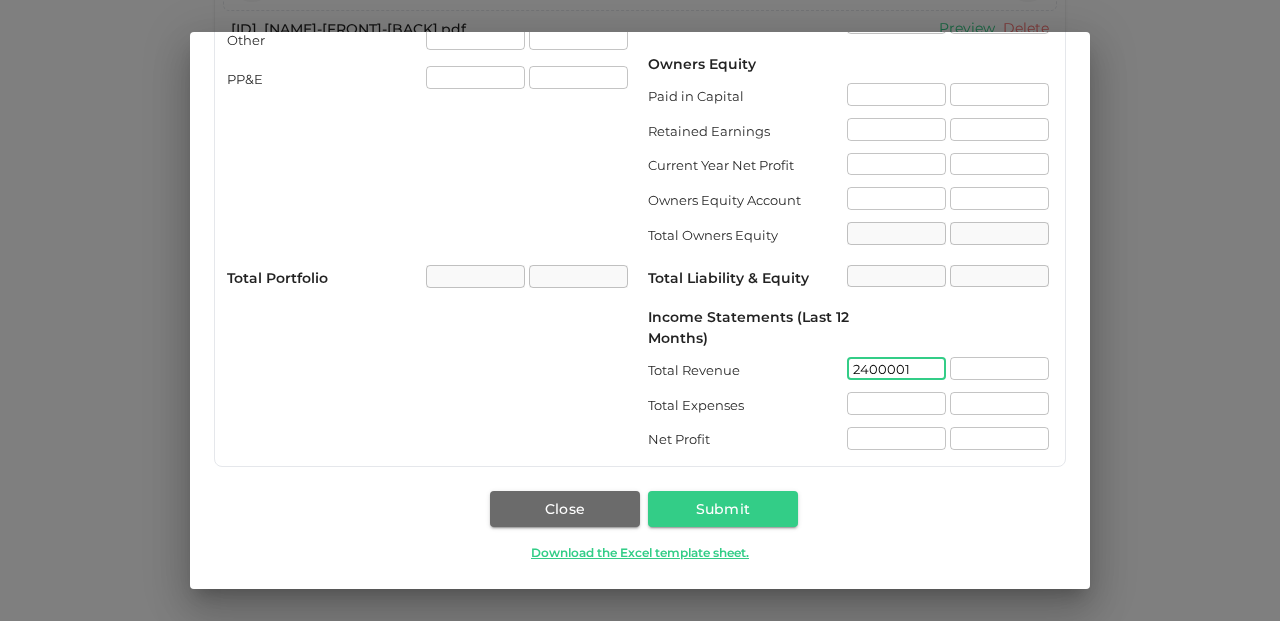 click on "2400001" at bounding box center (896, 368) 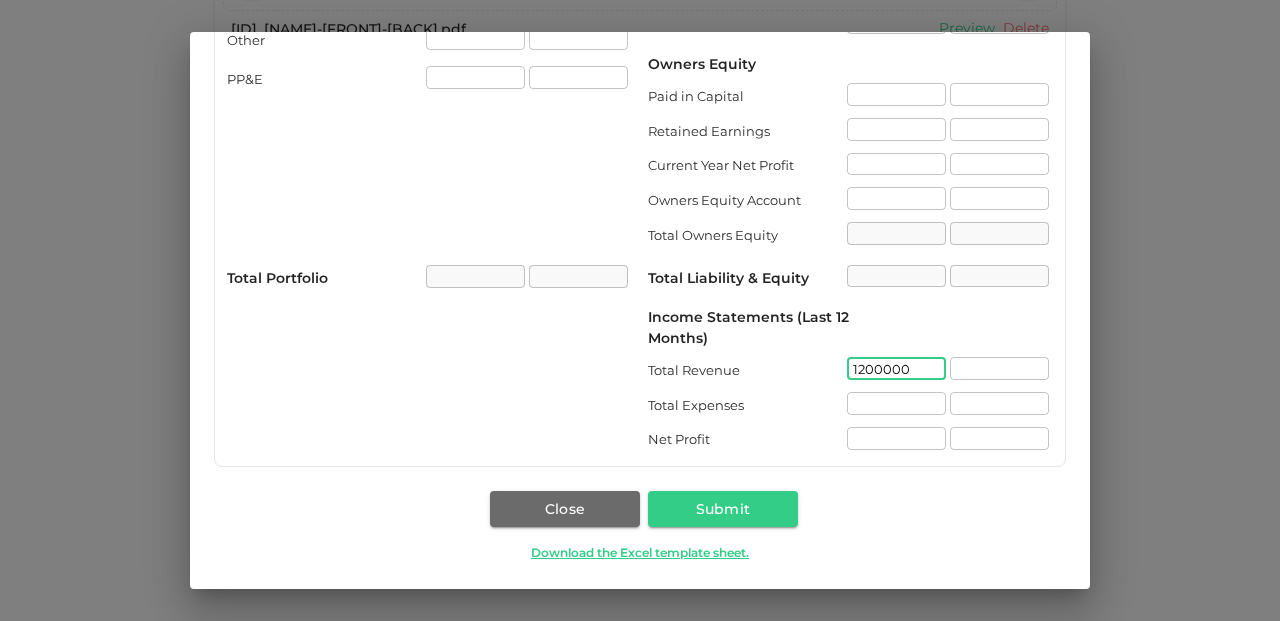 type on "1200000" 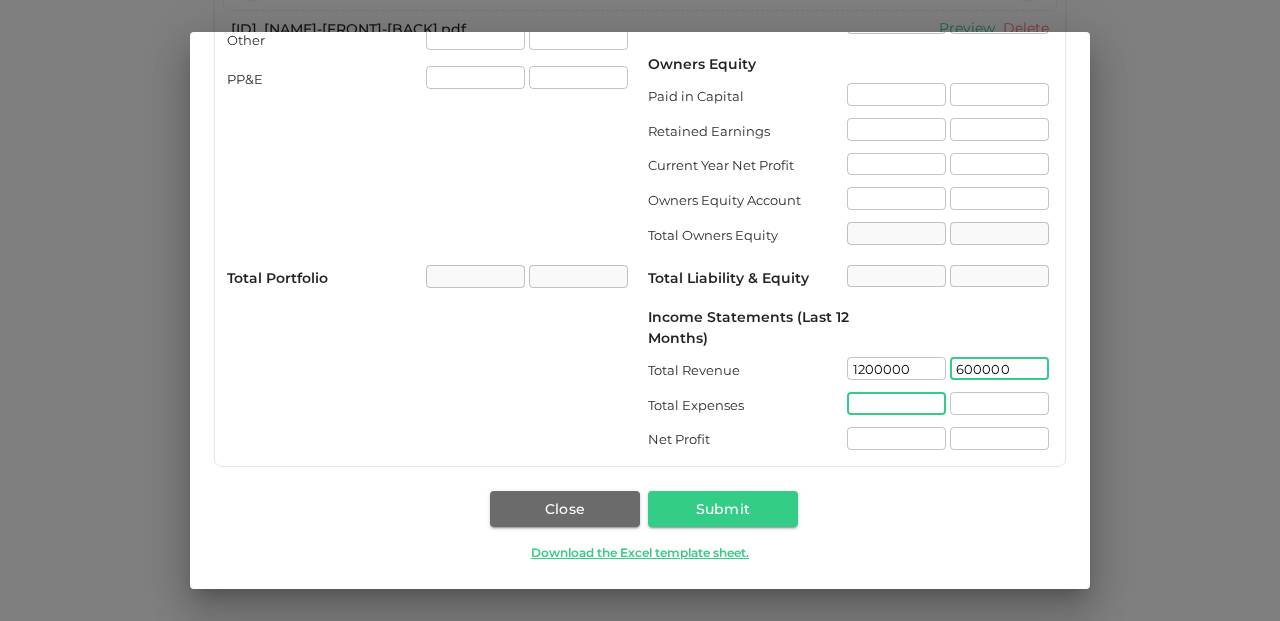 type on "600000" 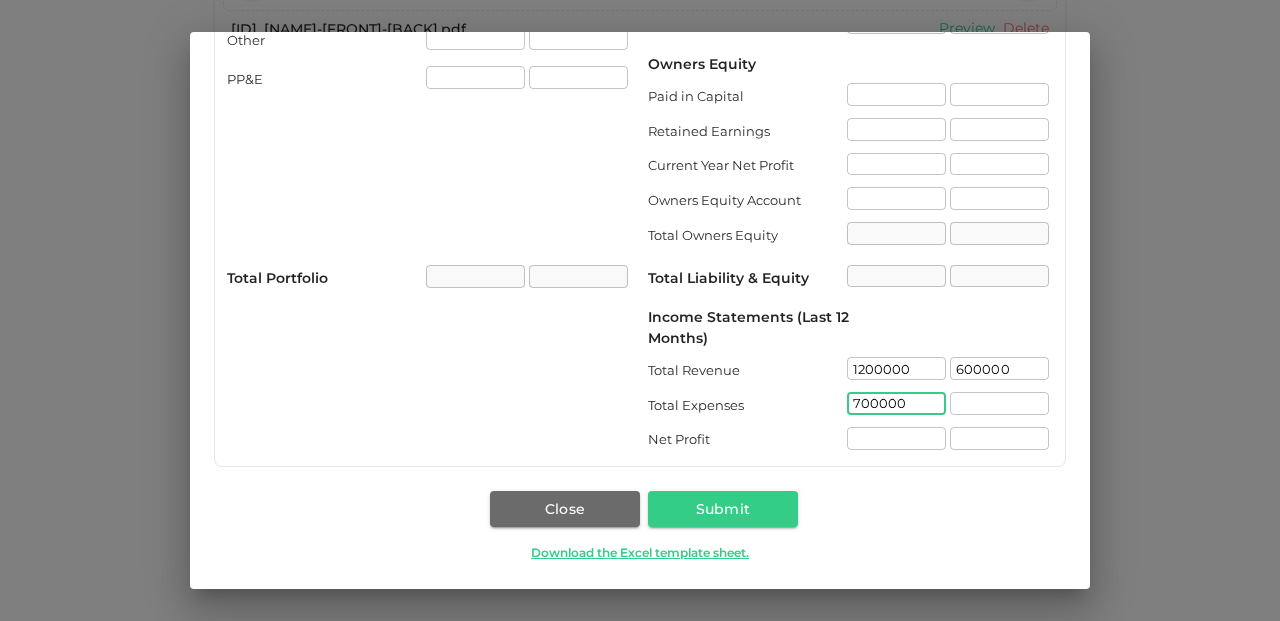 type on "700000" 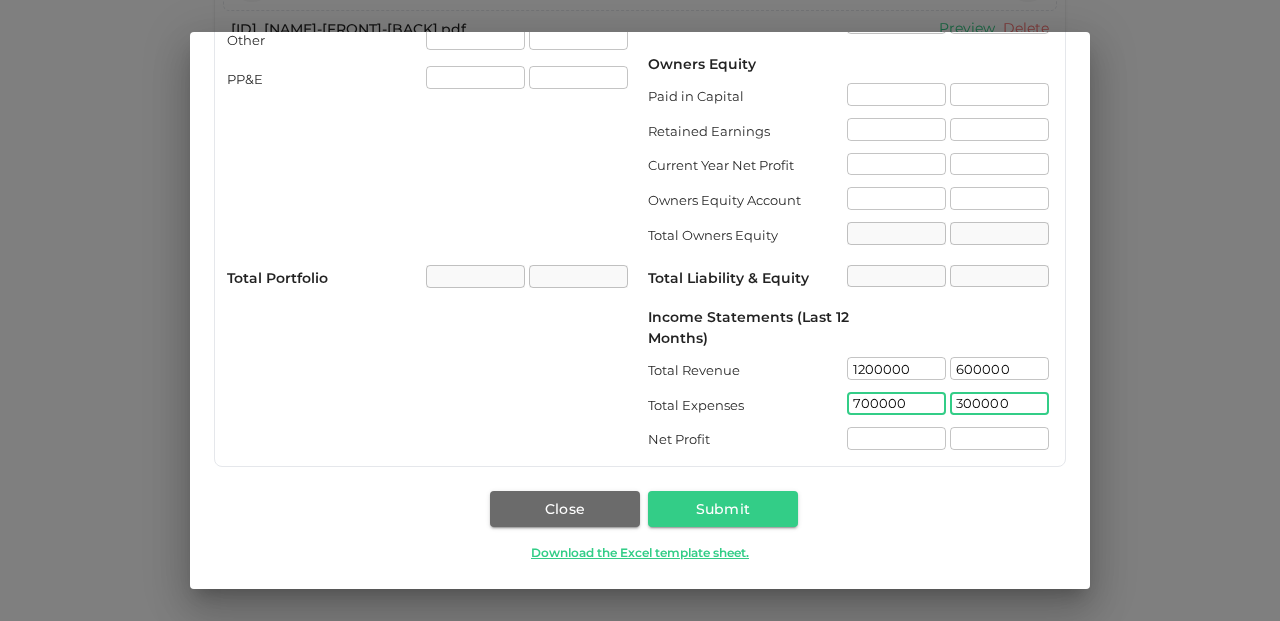 type on "300000" 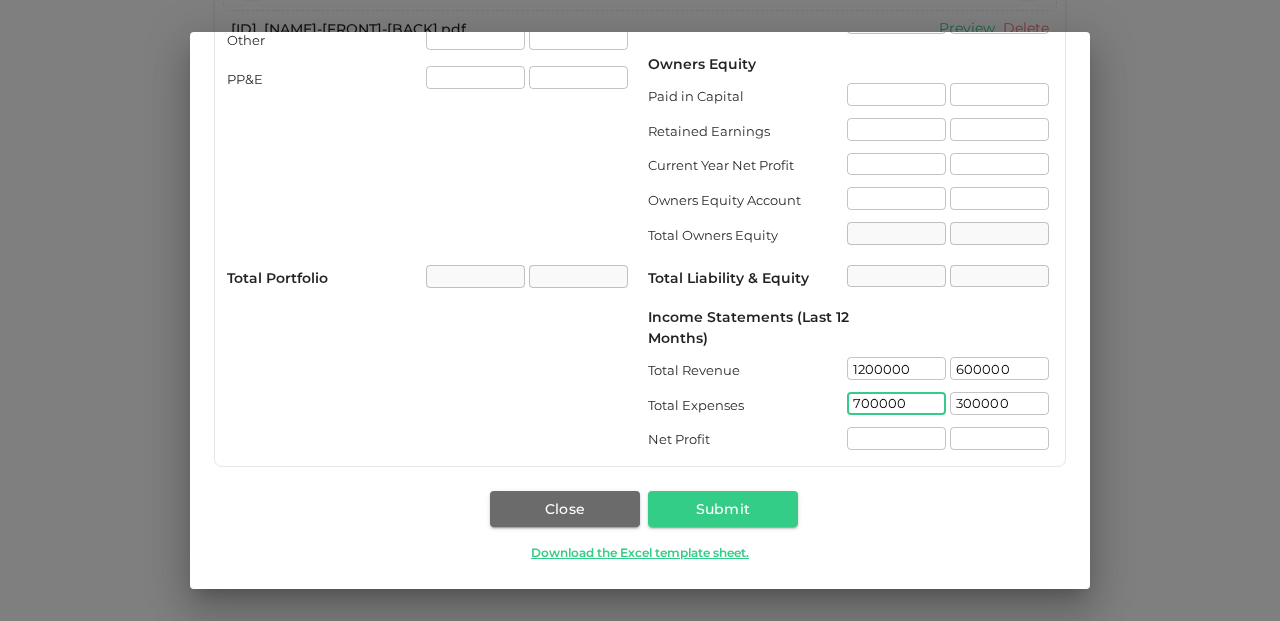 click on "700000" at bounding box center (896, 403) 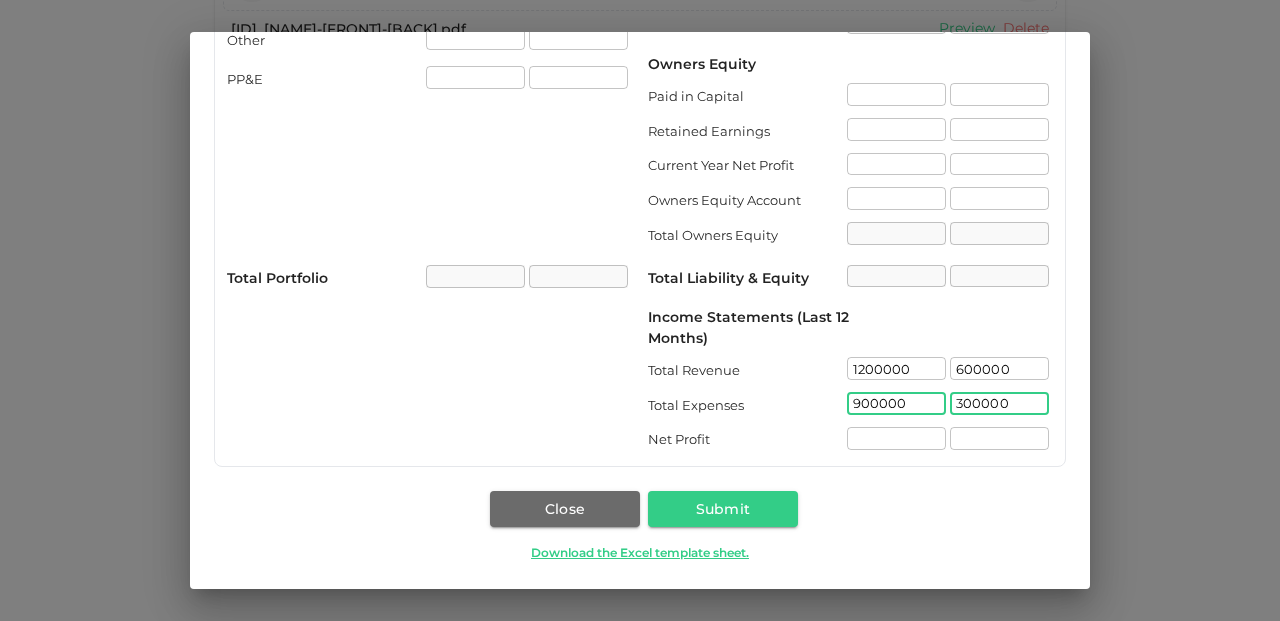 type on "900000" 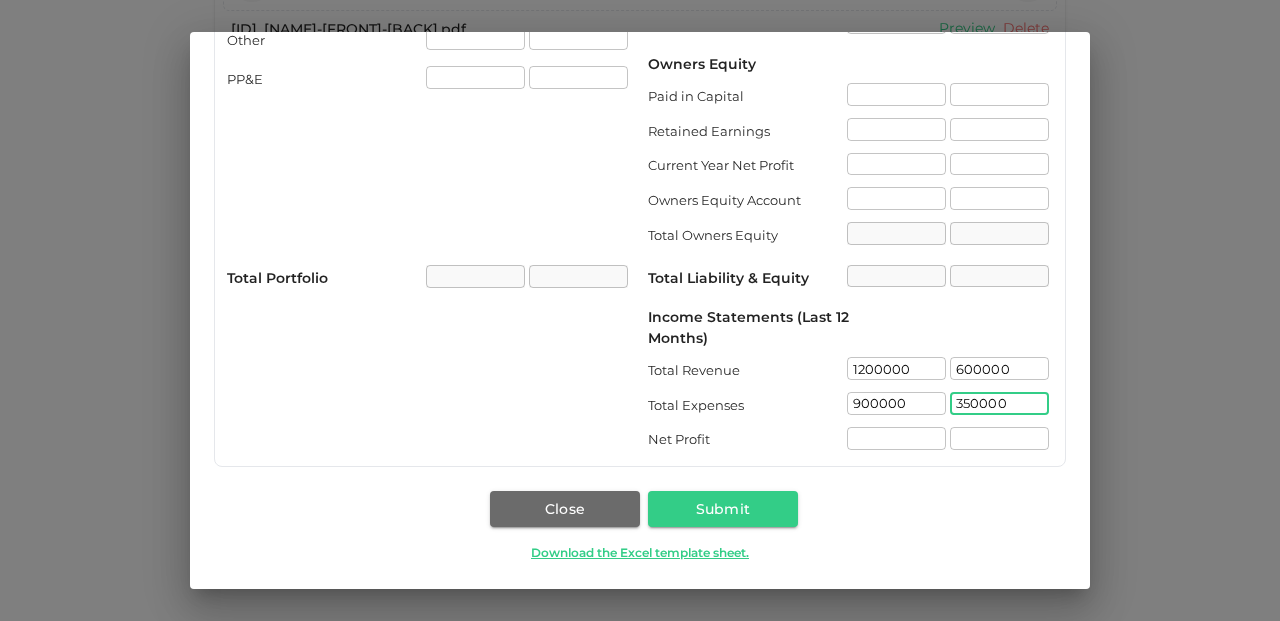 type on "350000" 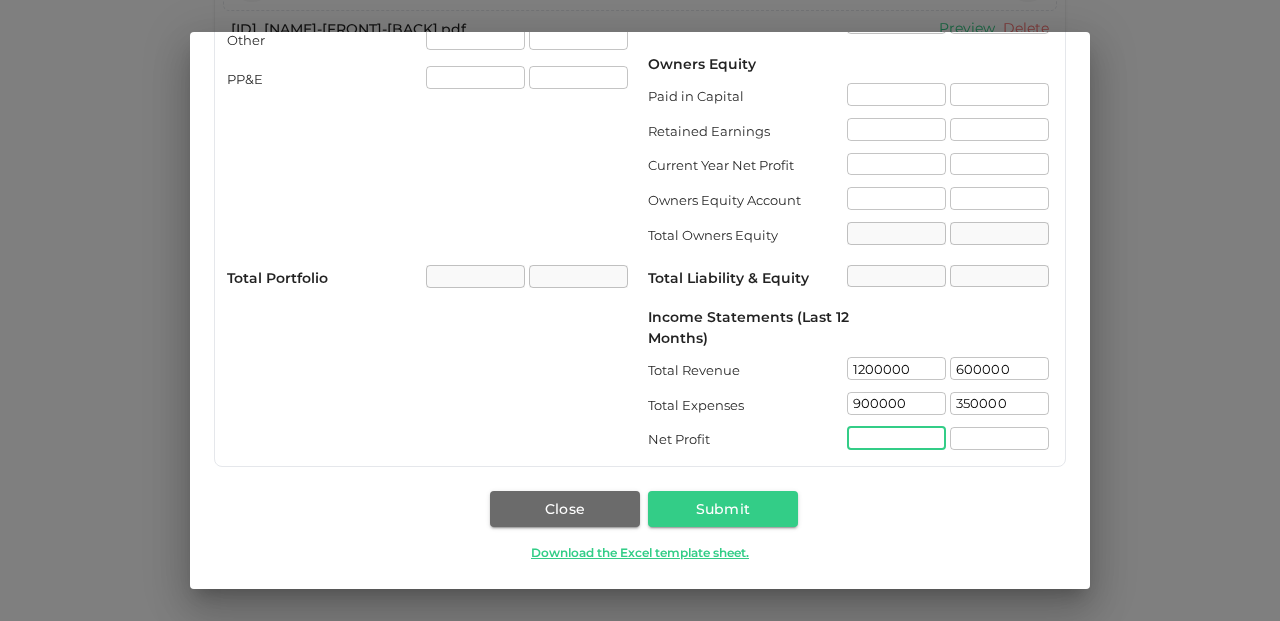 click at bounding box center [896, 438] 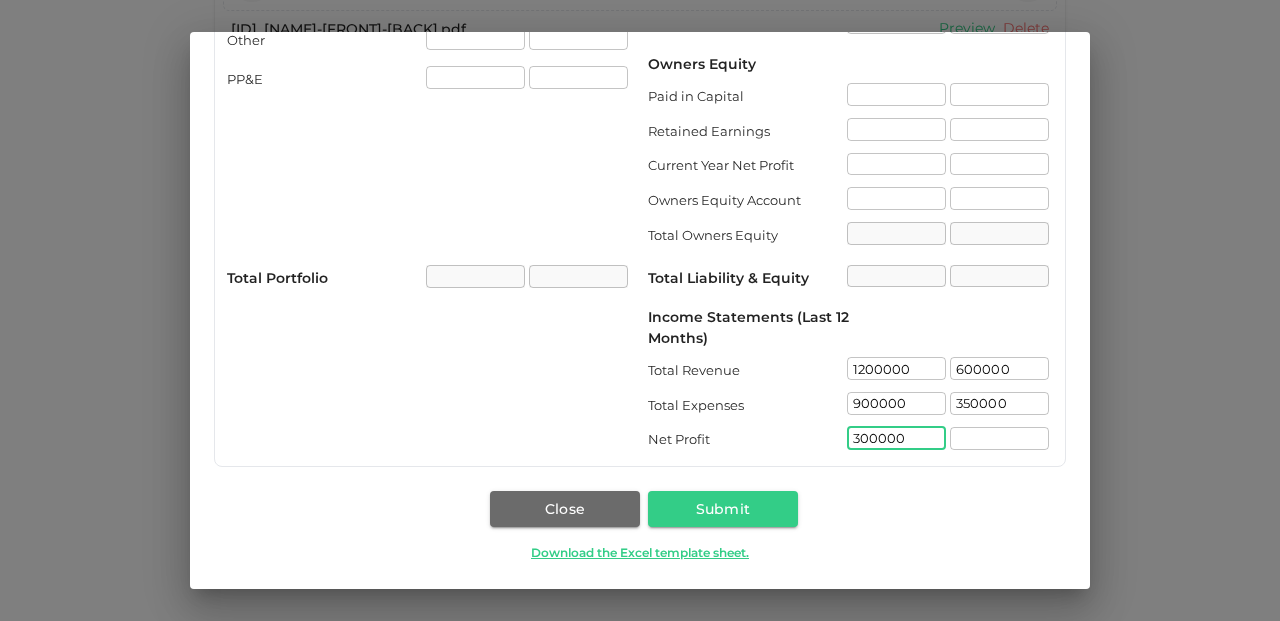 type on "300000" 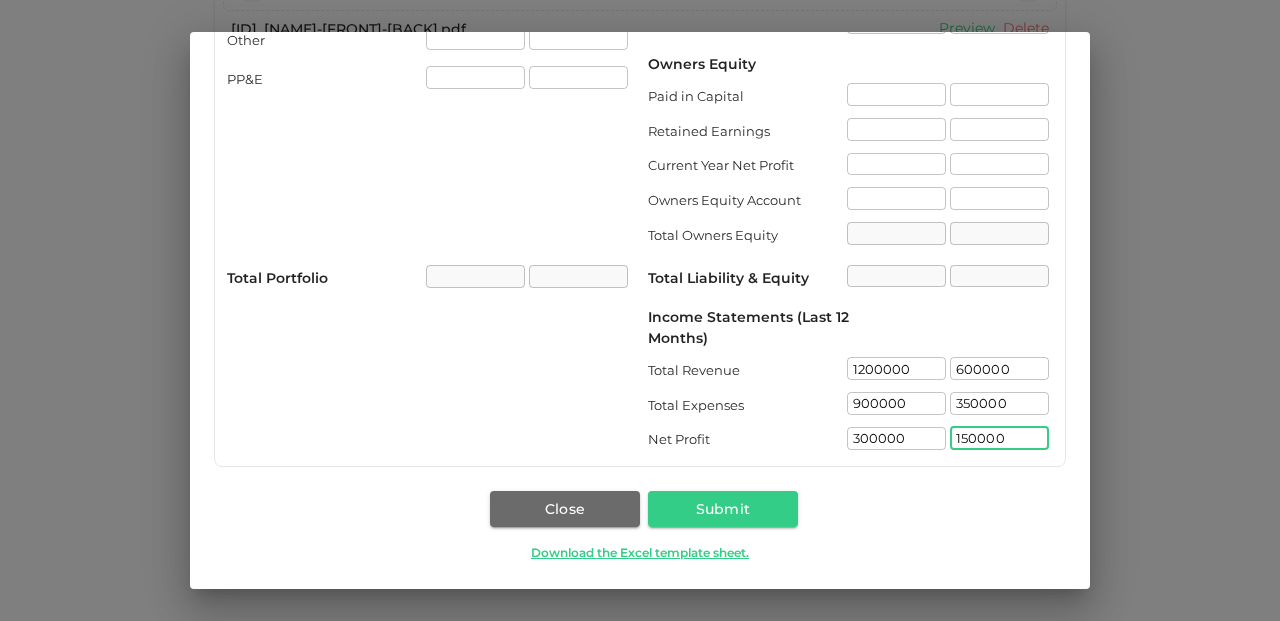 type on "150000" 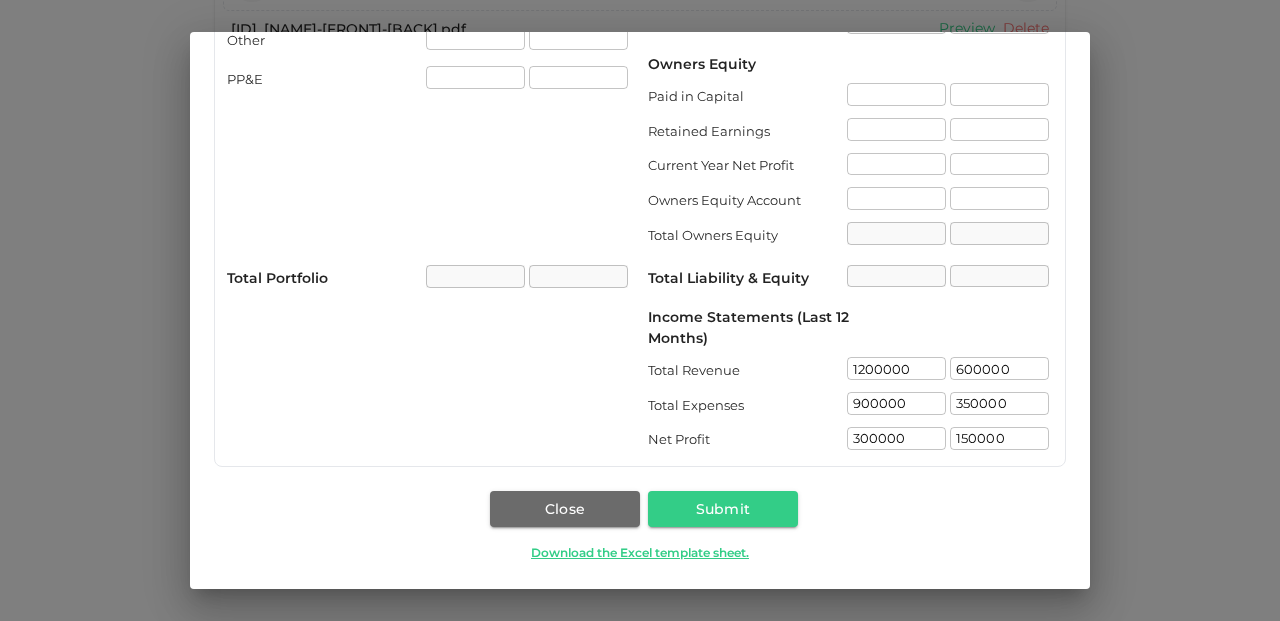 click on "Assets ( AED ) Year to date 2024 Cash on Hand & at Bank   ​   ​ Account Receivables   ​   ​ Inventory   ​   ​ Other   ​   ​ PP&E   ​   ​ Total Portfolio   ​   ​" at bounding box center [429, 166] 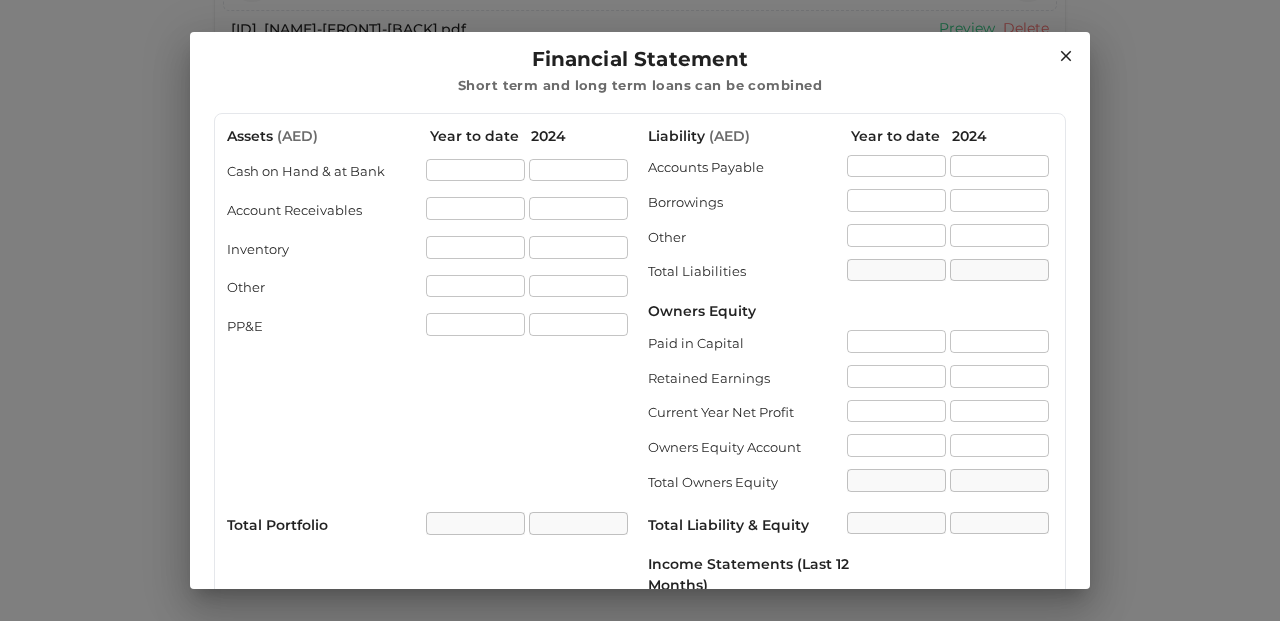 scroll, scrollTop: 0, scrollLeft: 0, axis: both 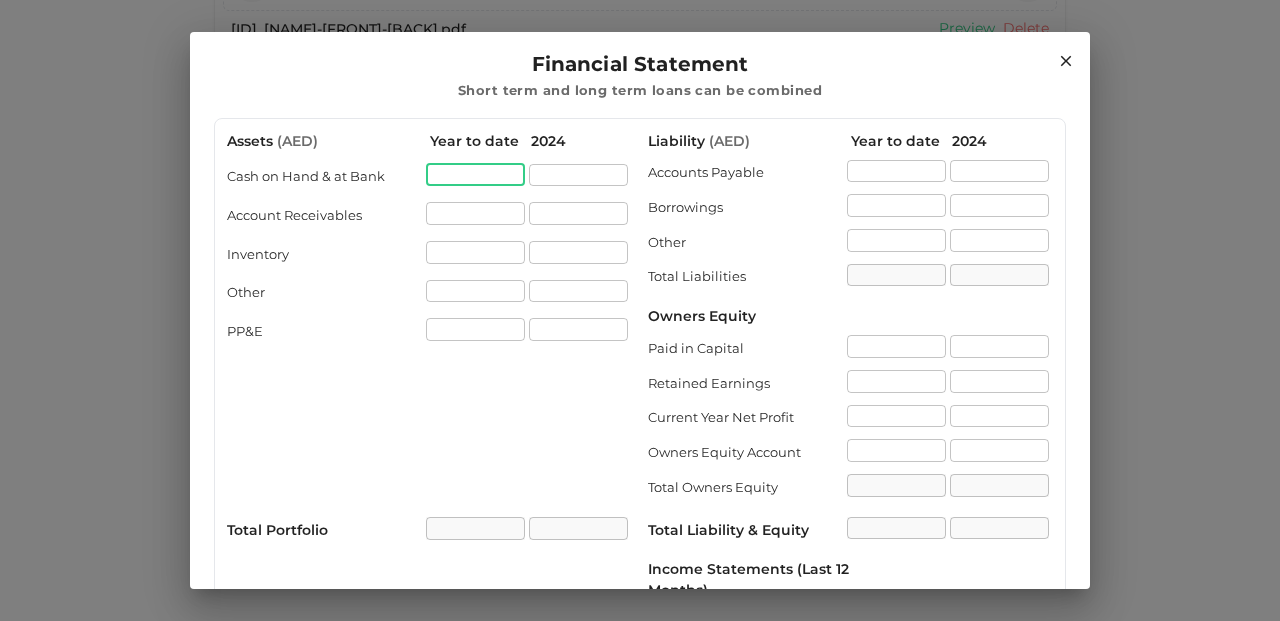click at bounding box center [475, 175] 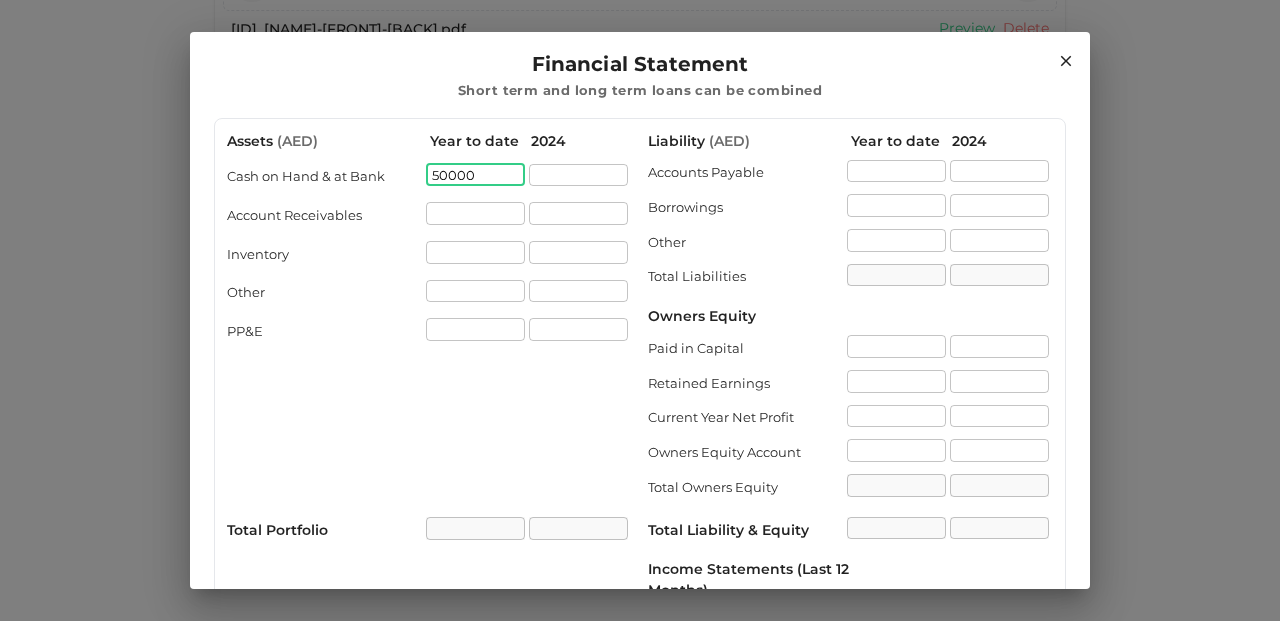 type on "50000" 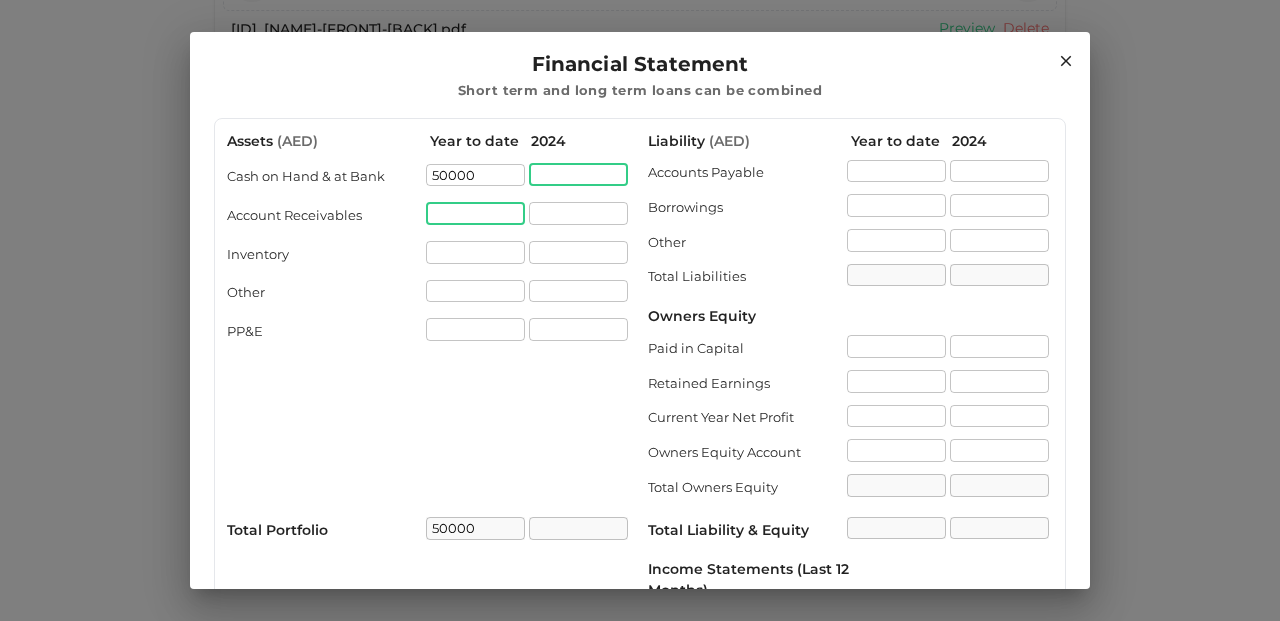 click at bounding box center (475, 213) 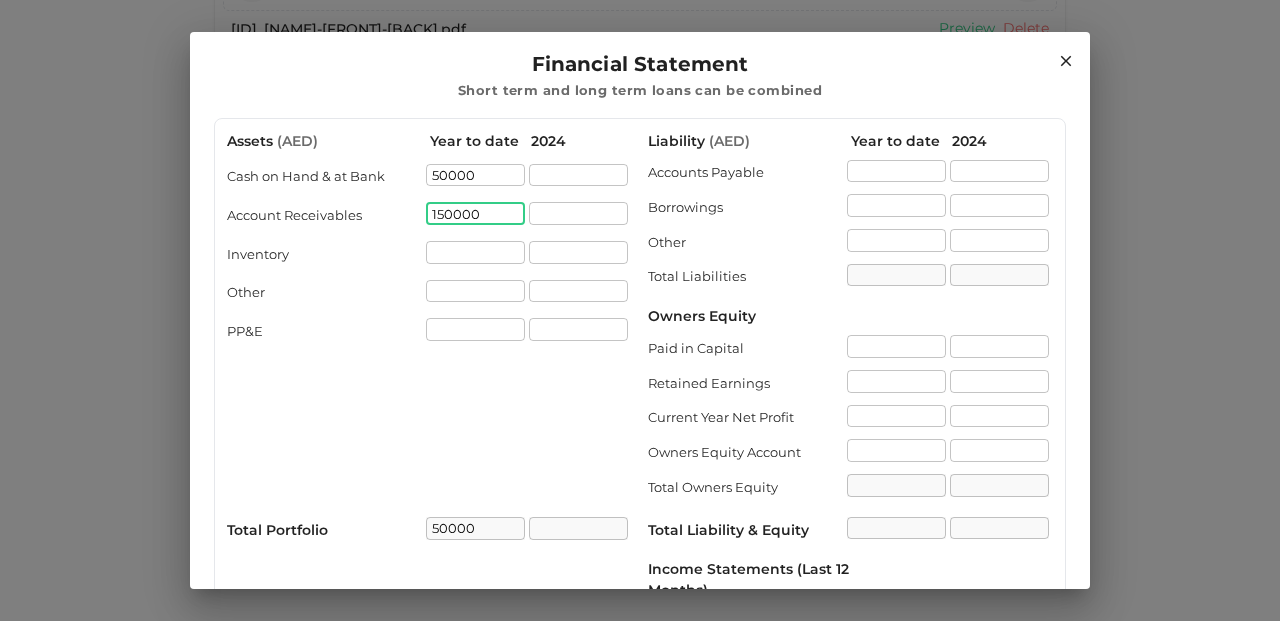 type on "150000" 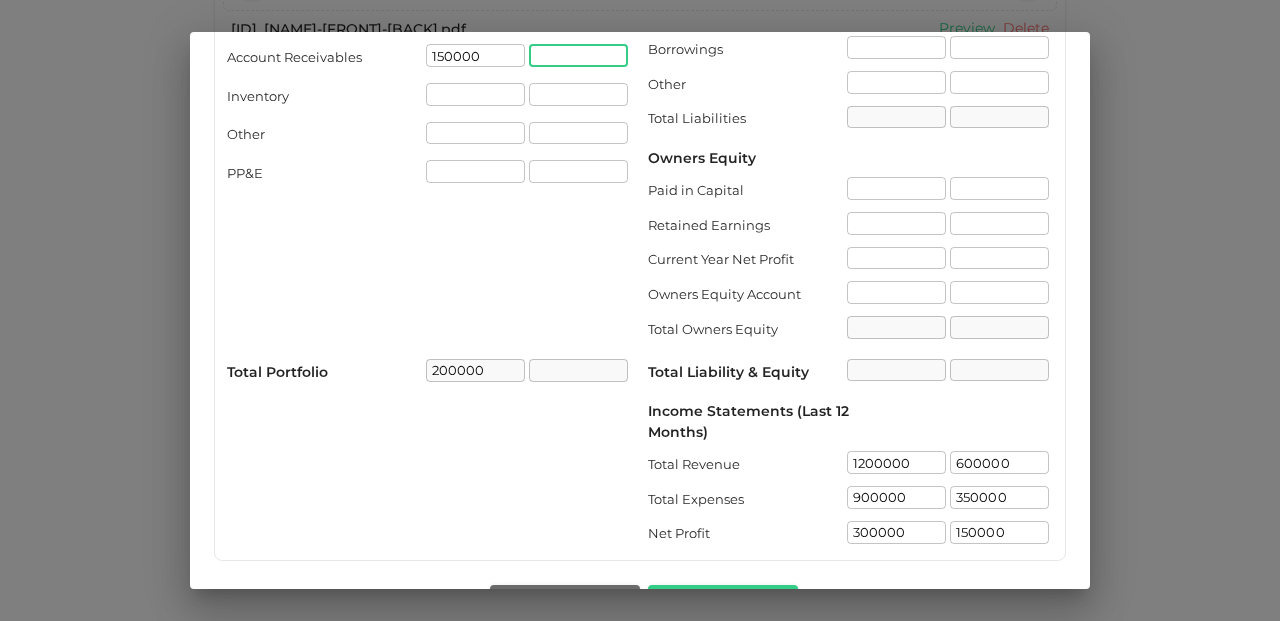 scroll, scrollTop: 252, scrollLeft: 0, axis: vertical 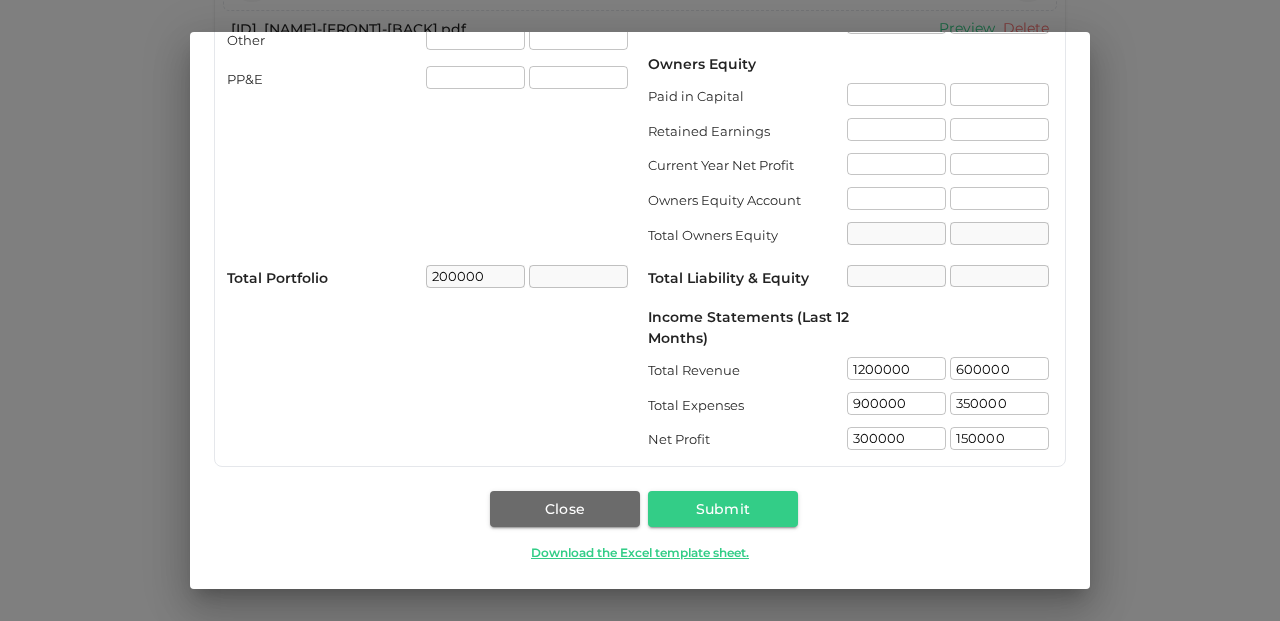 click on "Assets ( AED ) Year to date 2024 Cash on Hand & at Bank   50000 ​   ​ Account Receivables   150000 ​   ​ Inventory   ​   ​ Other   ​   ​ PP&E   ​   ​ Total Portfolio   200000 ​   ​" at bounding box center (429, 166) 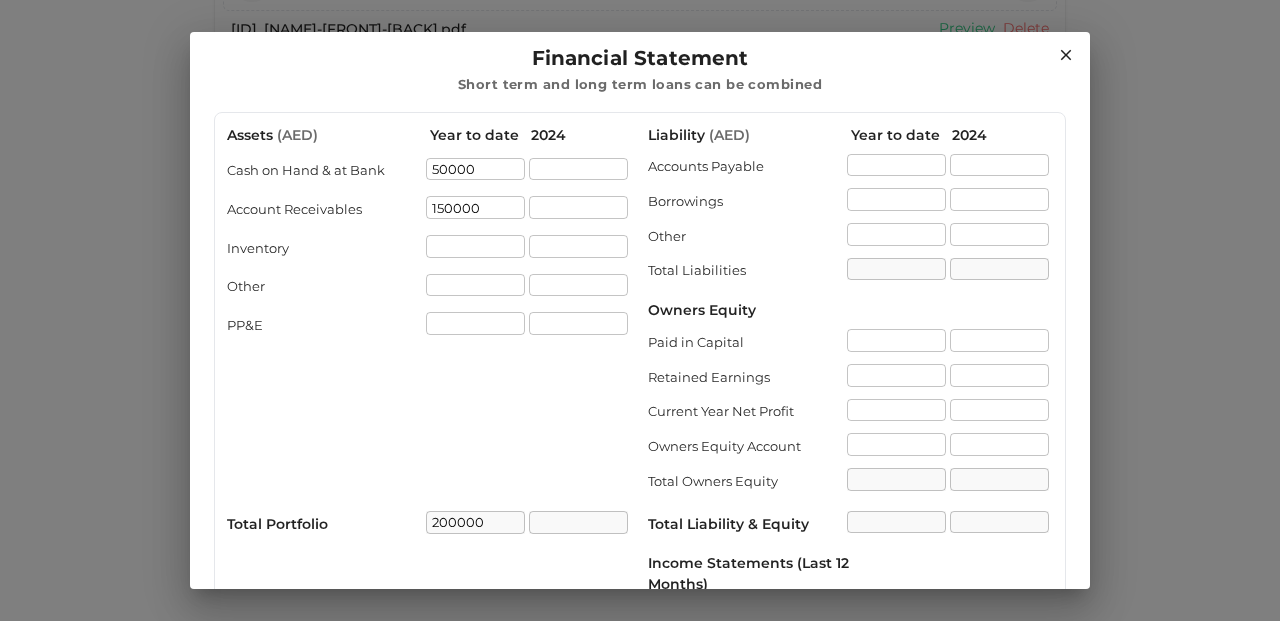 scroll, scrollTop: 0, scrollLeft: 0, axis: both 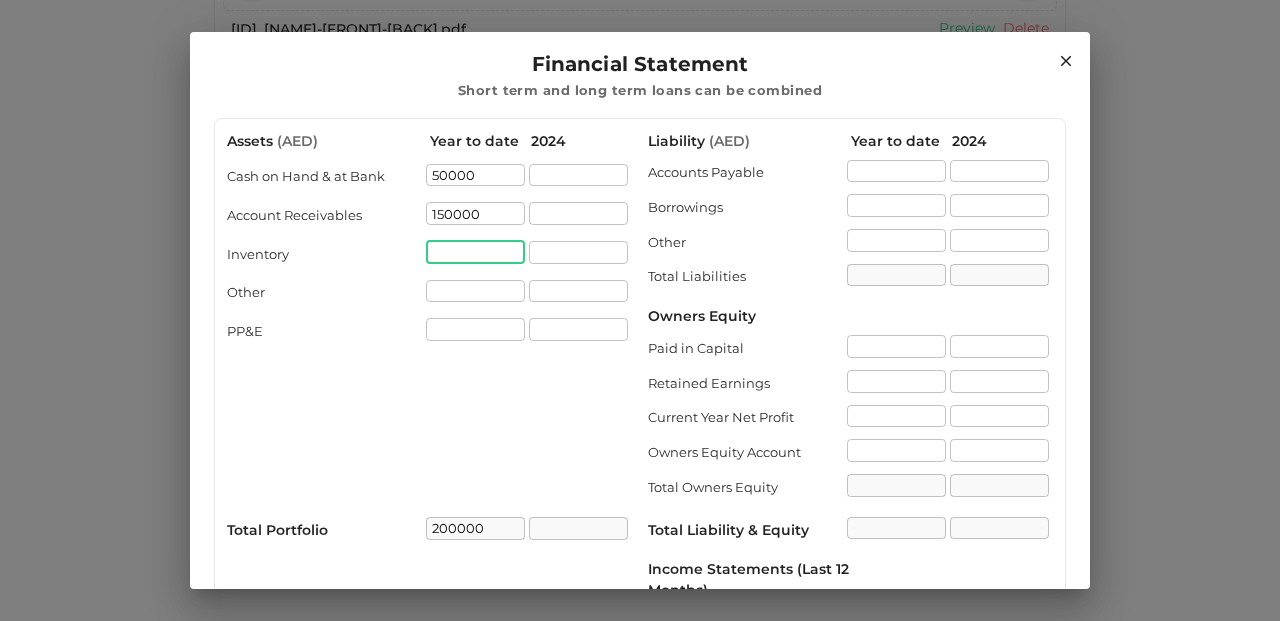 click at bounding box center (475, 252) 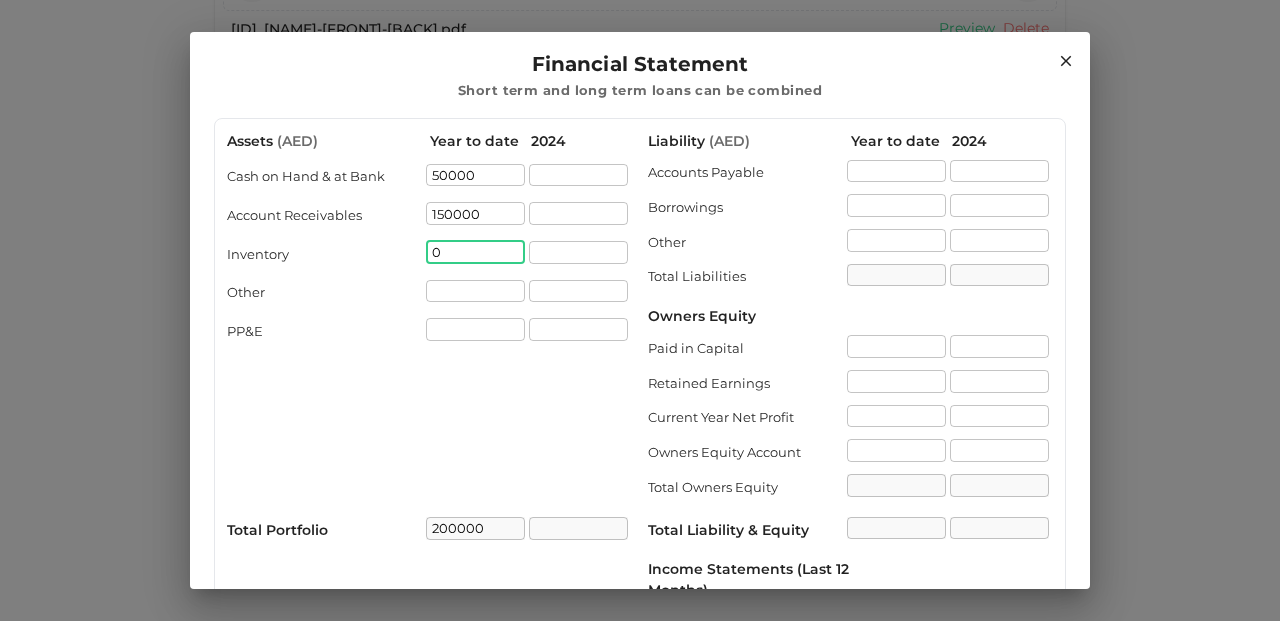 type on "0" 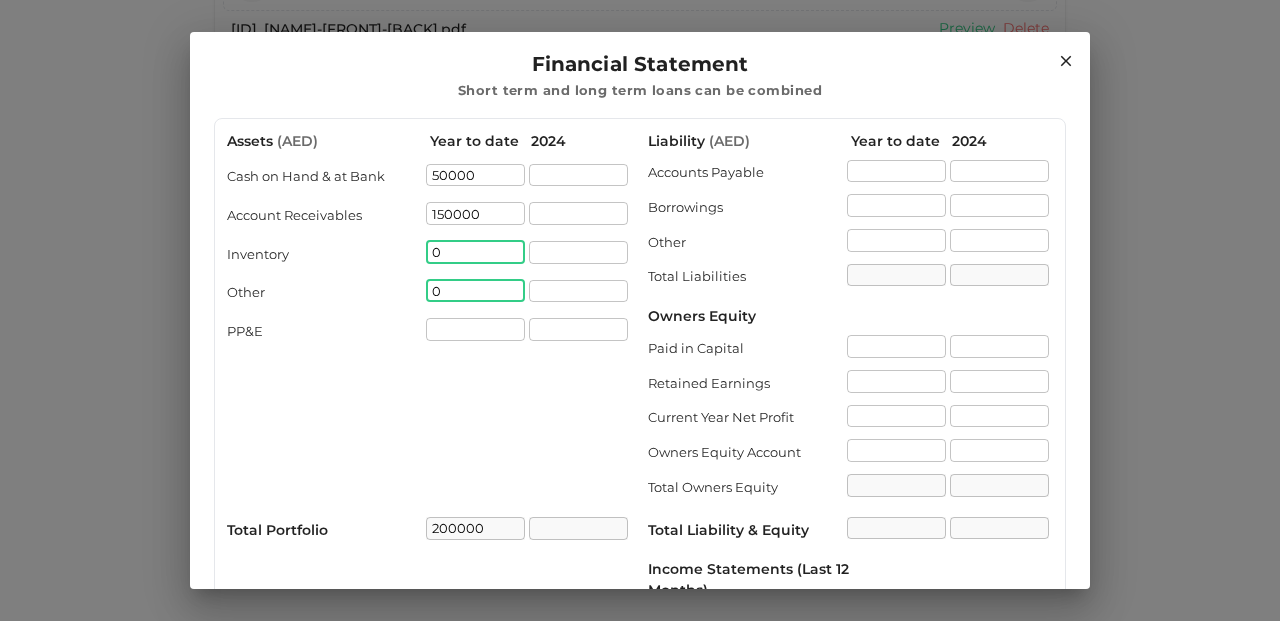 type on "0" 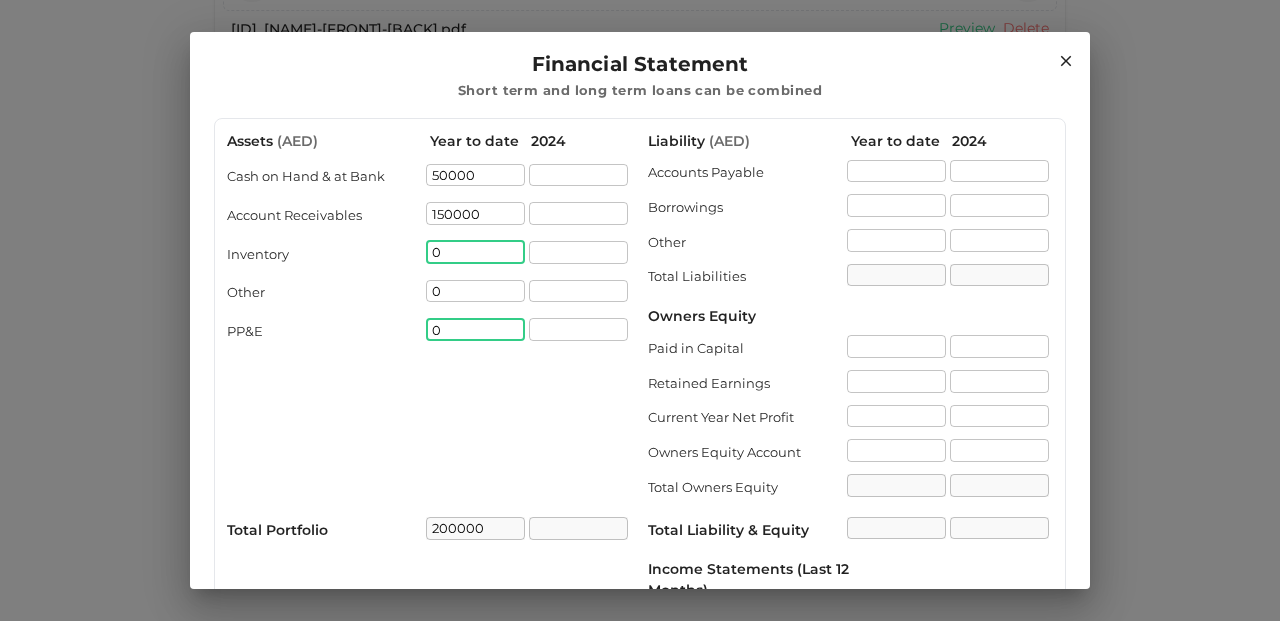type on "0" 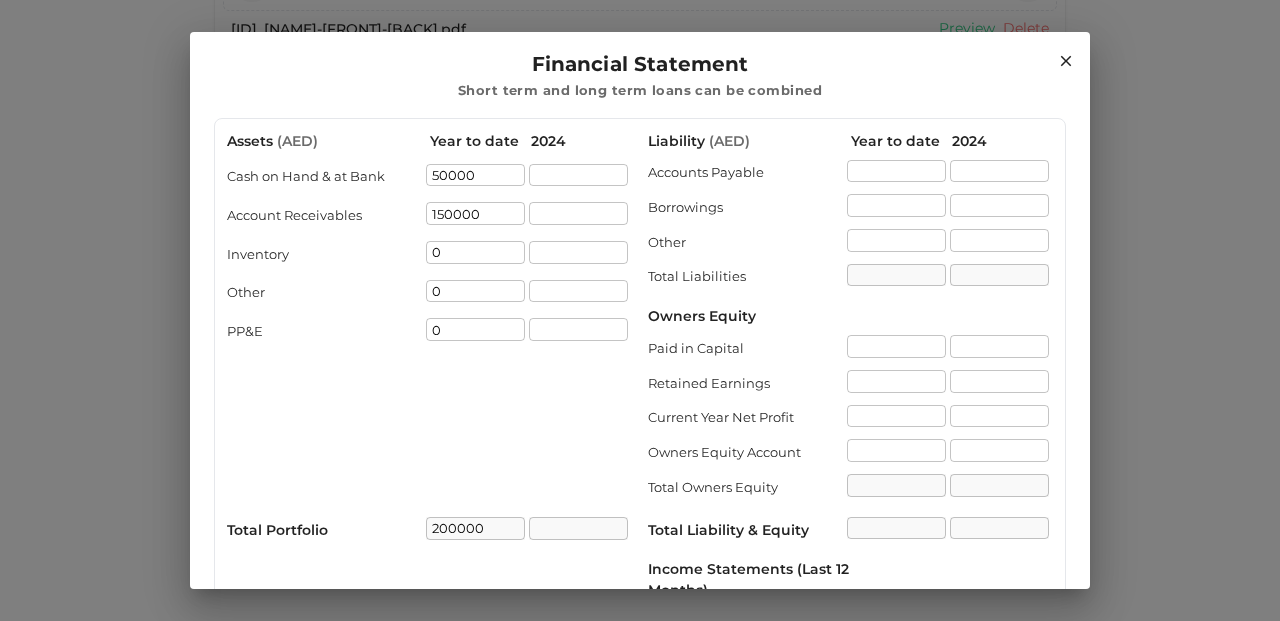 click on "​" at bounding box center [578, 177] 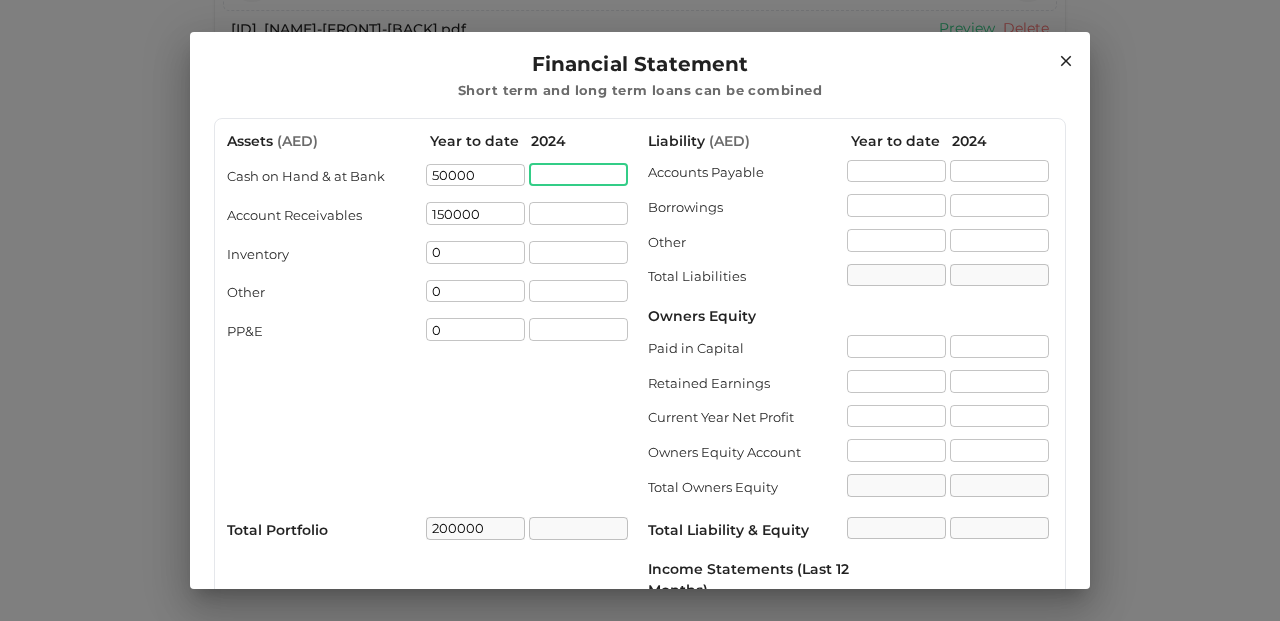 click at bounding box center (578, 175) 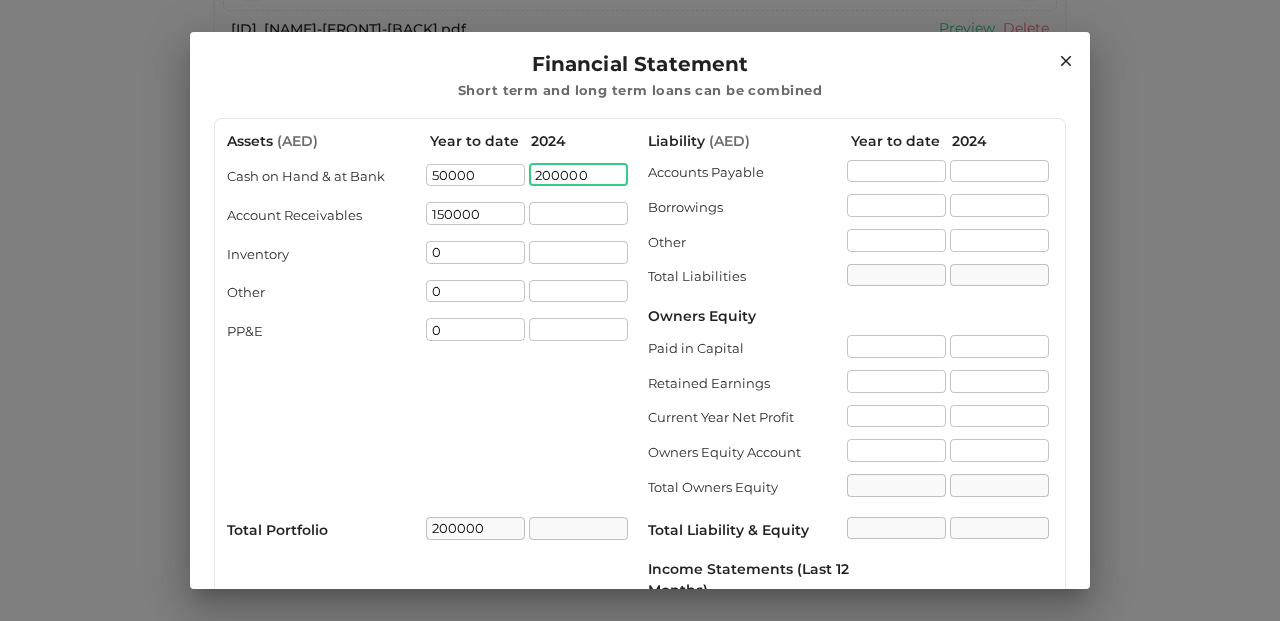 type on "200000" 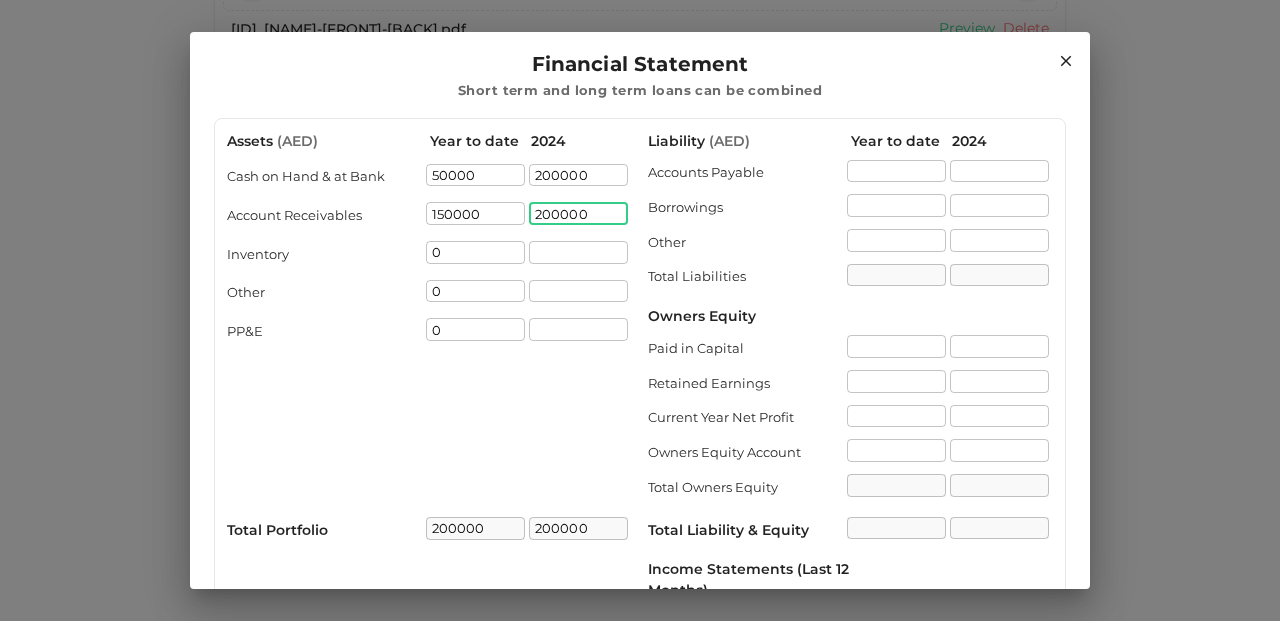 type on "200000" 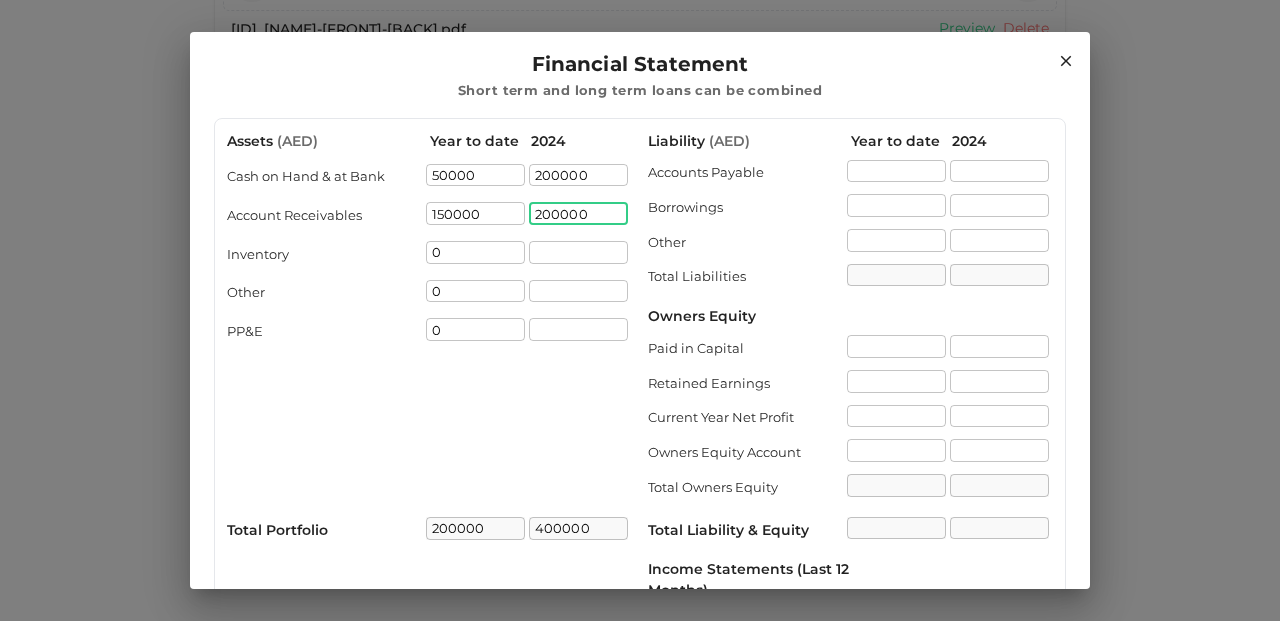 click on "Assets ( AED ) Year to date 2024 Cash on Hand & at Bank   50000 ​   200000 ​ Account Receivables   150000 ​   200000 ​ Inventory   0 ​   ​ Other   0 ​   ​ PP&E   0 ​   ​ Total Portfolio   200000 ​   400000 ​" at bounding box center [429, 418] 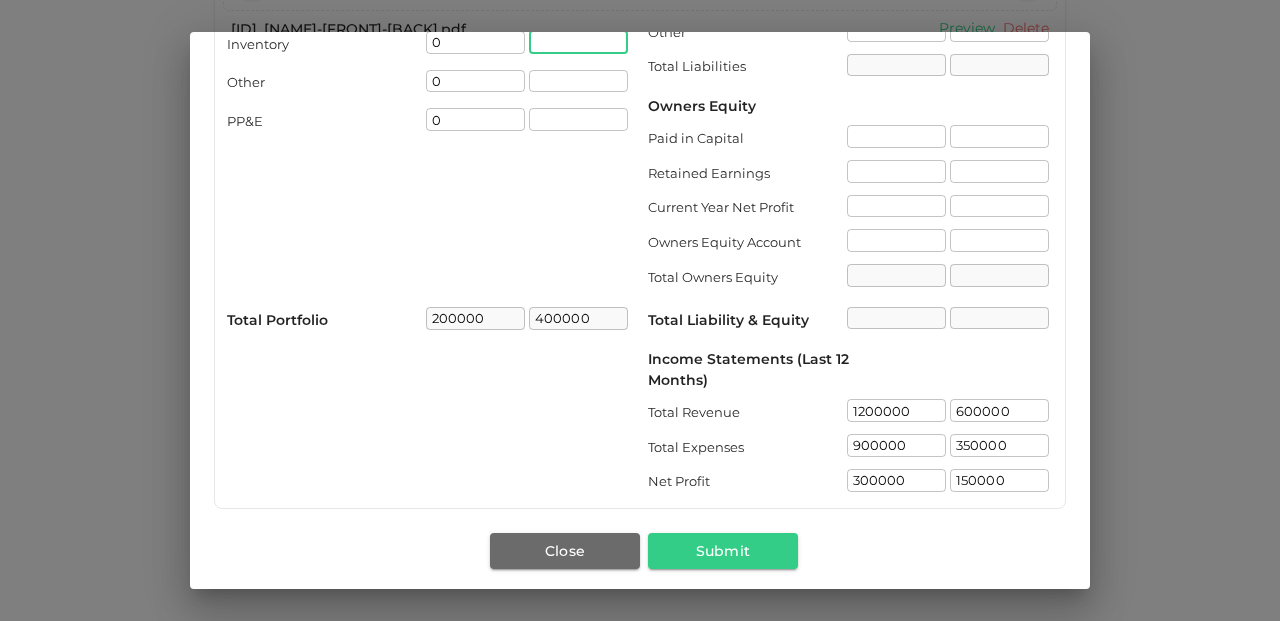 scroll, scrollTop: 212, scrollLeft: 0, axis: vertical 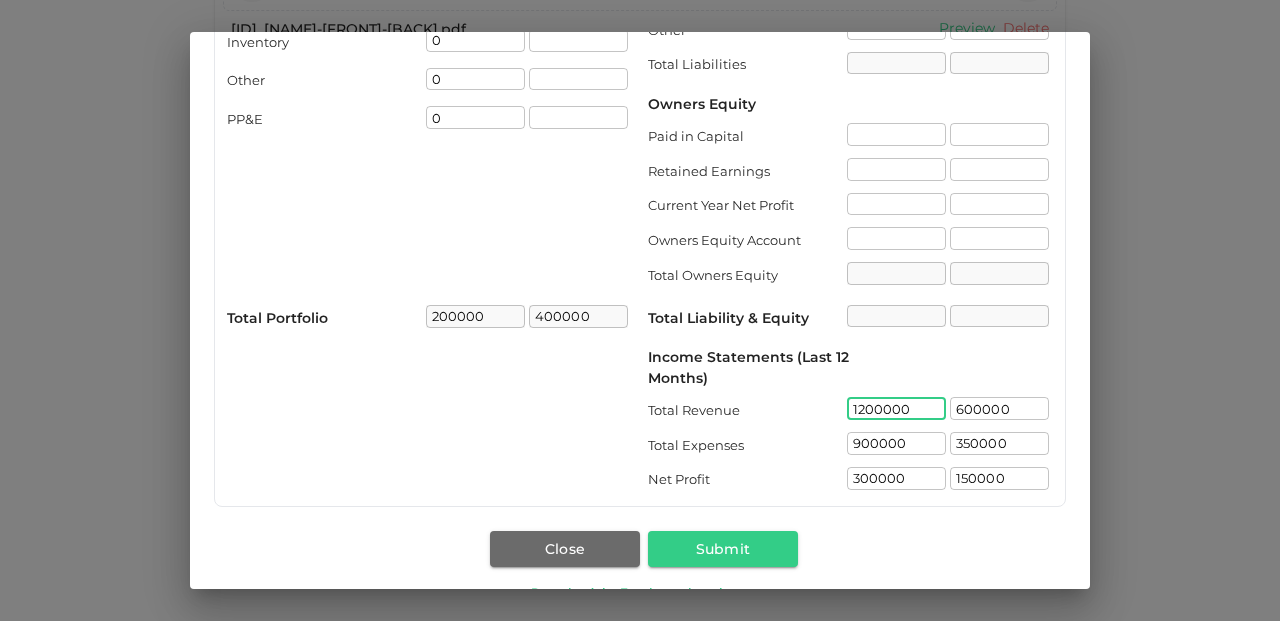 click on "1200000" at bounding box center [896, 408] 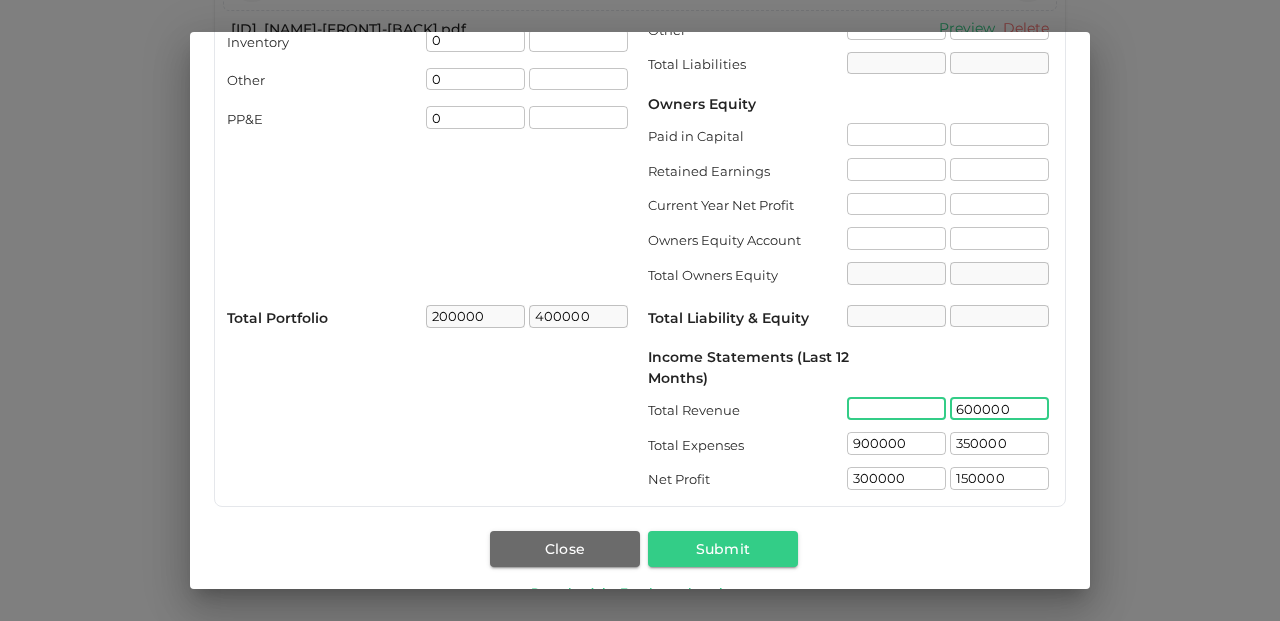 type 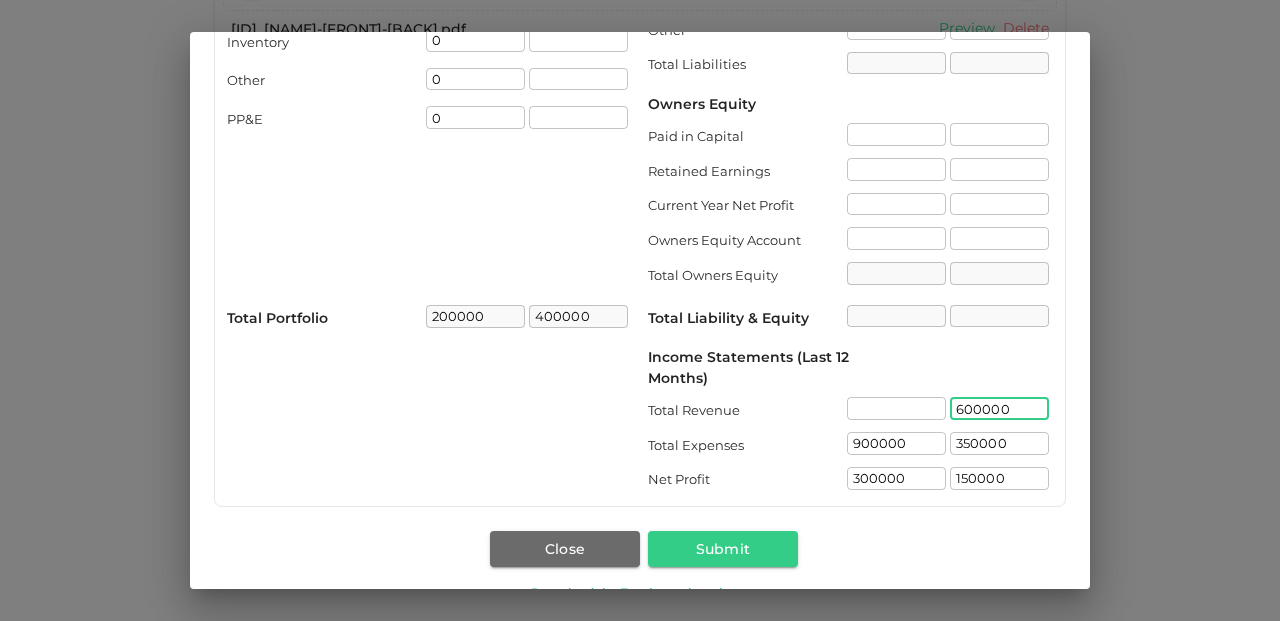 click on "600000" at bounding box center (999, 408) 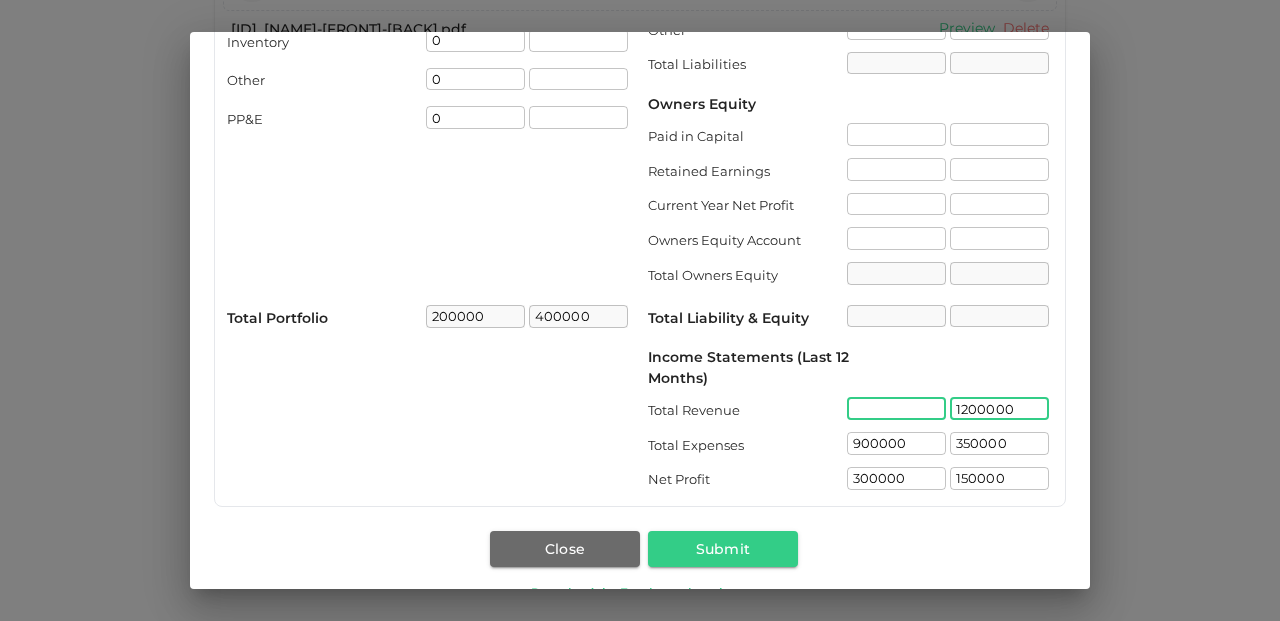 type on "1200000" 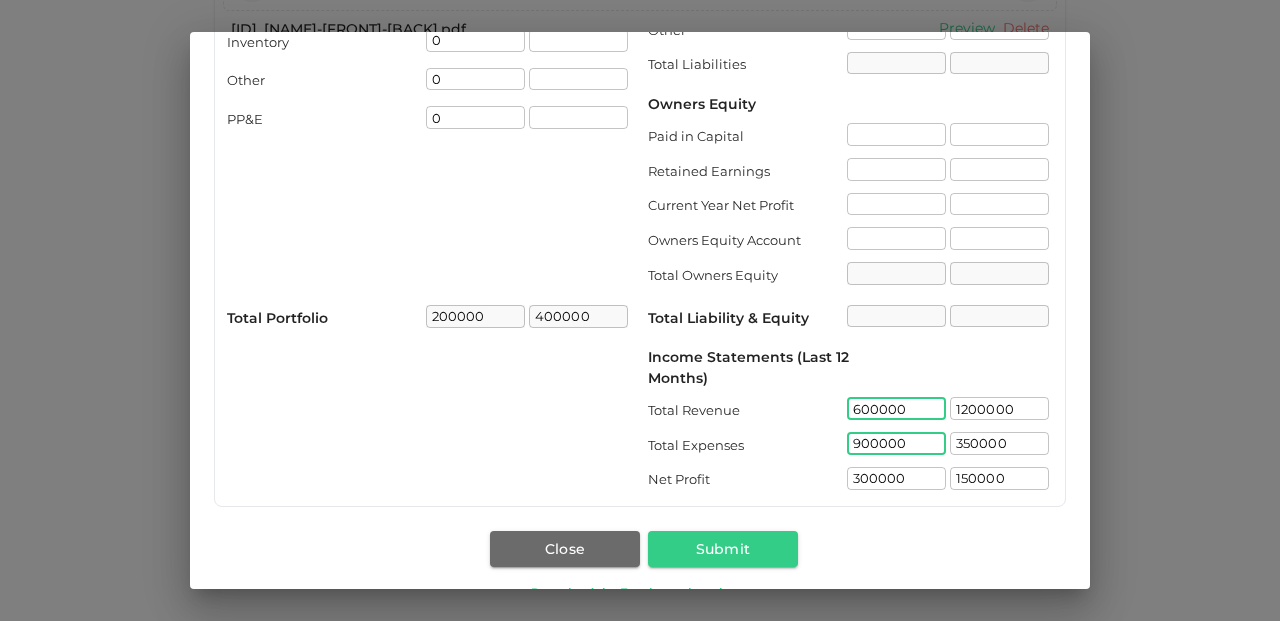 type on "600000" 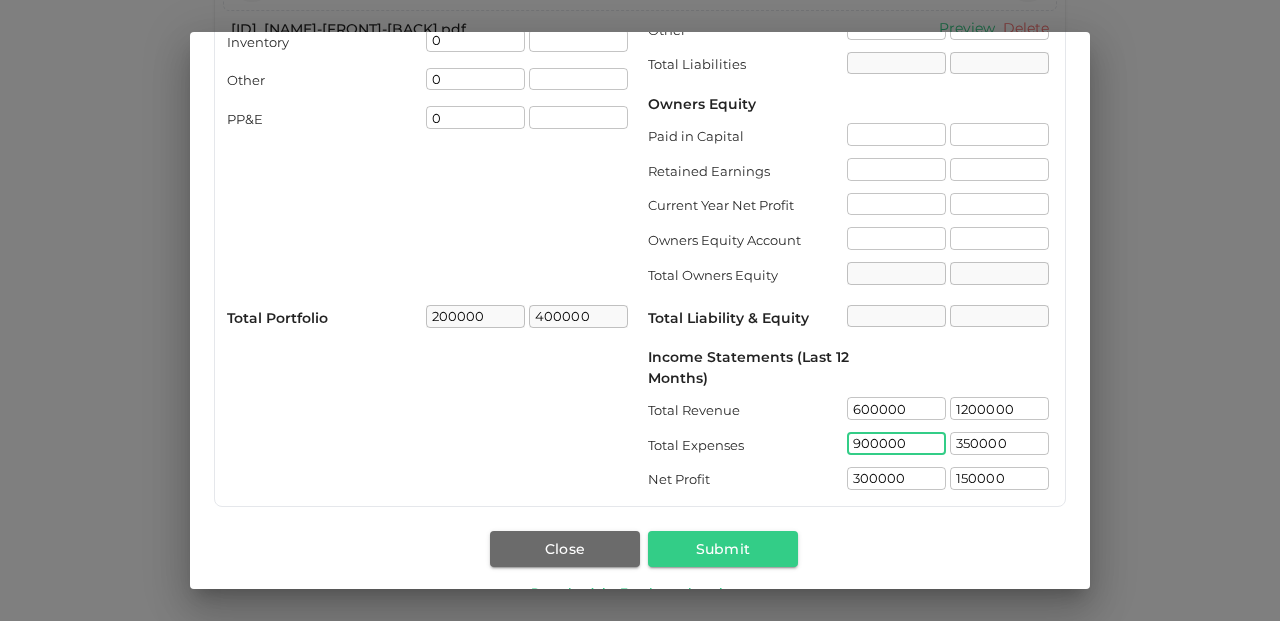 click on "900000" at bounding box center (896, 443) 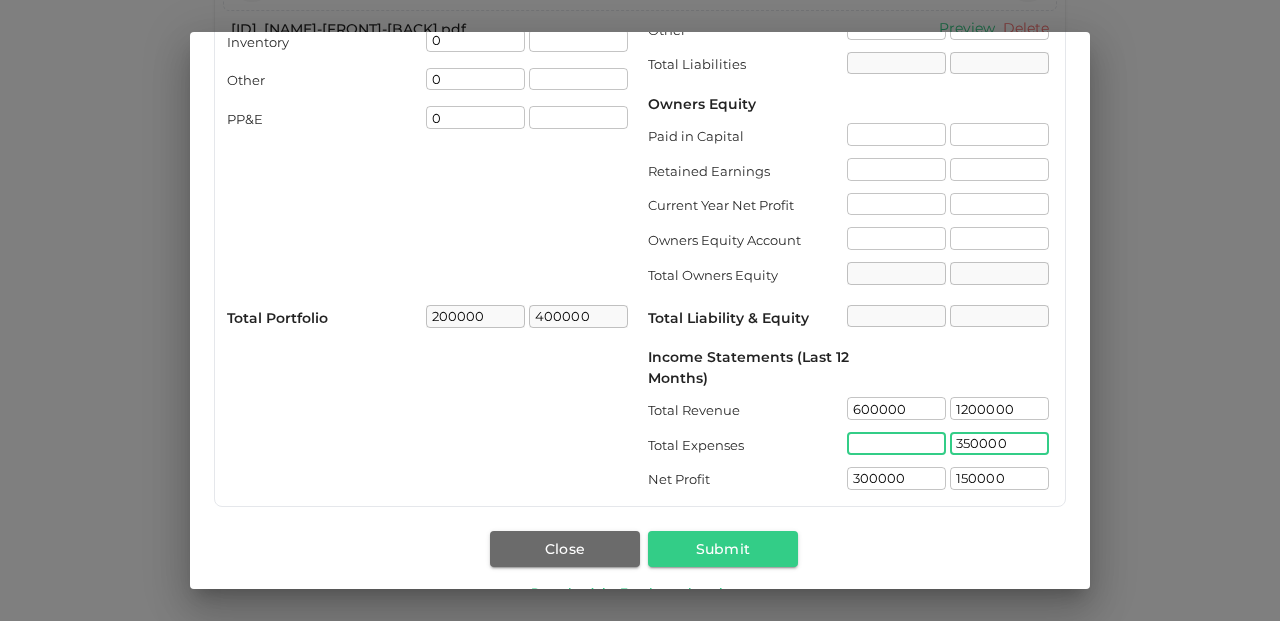 type 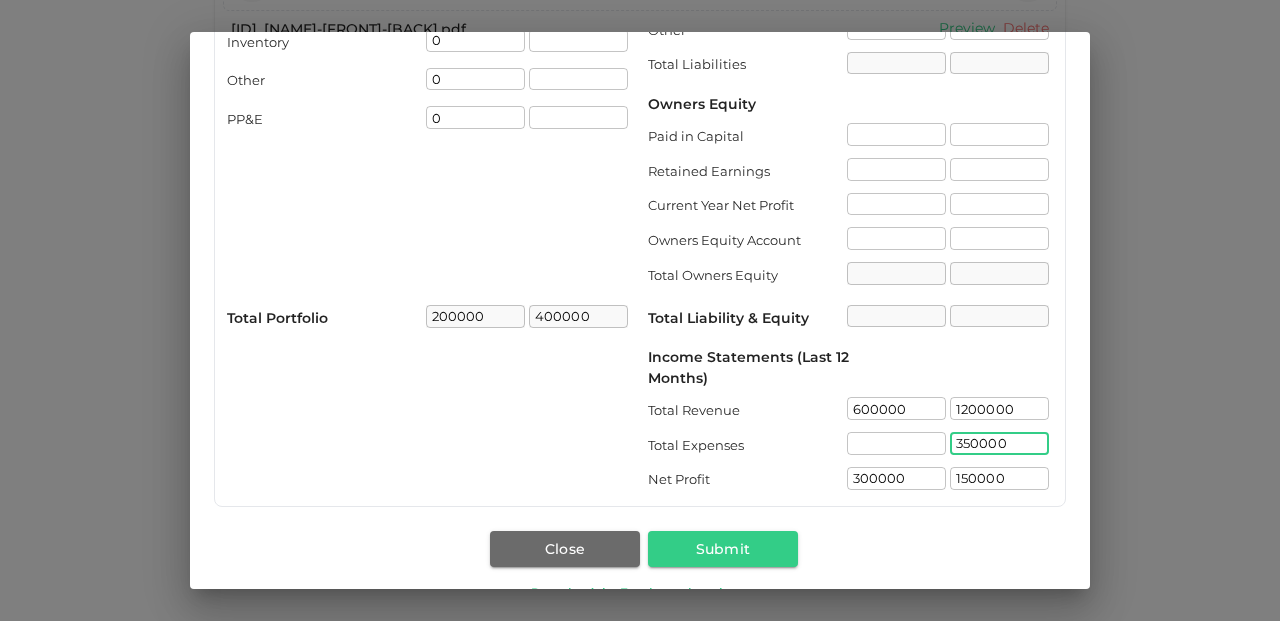 click on "350000" at bounding box center (999, 443) 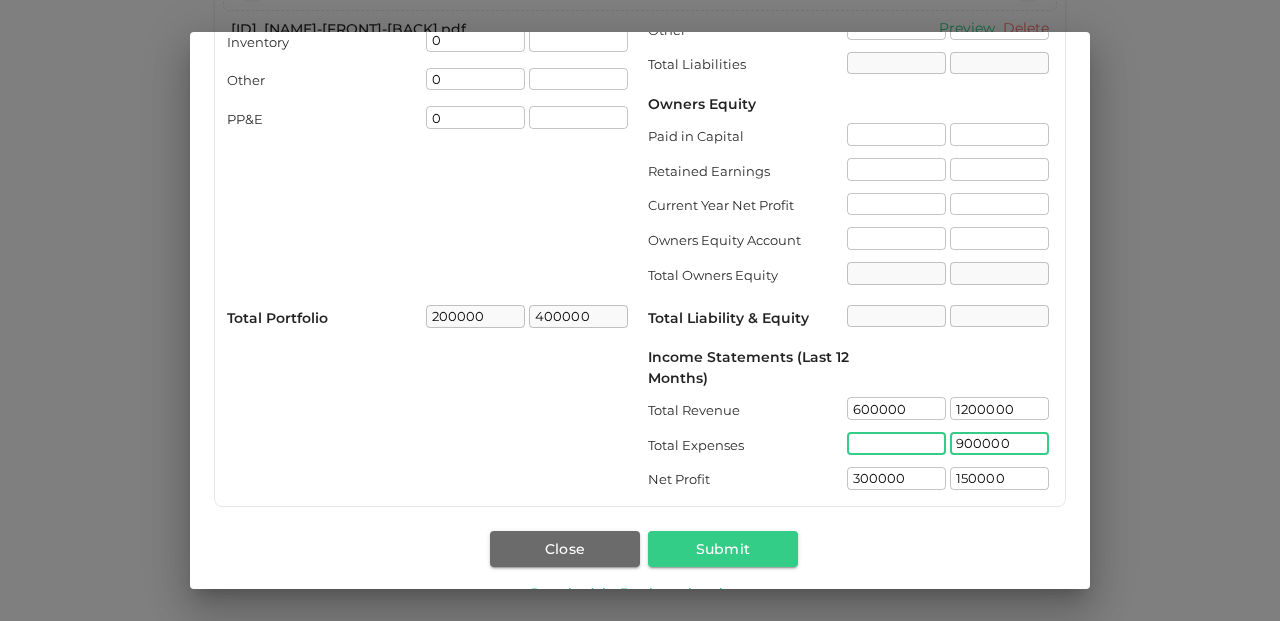 type on "900000" 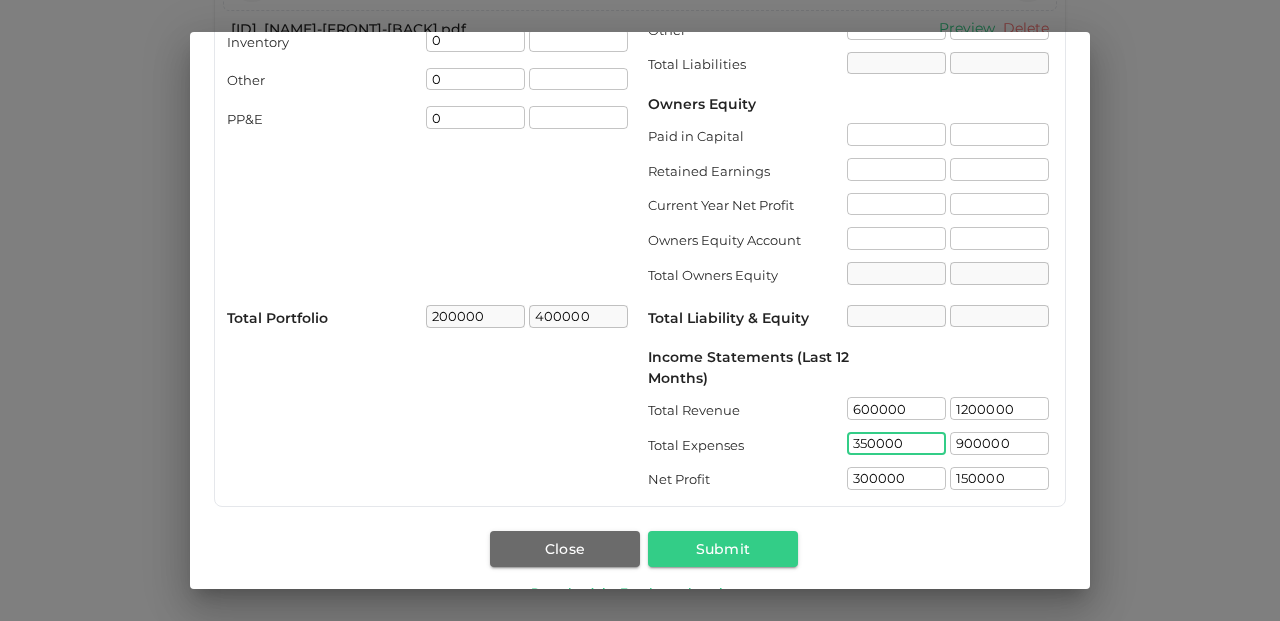 type on "350000" 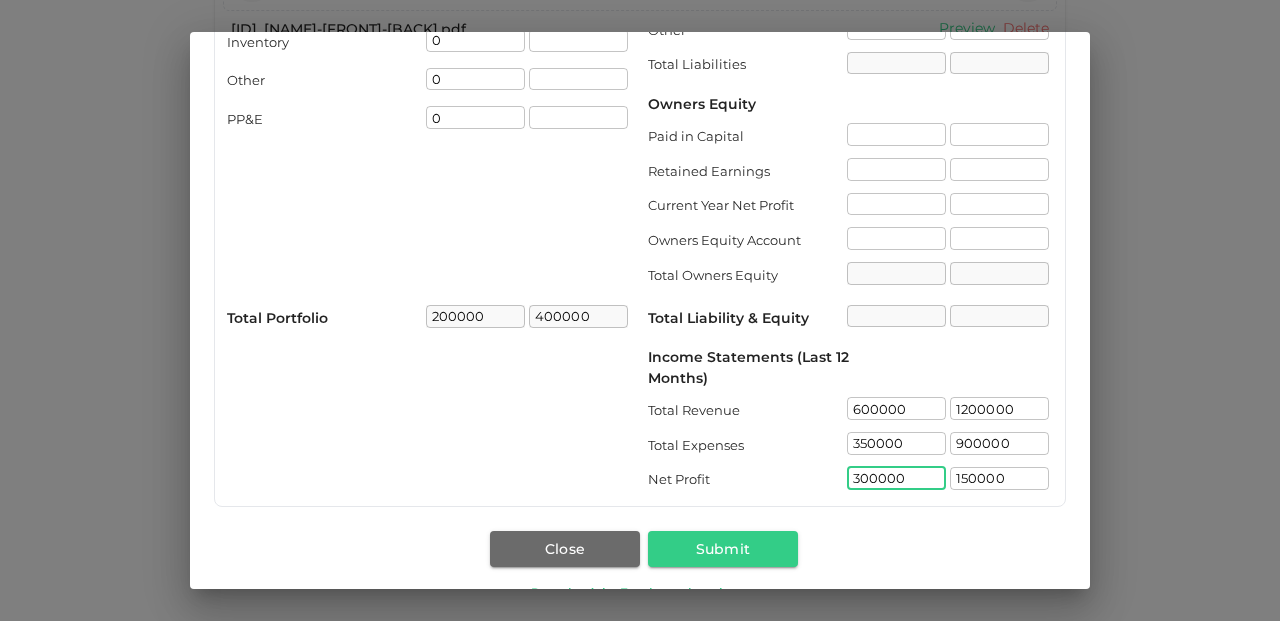 click on "300000" at bounding box center (896, 478) 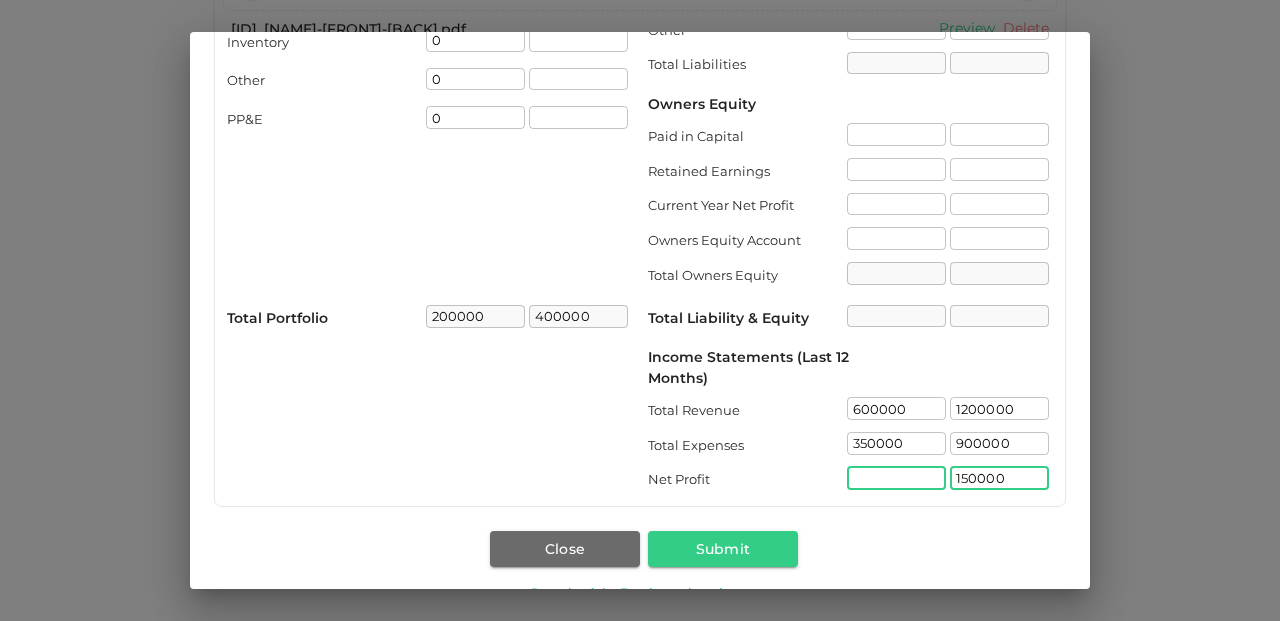 type 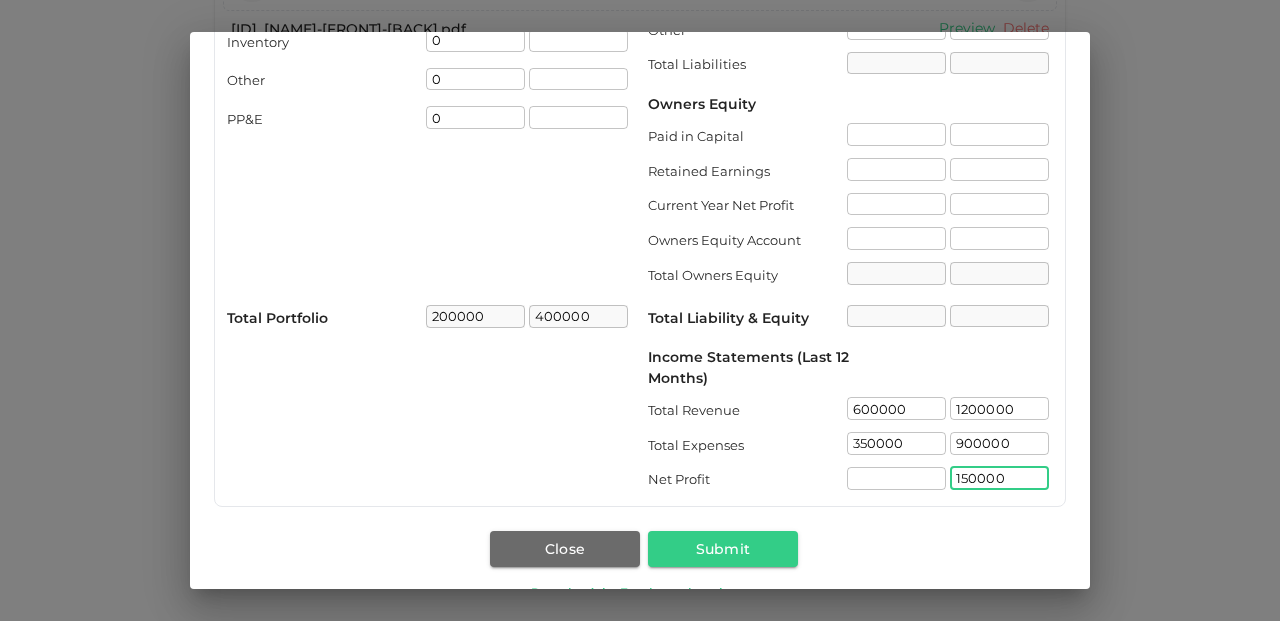 click on "150000" at bounding box center [999, 478] 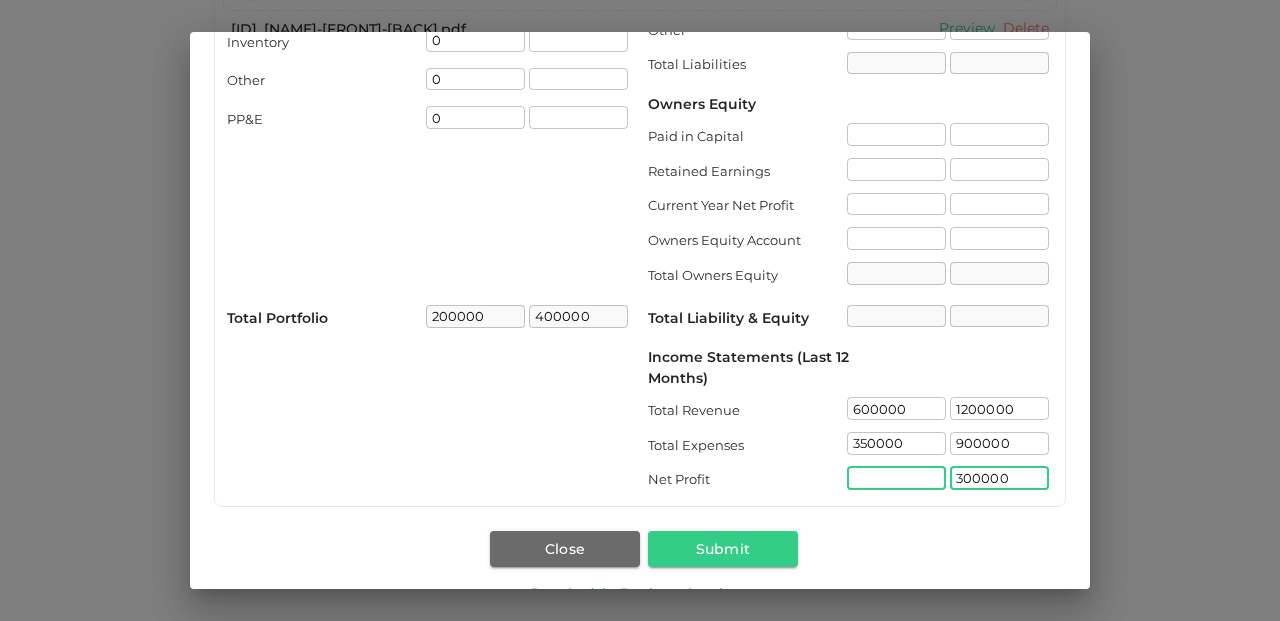type on "300000" 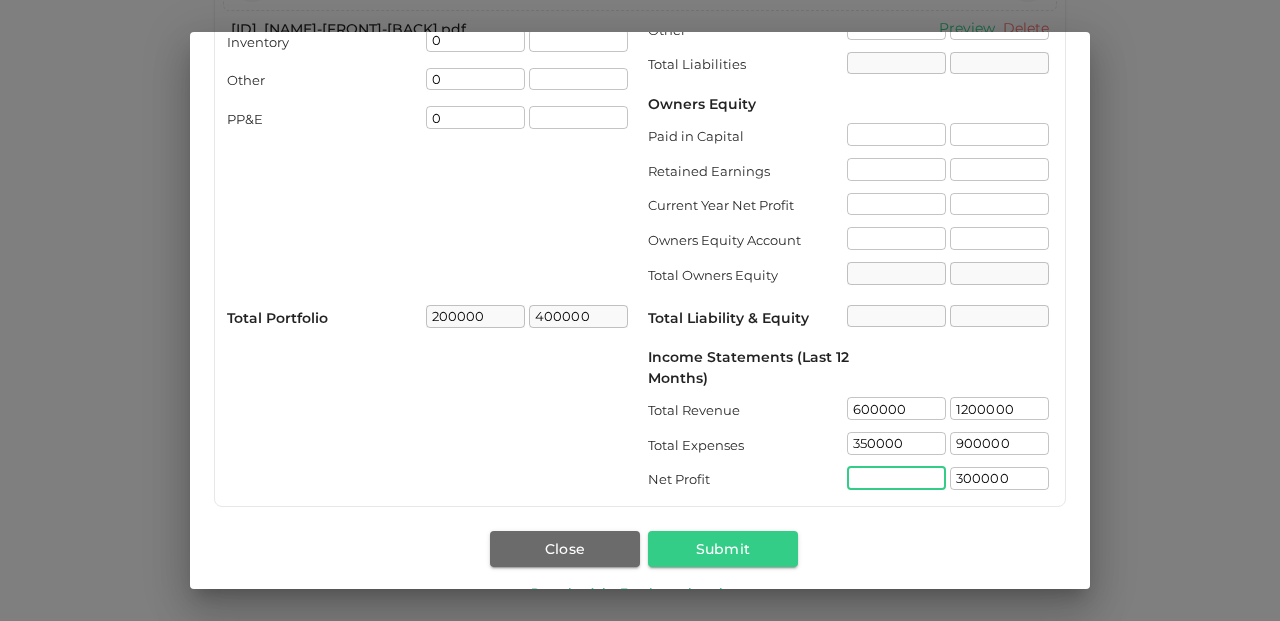 click at bounding box center [896, 478] 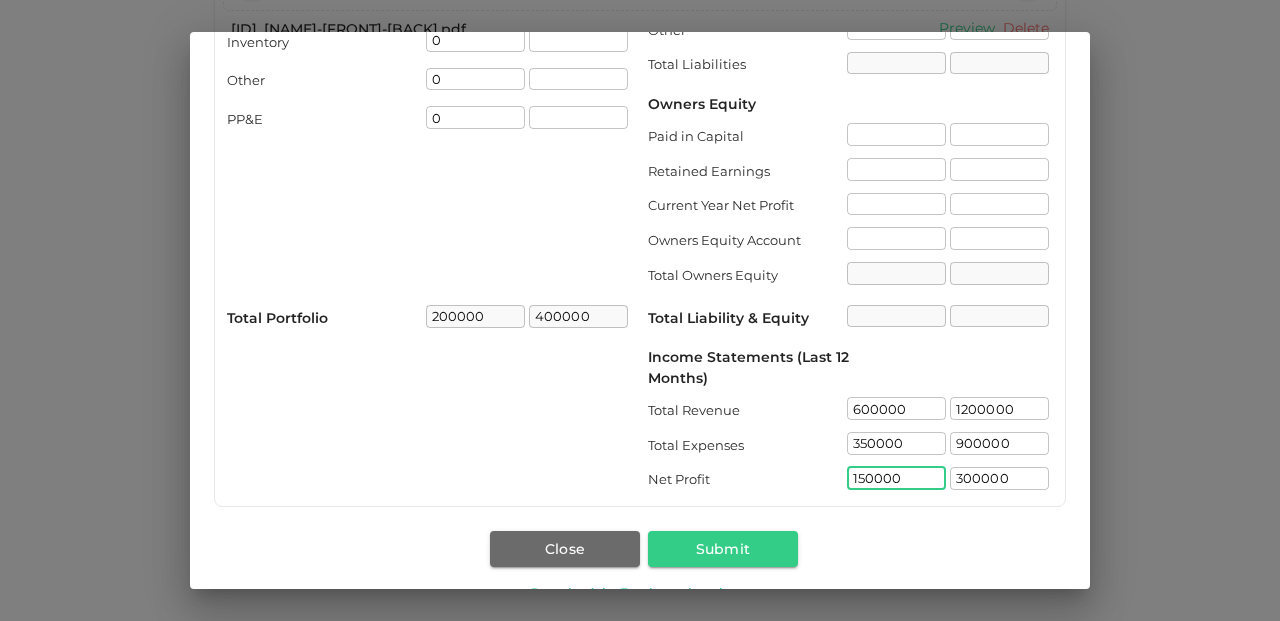 type on "150000" 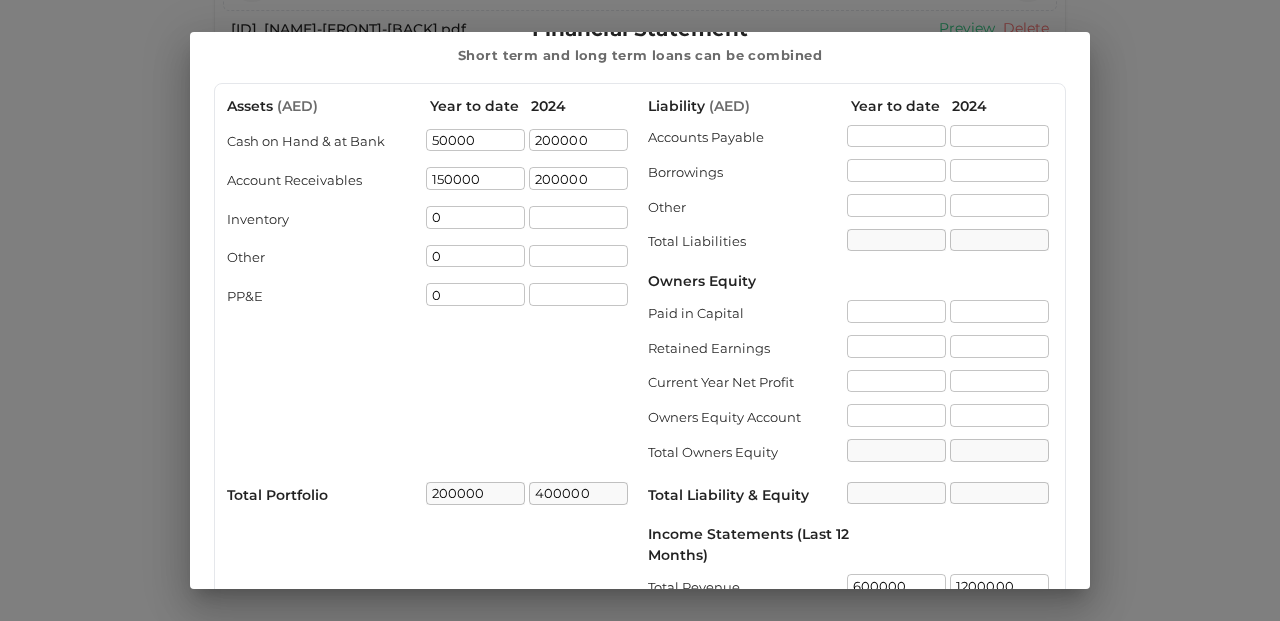 scroll, scrollTop: 17, scrollLeft: 0, axis: vertical 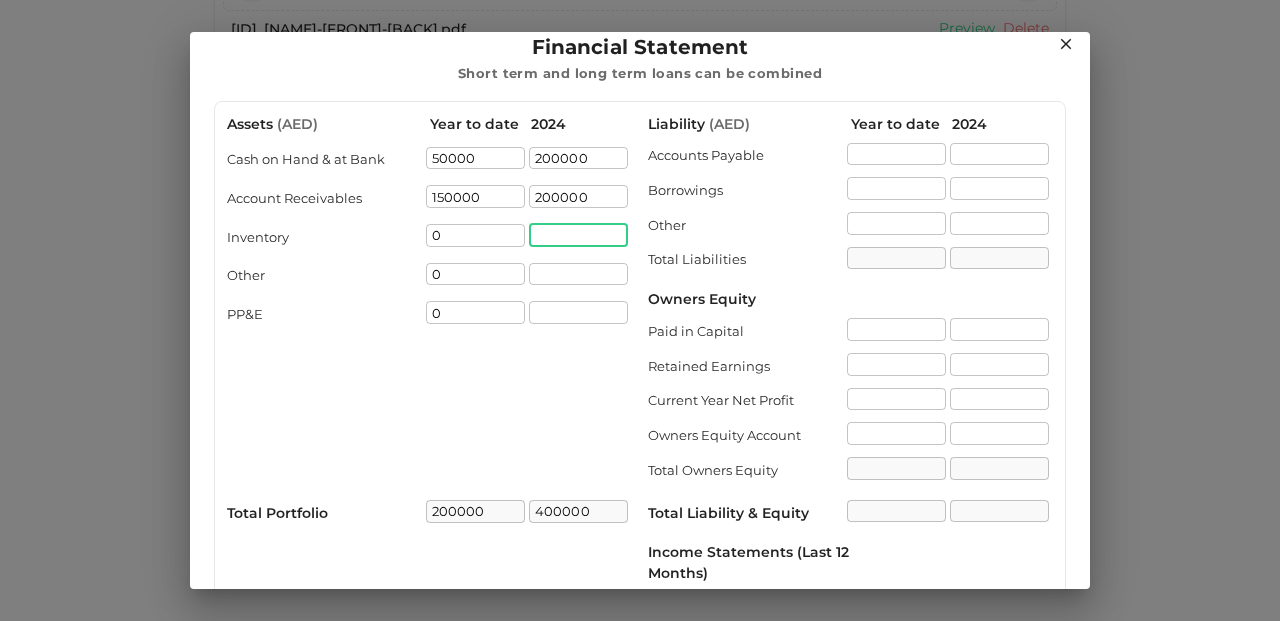 click at bounding box center (578, 235) 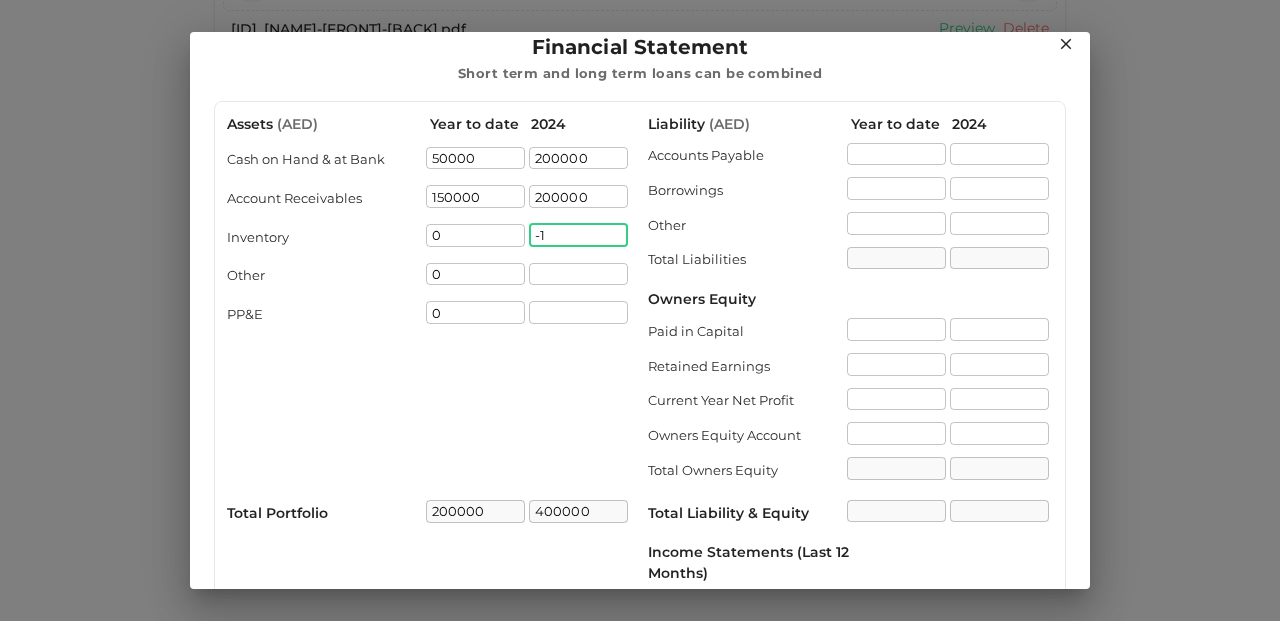 scroll, scrollTop: 44, scrollLeft: 0, axis: vertical 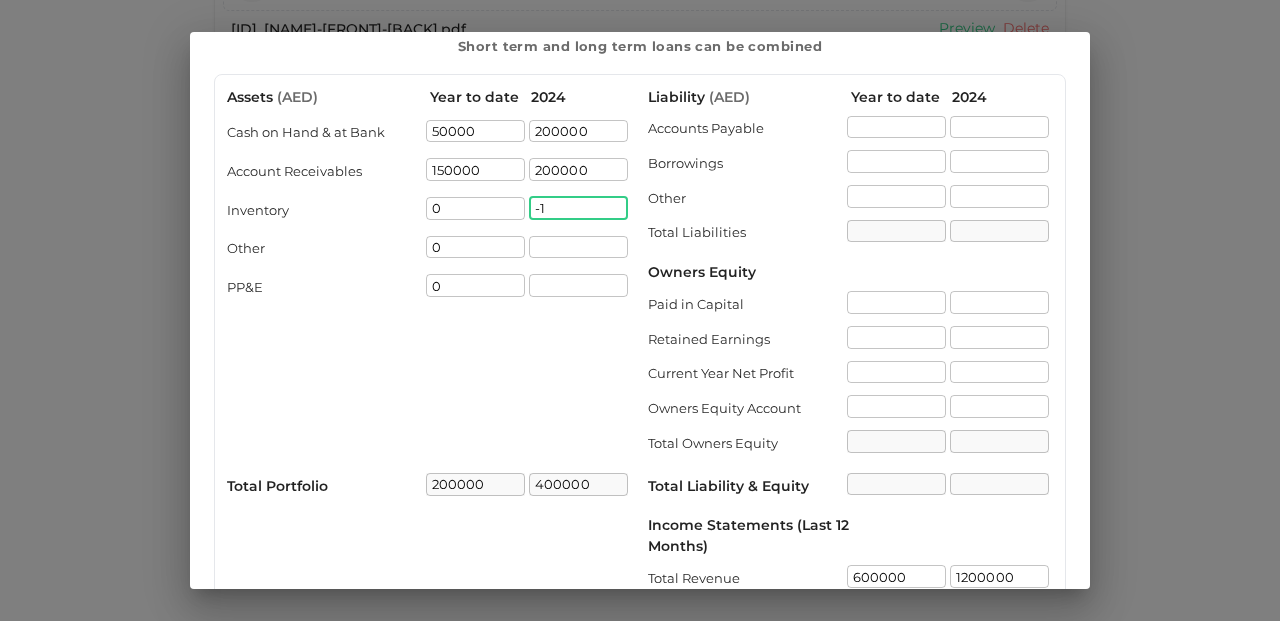 type on "-1" 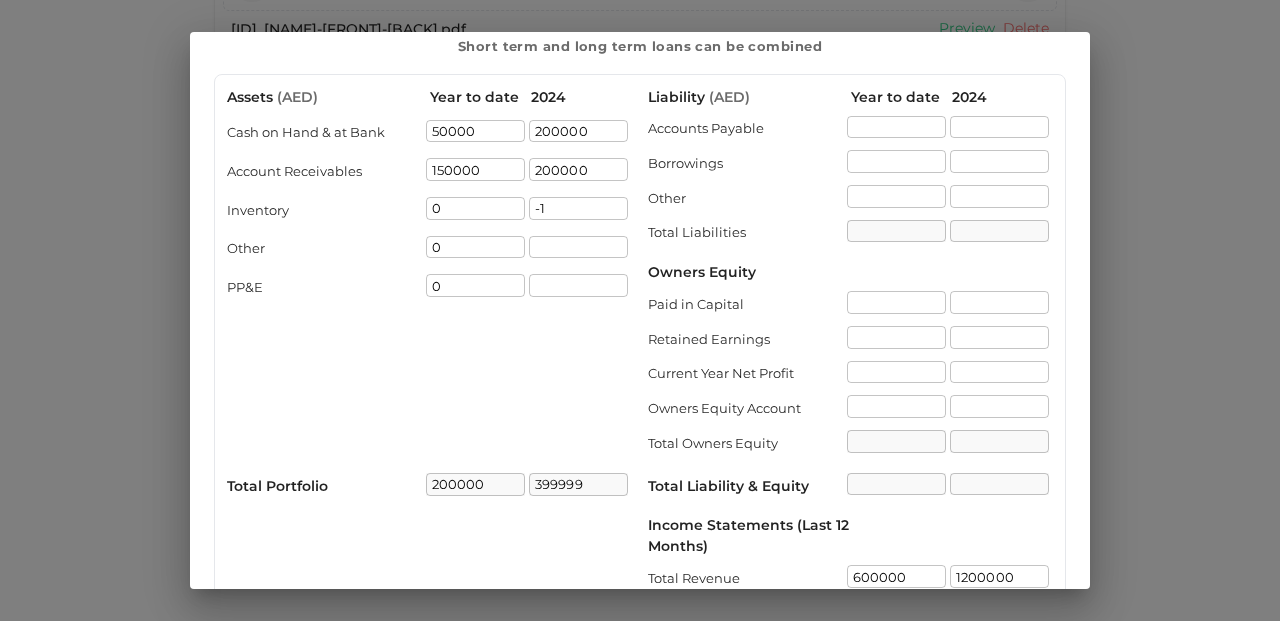 click on "Assets ( AED ) Year to date 2024 Cash on Hand & at Bank   50000 ​   200000 ​ Account Receivables   150000 ​   200000 ​ Inventory   0 ​   -1 ​ Other   0 ​   ​ PP&E   0 ​   ​ Total Portfolio   200000 ​   399999 ​" at bounding box center [429, 374] 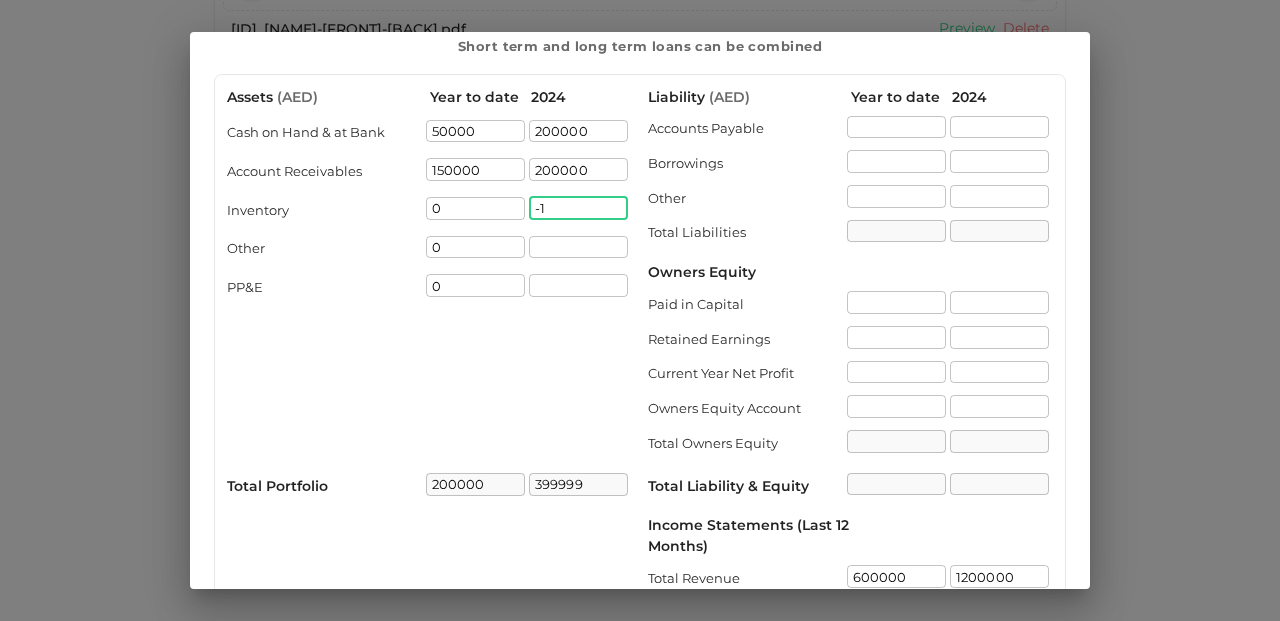 click on "-1" at bounding box center (578, 208) 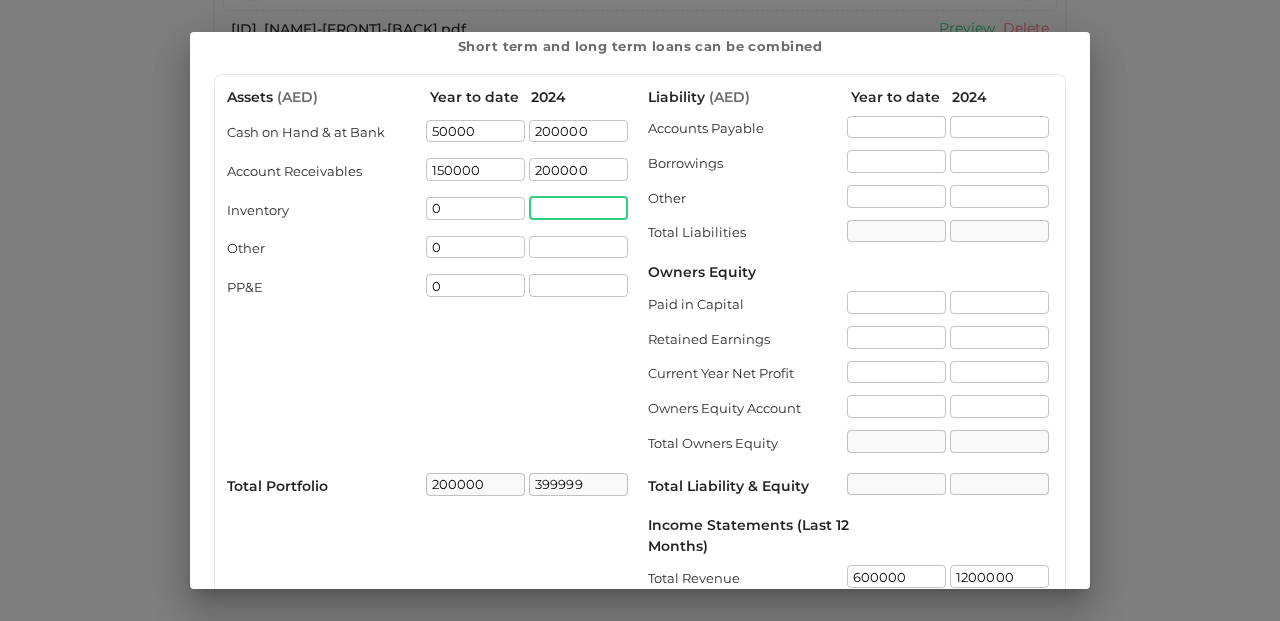 type 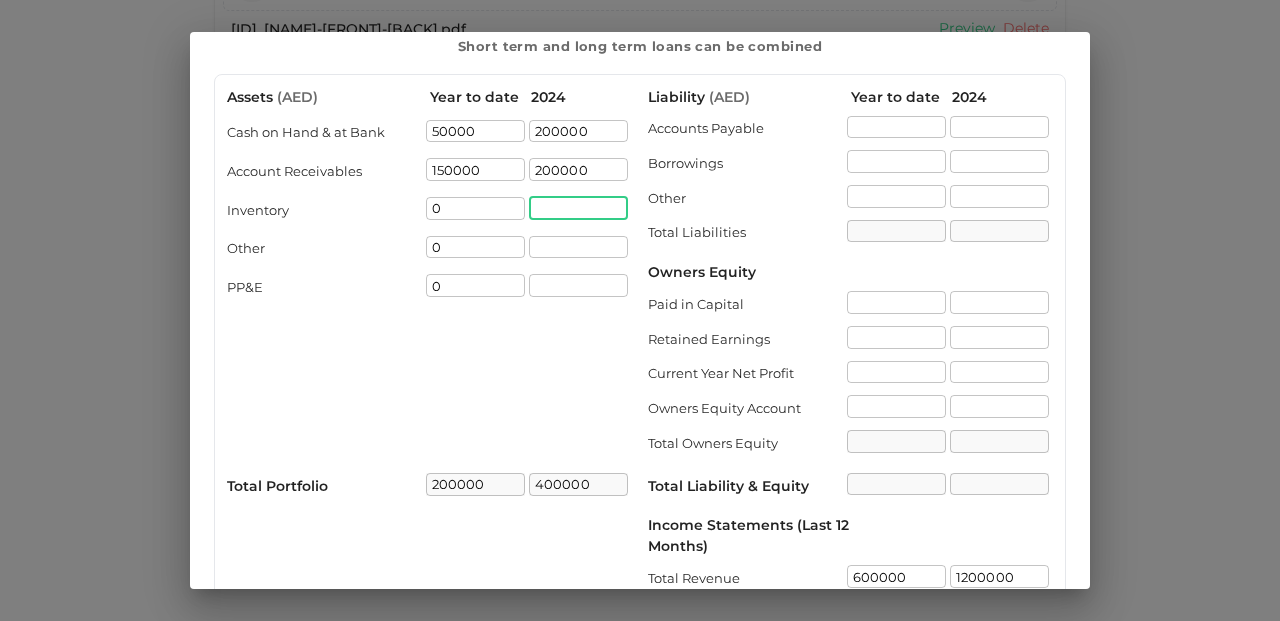 click on "Other" at bounding box center (747, 199) 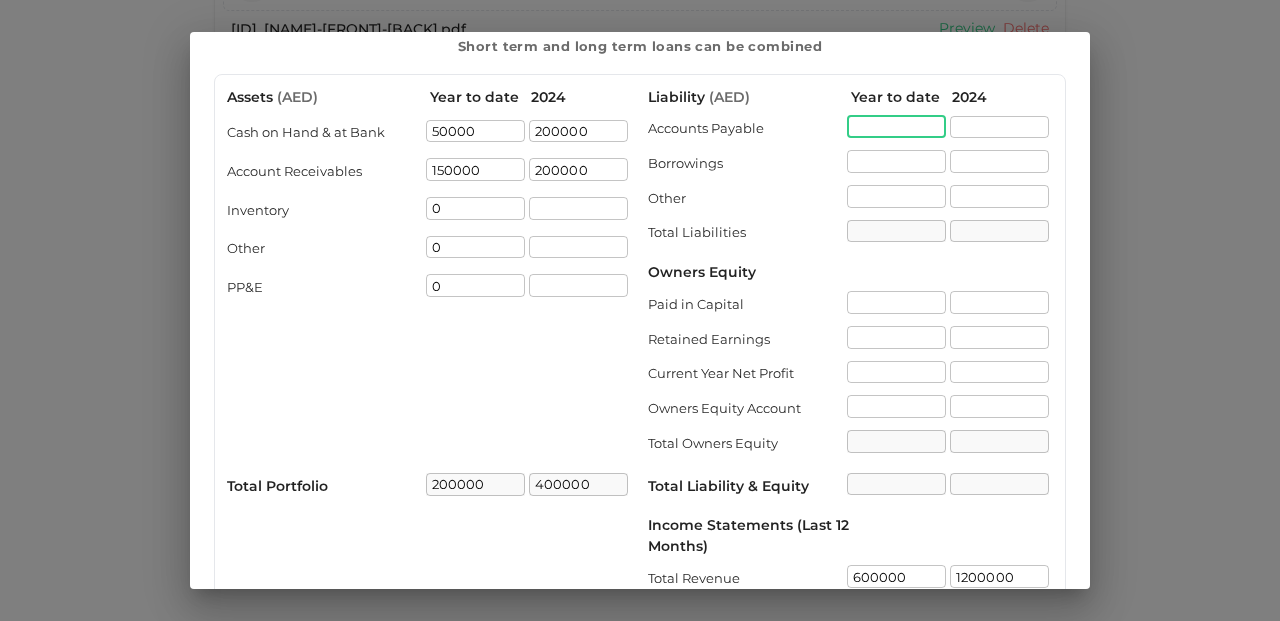 click at bounding box center (896, 127) 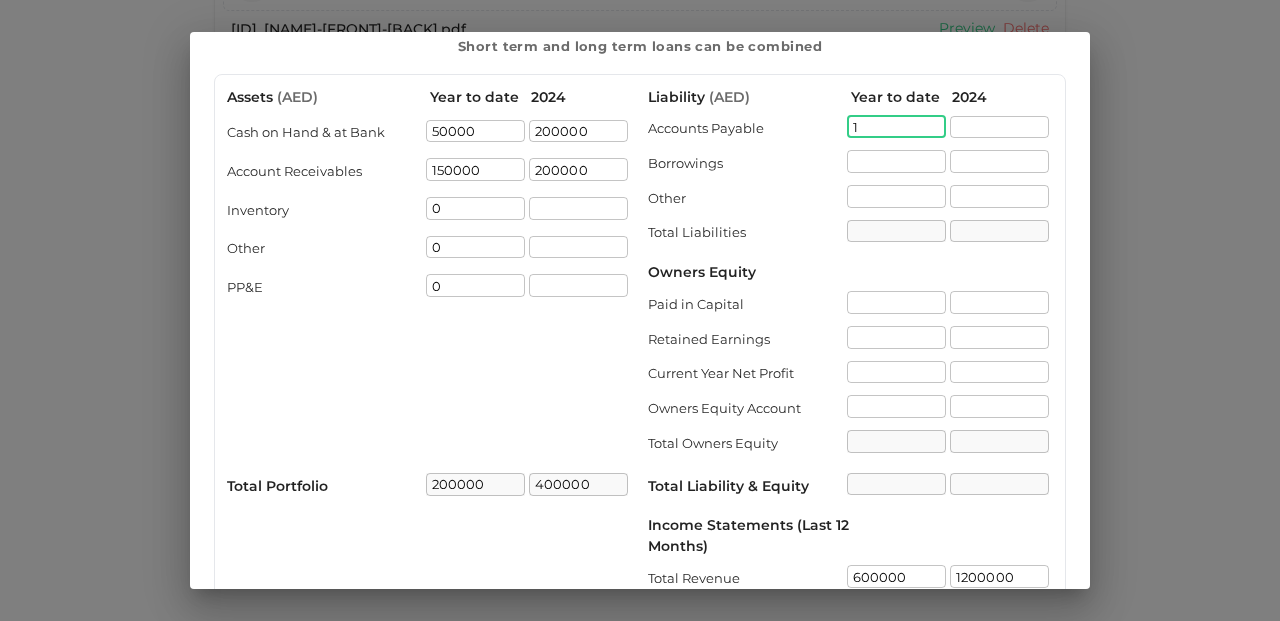 scroll, scrollTop: 0, scrollLeft: 0, axis: both 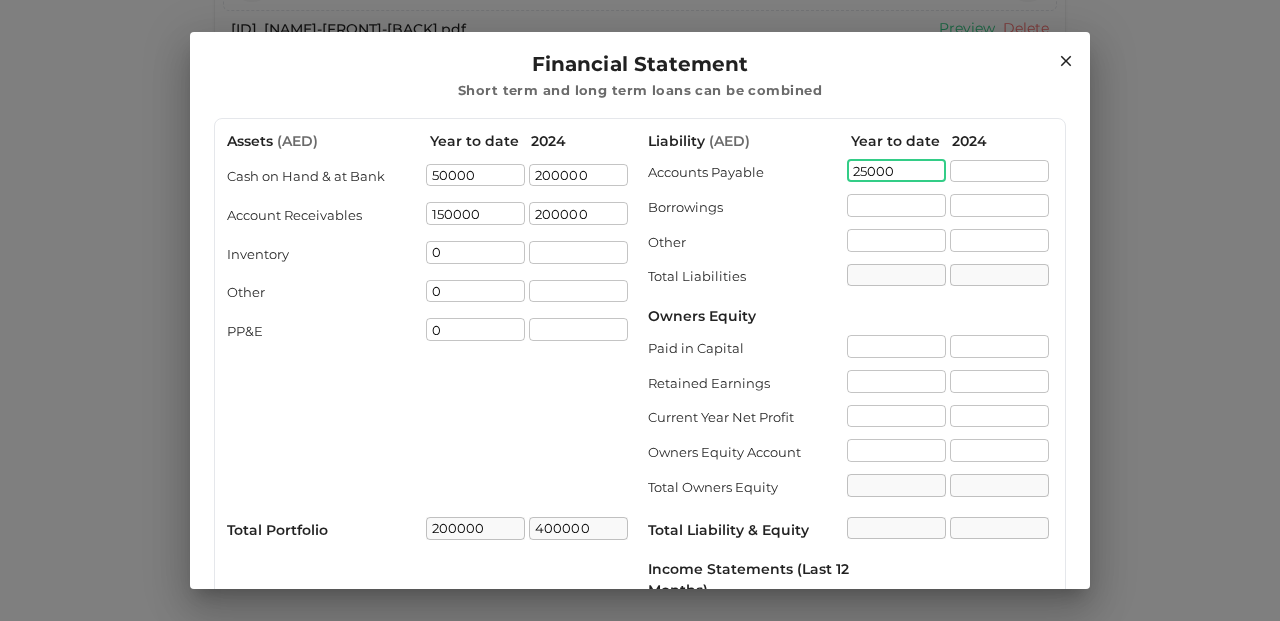 type on "25000" 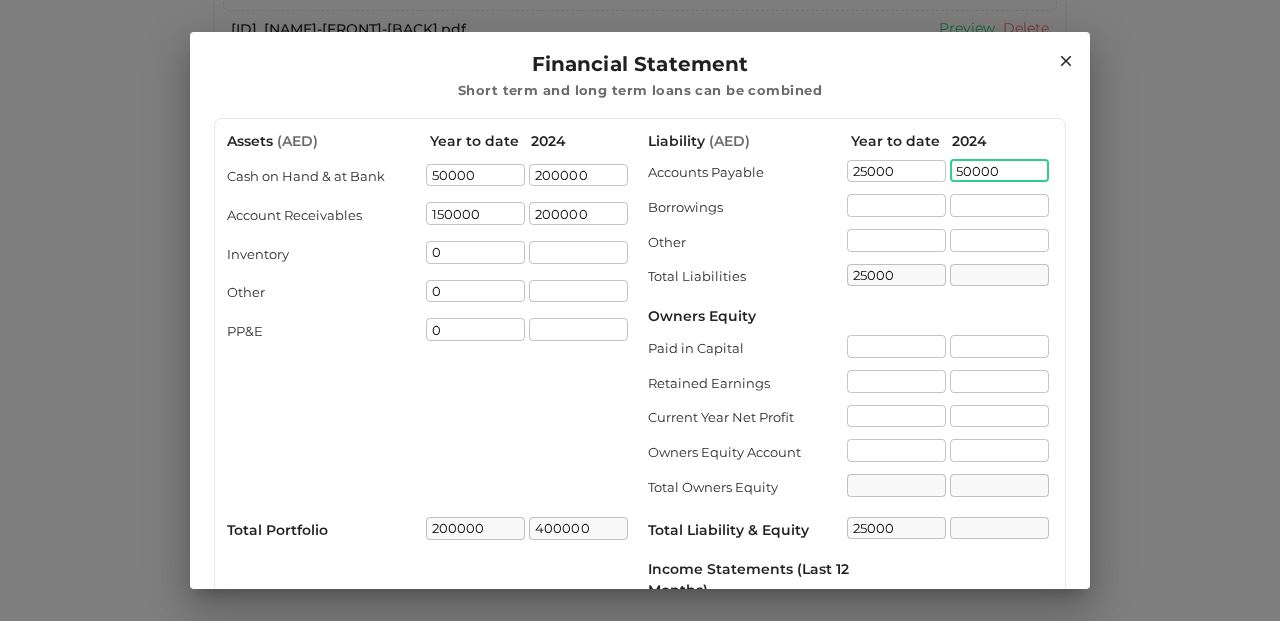 type on "50000" 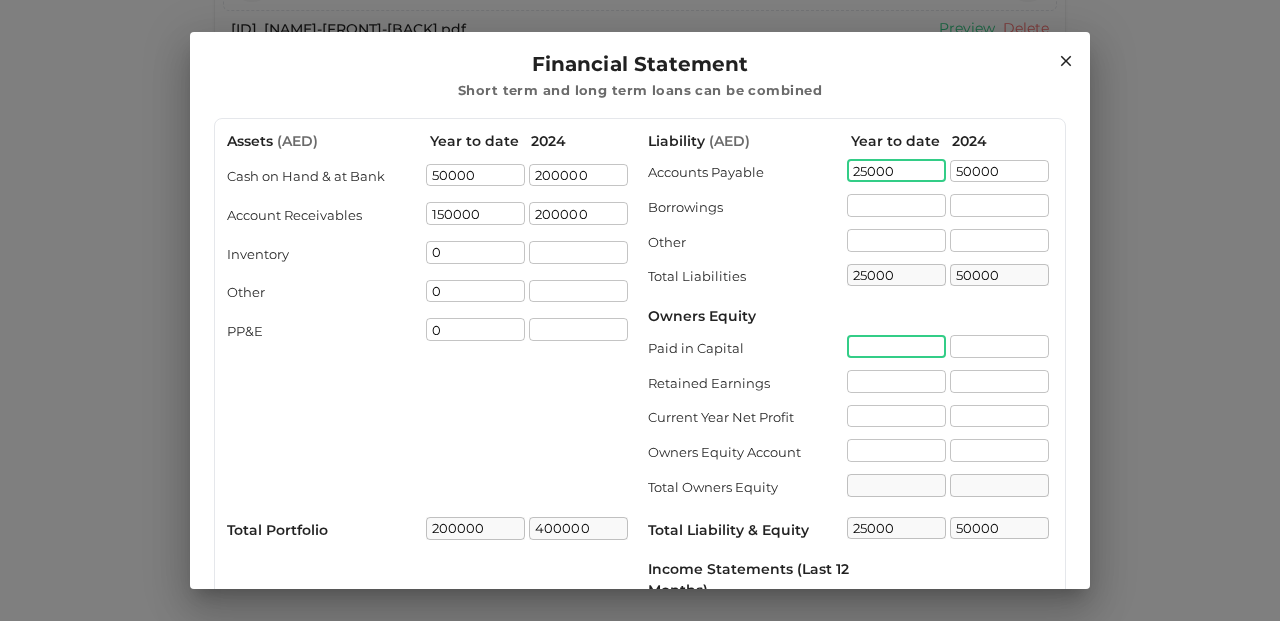 click at bounding box center (896, 346) 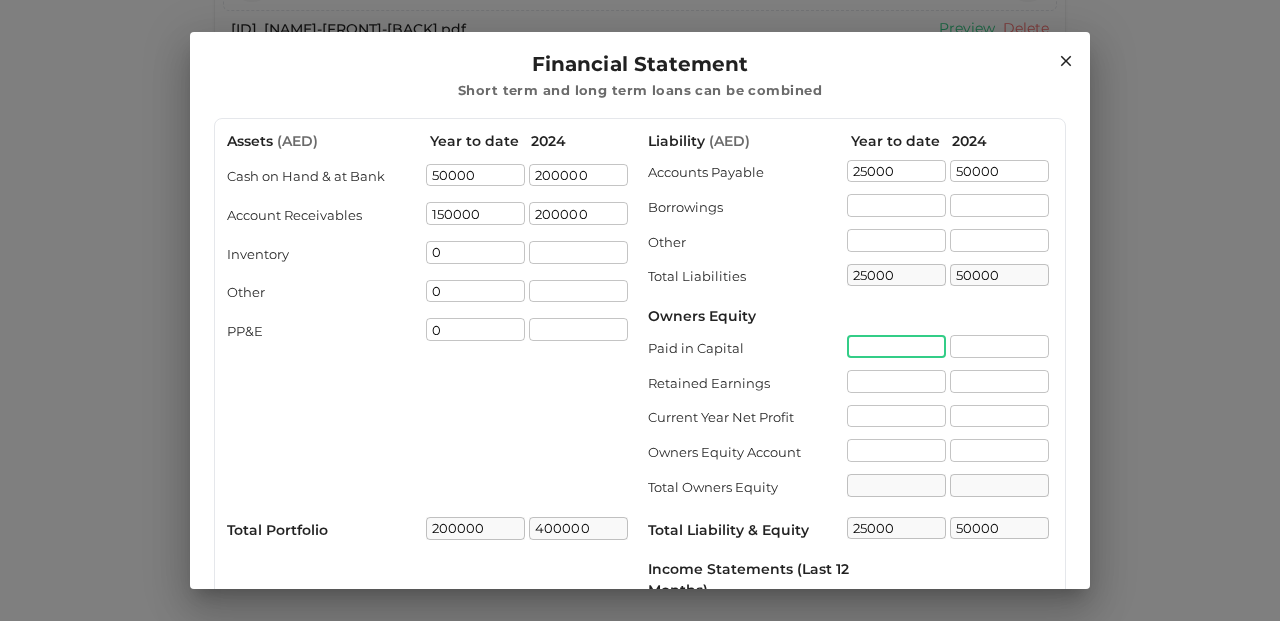 scroll, scrollTop: 252, scrollLeft: 0, axis: vertical 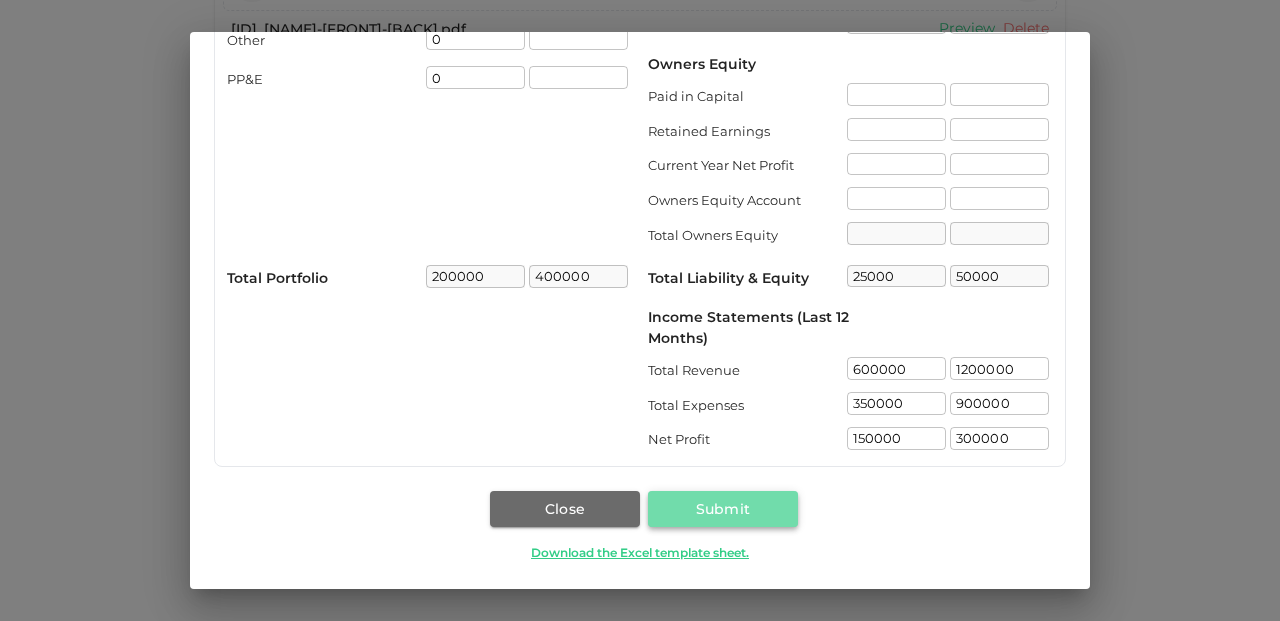 click on "Submit" at bounding box center (723, 509) 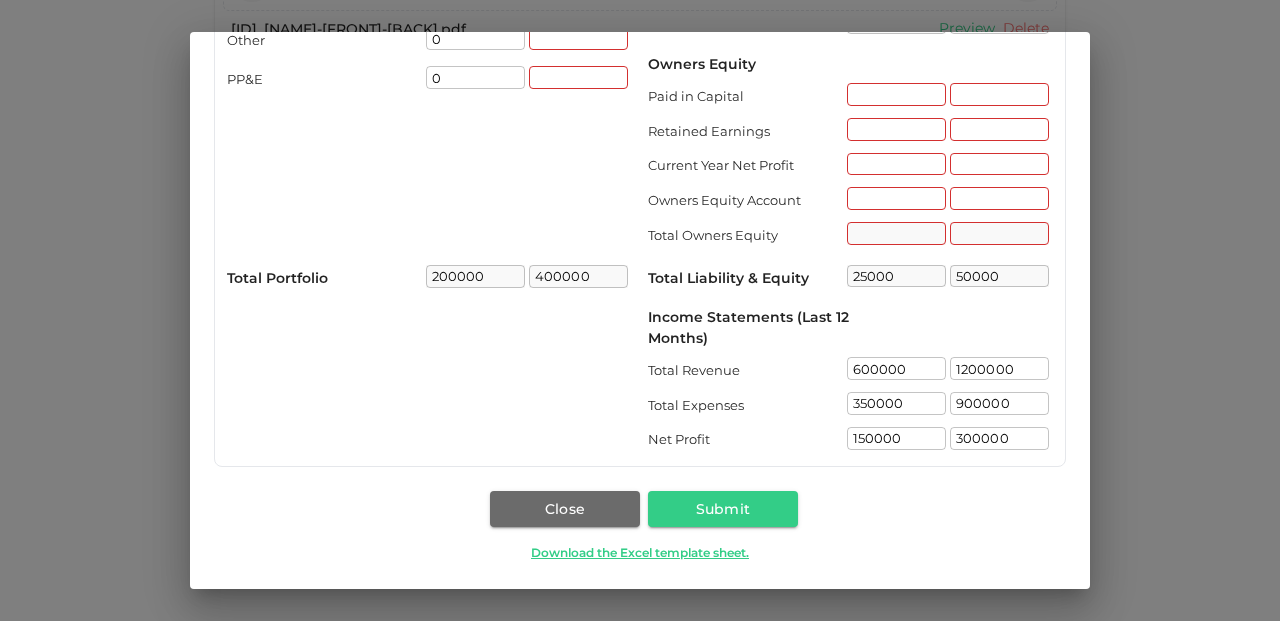 scroll, scrollTop: 0, scrollLeft: 0, axis: both 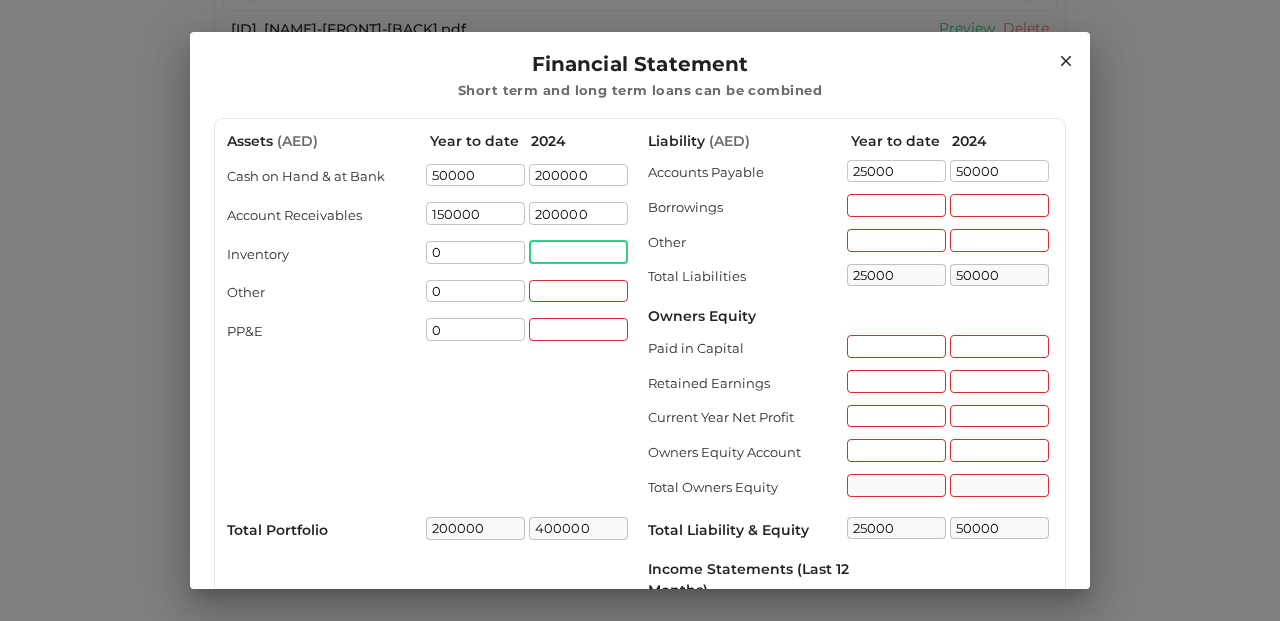 click at bounding box center [578, 252] 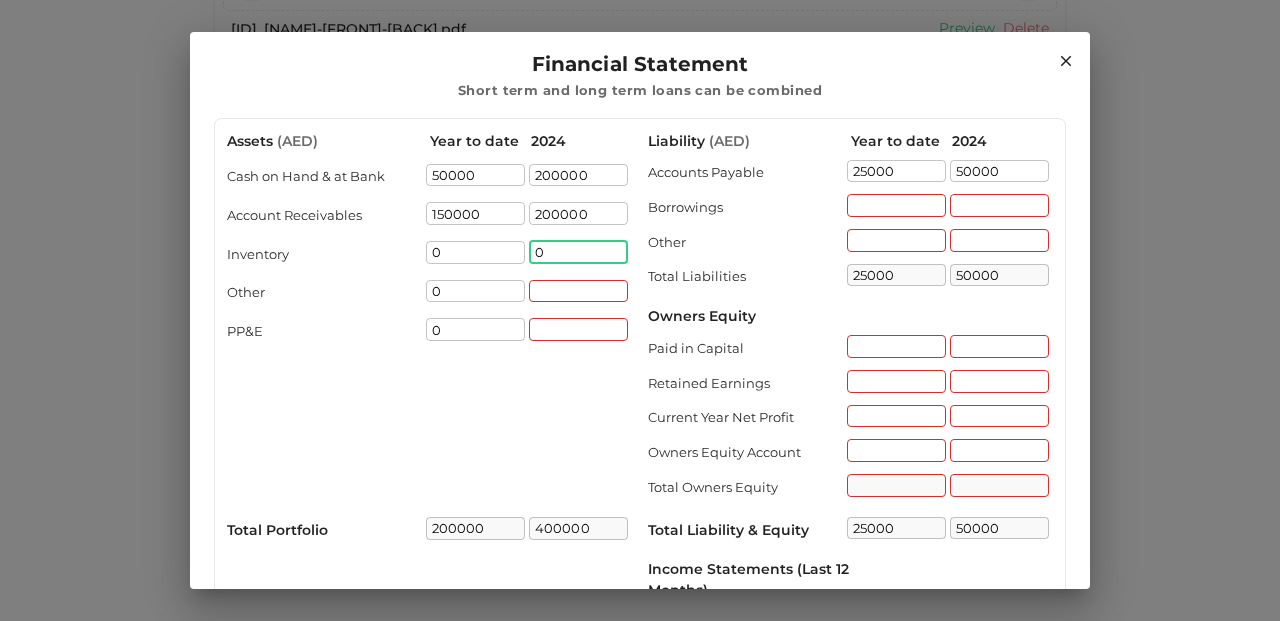 type on "0" 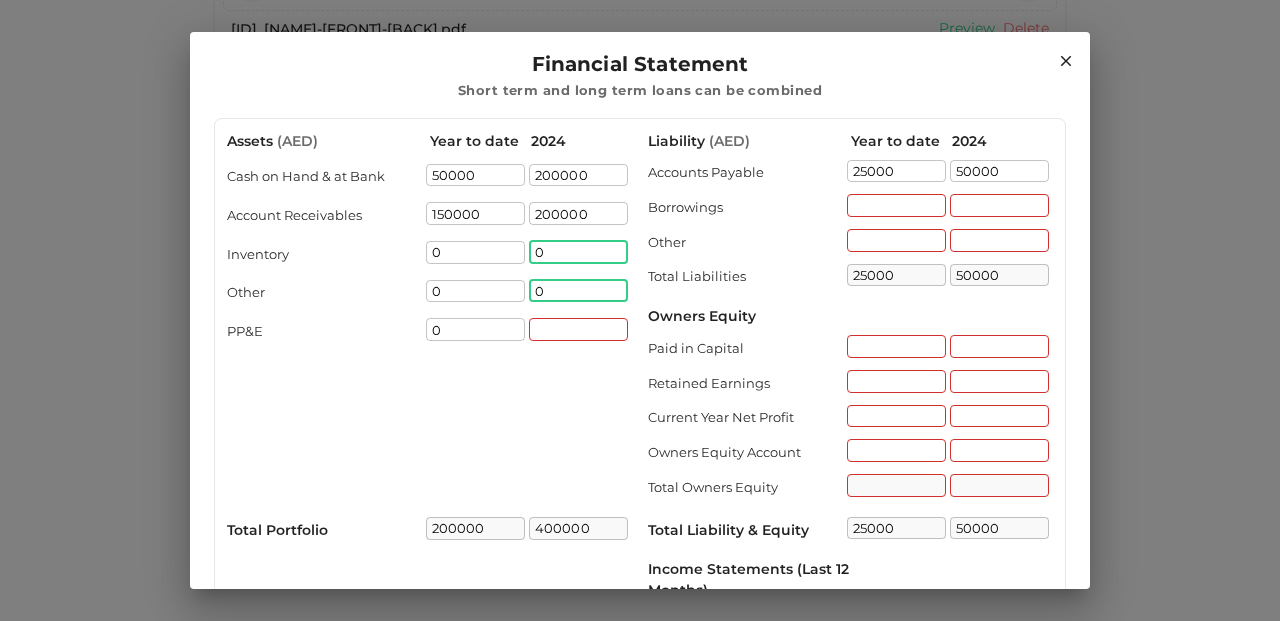 type on "0" 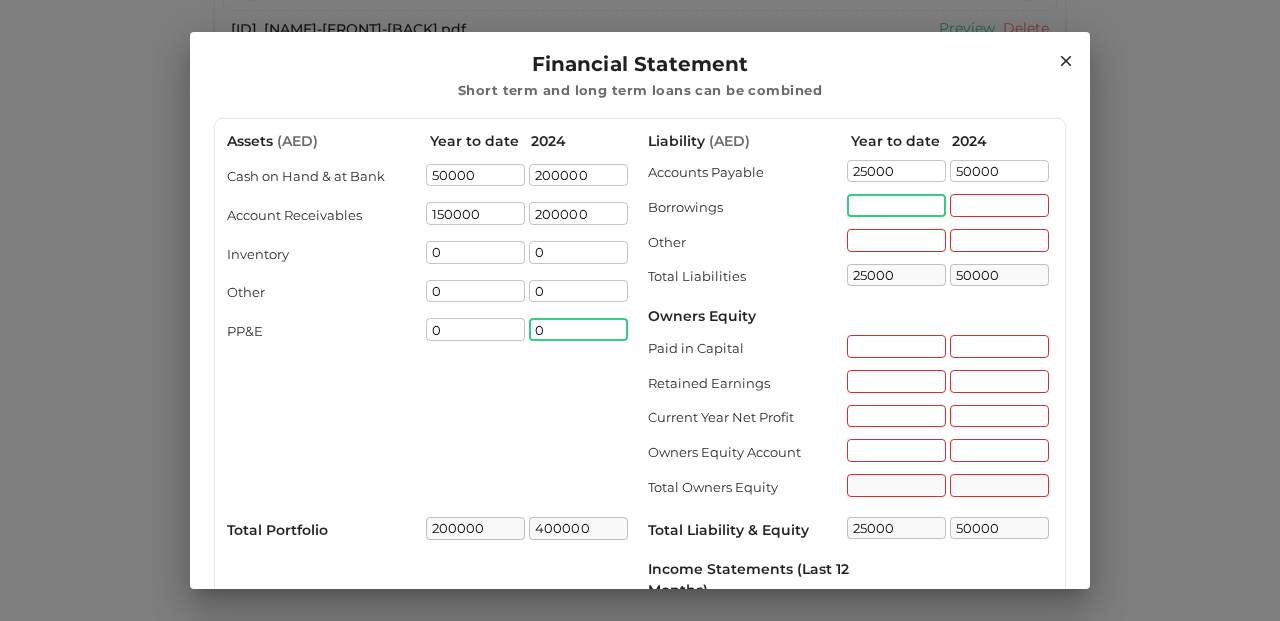 type on "0" 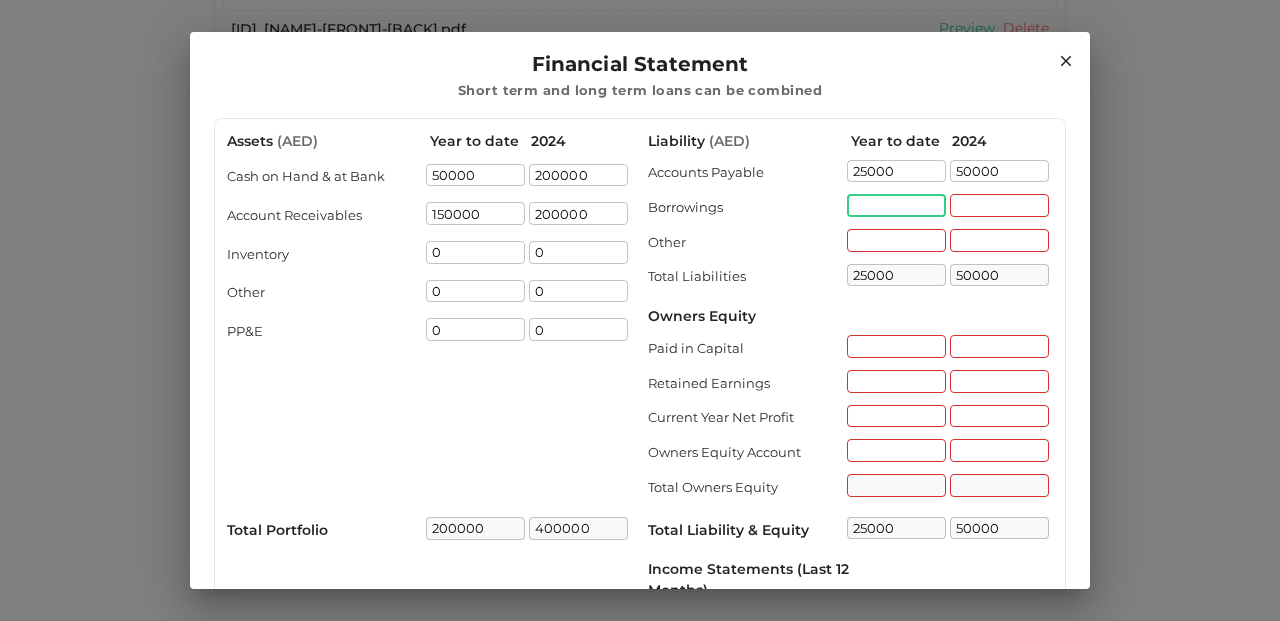 click at bounding box center [896, 205] 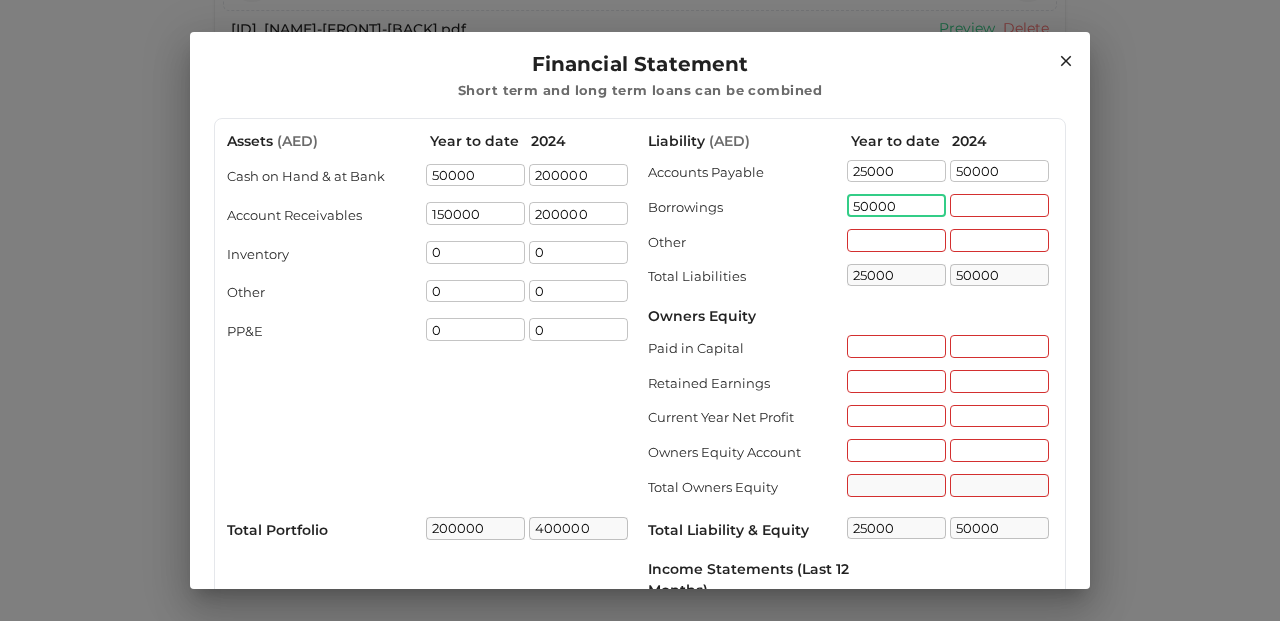 type on "50000" 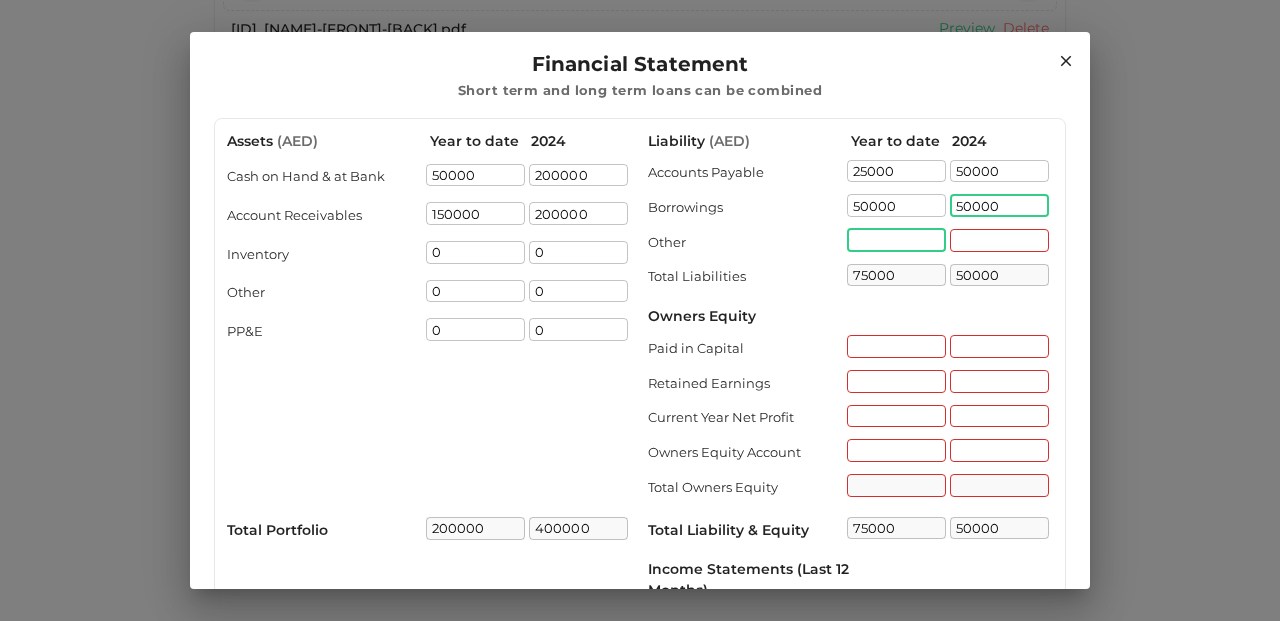 type on "50000" 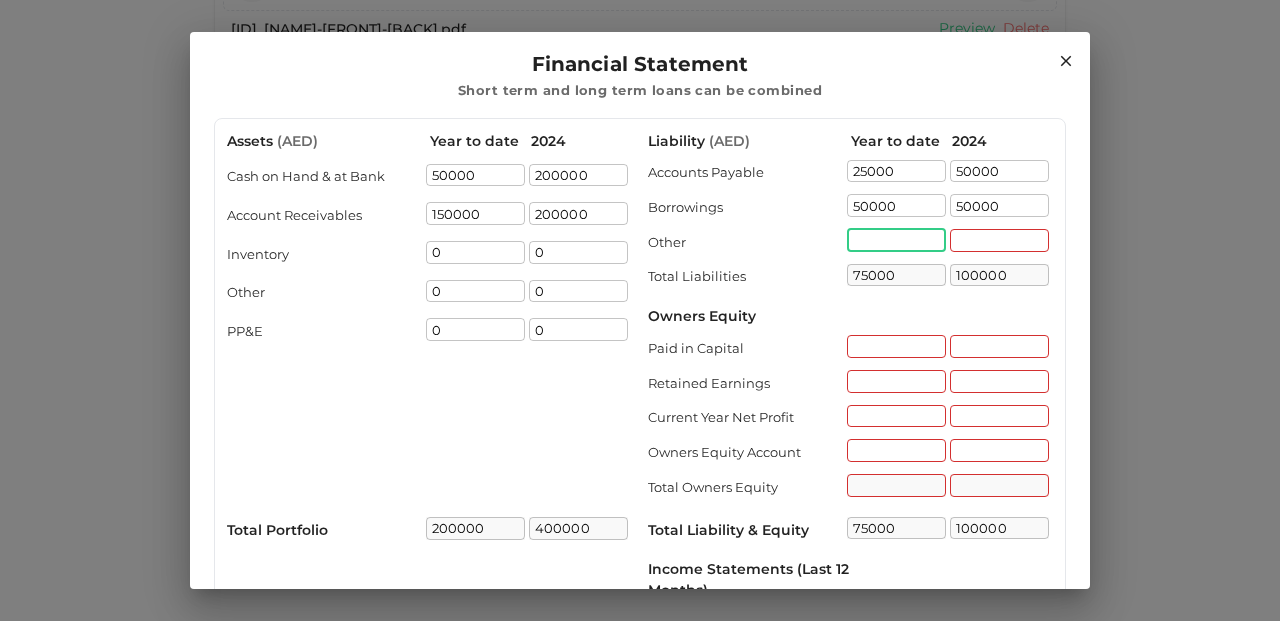 click at bounding box center [896, 240] 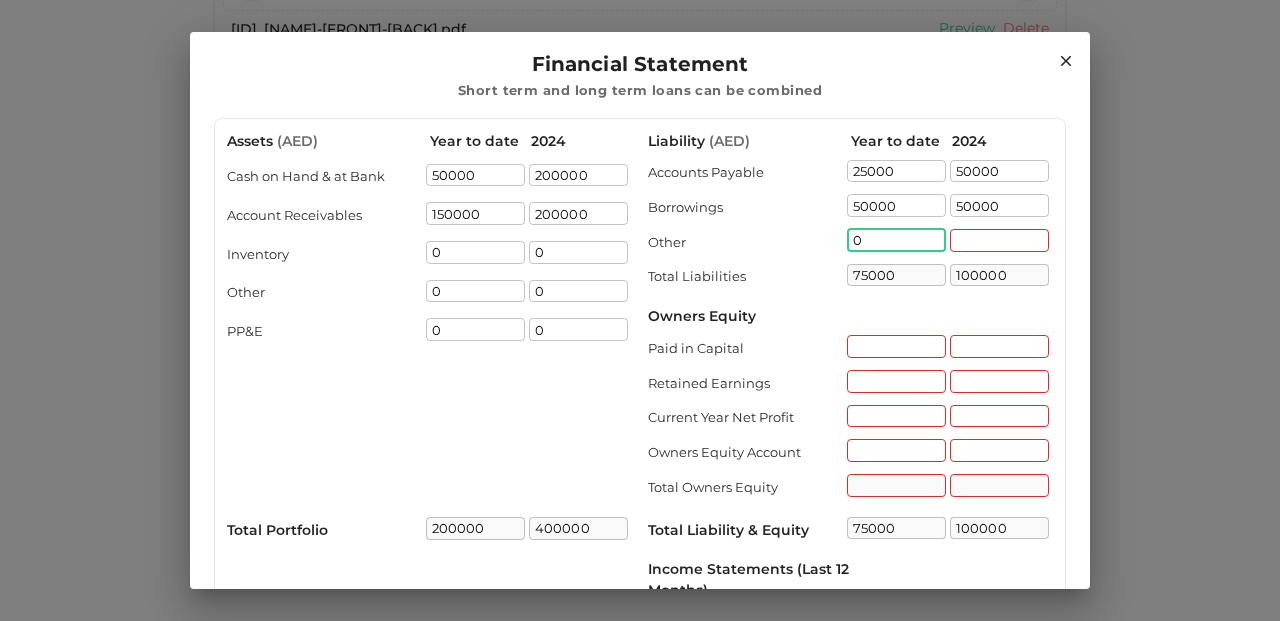 type on "0" 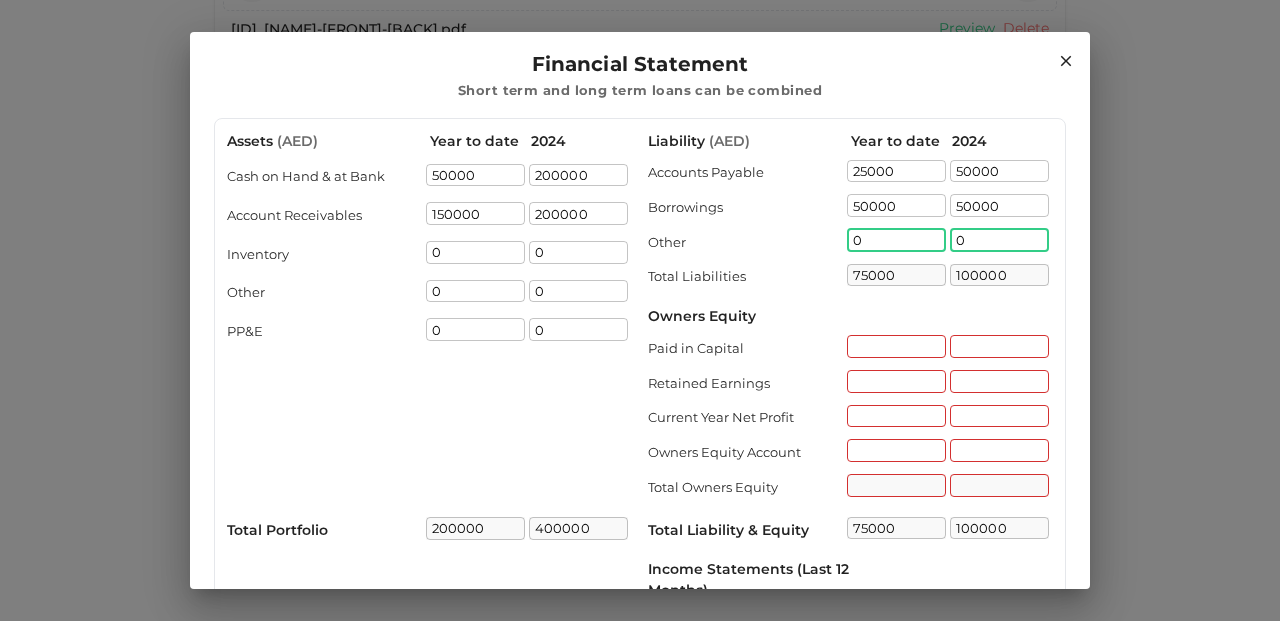 type on "0" 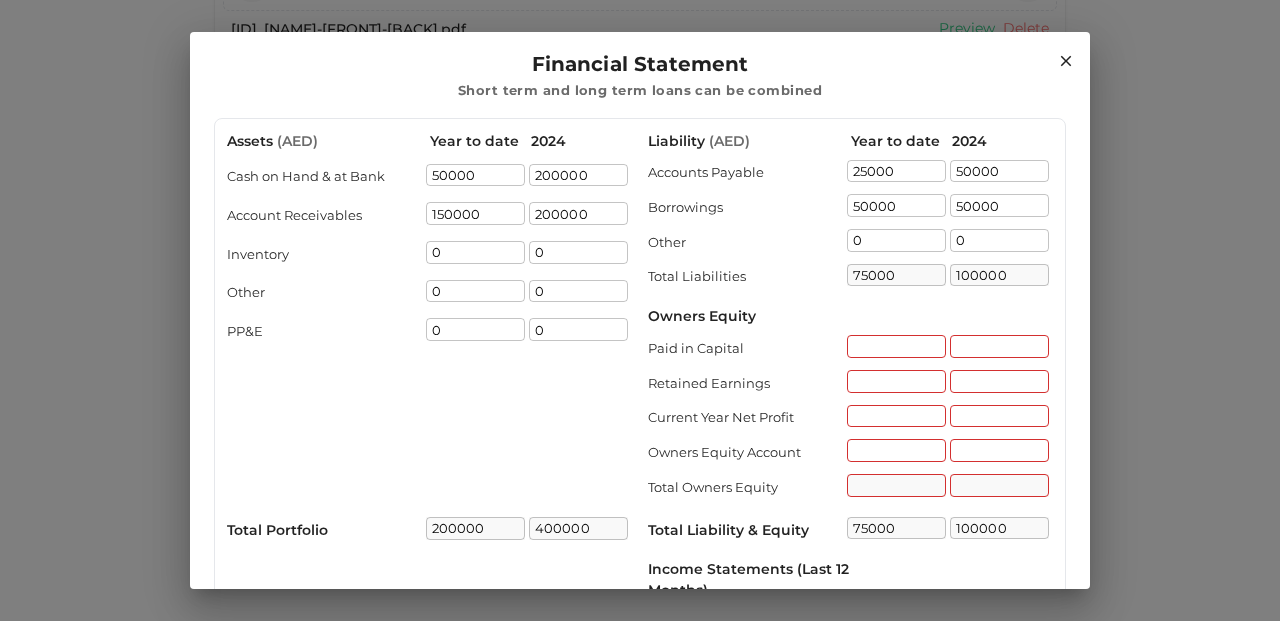 click on "Owners Equity" at bounding box center [850, 316] 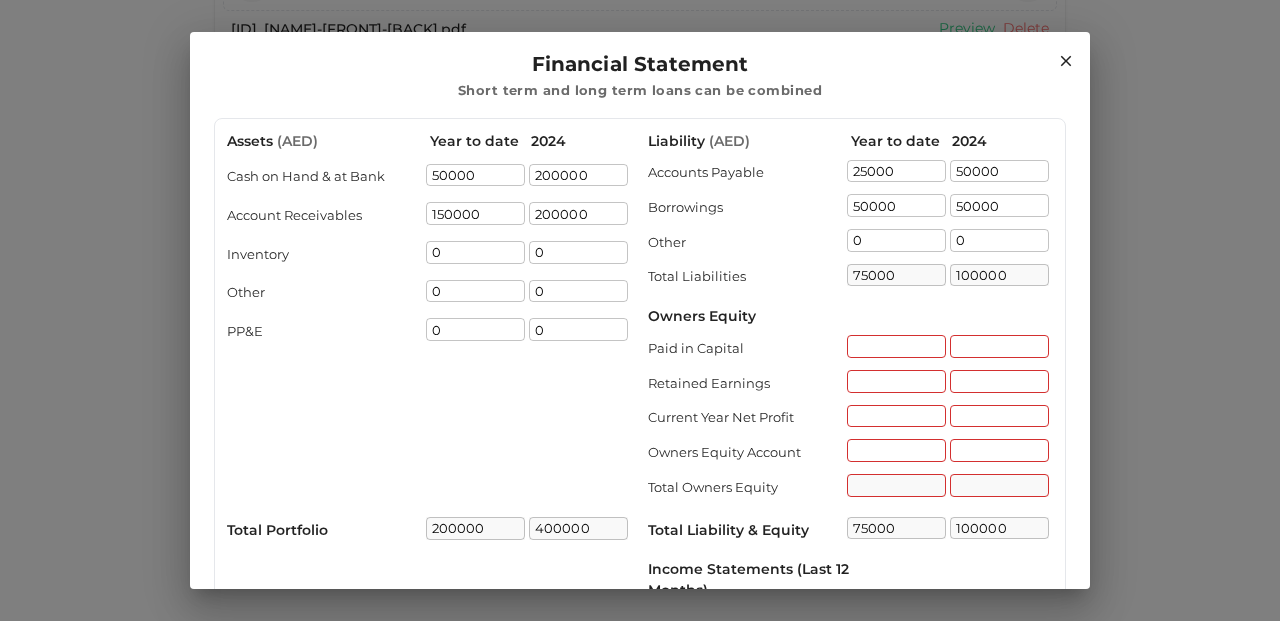 scroll, scrollTop: 47, scrollLeft: 0, axis: vertical 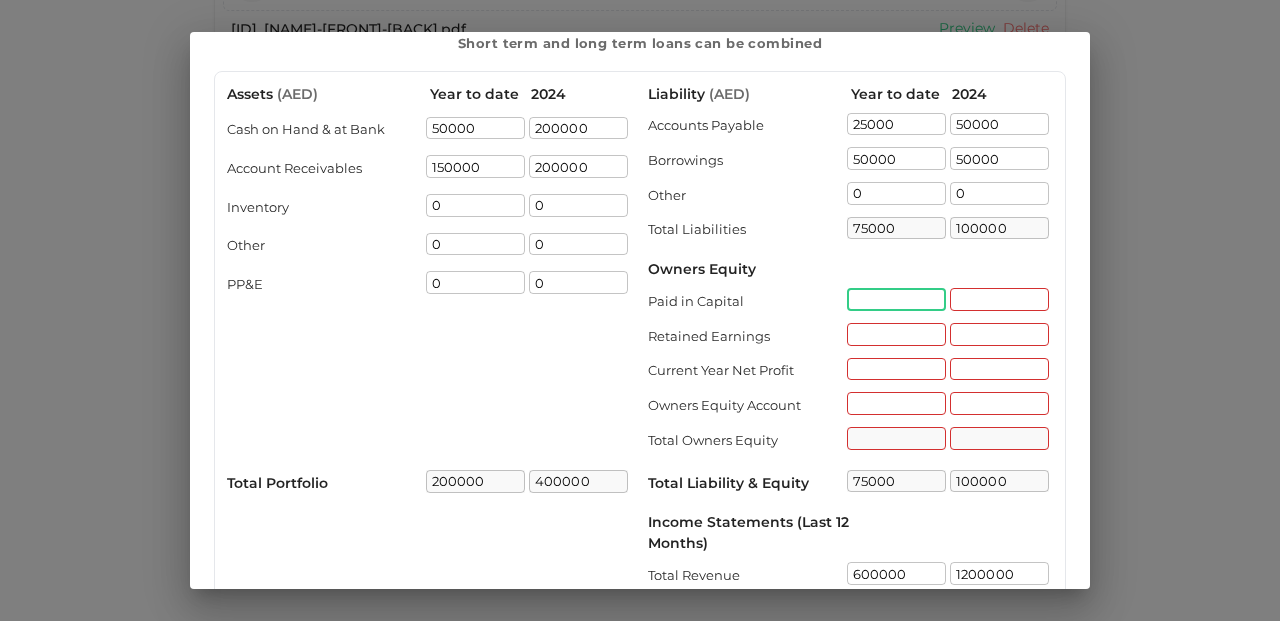 click at bounding box center [896, 299] 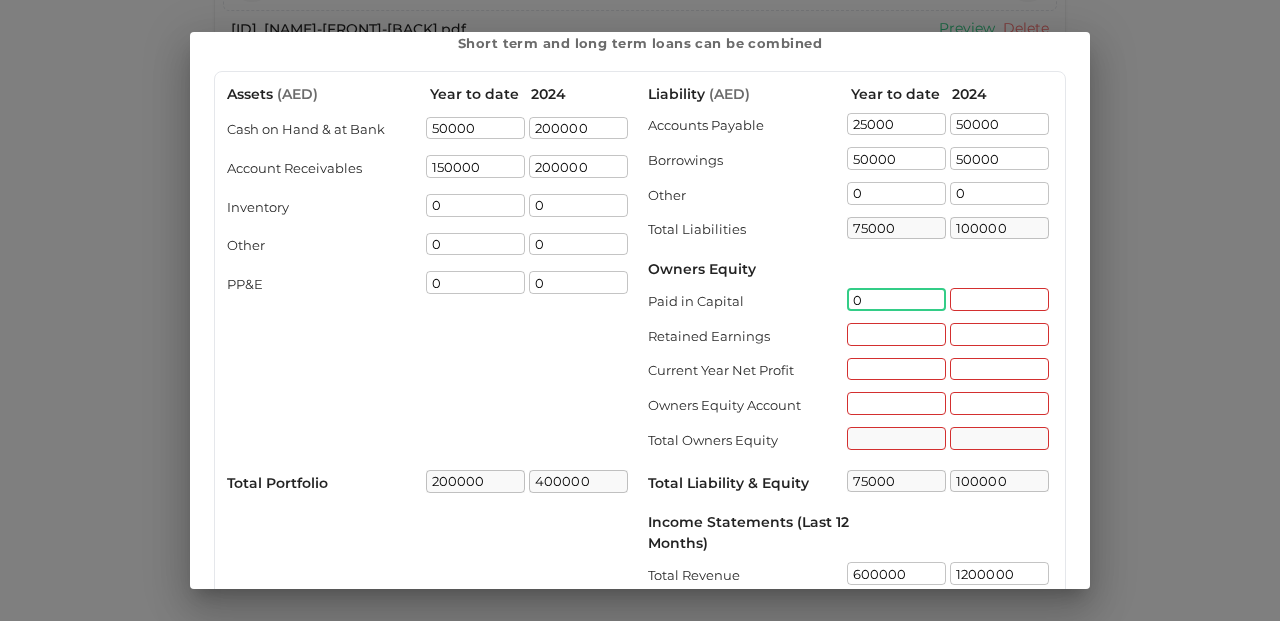 type on "0" 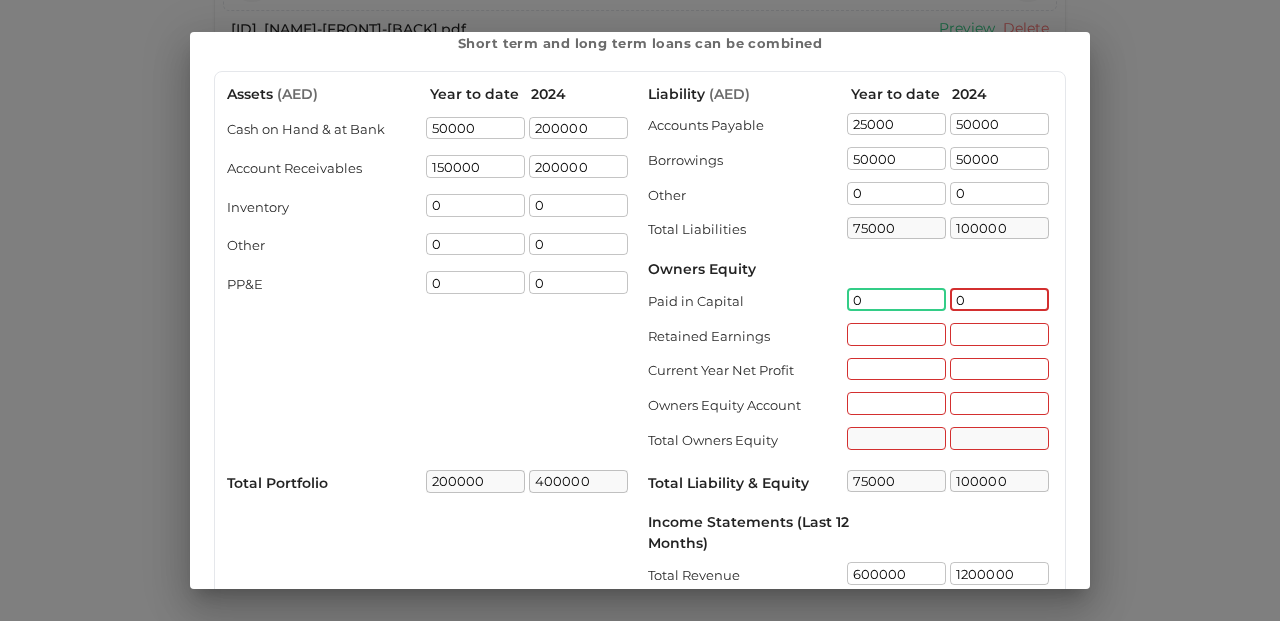 type on "0" 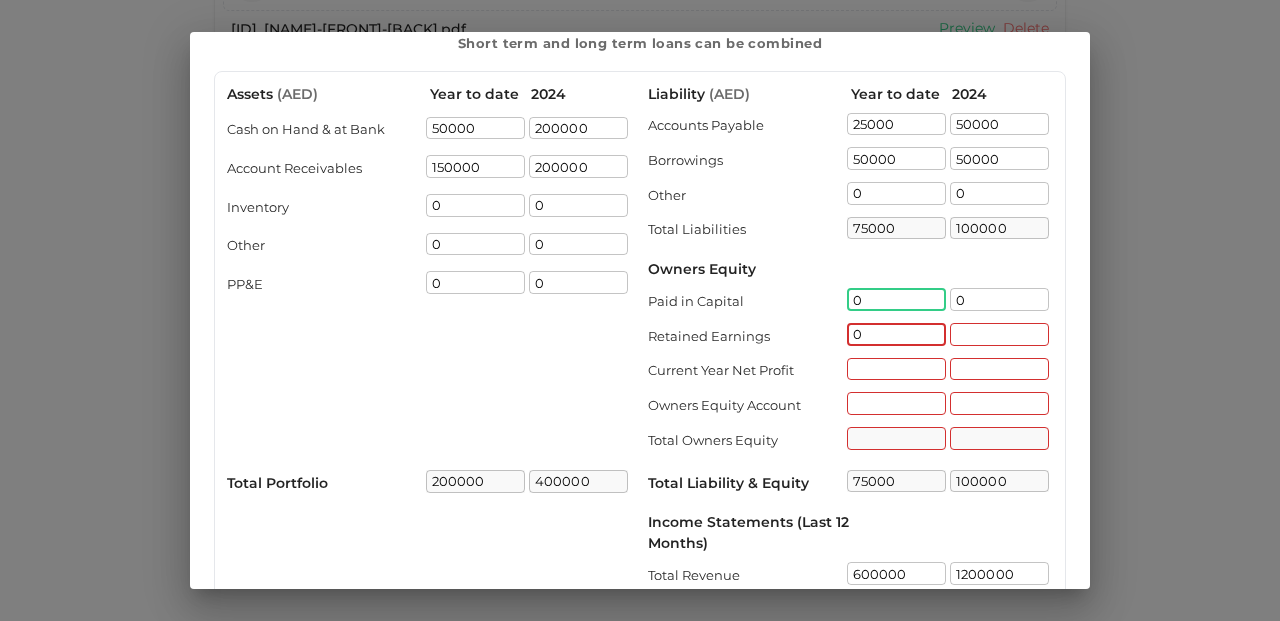 type on "0" 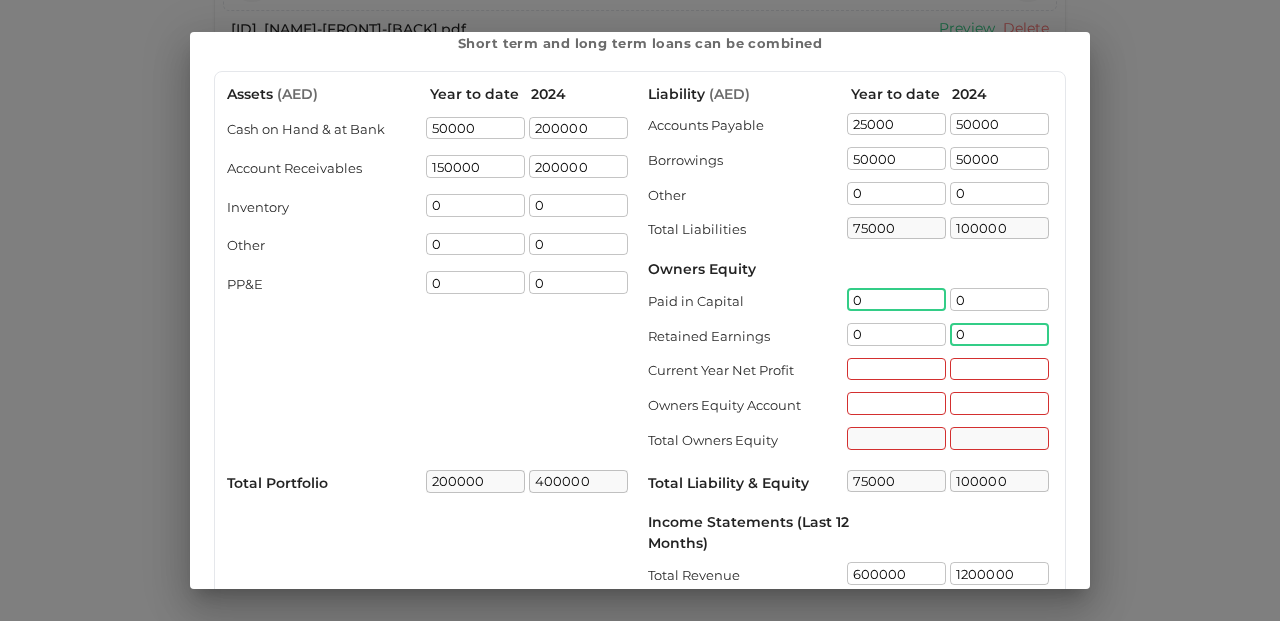type on "0" 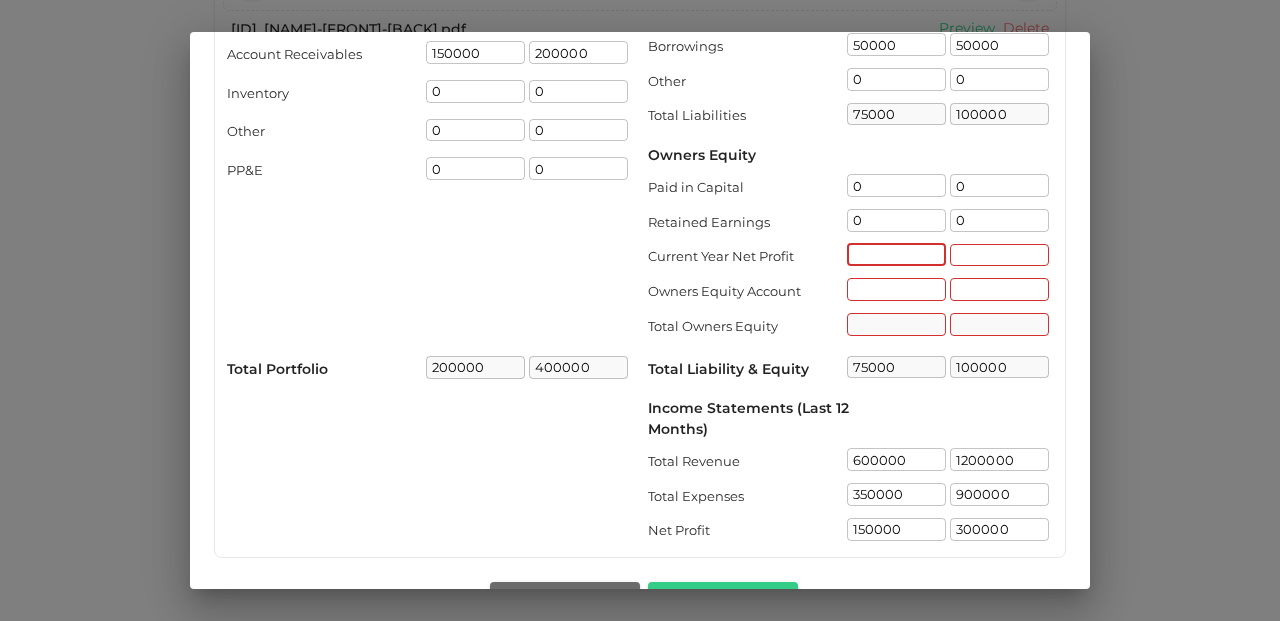 scroll, scrollTop: 159, scrollLeft: 0, axis: vertical 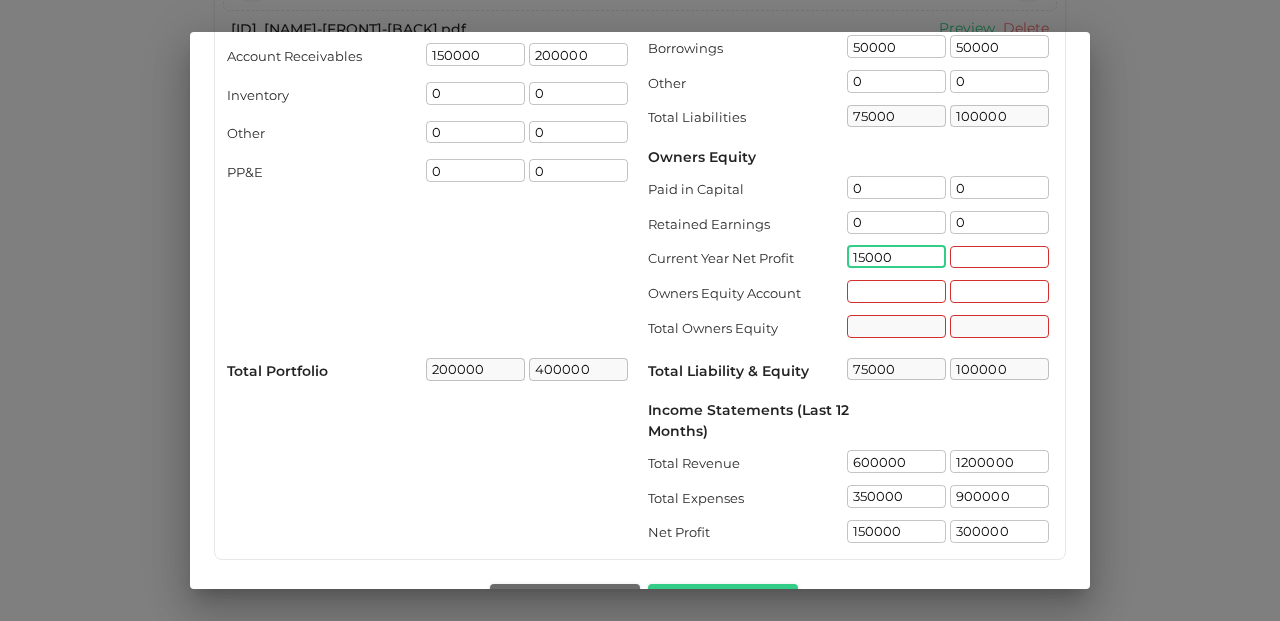 type on "15000" 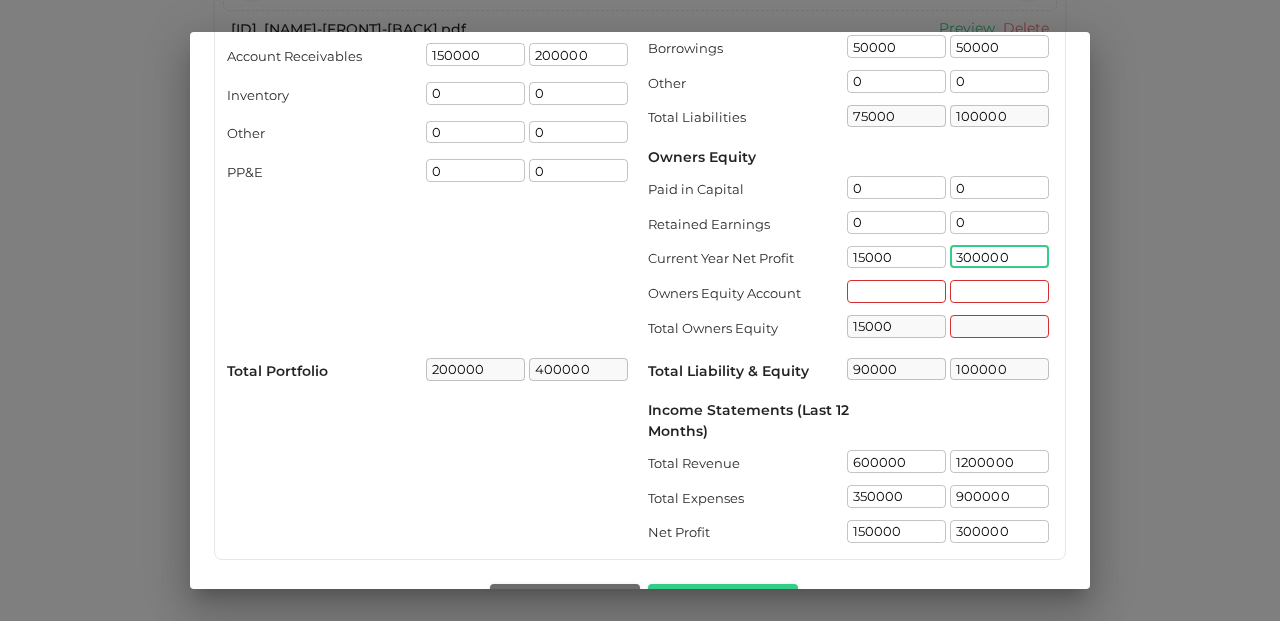 type on "300000" 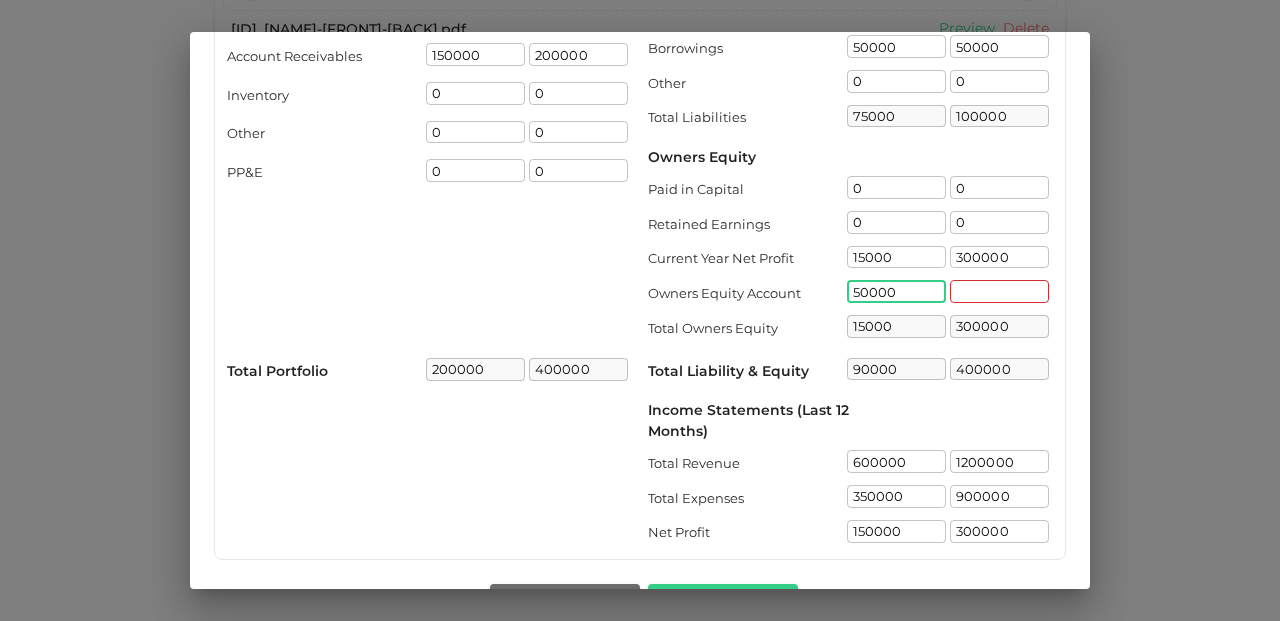 type on "50000" 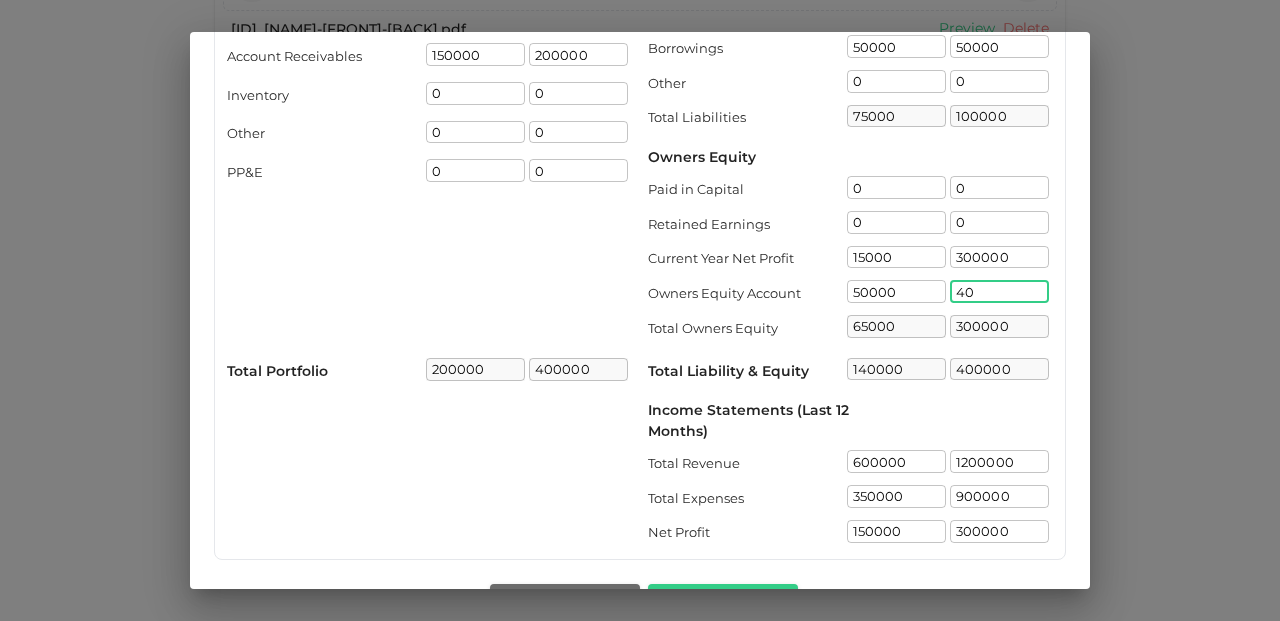 type on "4" 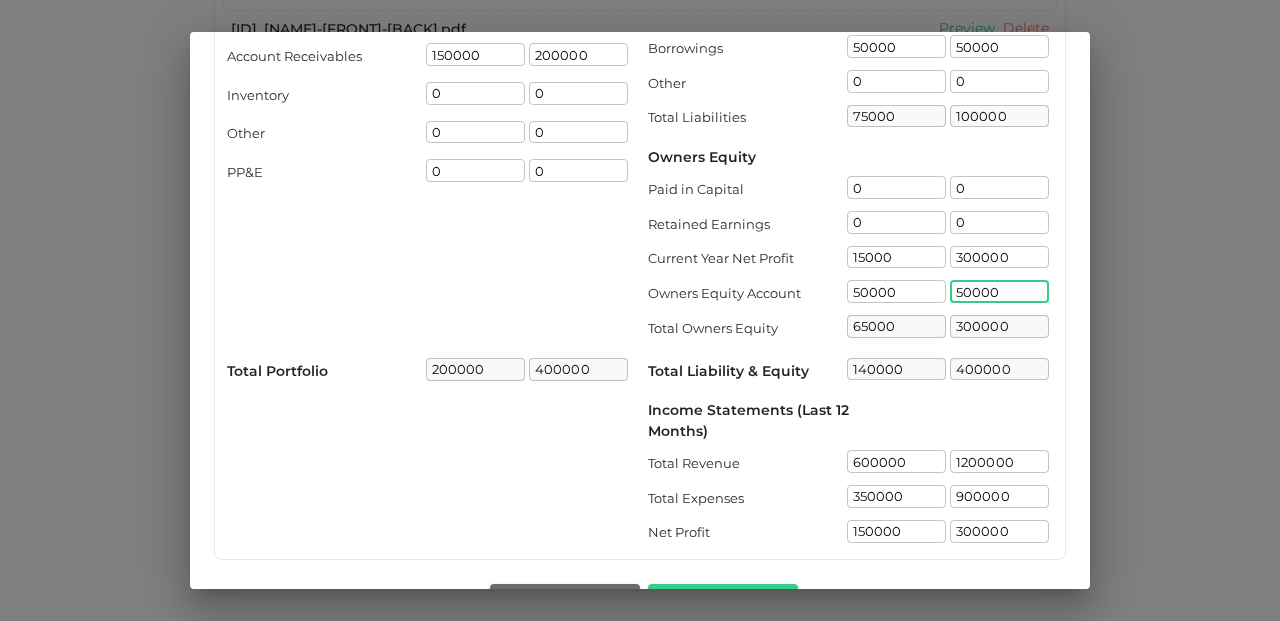 type on "50000" 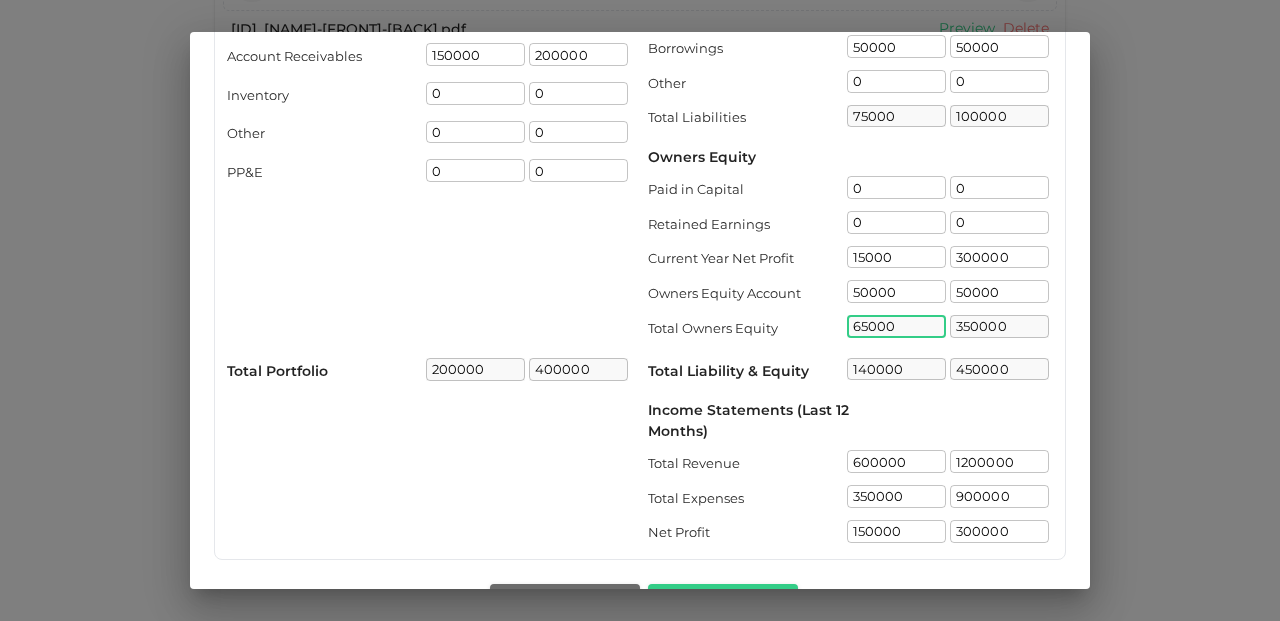 click on "Income Statements (Last 12 Months)" at bounding box center [749, 421] 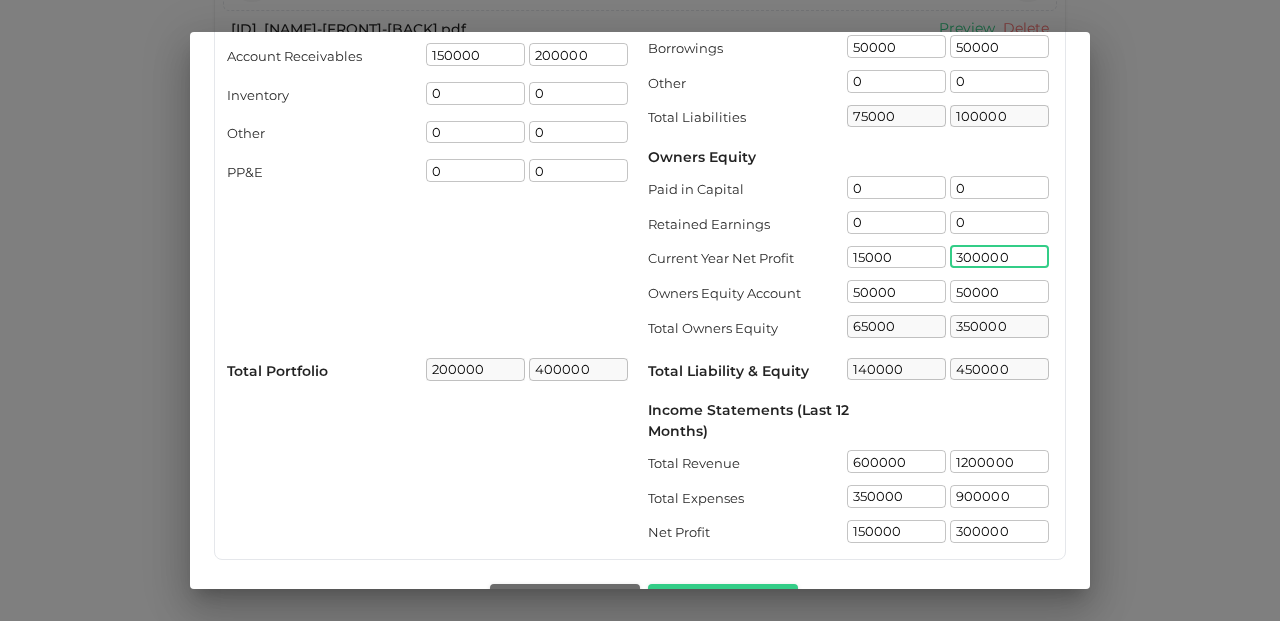 click on "300000" at bounding box center [999, 257] 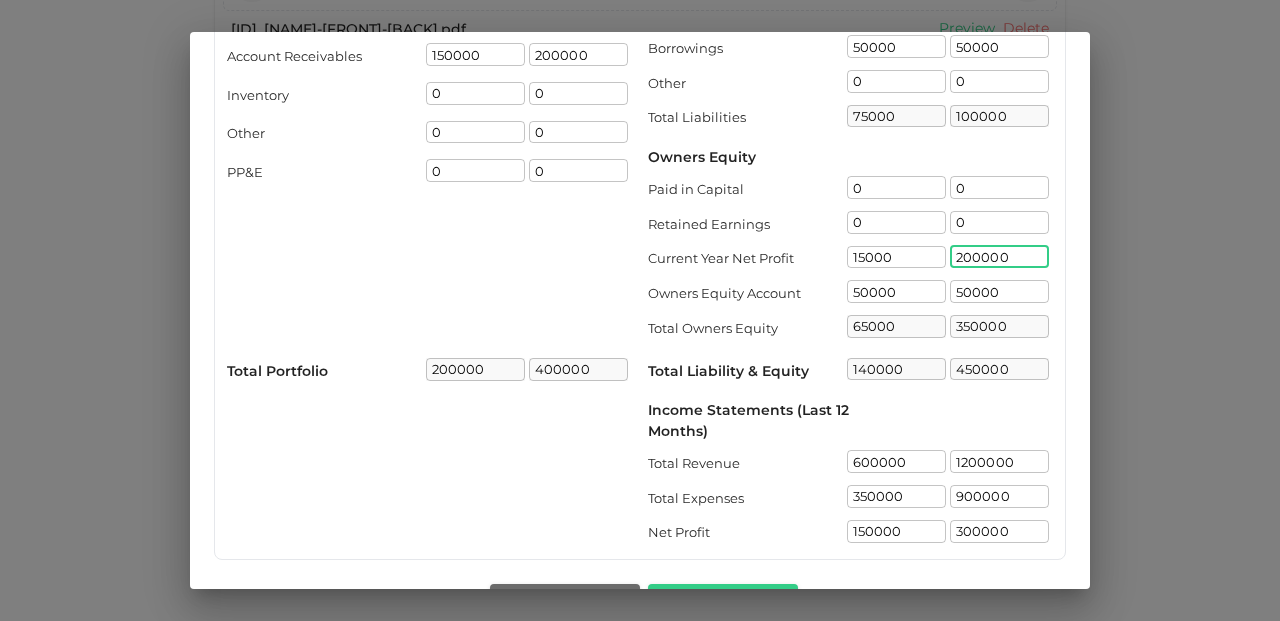 type on "200000" 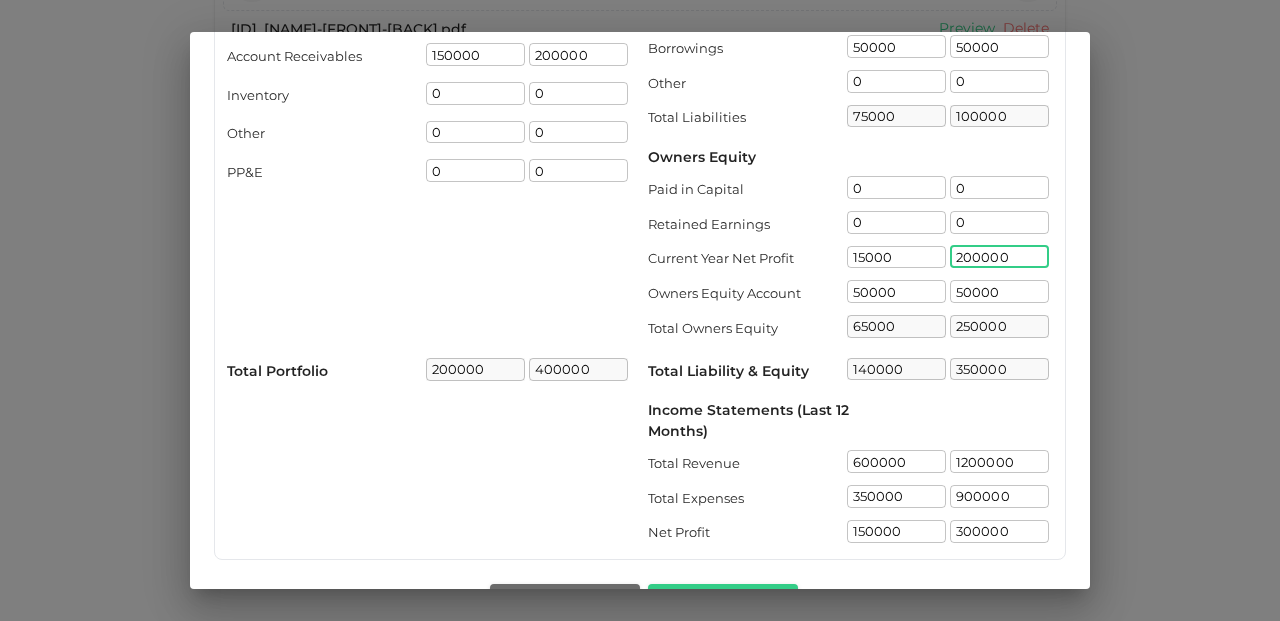 click on "Liability ( AED ) Year to date 2024 Accounts Payable   25000 ​   50000 ​ Borrowings   50000 ​   50000 ​ Other   0 ​   0 ​ Total Liabilities   75000 ​   100000 ​ Owners Equity Paid in Capital   0 ​   0 ​ Retained Earnings   0 ​   0 ​ Current Year Net Profit   15000 ​   200000 ​ Owners Equity Account   50000 ​   50000 ​ Total Owners Equity   65000 ​   250000 ​ Total Liability & Equity   140000 ​   350000 ​ Income Statements (Last 12 Months) Total Revenue   600000 ​   1200000 ​ Total Expenses   350000 ​   900000 ​ Net Profit   150000 ​   300000 ​" at bounding box center [850, 259] 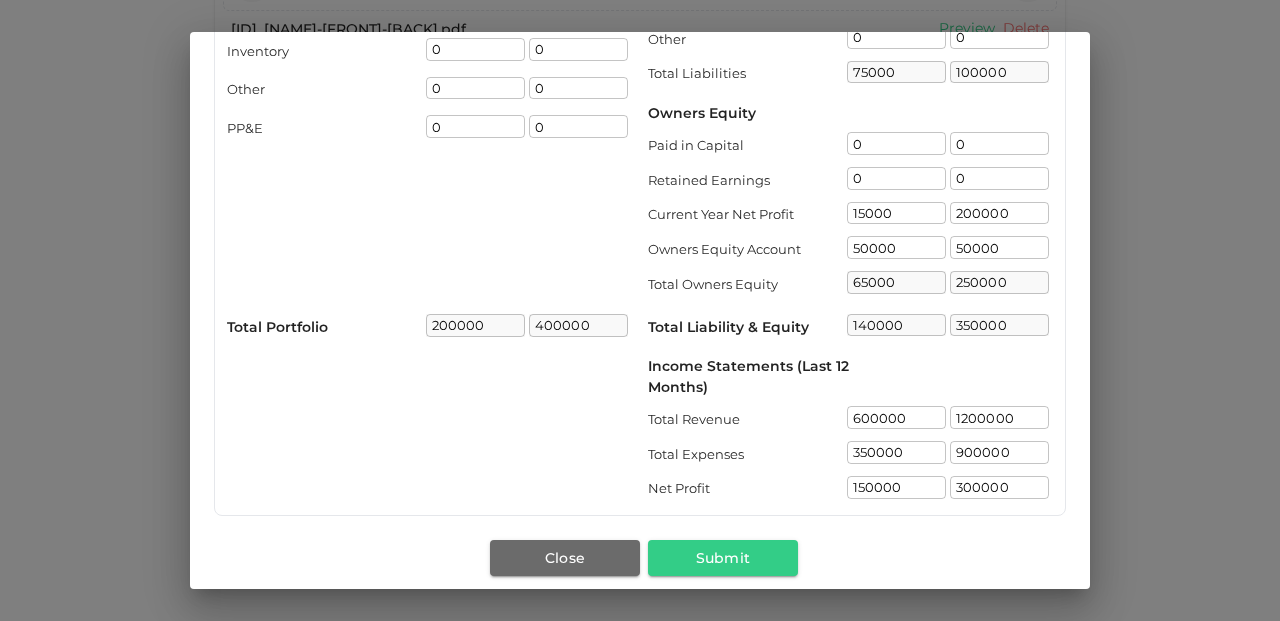 scroll, scrollTop: 204, scrollLeft: 0, axis: vertical 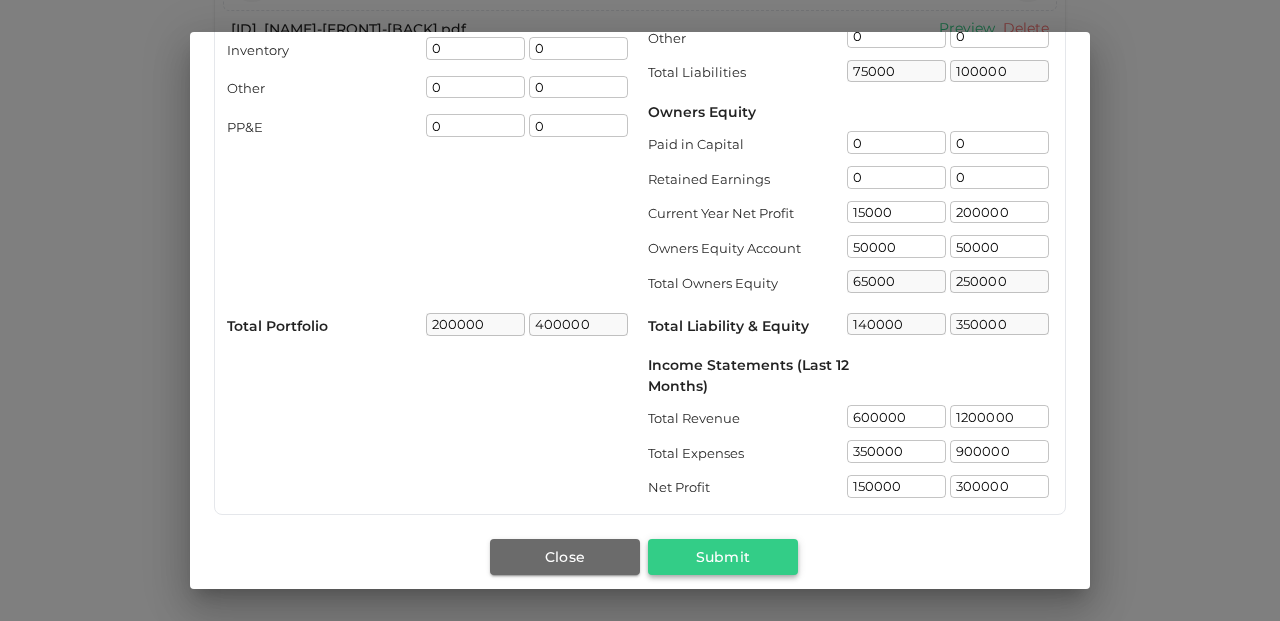 click on "Submit" at bounding box center [723, 557] 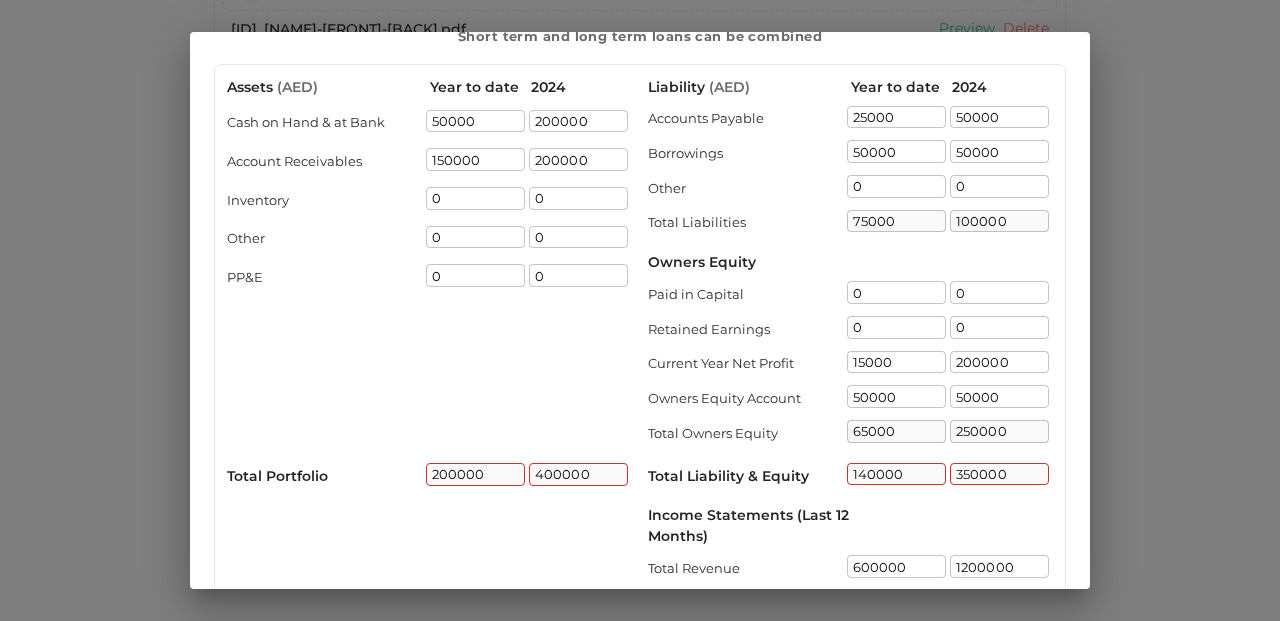 scroll, scrollTop: 53, scrollLeft: 0, axis: vertical 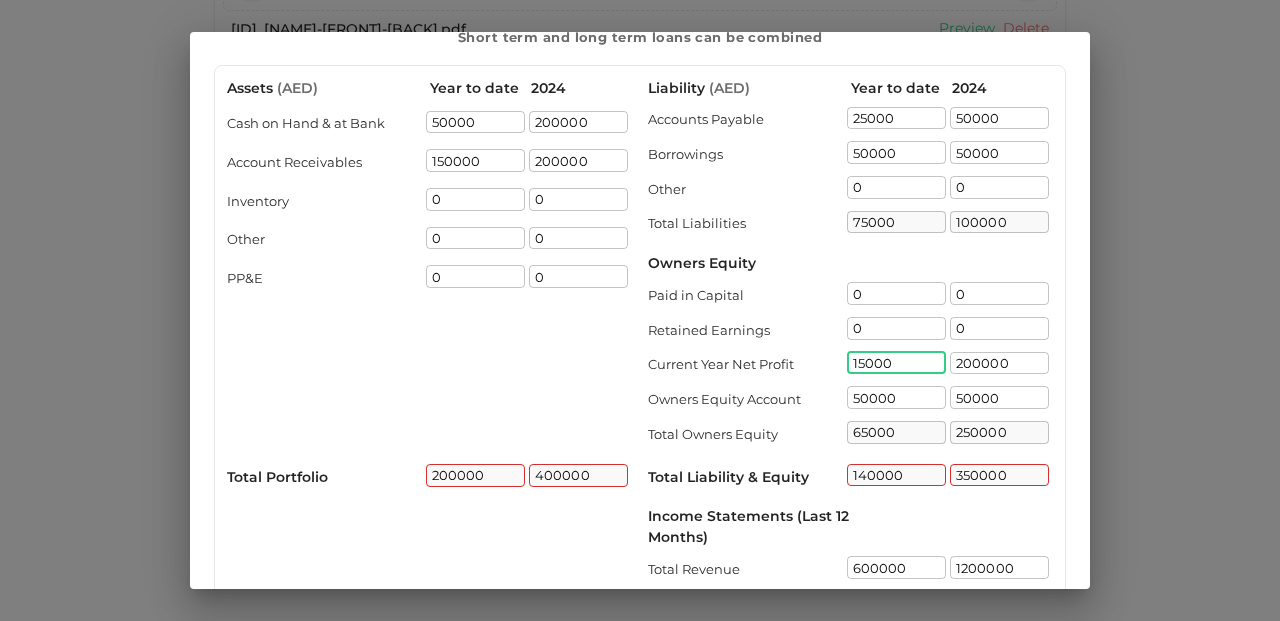 click on "15000" at bounding box center (896, 363) 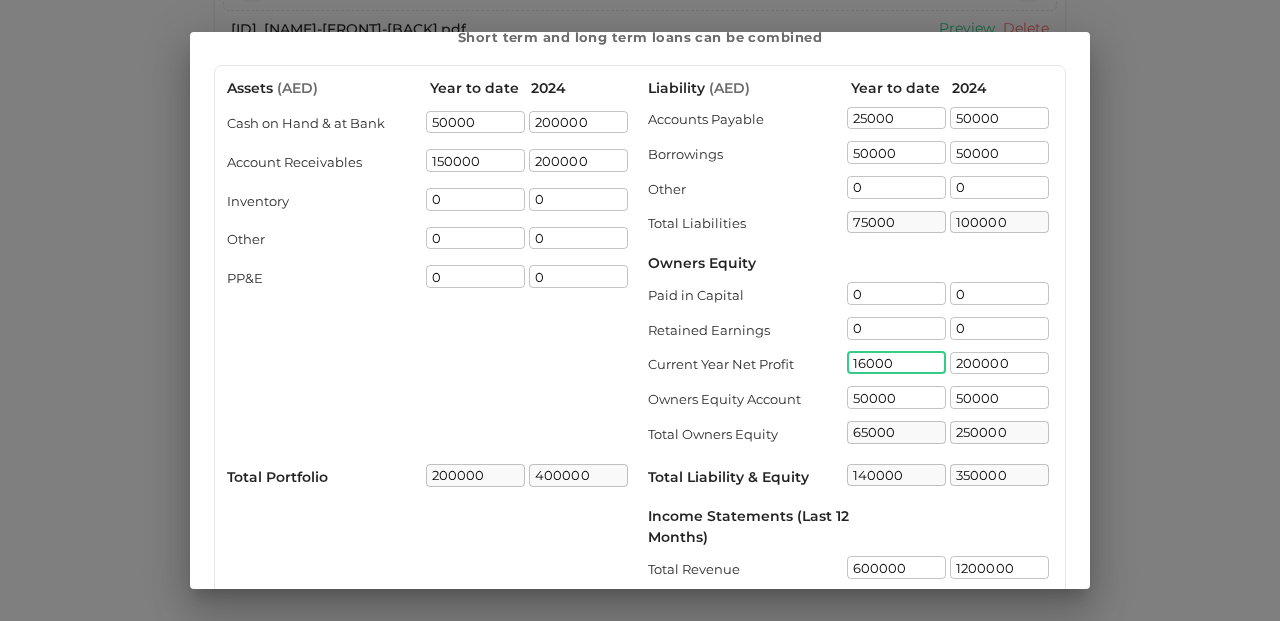 type on "16000" 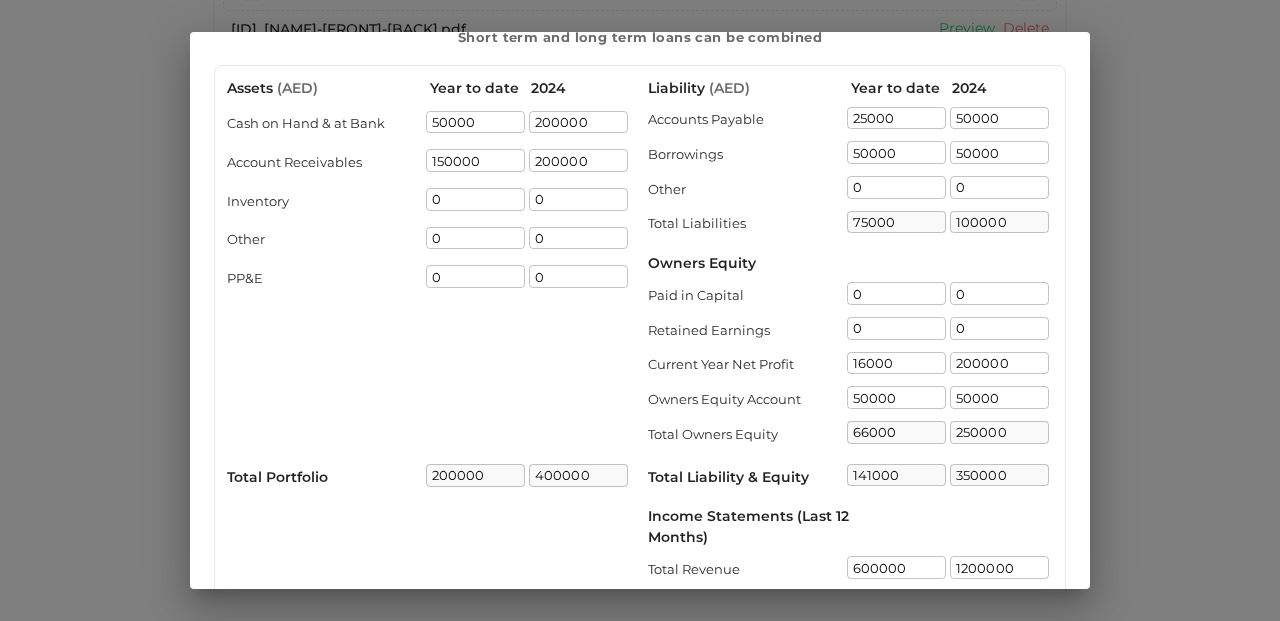 click on "Current Year Net Profit" at bounding box center (747, 365) 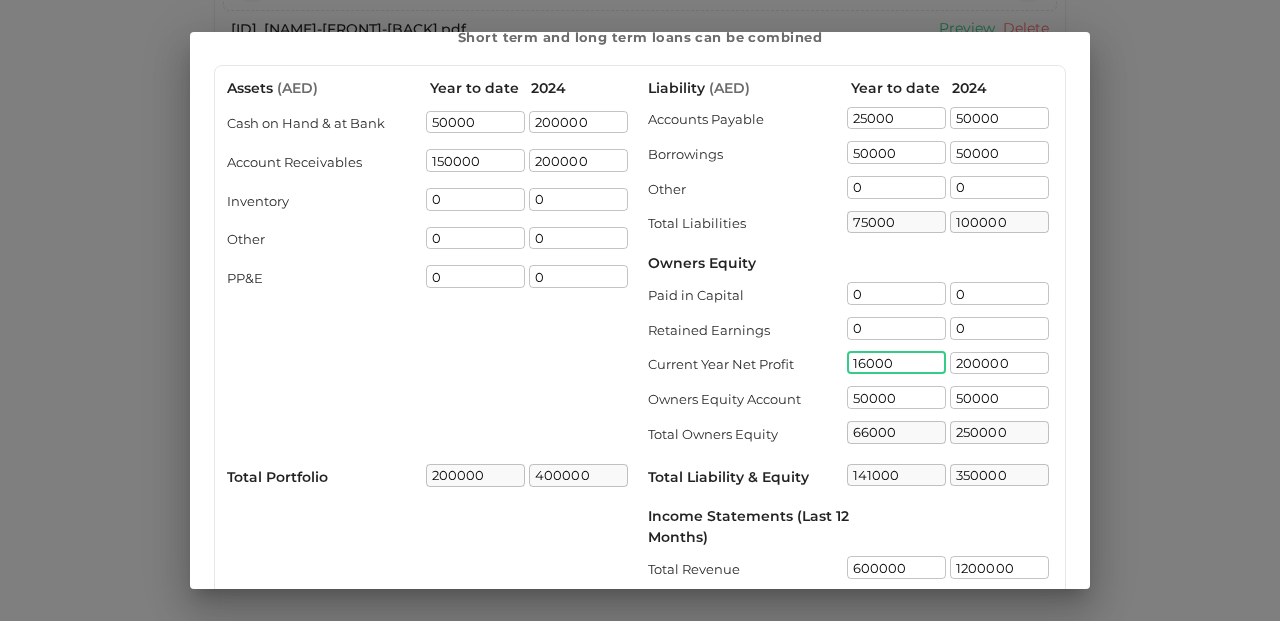 click on "16000" at bounding box center [896, 363] 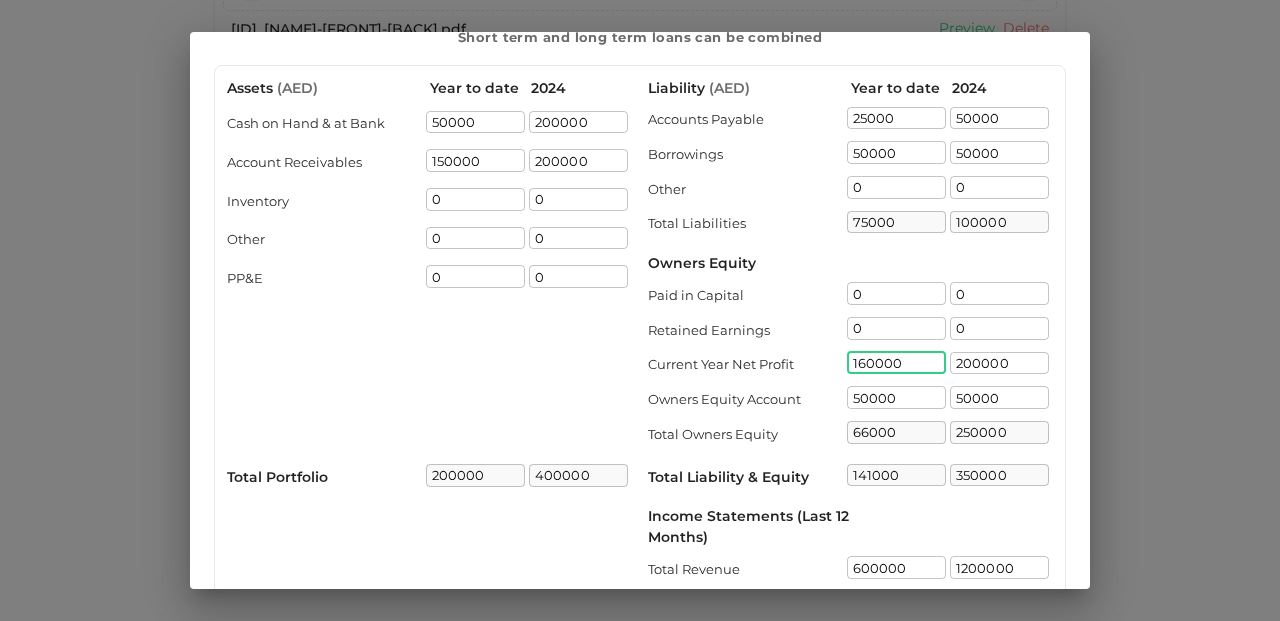 type on "160000" 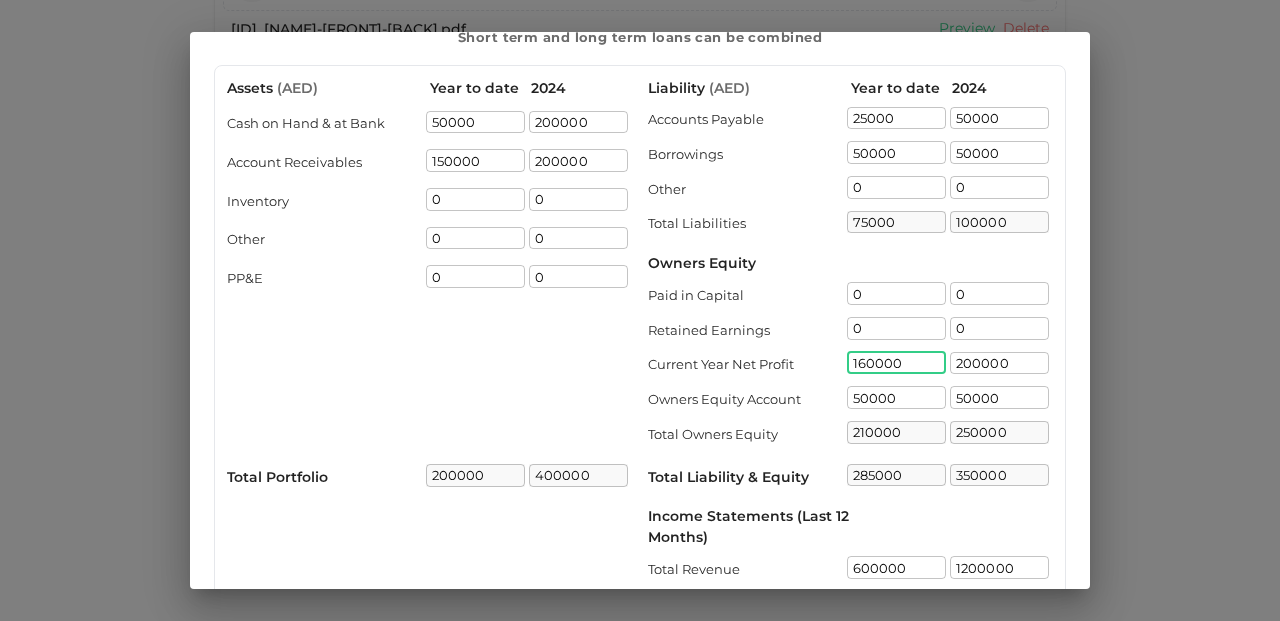 click on "Current Year Net Profit" at bounding box center [747, 365] 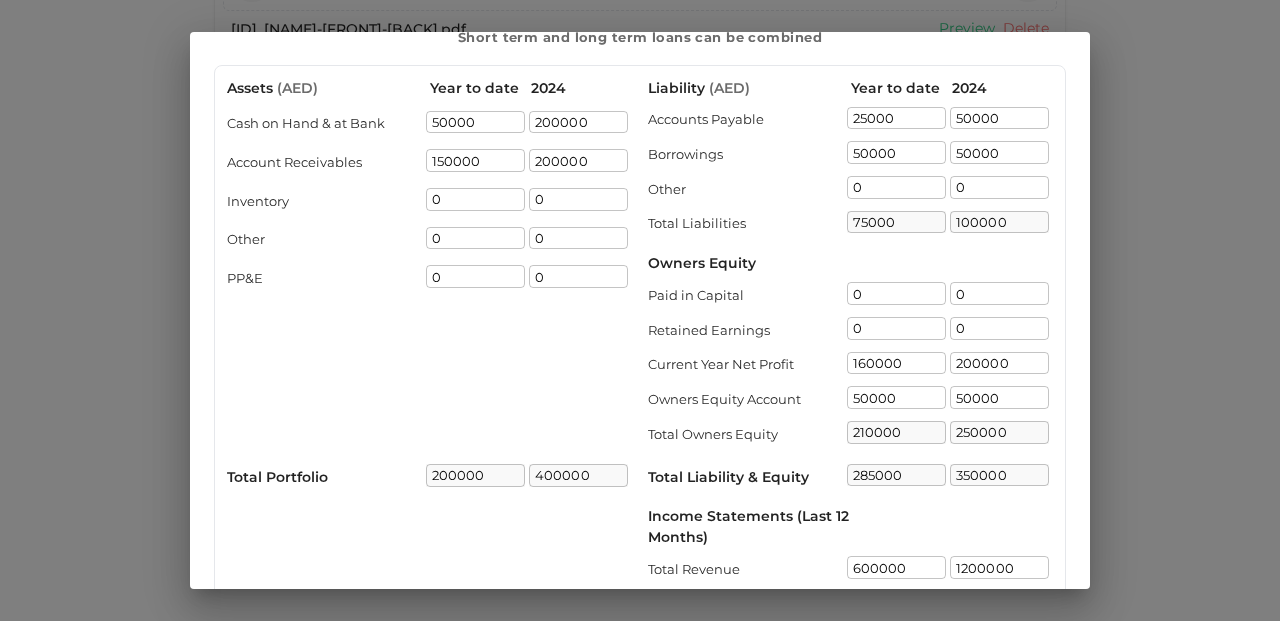 click on "210000 ​" at bounding box center [896, 434] 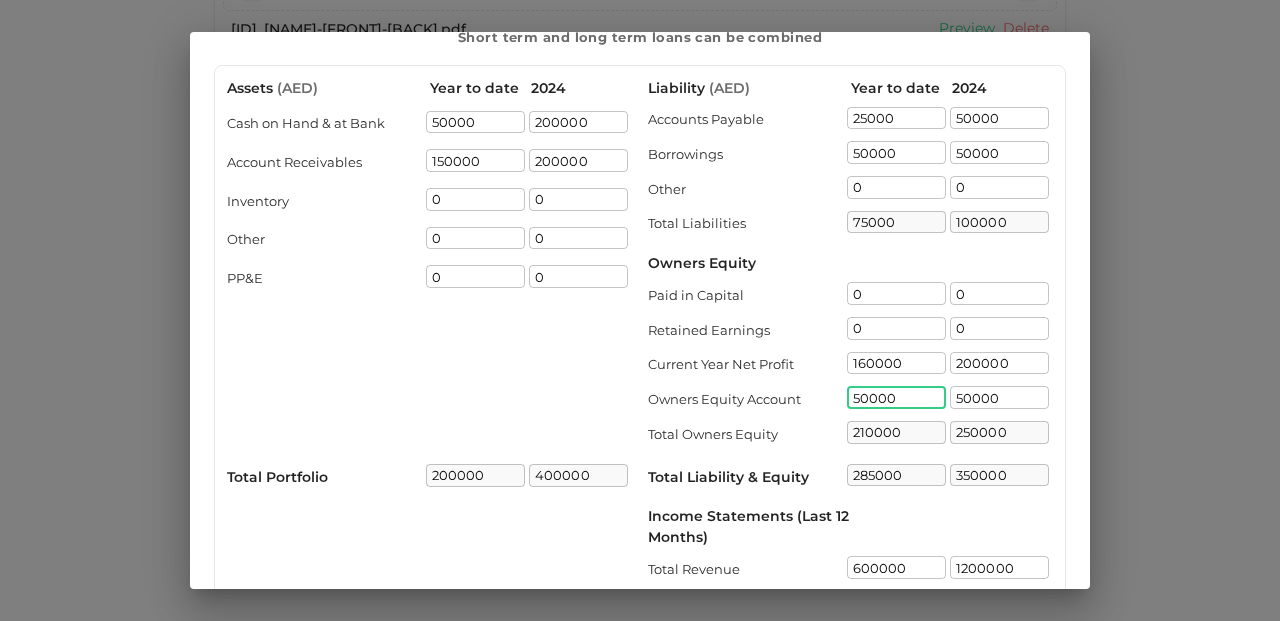click on "50000" at bounding box center (896, 397) 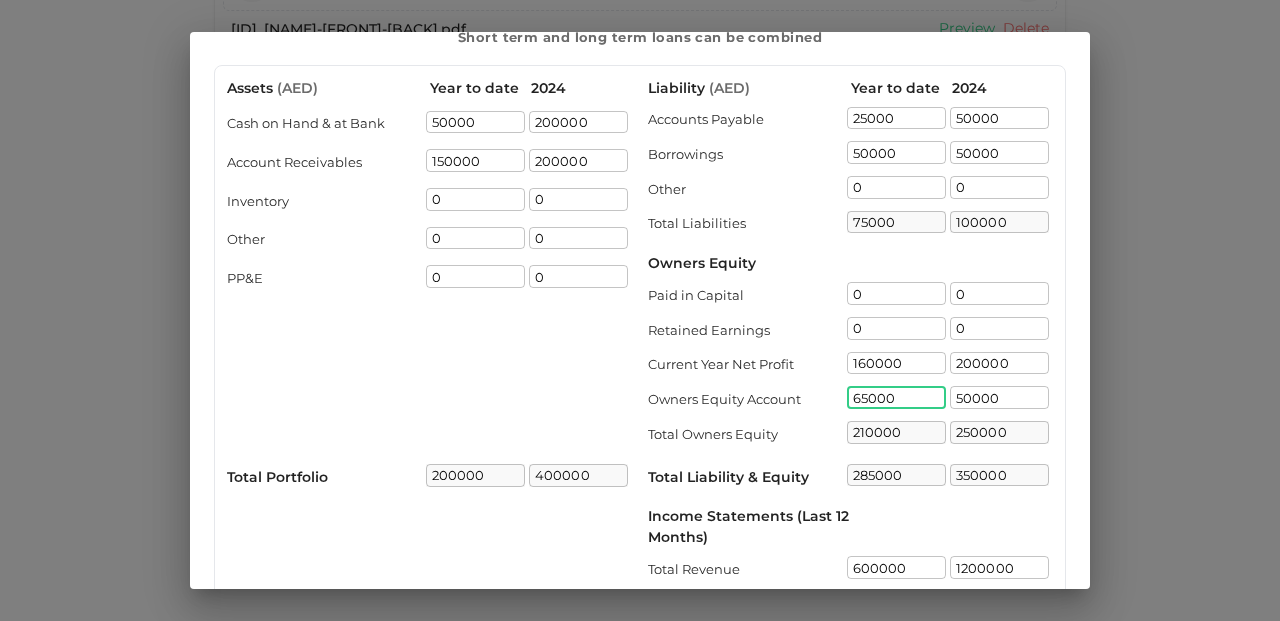 type on "65000" 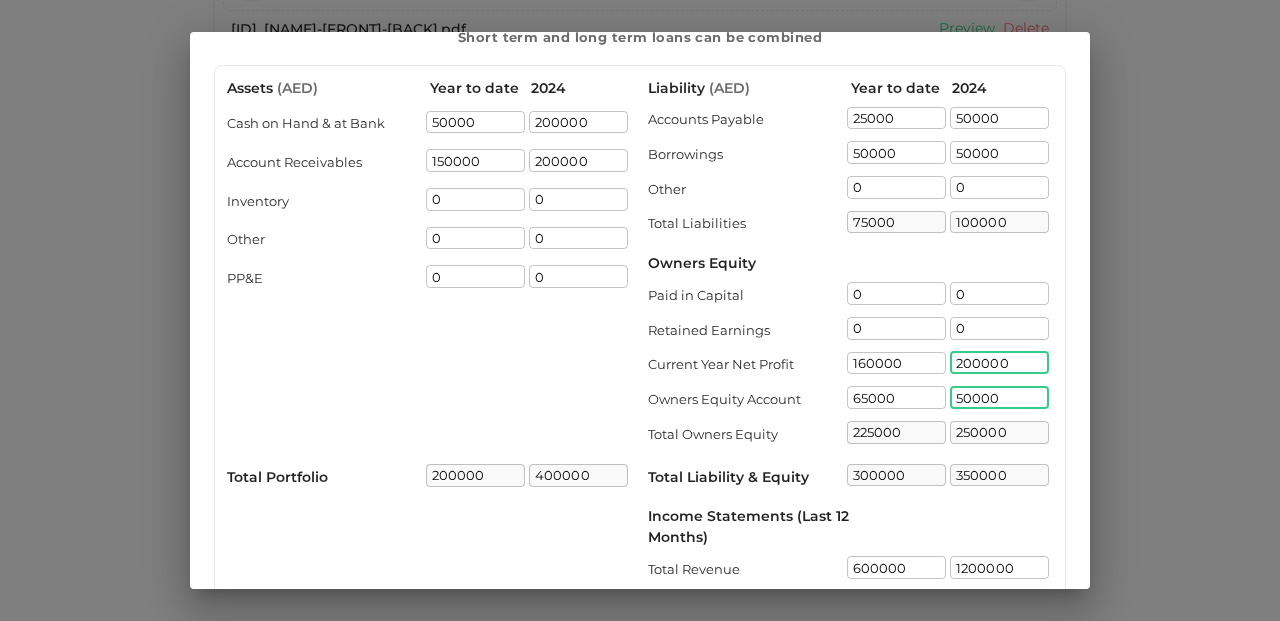 click on "200000" at bounding box center [999, 363] 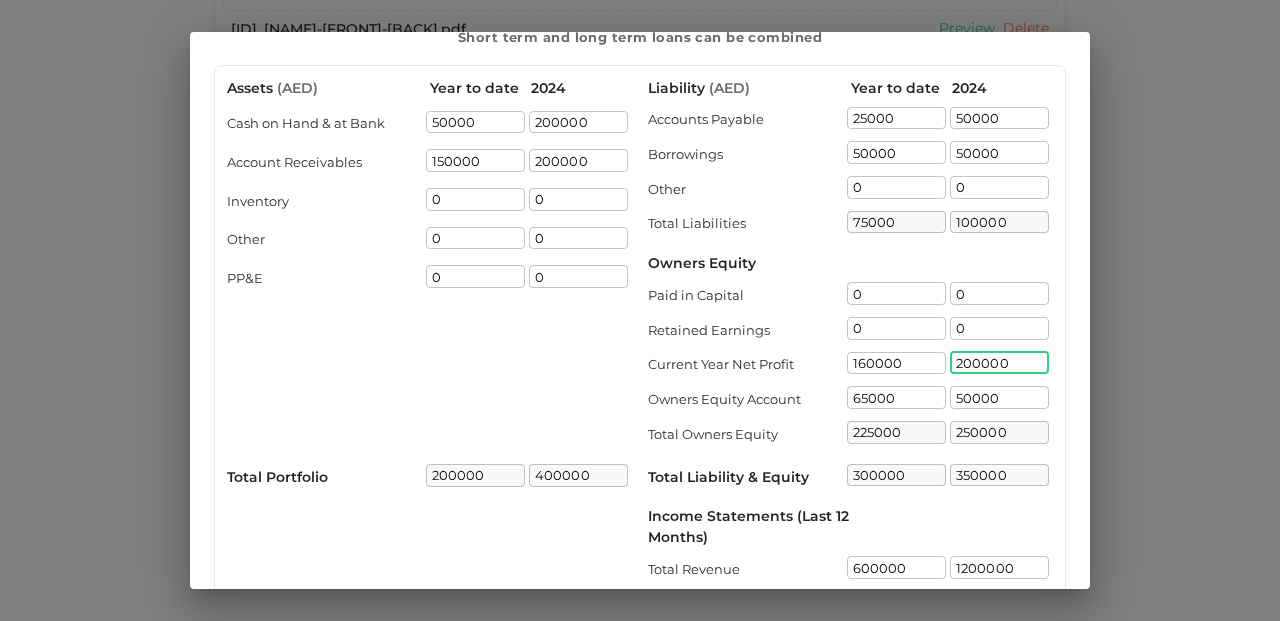 click on "200000" at bounding box center [999, 363] 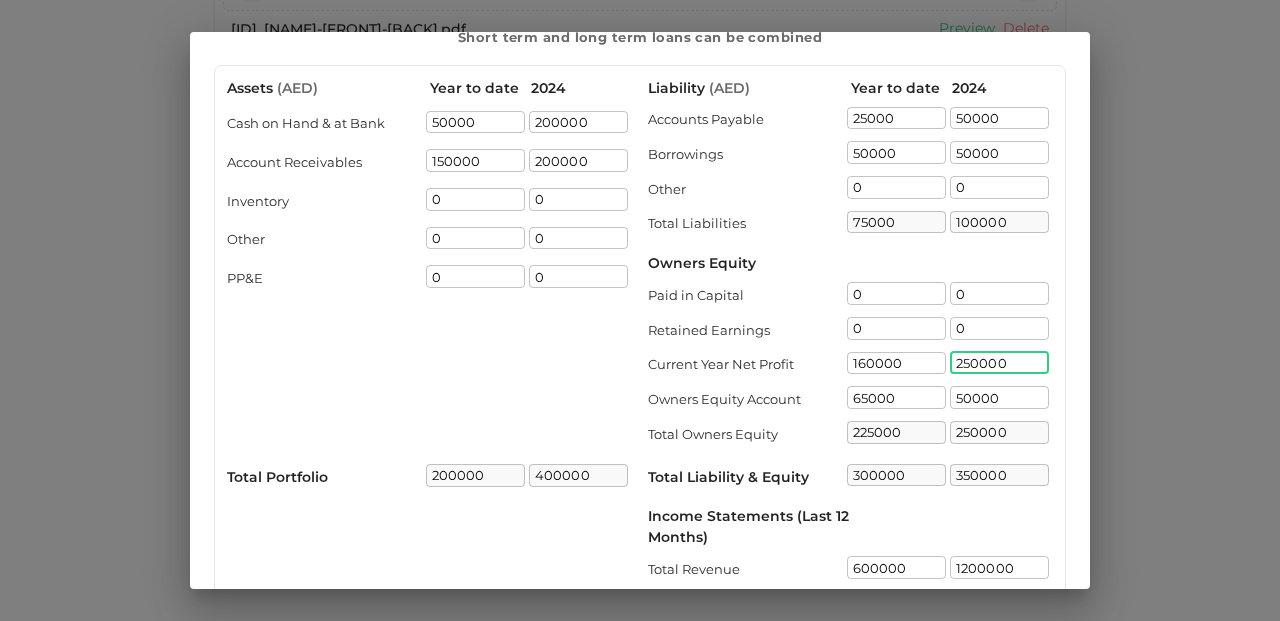 type on "250000" 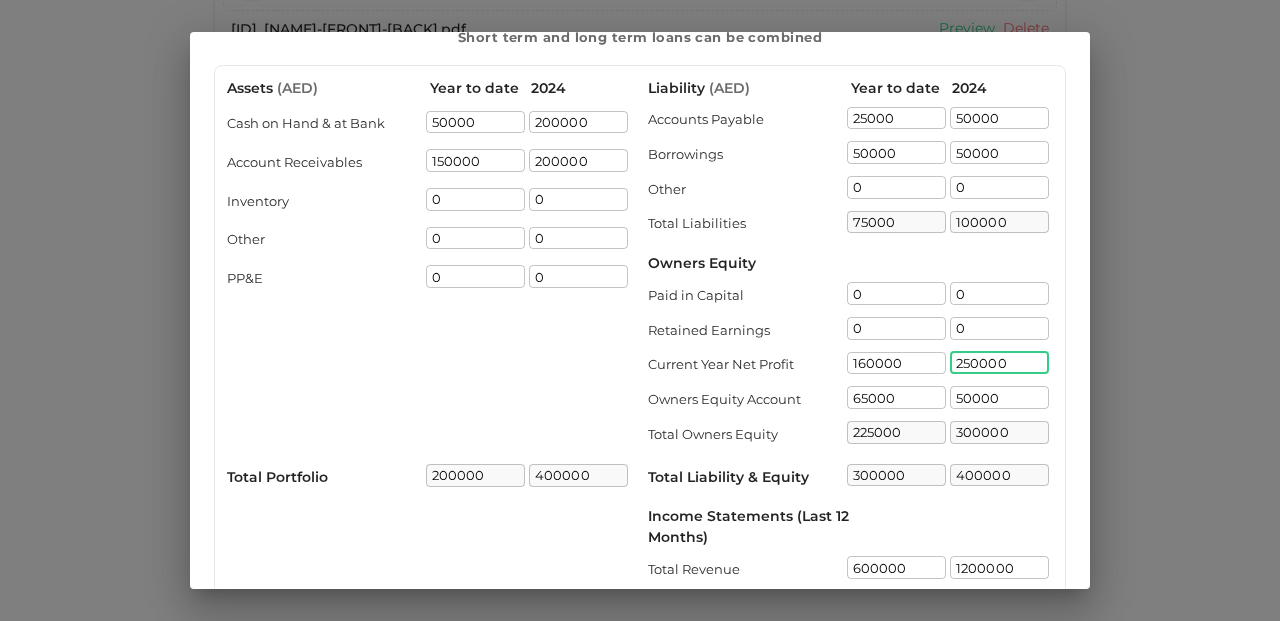 click on "Liability ( AED ) Year to date 2024 Accounts Payable   25000 ​   50000 ​ Borrowings   50000 ​   50000 ​ Other   0 ​   0 ​ Total Liabilities   75000 ​   100000 ​ Owners Equity Paid in Capital   0 ​   0 ​ Retained Earnings   0 ​   0 ​ Current Year Net Profit   160000 ​   250000 ​ Owners Equity Account   65000 ​   50000 ​ Total Owners Equity   225000 ​   300000 ​ Total Liability & Equity   300000 ​   400000 ​ Income Statements (Last 12 Months) Total Revenue   600000 ​   1200000 ​ Total Expenses   350000 ​   900000 ​ Net Profit   150000 ​   300000 ​" at bounding box center (850, 365) 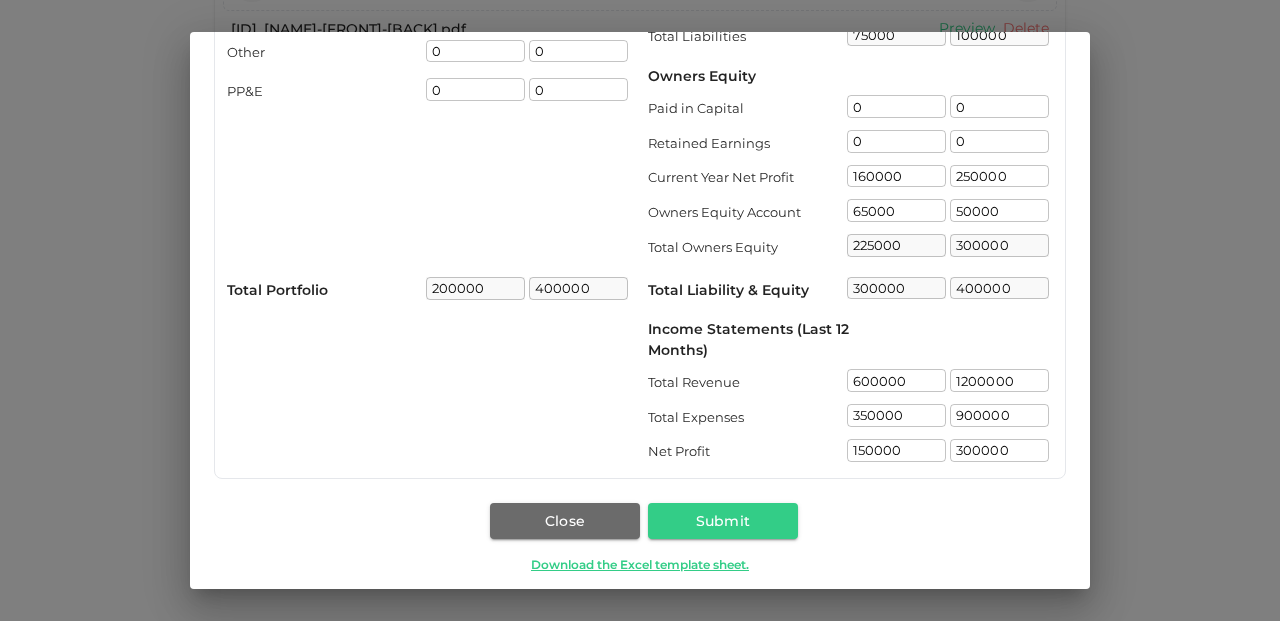 scroll, scrollTop: 252, scrollLeft: 0, axis: vertical 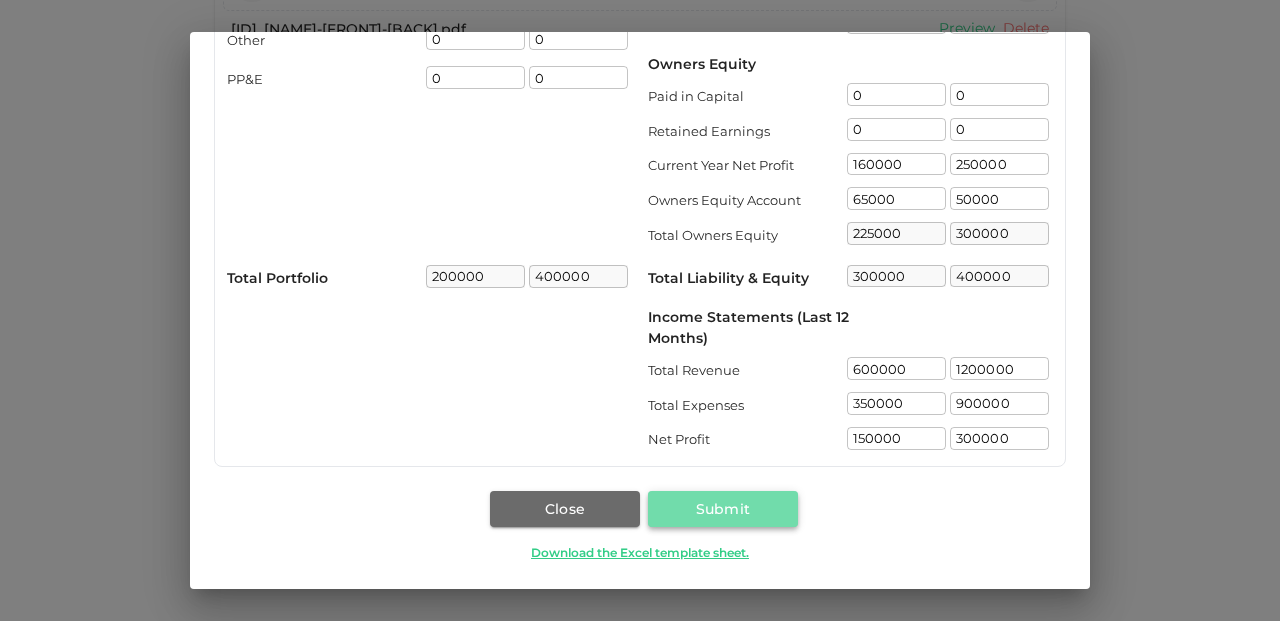 click on "Submit" at bounding box center [723, 509] 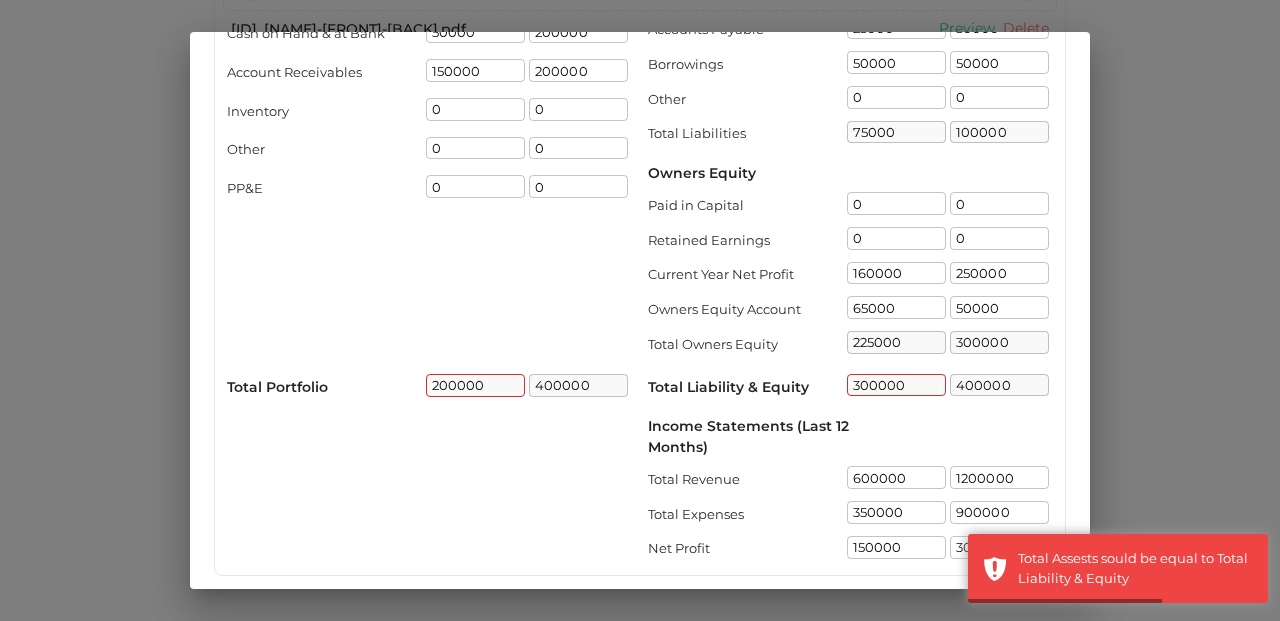 scroll, scrollTop: 141, scrollLeft: 0, axis: vertical 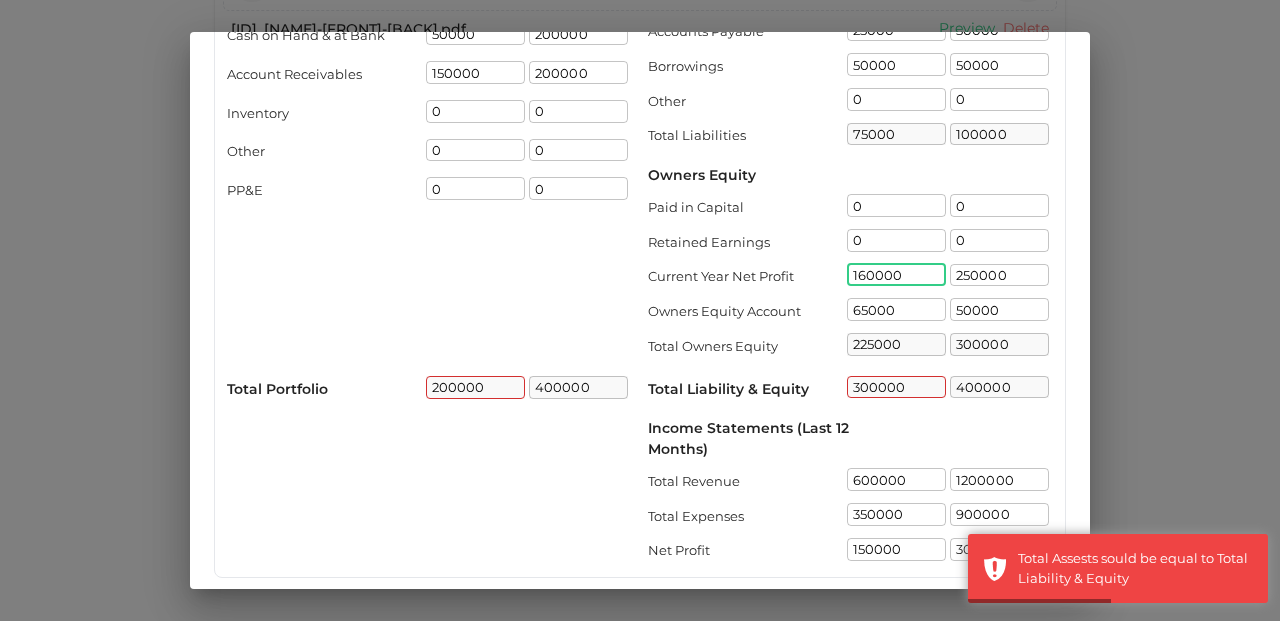 click on "160000" at bounding box center (896, 275) 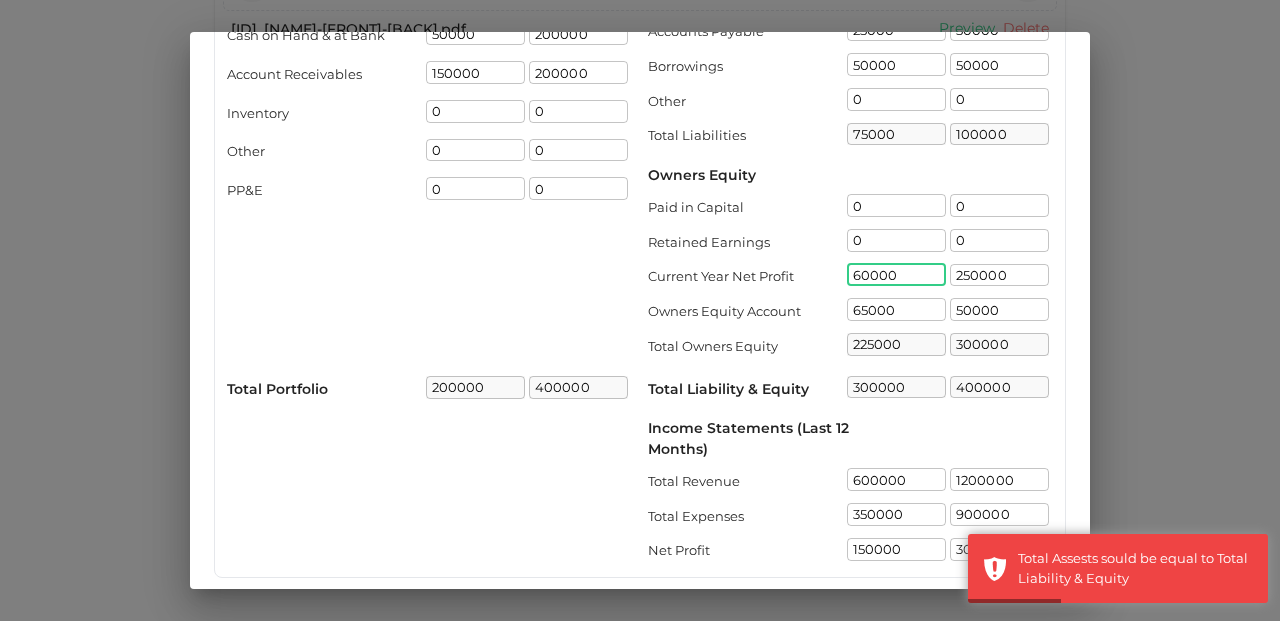 type on "60000" 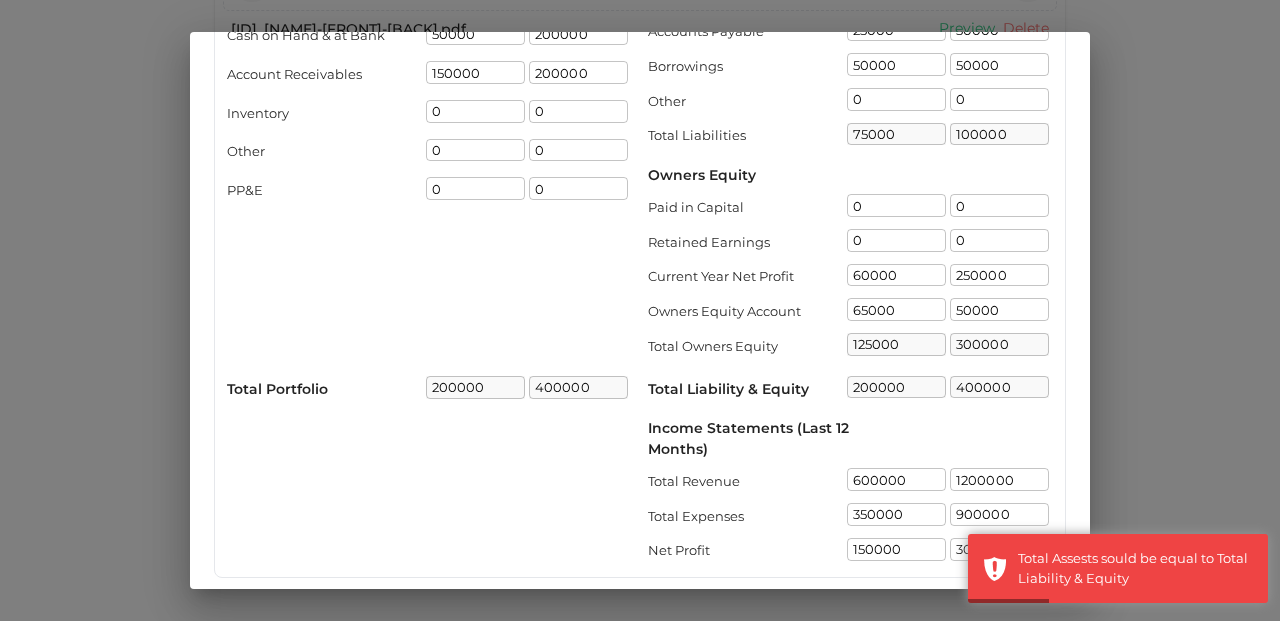 click on "Liability ( AED ) Year to date 2024 Accounts Payable   25000 ​   50000 ​ Borrowings   50000 ​   50000 ​ Other   0 ​   0 ​ Total Liabilities   75000 ​   100000 ​ Owners Equity Paid in Capital   0 ​   0 ​ Retained Earnings   0 ​   0 ​ Current Year Net Profit   60000 ​   250000 ​ Owners Equity Account   65000 ​   50000 ​ Total Owners Equity   125000 ​   300000 ​ Total Liability & Equity   200000 ​   400000 ​ Income Statements (Last 12 Months) Total Revenue   600000 ​   1200000 ​ Total Expenses   350000 ​   900000 ​ Net Profit   150000 ​   300000 ​" at bounding box center (850, 277) 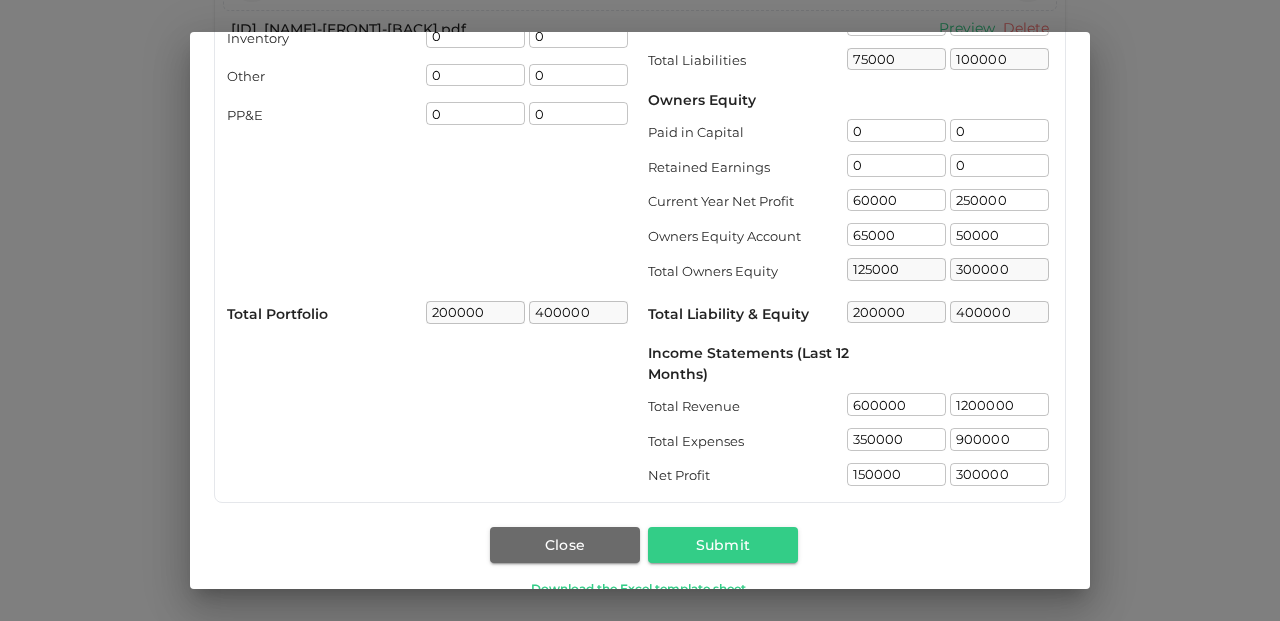 scroll, scrollTop: 252, scrollLeft: 0, axis: vertical 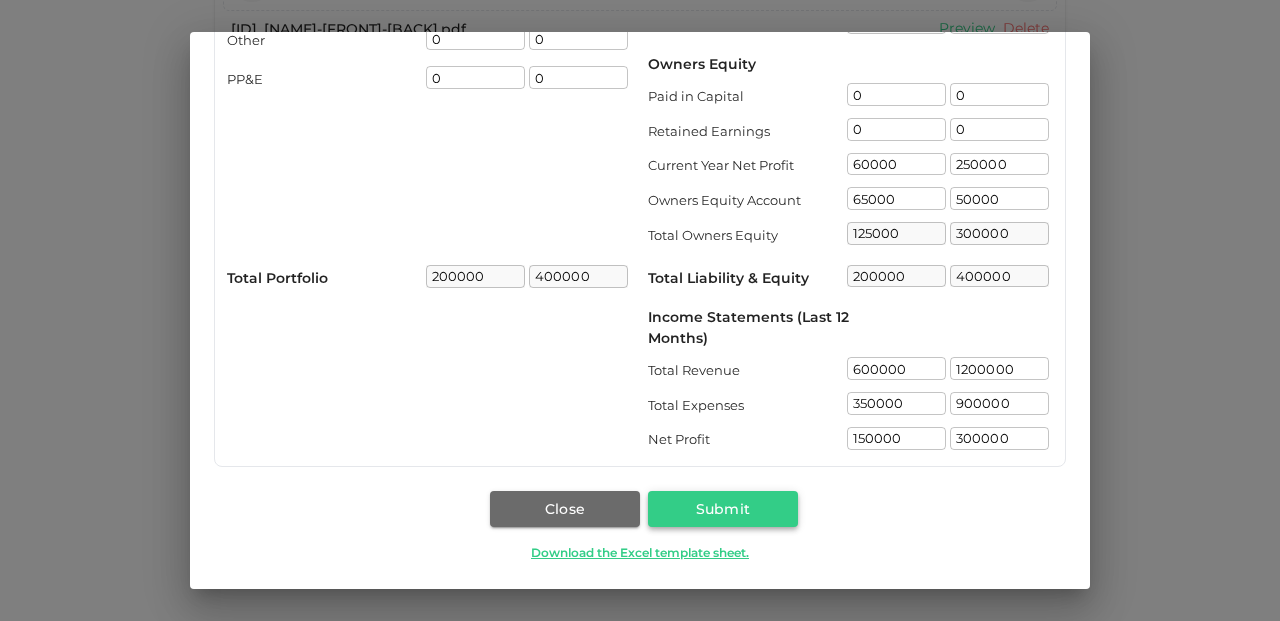 click on "Submit" at bounding box center [723, 509] 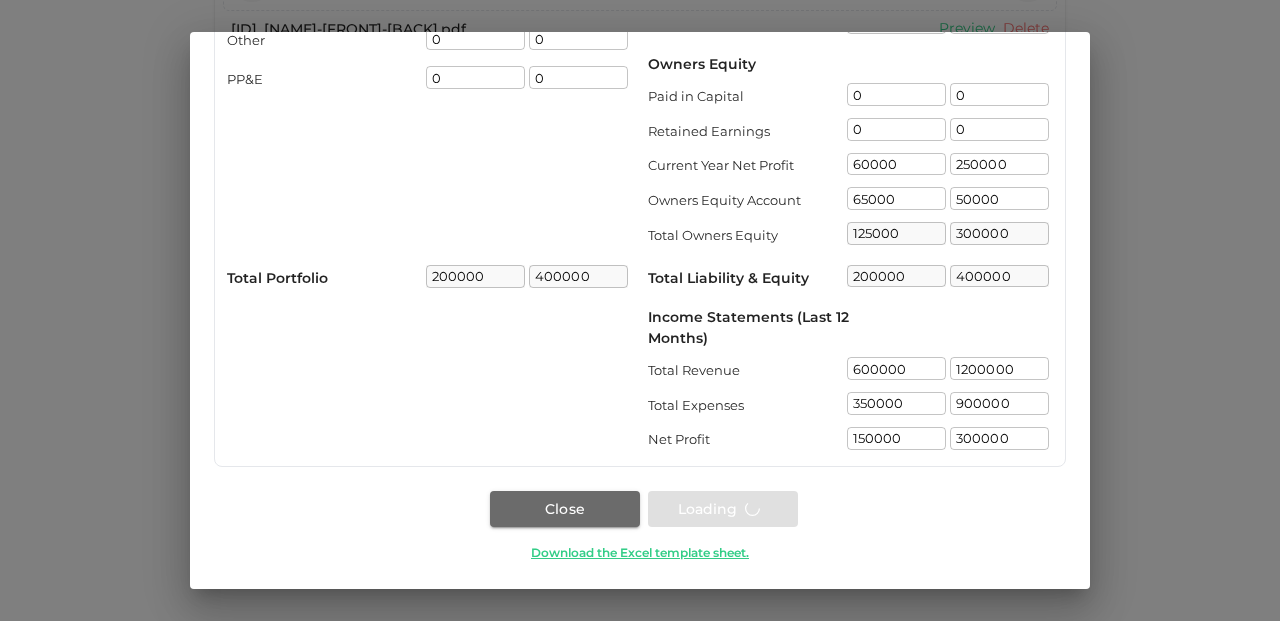 scroll, scrollTop: 432, scrollLeft: 0, axis: vertical 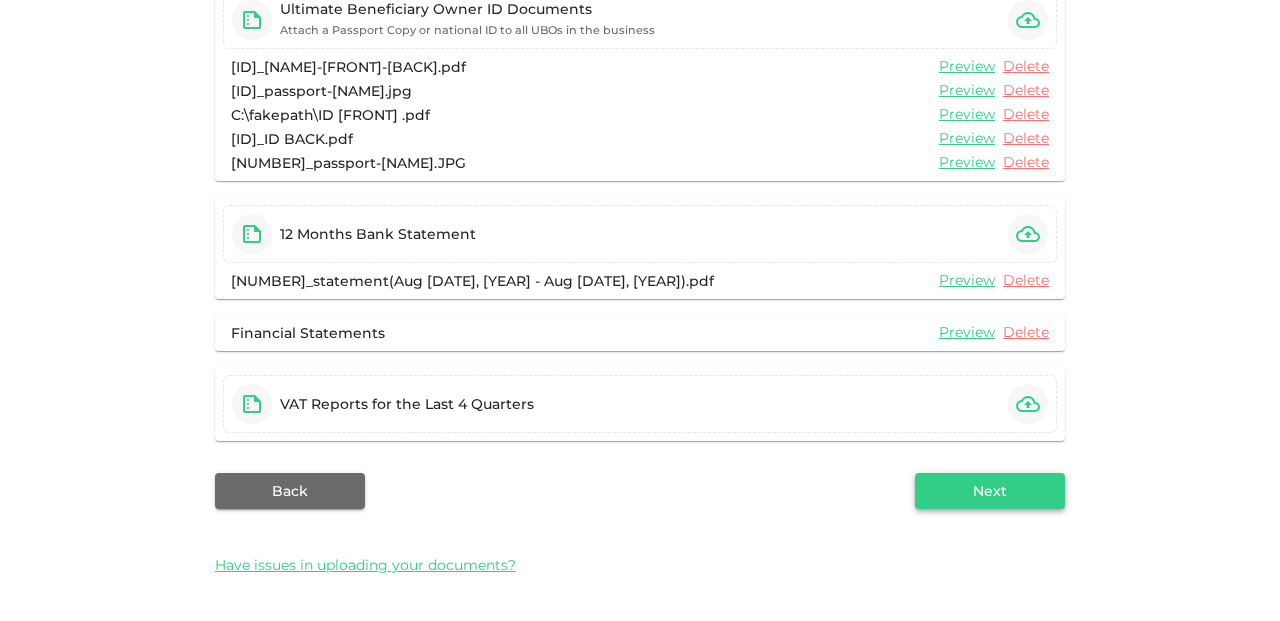 click on "Next" at bounding box center (990, 491) 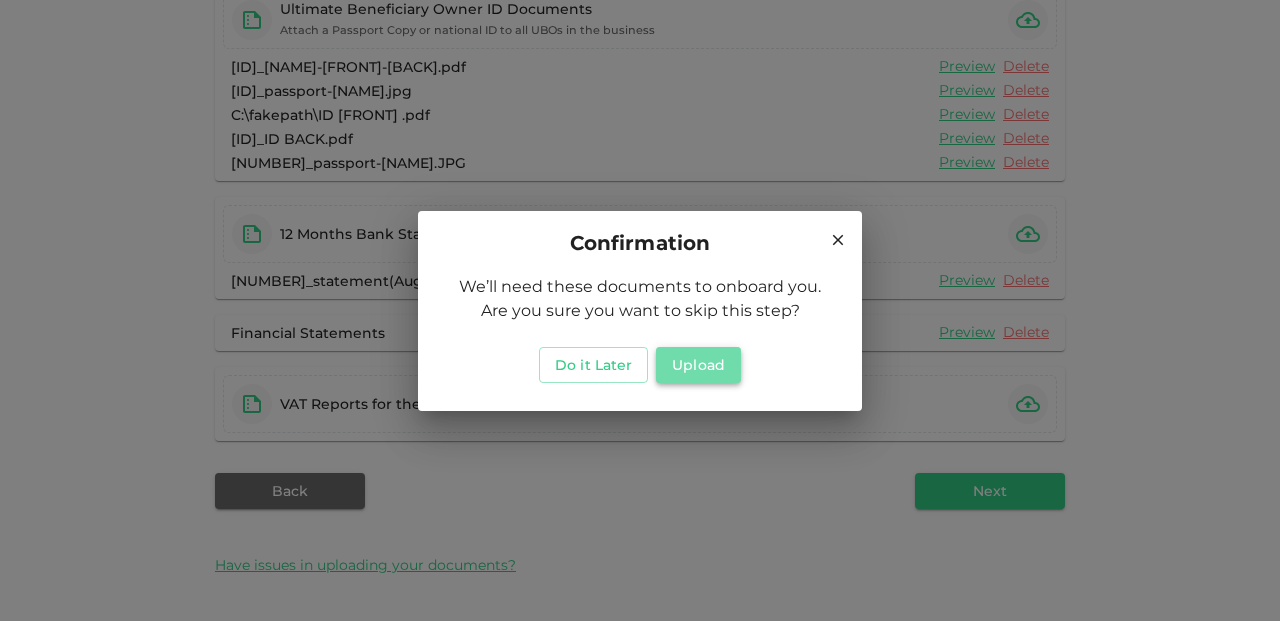 click on "Upload" at bounding box center [698, 365] 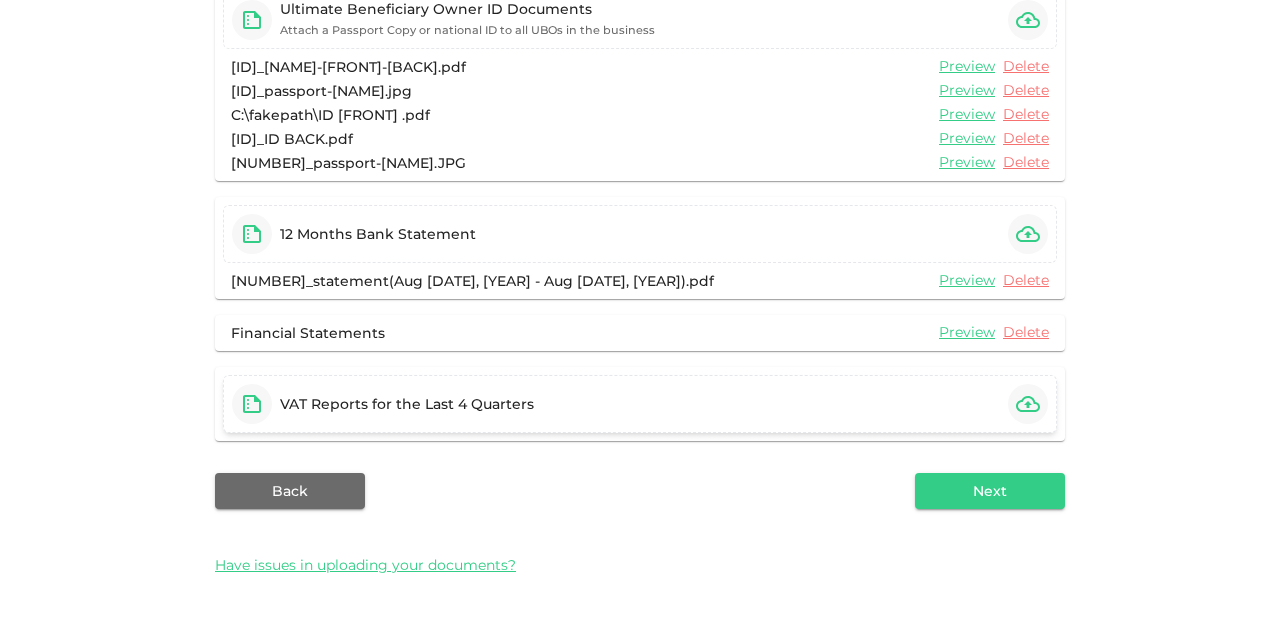 click 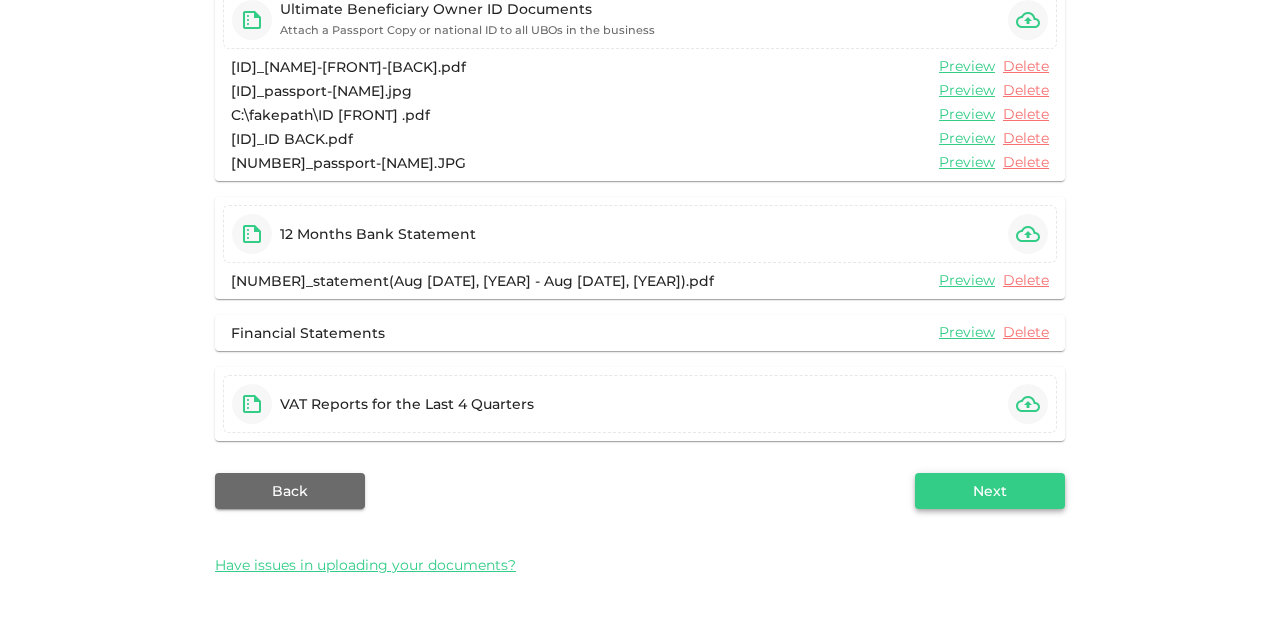 click on "Next" at bounding box center [990, 491] 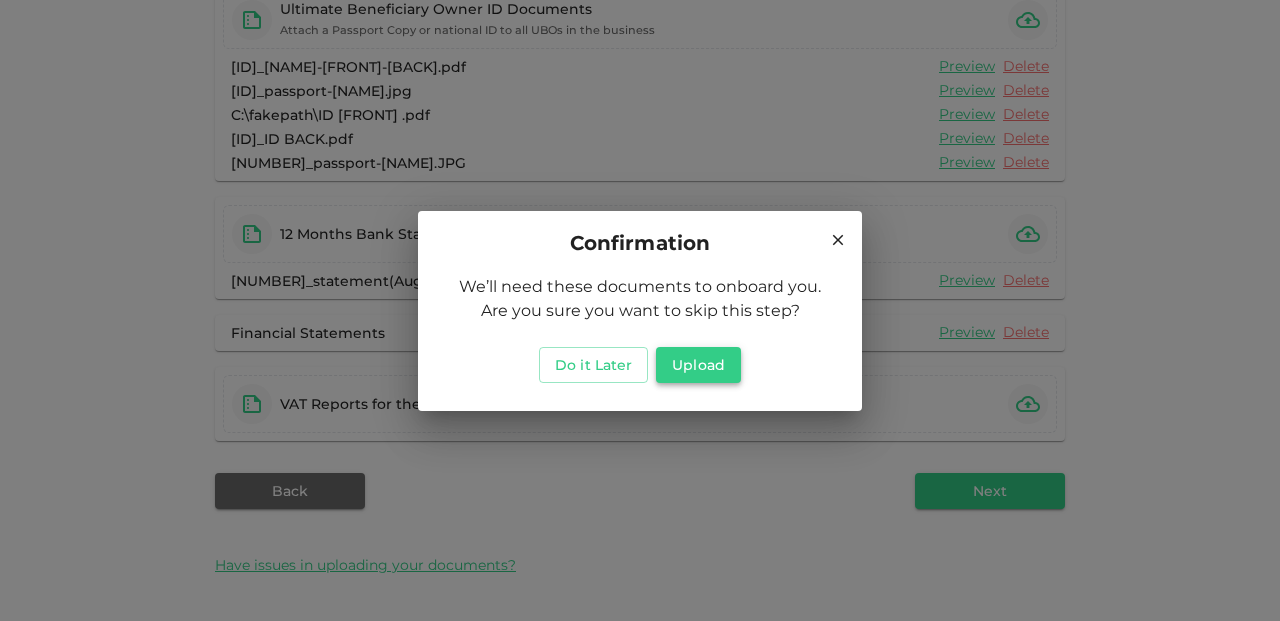 click on "Upload" at bounding box center [698, 365] 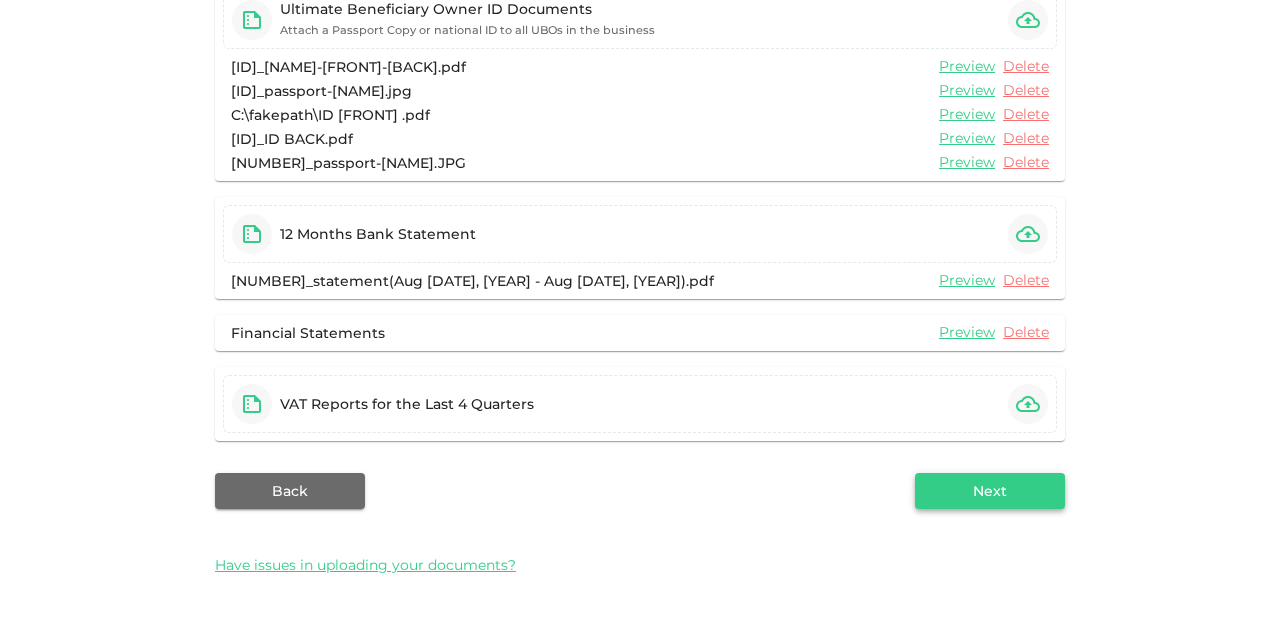 click on "Next" at bounding box center (990, 491) 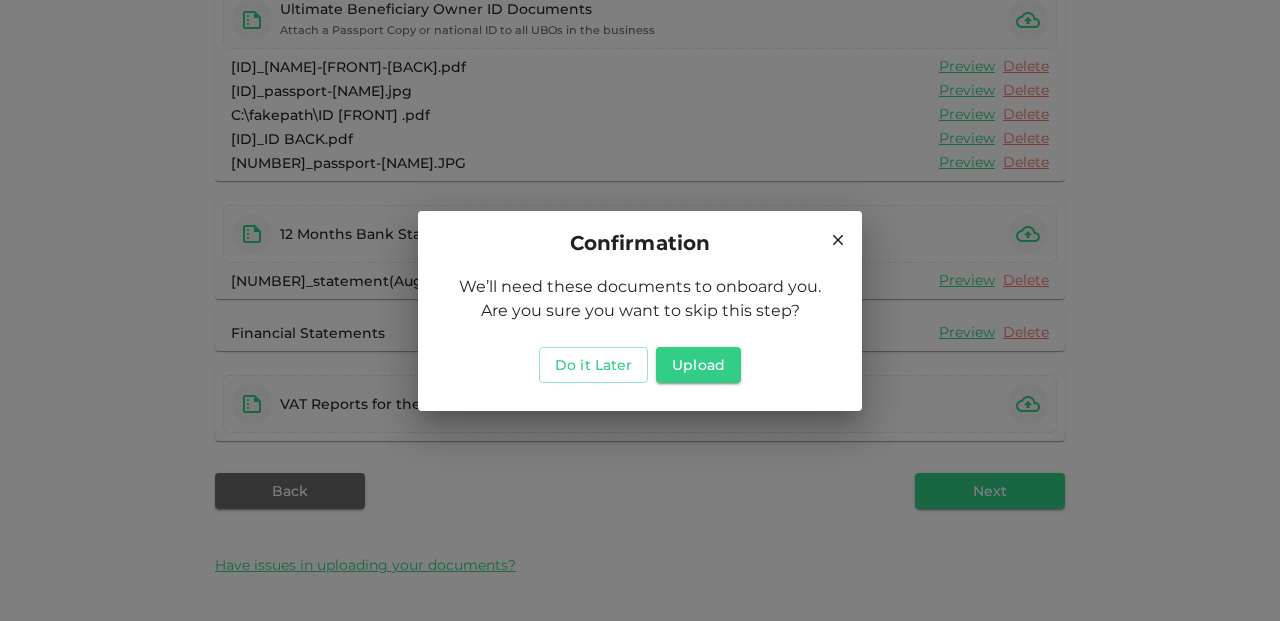 click 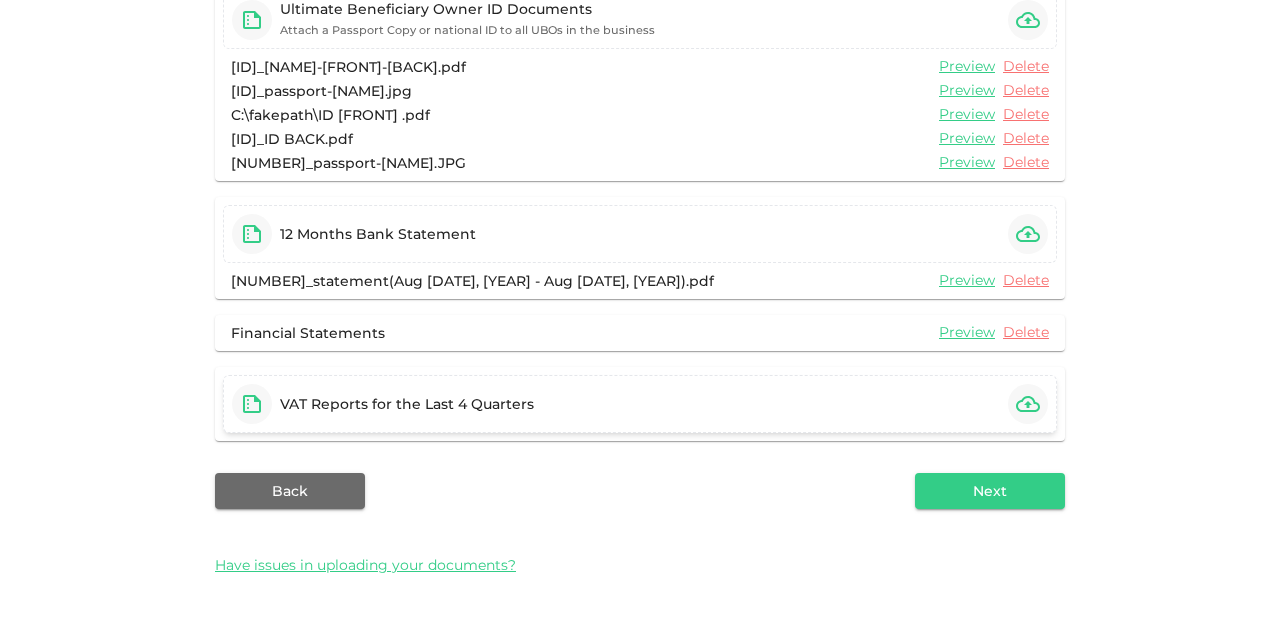 click on "VAT Reports for the Last 4 Quarters" at bounding box center [640, 404] 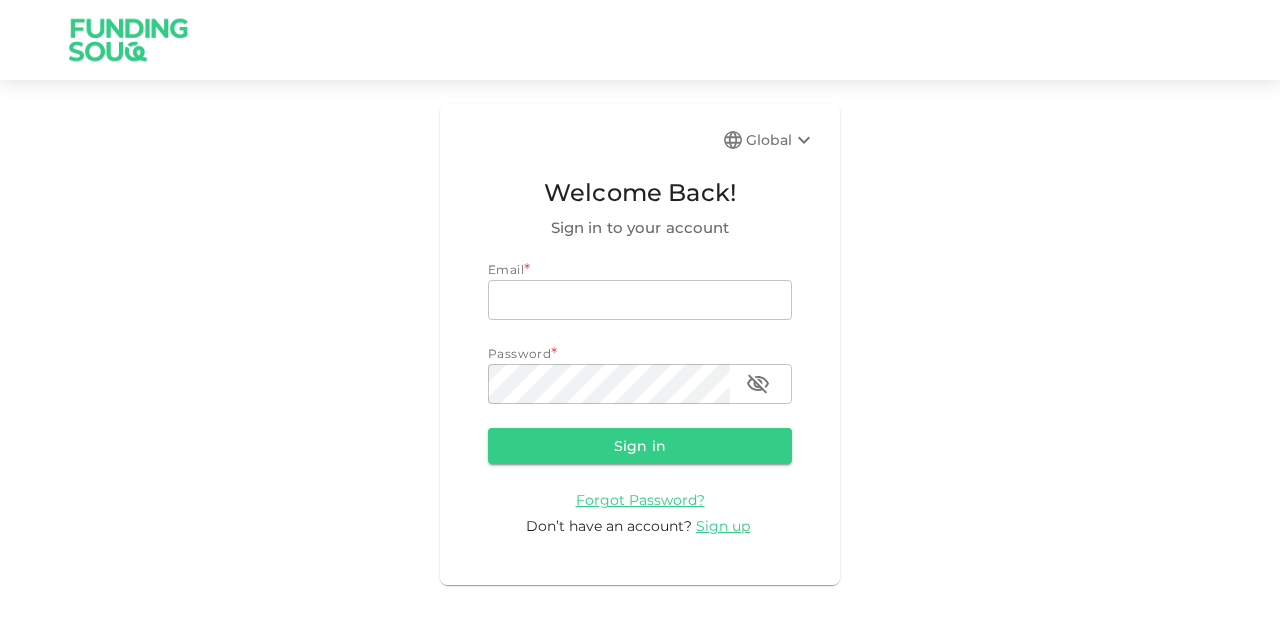 scroll, scrollTop: 0, scrollLeft: 0, axis: both 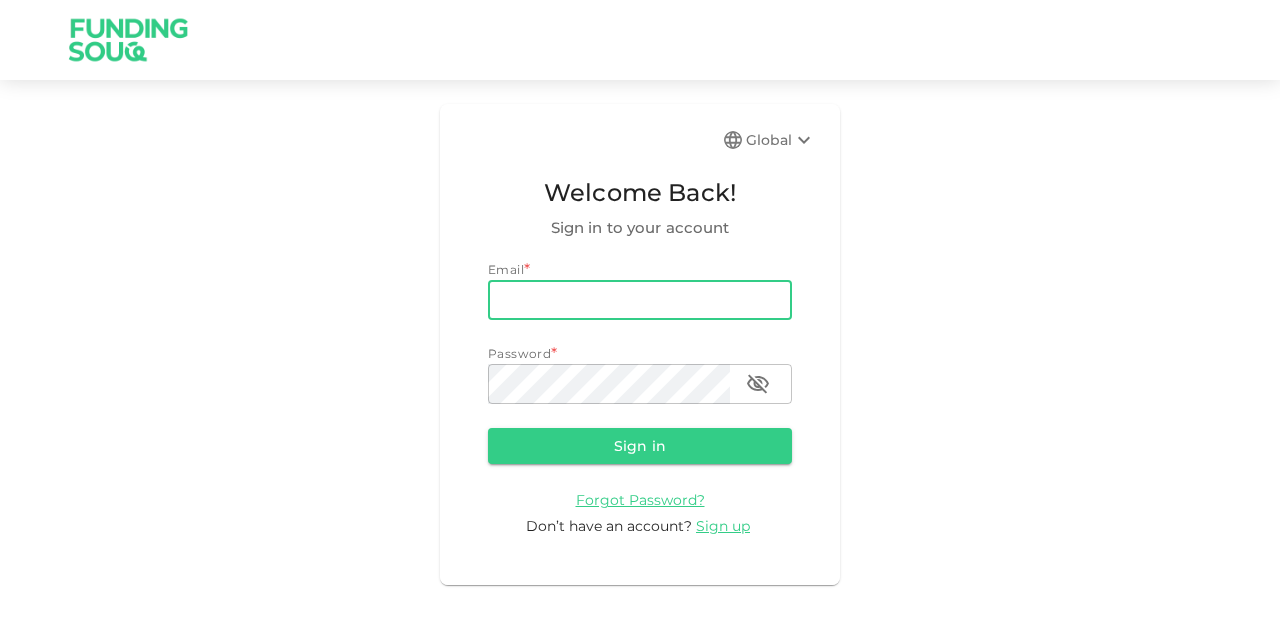 click on "email" at bounding box center (640, 300) 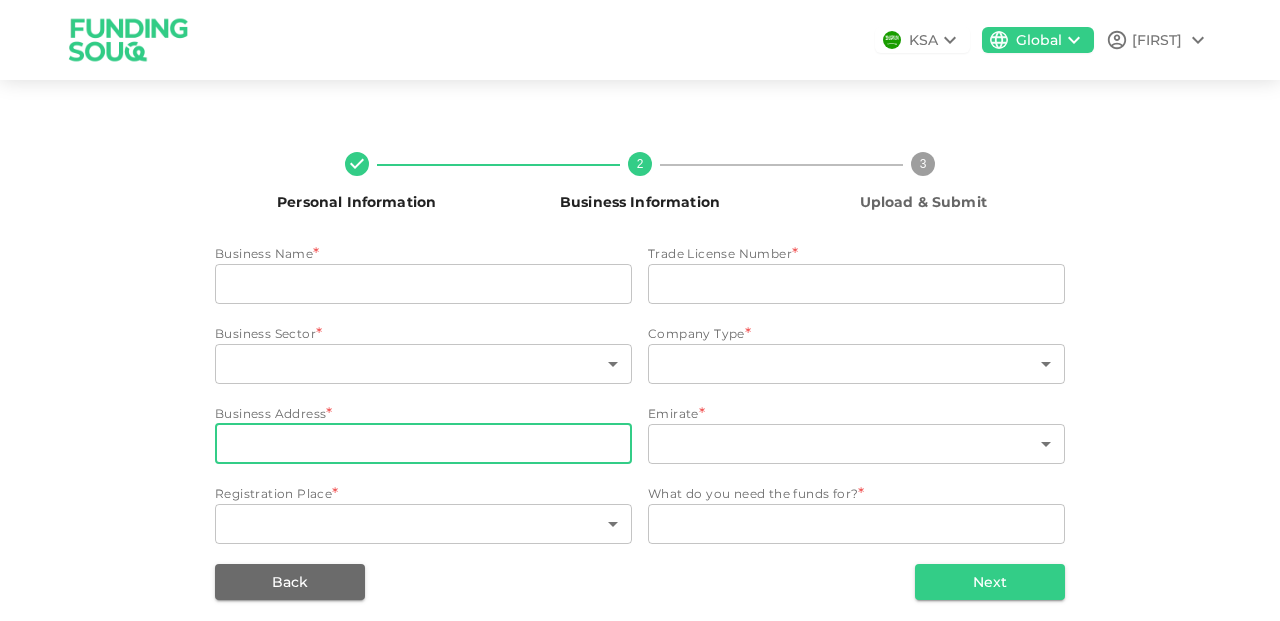 type on "[COMPANY] Rentals LLC" 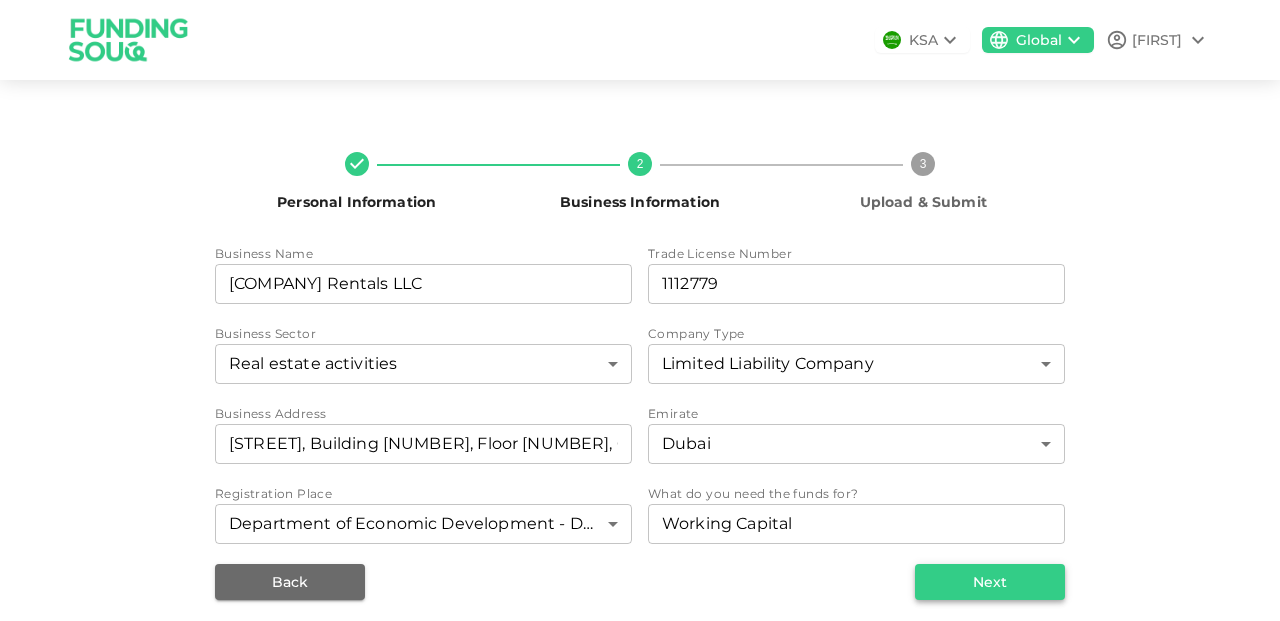 click on "Next" at bounding box center [990, 582] 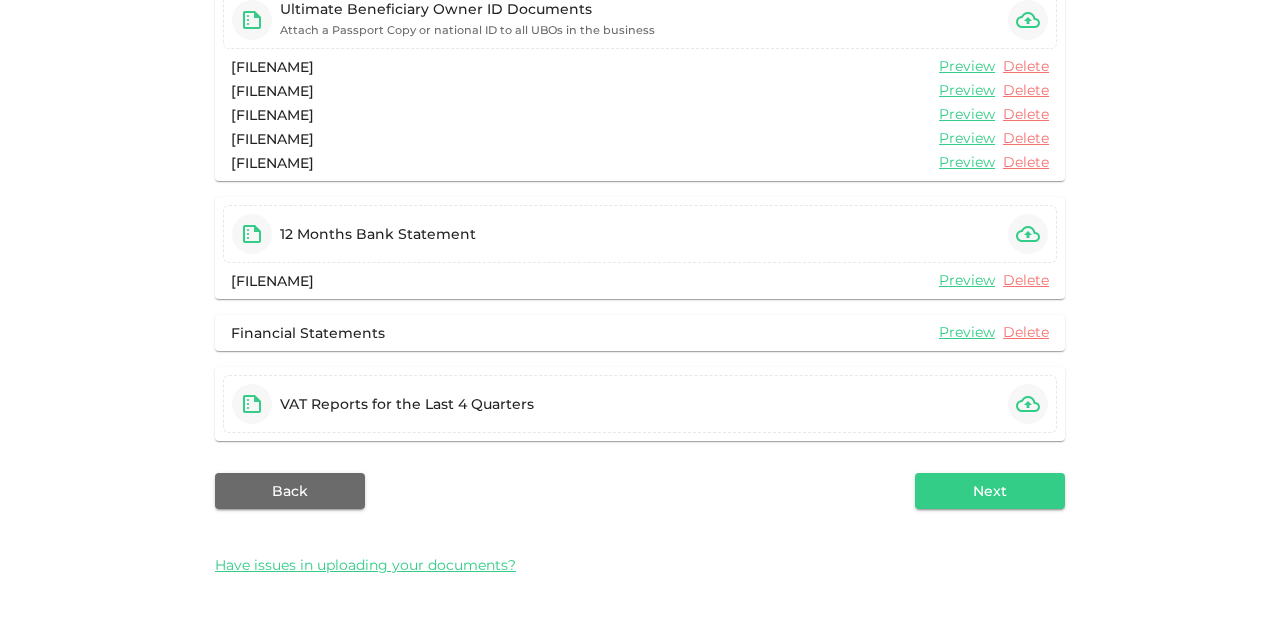 scroll, scrollTop: 430, scrollLeft: 0, axis: vertical 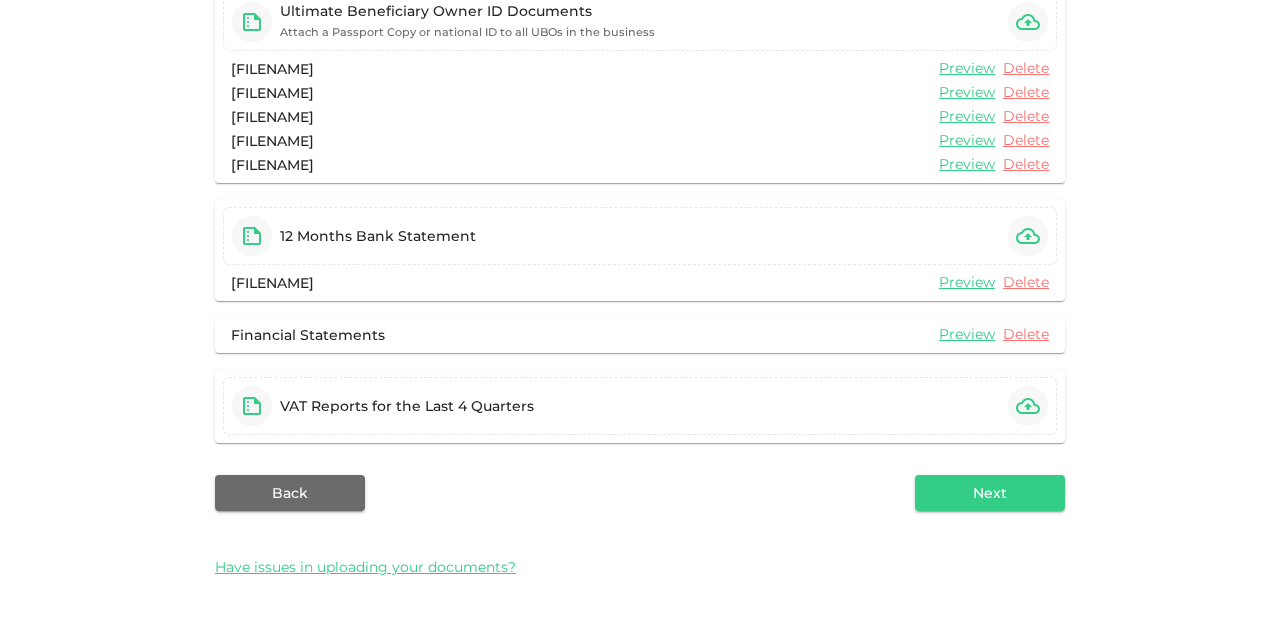 click on "[FILENAME] Preview Delete Articles of Association or Memorandum of Association [FILENAME] Preview Delete Ultimate Beneficiary Owner ID Documents Attach a Passport Copy or national ID to all UBOs in the business [FILENAME] Preview Delete [FILENAME] Preview Delete [FILENAME] Preview Delete [FILENAME] Preview Delete [FILENAME] Preview Delete 12 Months Bank Statement [FILENAME] Preview Delete Financial Statements Preview Delete VAT Reports for the Last 4 Quarters" at bounding box center (640, 128) 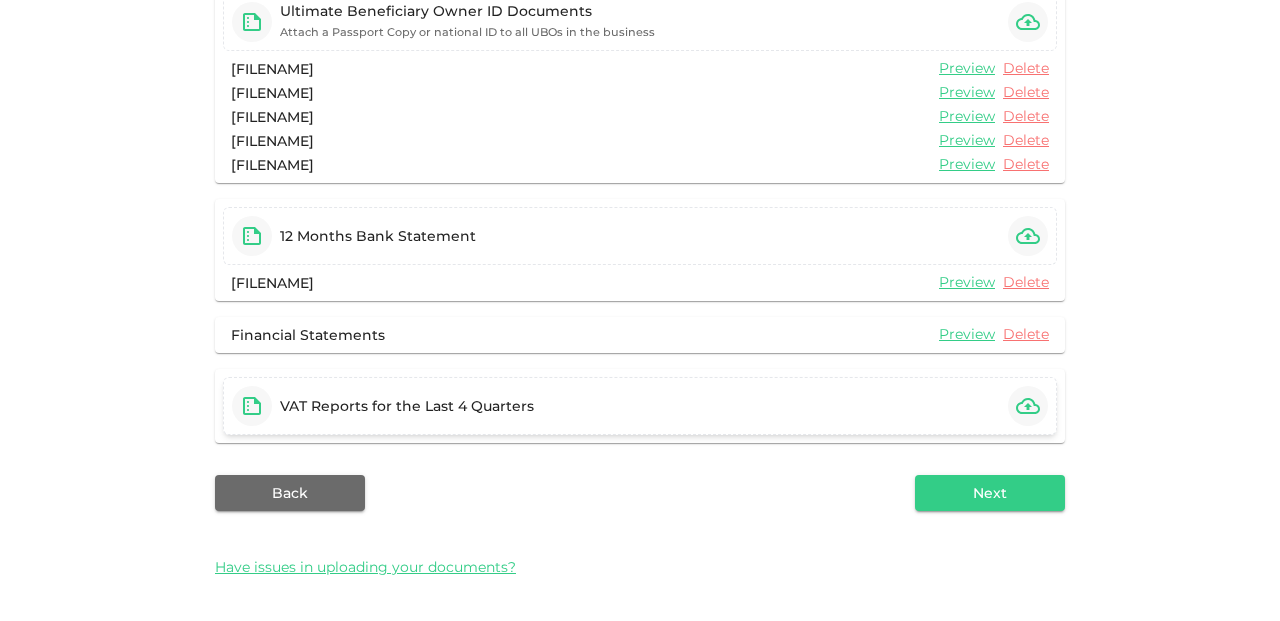 click on "VAT Reports for the Last 4 Quarters" at bounding box center (640, 406) 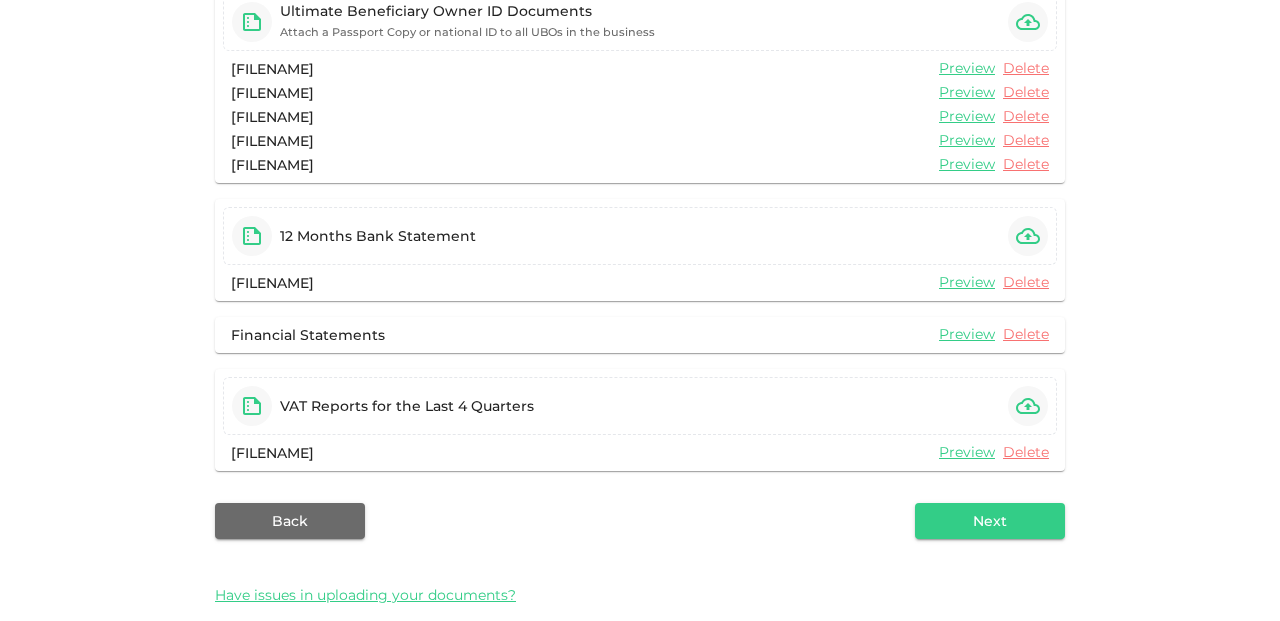 click on "[FILENAME] Preview Delete Articles of Association or Memorandum of Association [FILENAME] Preview Delete Ultimate Beneficiary Owner ID Documents Attach a Passport Copy or national ID to all UBOs in the business [FILENAME] Preview Delete [FILENAME] Preview Delete [FILENAME] Preview Delete [FILENAME] Preview Delete [FILENAME] Preview Delete 12 Months Bank Statement [FILENAME] Preview Delete Financial Statements Preview Delete VAT Reports for the Last 4 Quarters [FILENAME] Preview Delete Back Next Have issues in uploading your documents? FIX 1: Remove Chrome Permissions Click on the Apple menu on your Mac and select System Preferences. Select Security & Privacy and click on Privacy. Select Files and Folders from the left menu bar. Scroll to Chrome and uncheck the Downloads folder permission. FIX 2: Add Chrome to Full Disk Access" at bounding box center (640, 216) 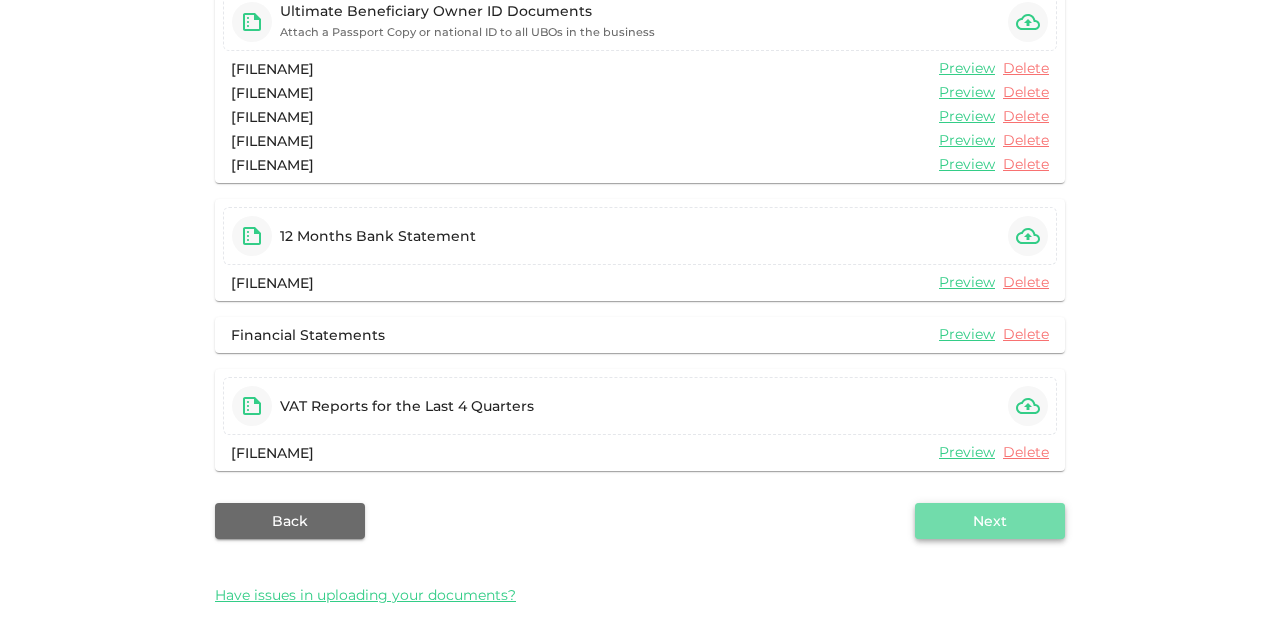 click on "Next" at bounding box center (990, 521) 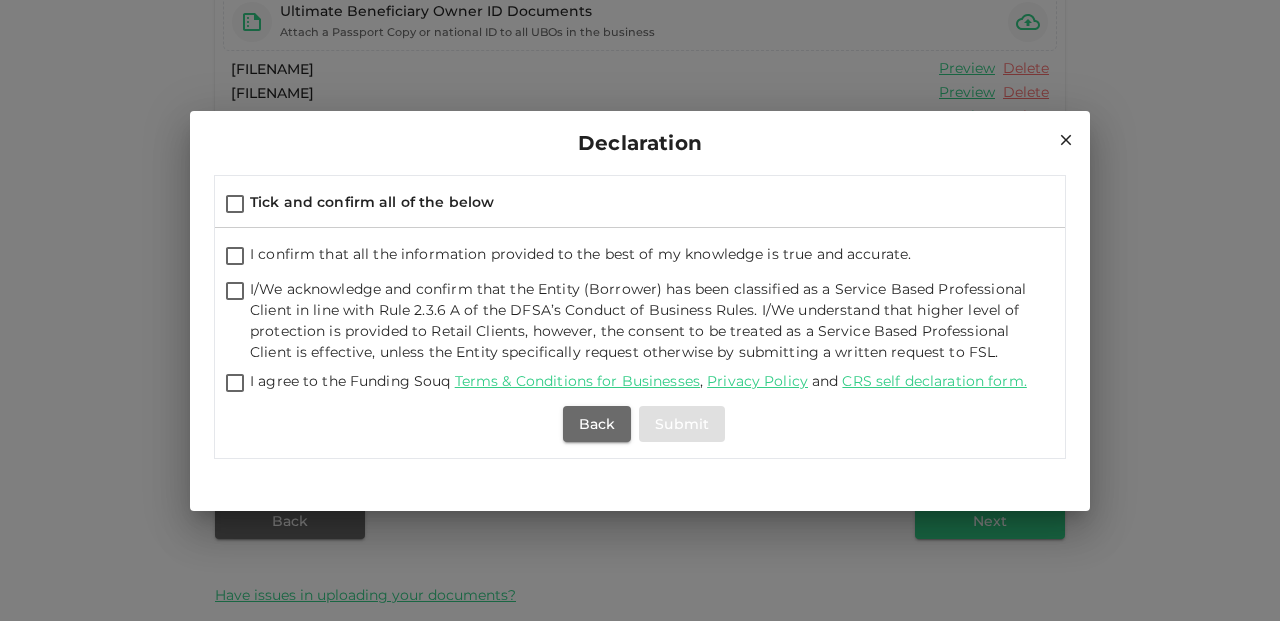 click on "Tick and confirm all of the below" at bounding box center [372, 202] 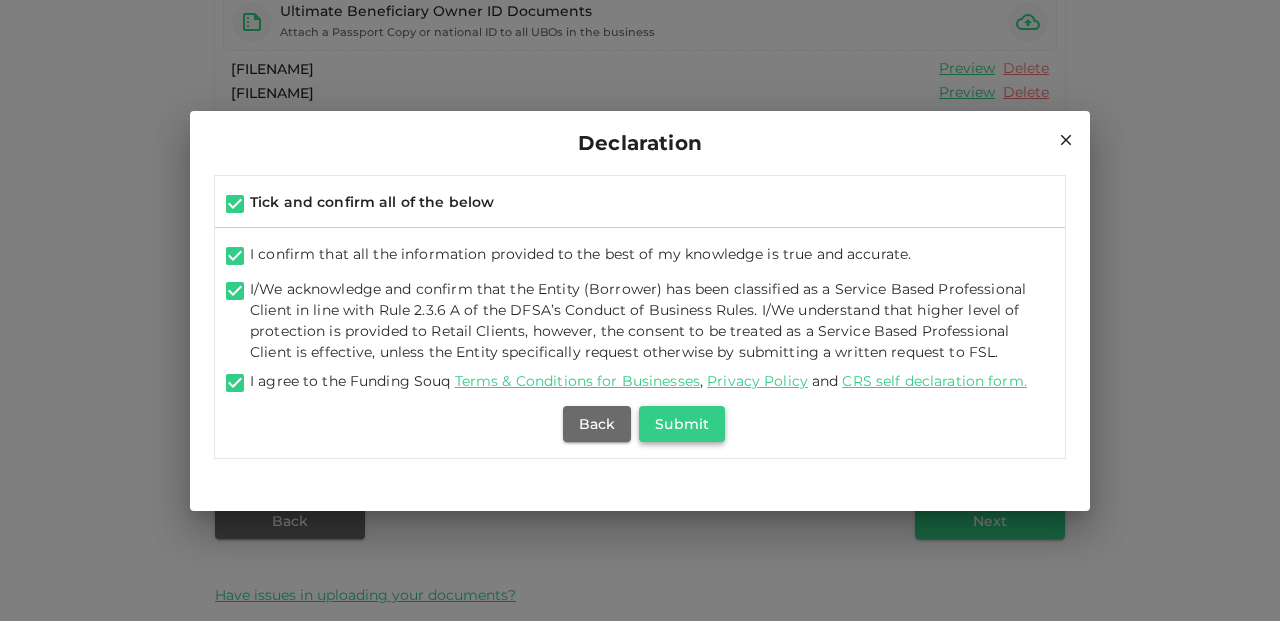 click on "Submit" at bounding box center (682, 424) 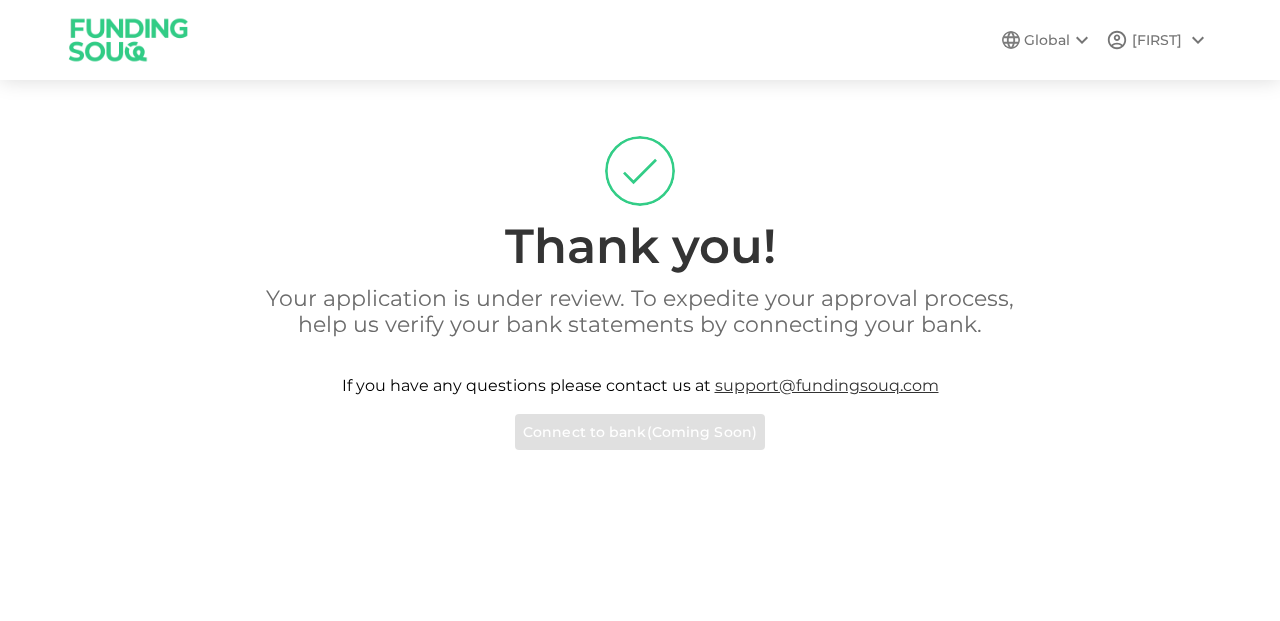 scroll, scrollTop: 0, scrollLeft: 0, axis: both 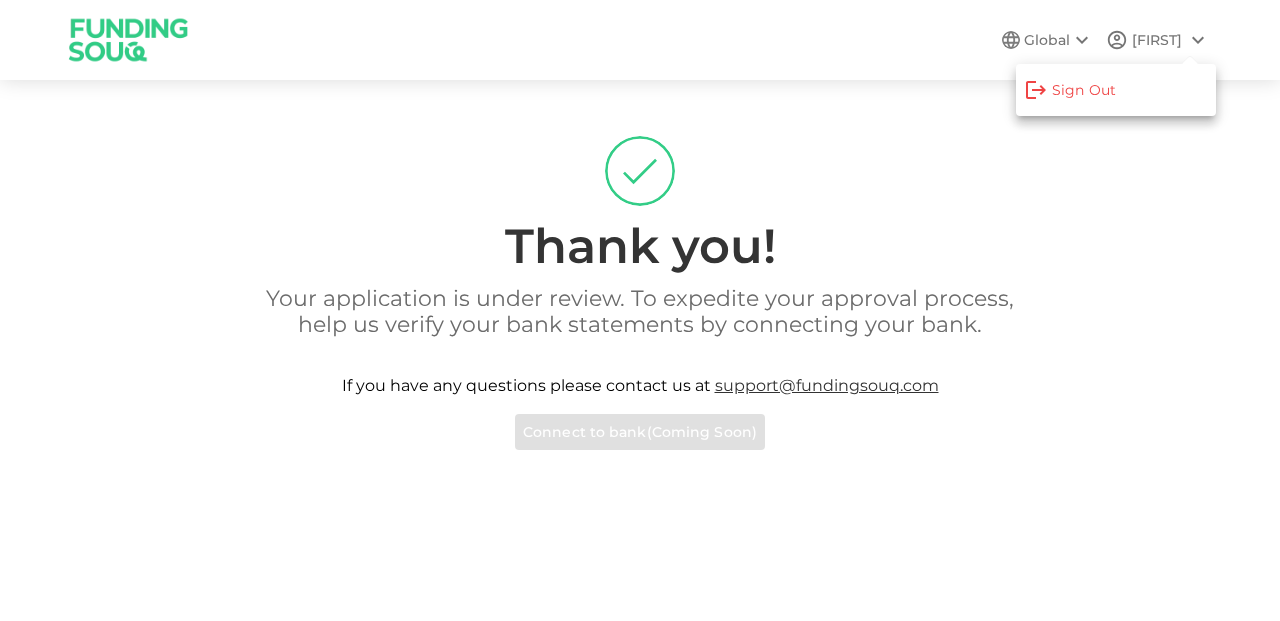 click at bounding box center (640, 310) 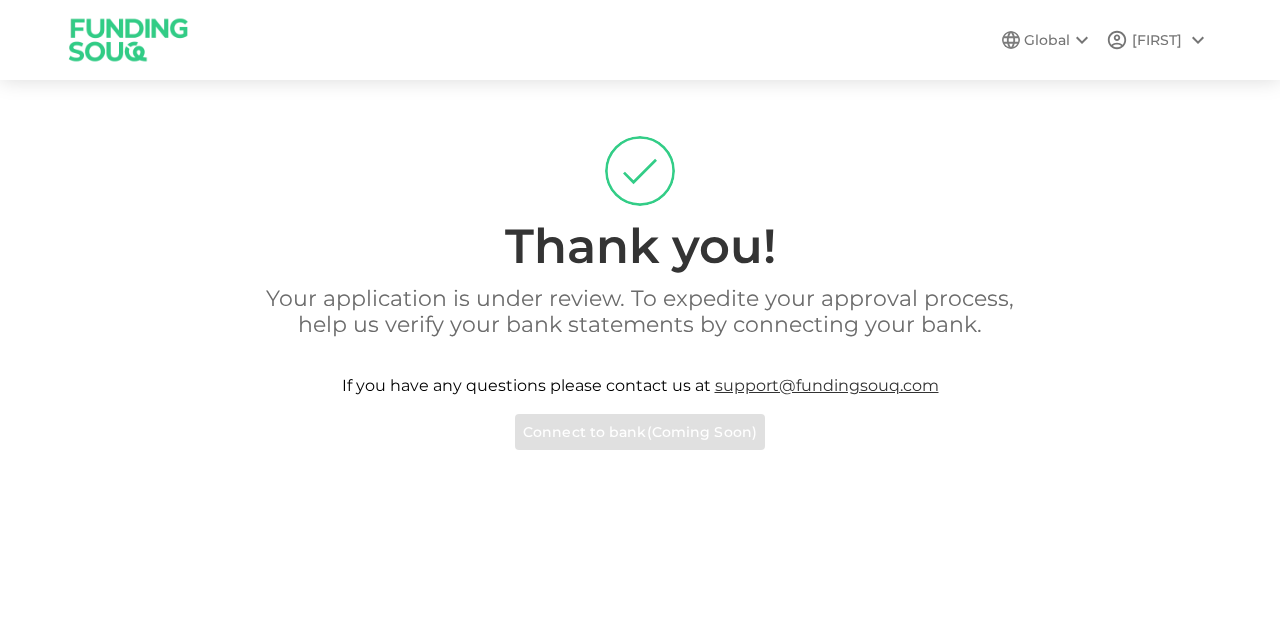 click at bounding box center [129, 39] 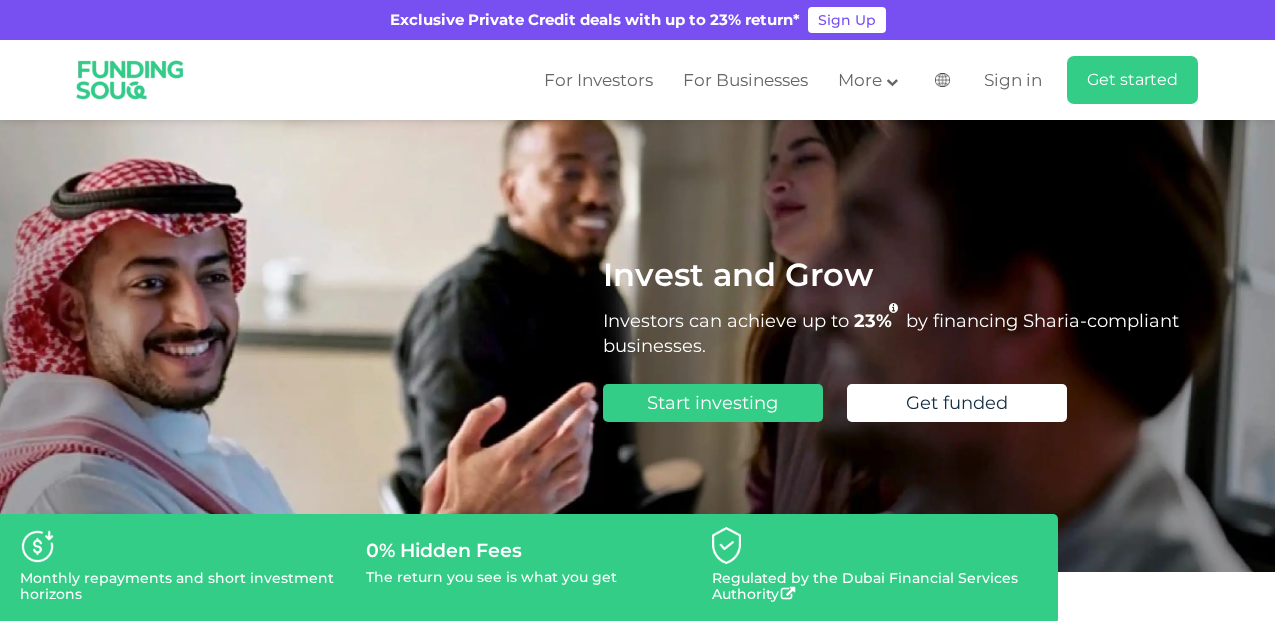 scroll, scrollTop: 0, scrollLeft: 0, axis: both 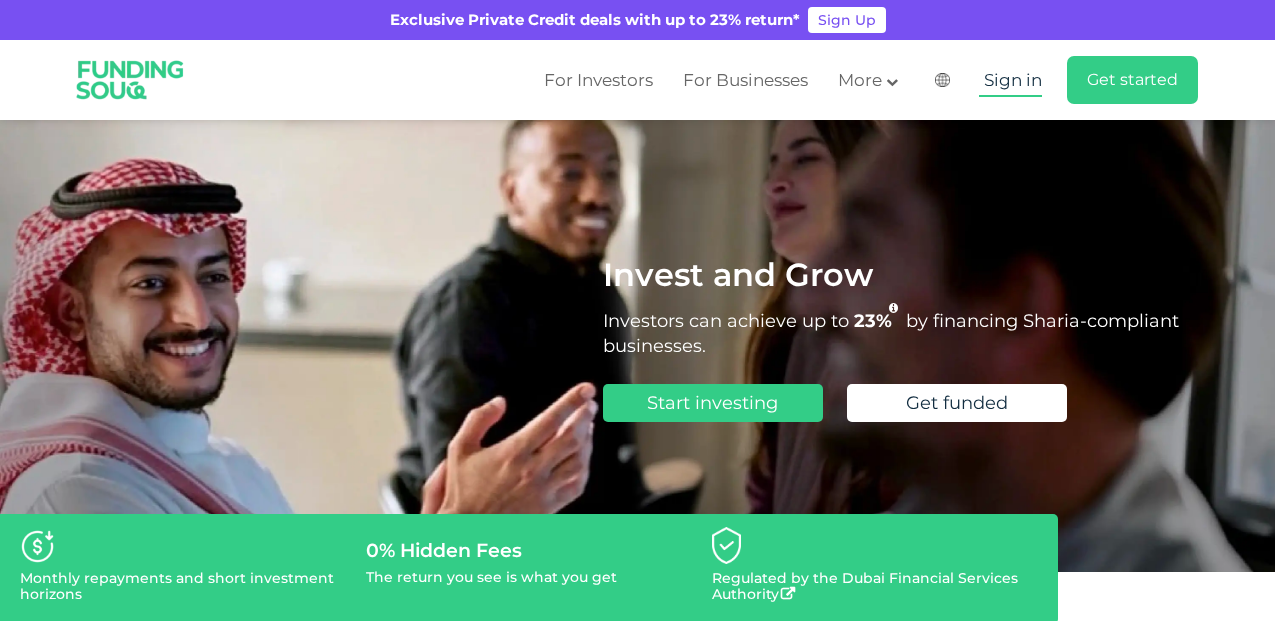 click on "Sign in" at bounding box center (1013, 80) 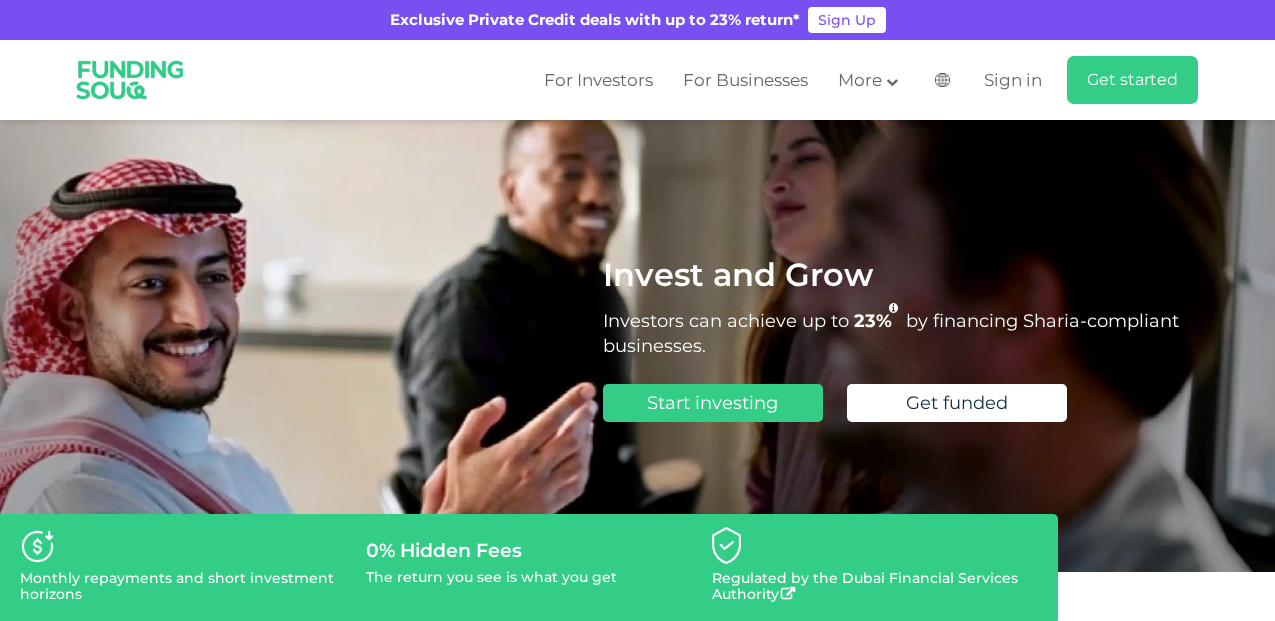 scroll, scrollTop: 0, scrollLeft: 0, axis: both 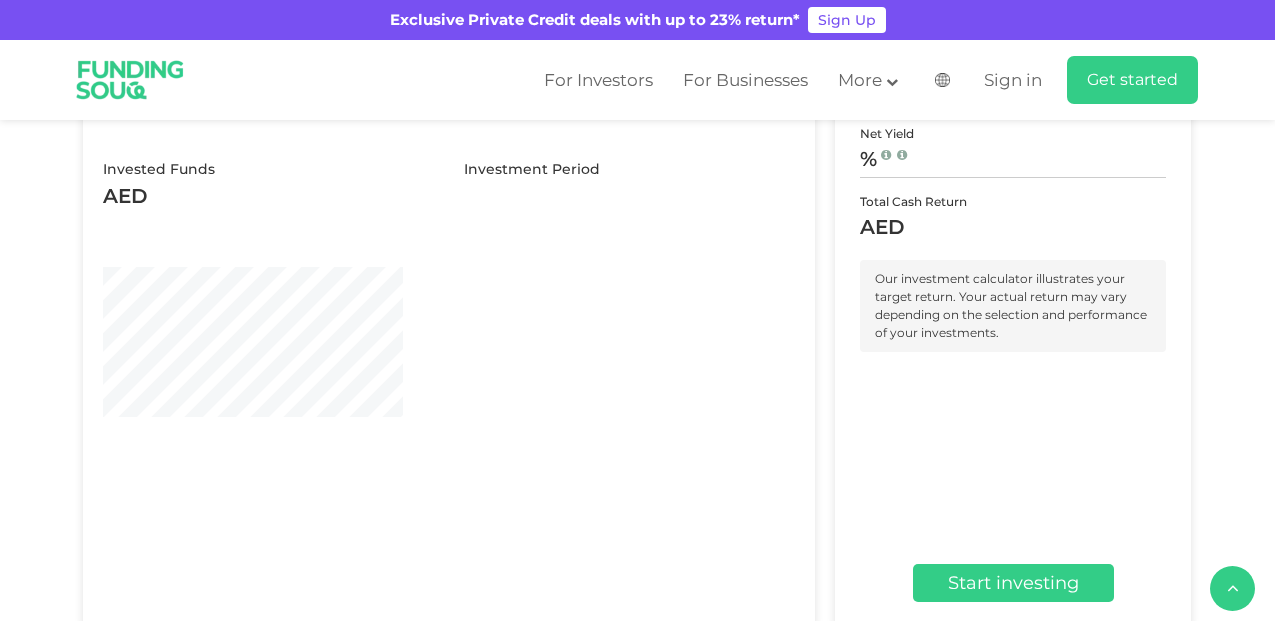 type 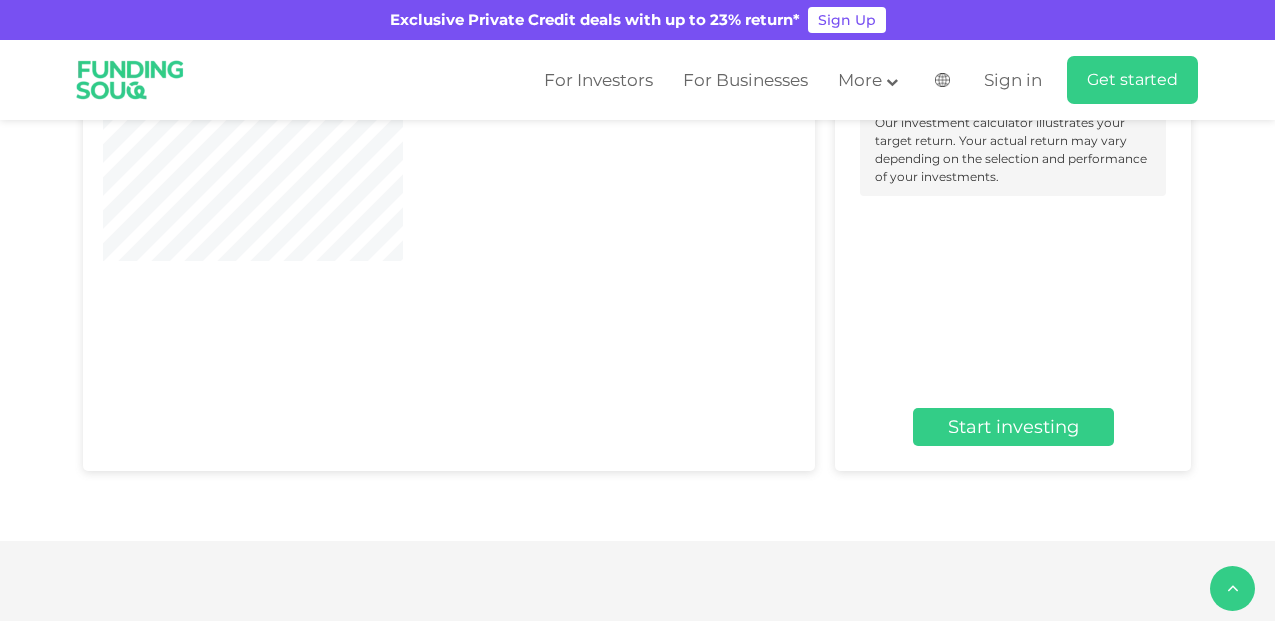 type on "4" 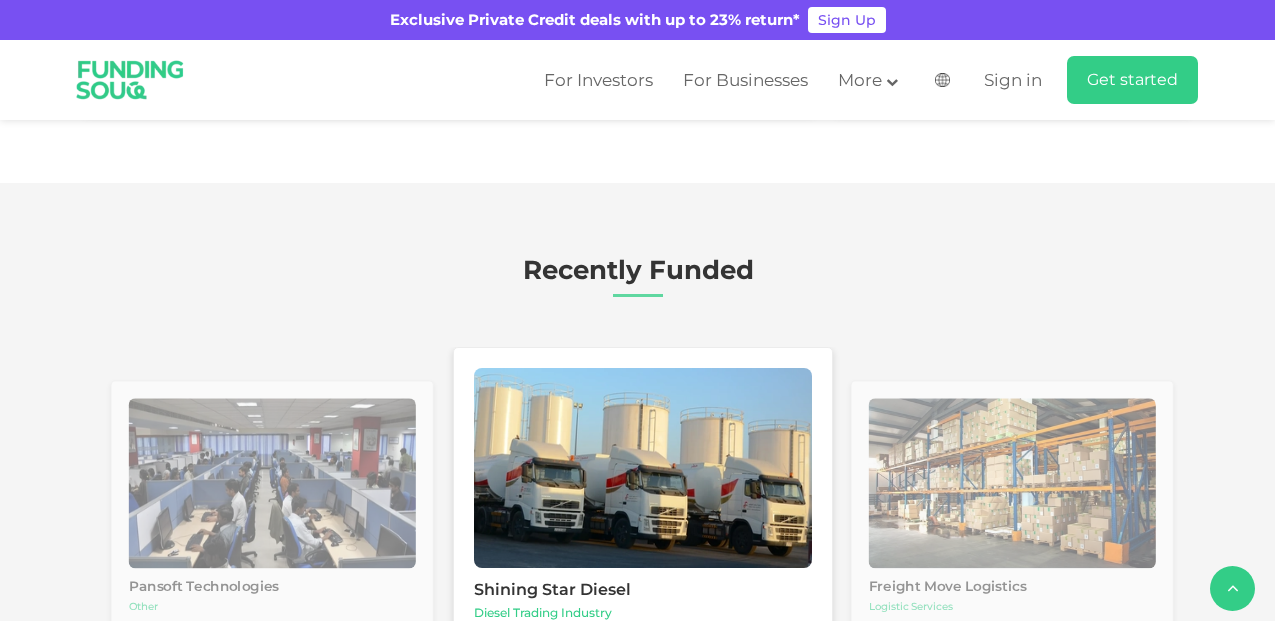 scroll, scrollTop: 2480, scrollLeft: 0, axis: vertical 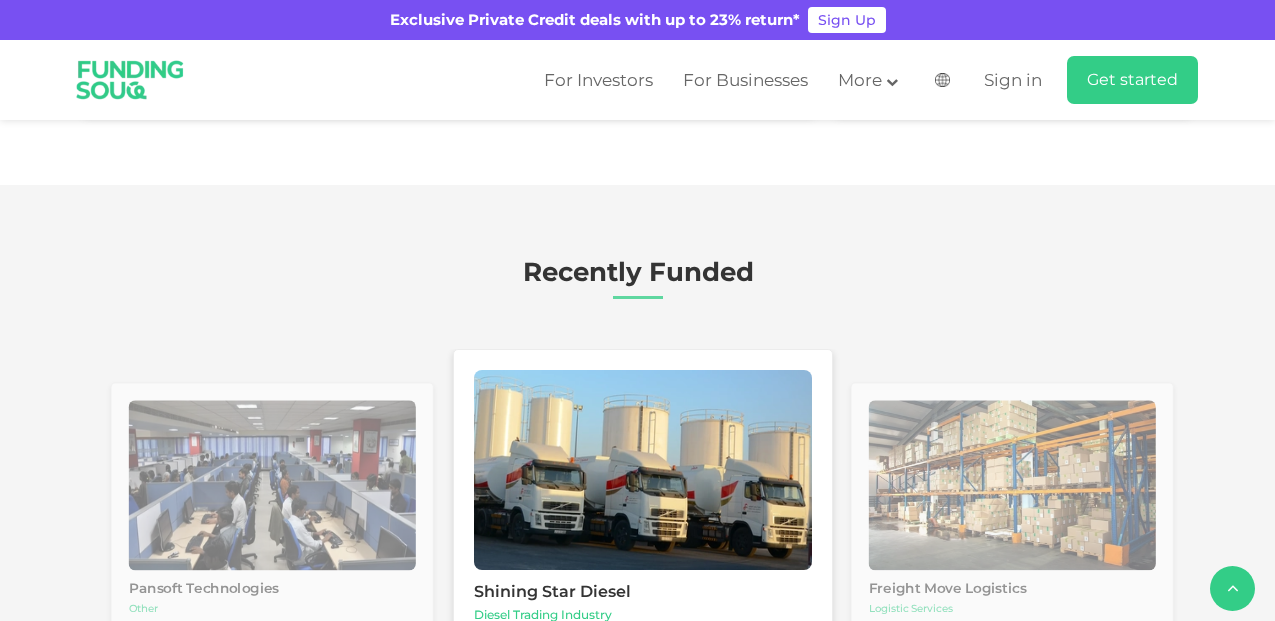 click on "Conservative Auto-investing" at bounding box center [543, -451] 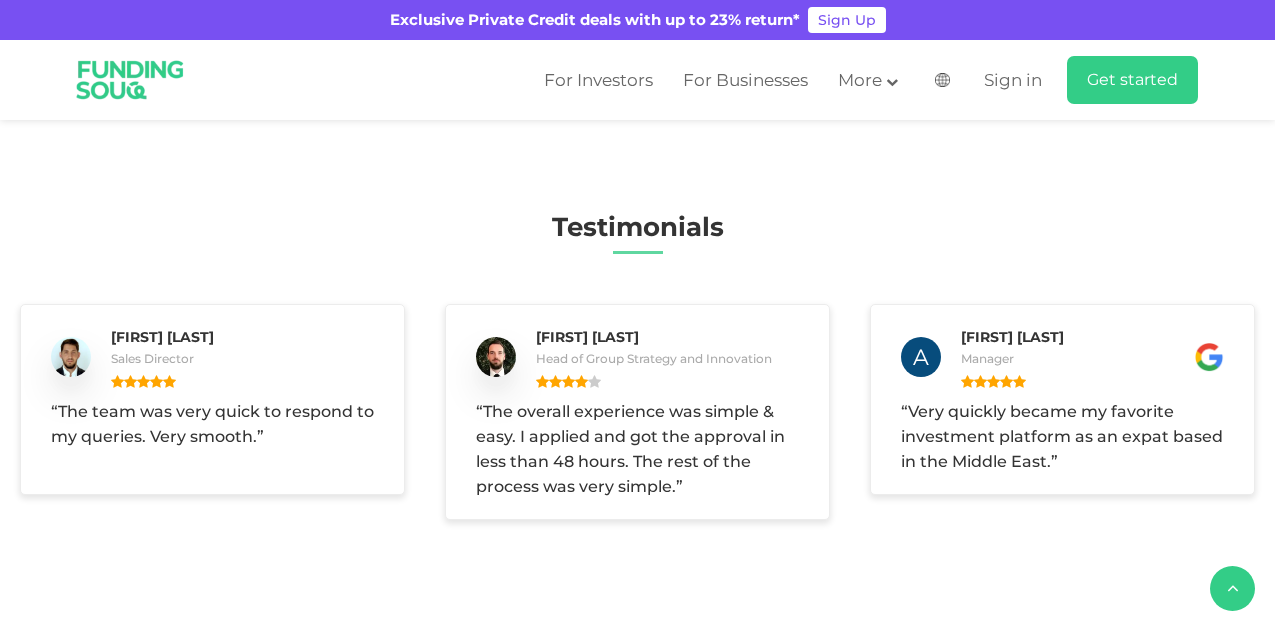 scroll, scrollTop: 3387, scrollLeft: 0, axis: vertical 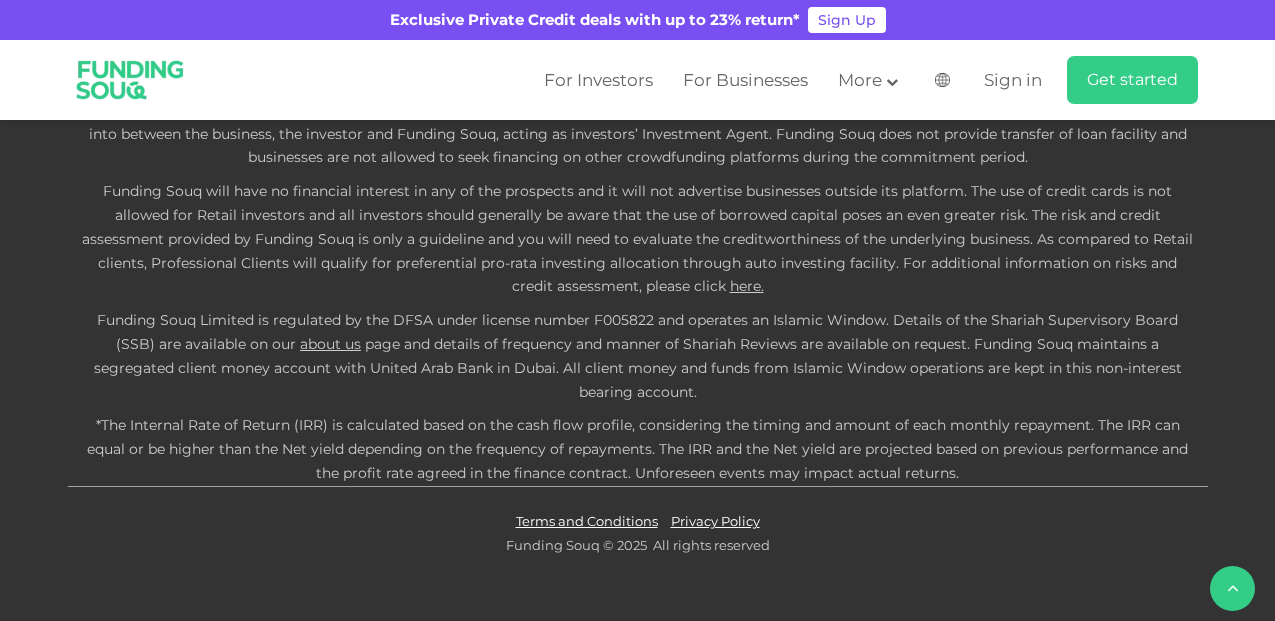 click on "For Businesses" at bounding box center (366, -293) 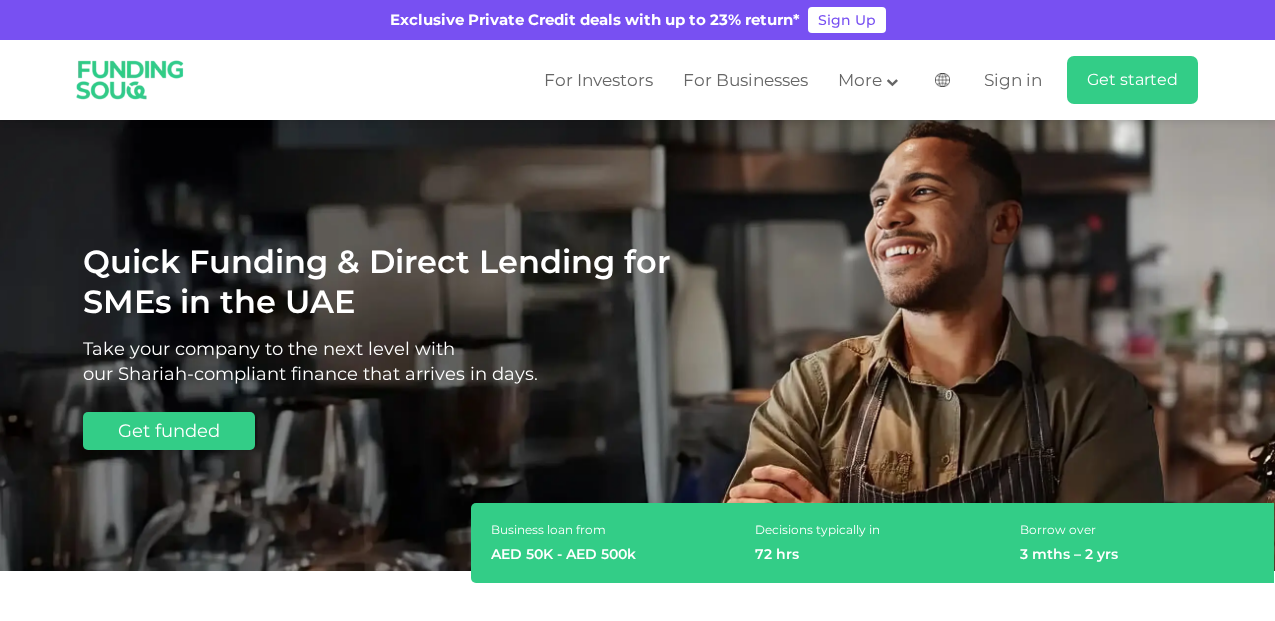 scroll, scrollTop: 0, scrollLeft: 0, axis: both 